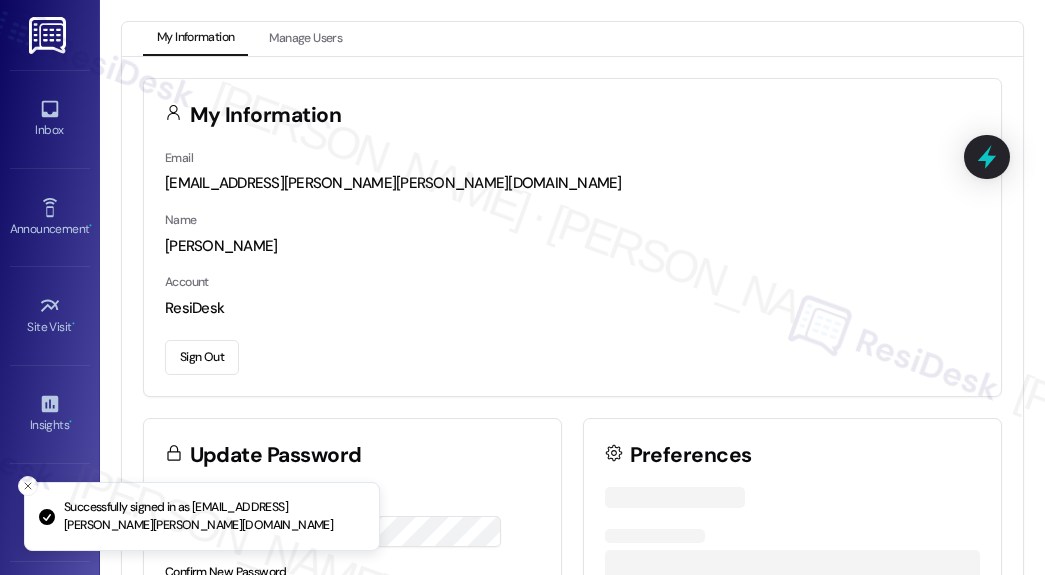 scroll, scrollTop: 0, scrollLeft: 0, axis: both 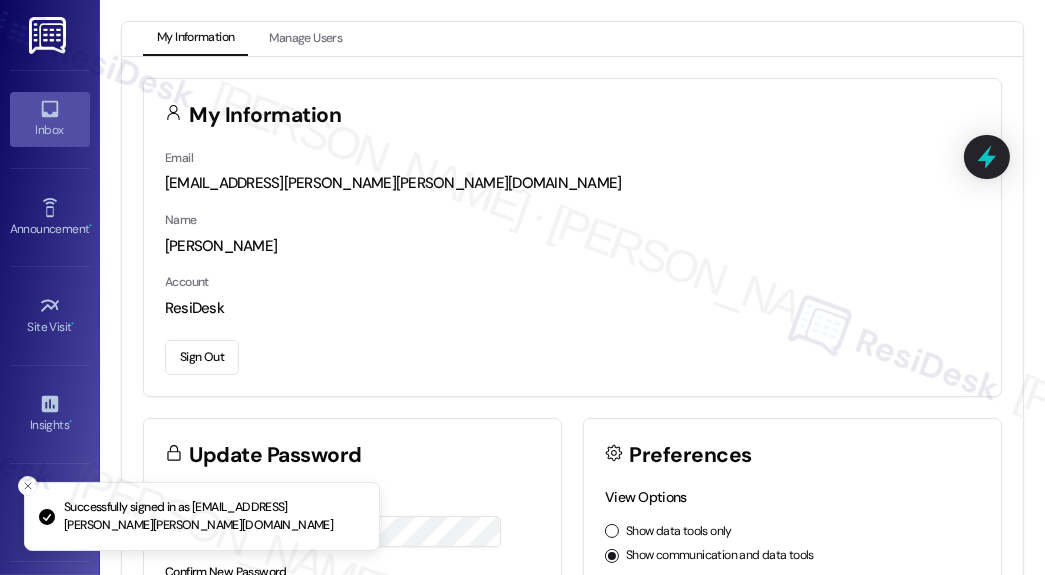 click on "Inbox" at bounding box center [50, 130] 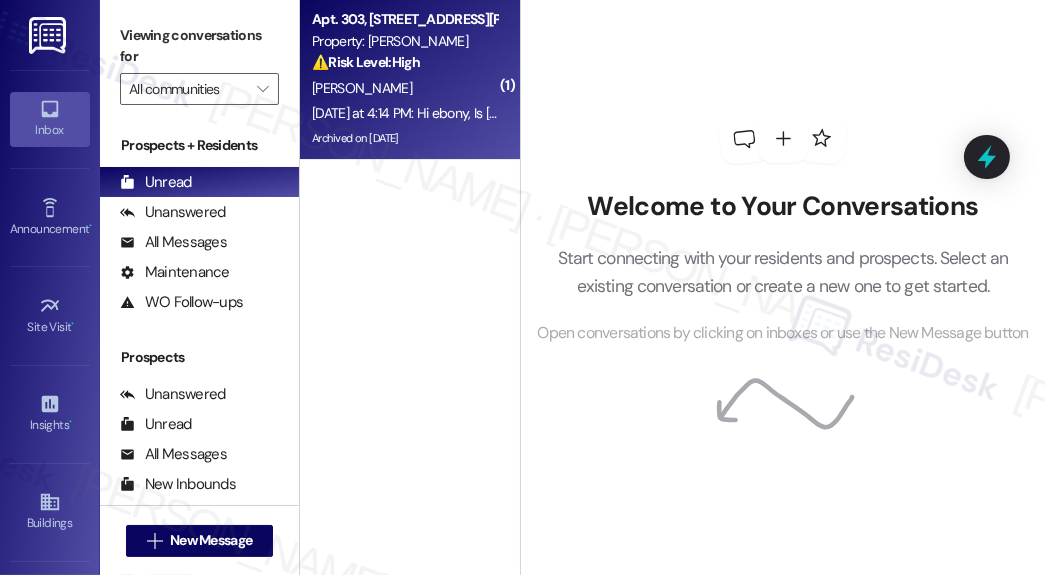 click on "[DATE] at 4:14 PM: Hi ebony,
Is [PERSON_NAME] going to be able to come back this afternoon? Apt. 303.
I really hope so!
[PERSON_NAME] [DATE] at 4:14 PM: Hi ebony,
Is [PERSON_NAME] going to be able to come back this afternoon? Apt. 303.
I really hope so!
[PERSON_NAME]" at bounding box center (710, 113) 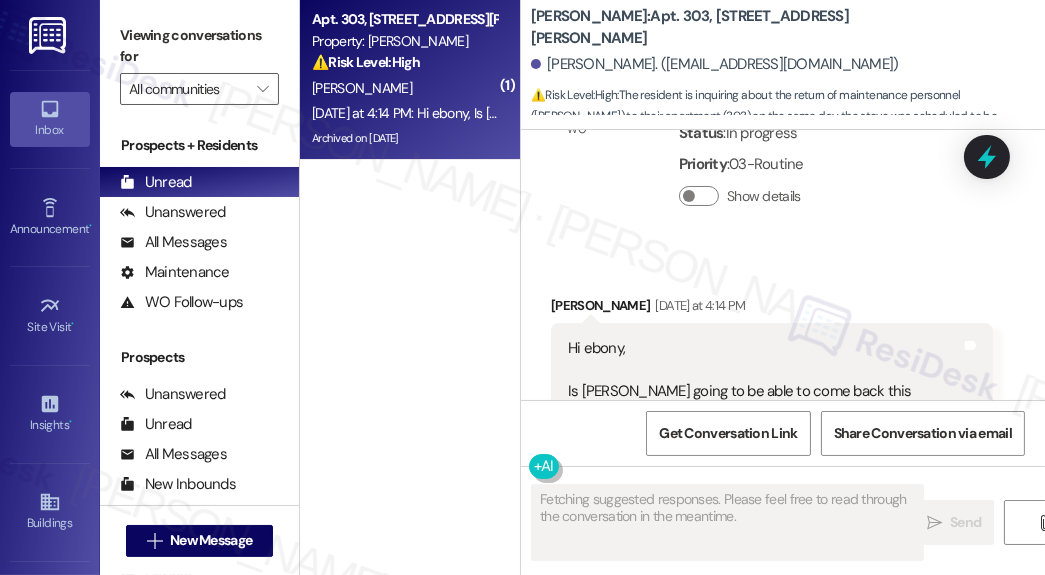 scroll, scrollTop: 58917, scrollLeft: 0, axis: vertical 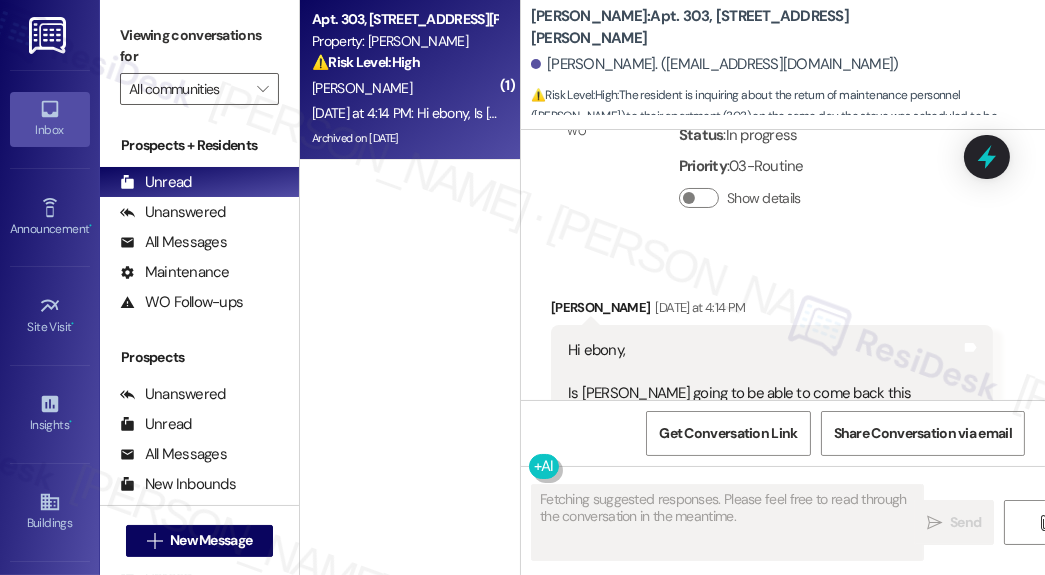 click on "Viewing conversations for" at bounding box center [199, 46] 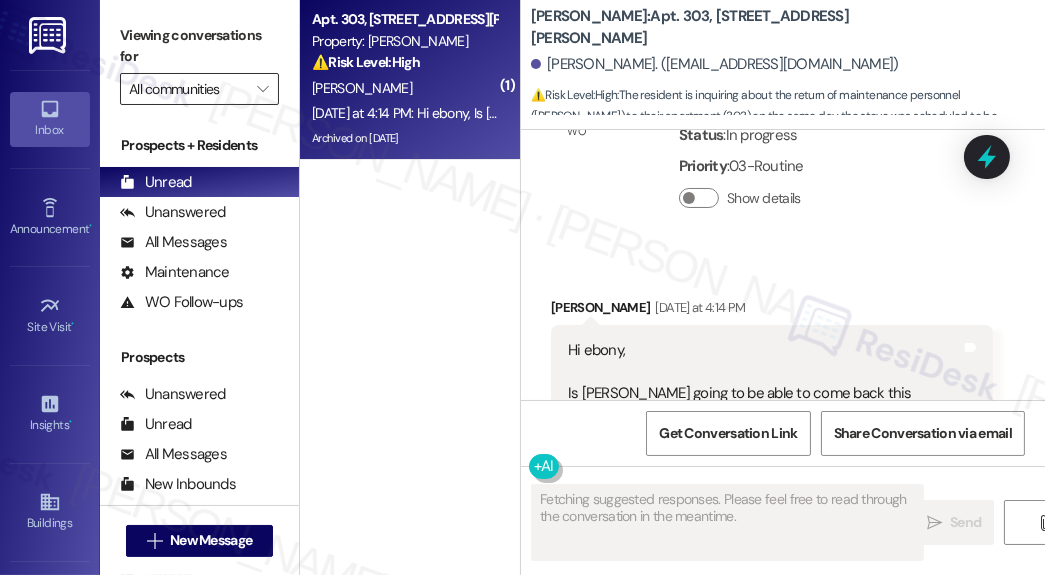 click on "All communities" at bounding box center [188, 89] 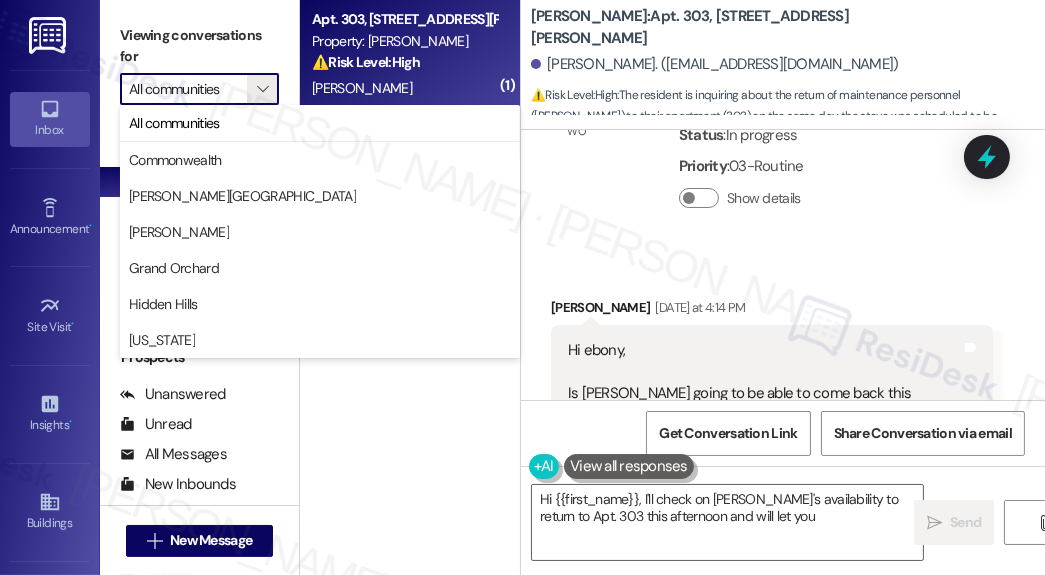 click on "Viewing conversations for" at bounding box center [199, 46] 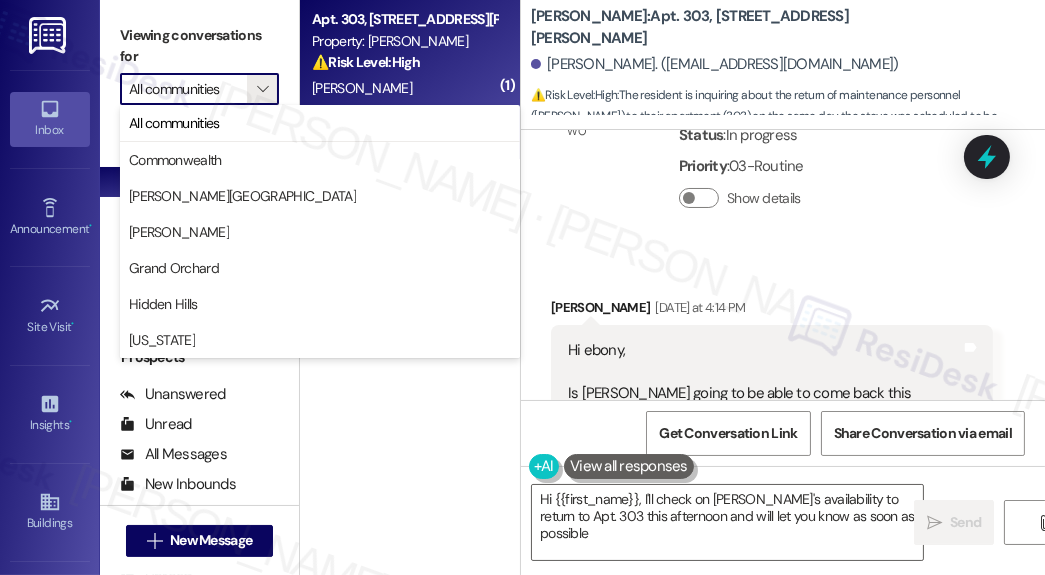 type on "Hi {{first_name}}, I'll check on [PERSON_NAME]'s availability to return to Apt. 303 this afternoon and will let you know as soon as possible!" 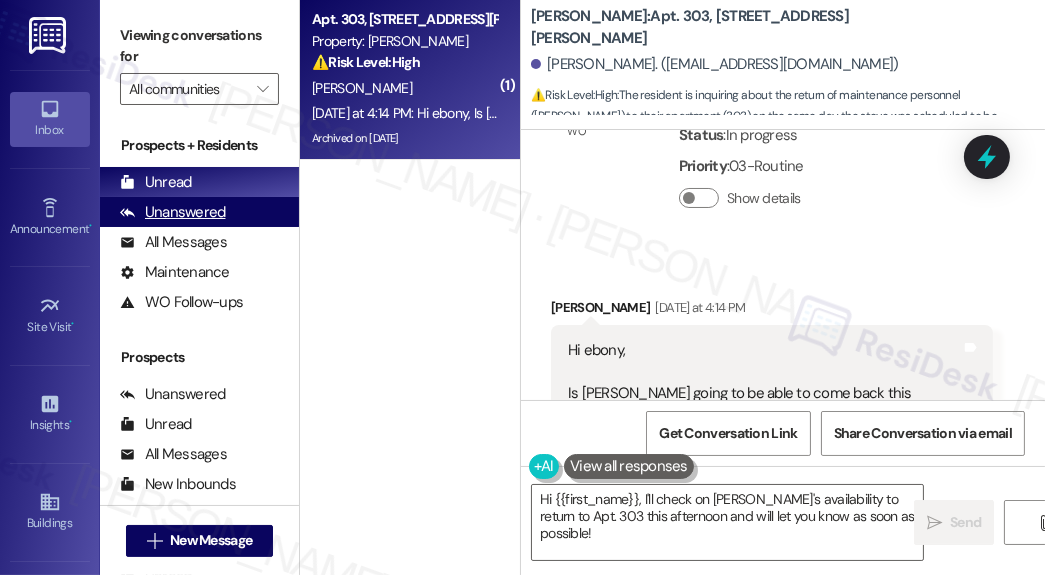 click on "Unanswered (0)" at bounding box center [199, 212] 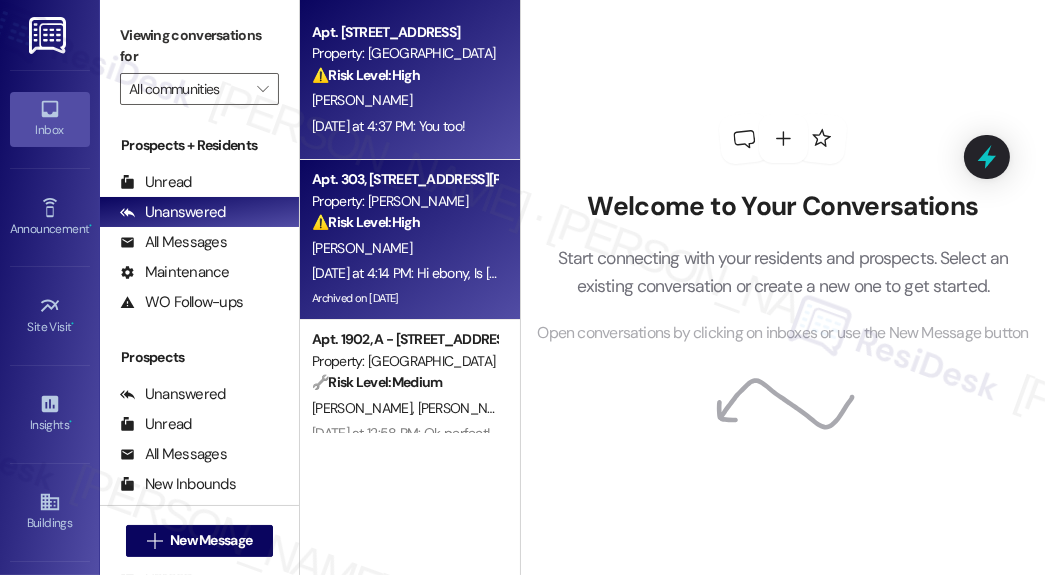 click on "[DATE] at 4:37 PM: You too! [DATE] at 4:37 PM: You too!" at bounding box center (388, 126) 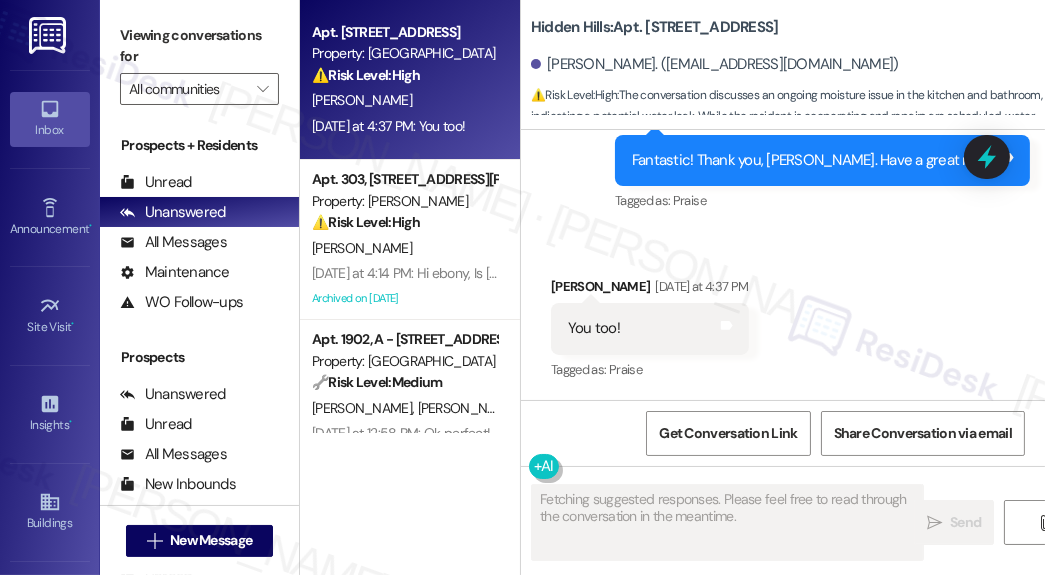 scroll, scrollTop: 28327, scrollLeft: 0, axis: vertical 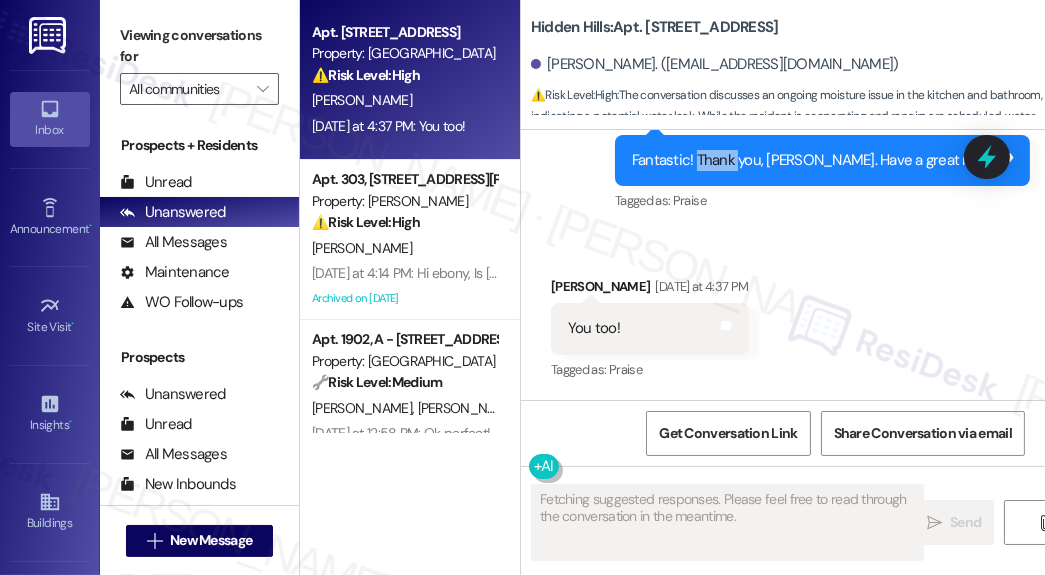 click on "Fantastic!  Thank you, [PERSON_NAME].  Have a great night!" at bounding box center [815, 160] 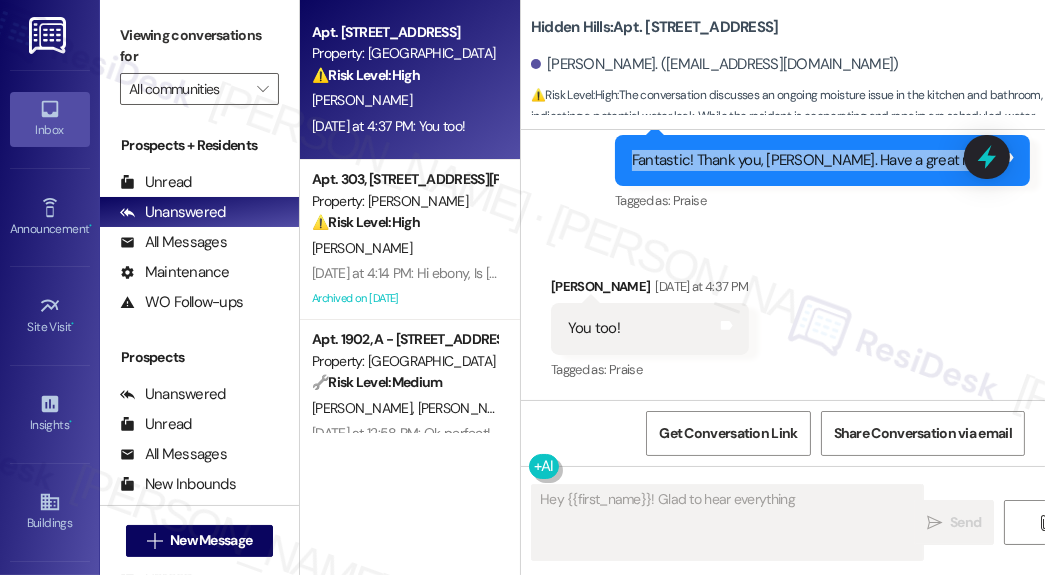 click on "Fantastic!  Thank you, [PERSON_NAME].  Have a great night!" at bounding box center (815, 160) 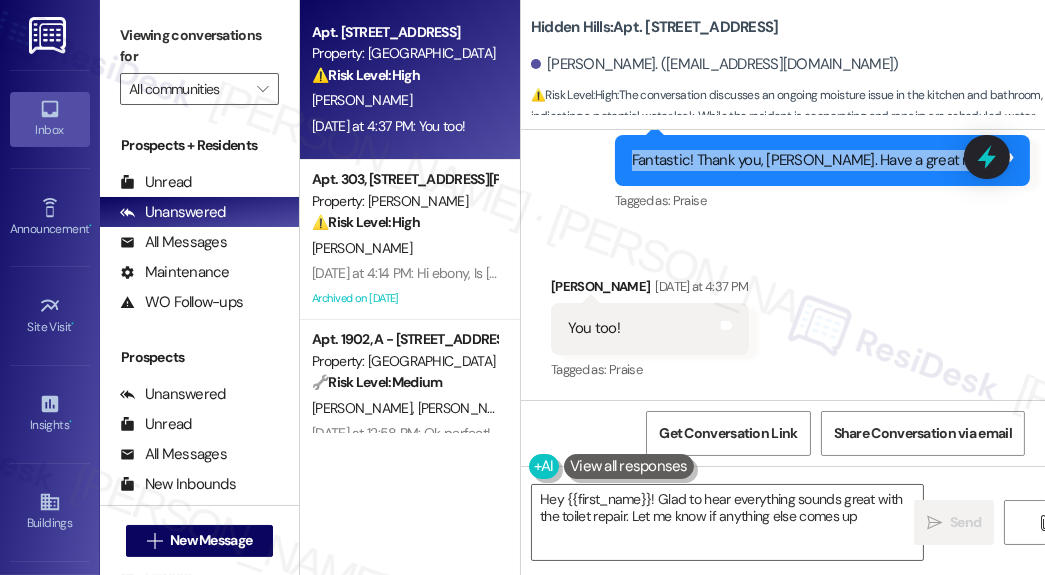 type on "Hey {{first_name}}! Glad to hear everything sounds great with the toilet repair. Let me know if anything else comes up!" 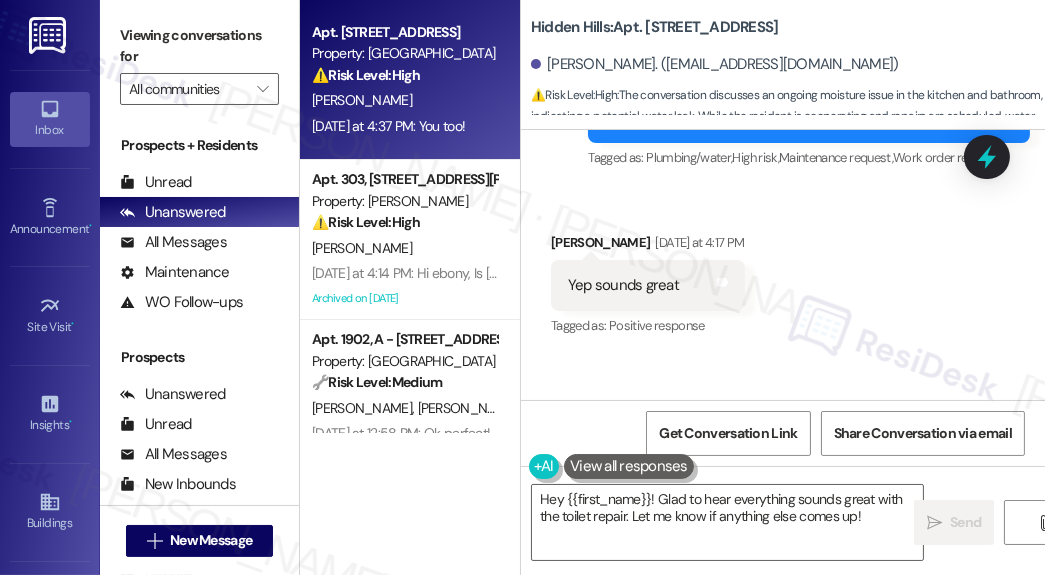 scroll, scrollTop: 27927, scrollLeft: 0, axis: vertical 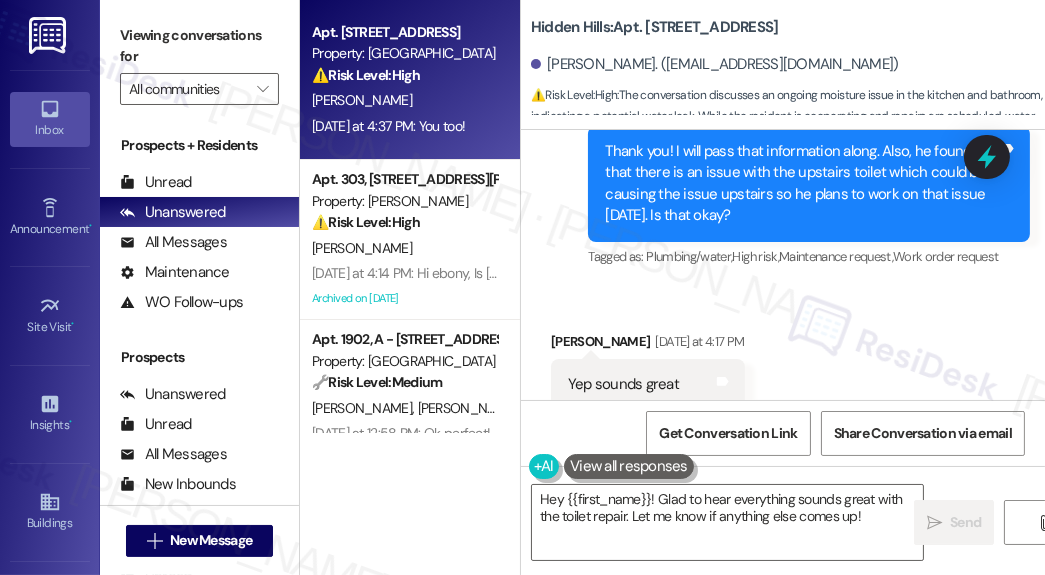 click on "Thank you!  I will pass that information along.  Also, he found that there is an issue with the upstairs toilet which could be causing the issue upstairs so he plans to work on that issue [DATE].  Is that okay?" at bounding box center (801, 184) 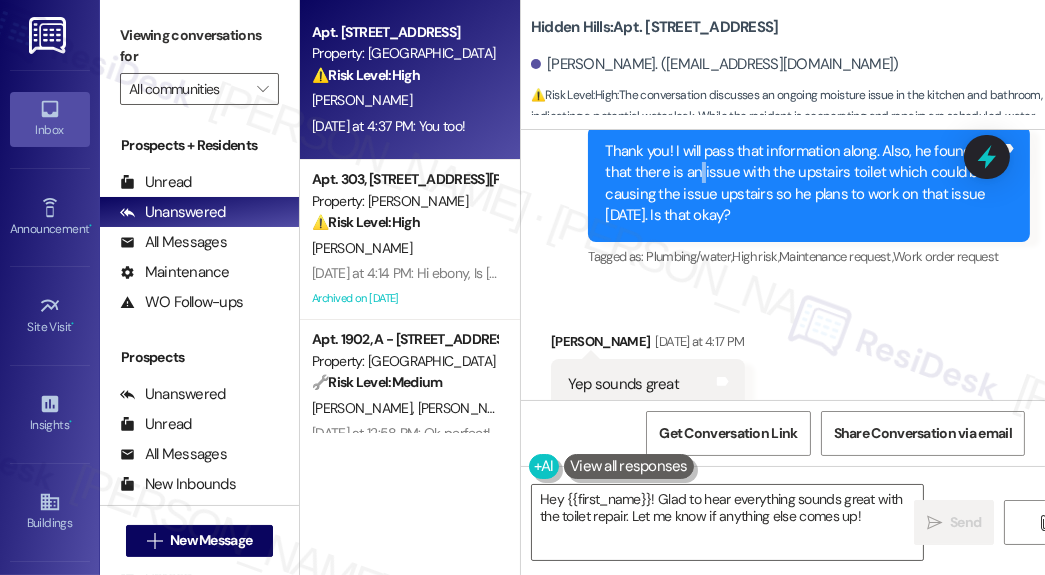 click on "Thank you!  I will pass that information along.  Also, he found that there is an issue with the upstairs toilet which could be causing the issue upstairs so he plans to work on that issue [DATE].  Is that okay?" at bounding box center [801, 184] 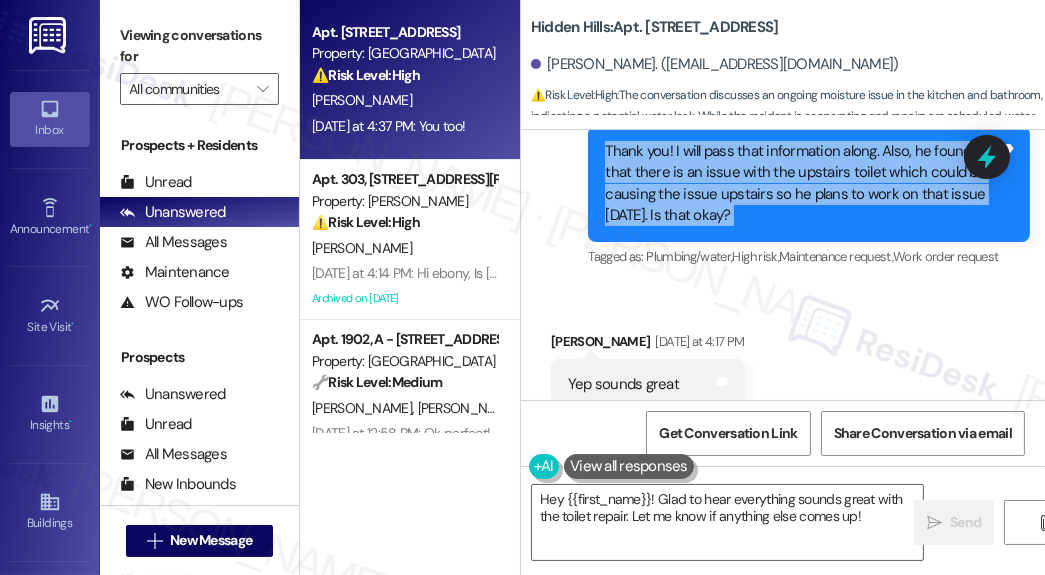 click on "Thank you!  I will pass that information along.  Also, he found that there is an issue with the upstairs toilet which could be causing the issue upstairs so he plans to work on that issue [DATE].  Is that okay?" at bounding box center [801, 184] 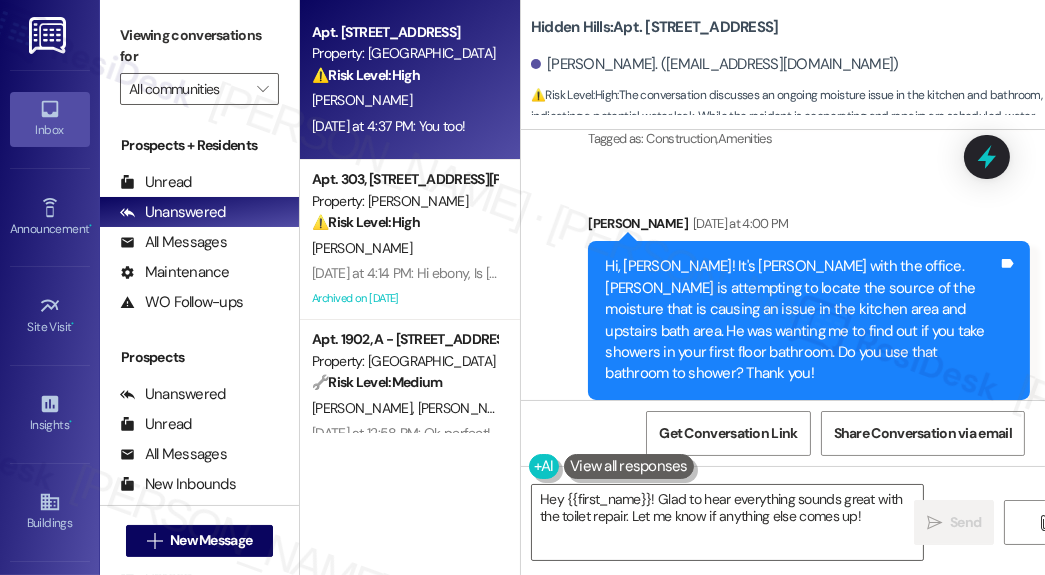 scroll, scrollTop: 27527, scrollLeft: 0, axis: vertical 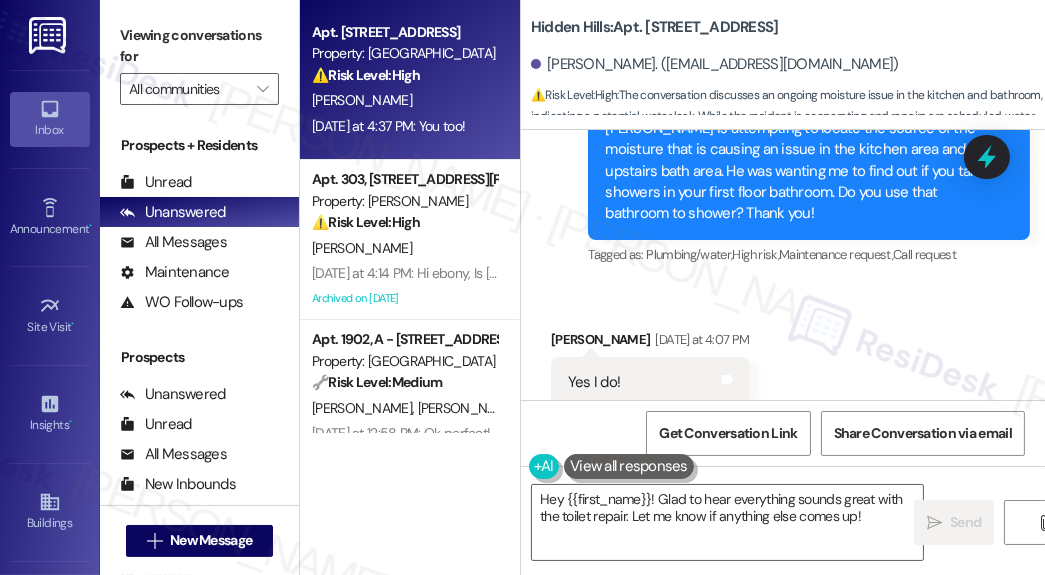 click on "Hi, [PERSON_NAME]!  It's [PERSON_NAME] with the office.  [PERSON_NAME] is attempting to locate the source of the moisture that is causing an issue in the kitchen area and upstairs bath area.  He was wanting me to find out if you take showers in your first floor bathroom.  Do you use that bathroom to shower?  Thank you!" at bounding box center [801, 160] 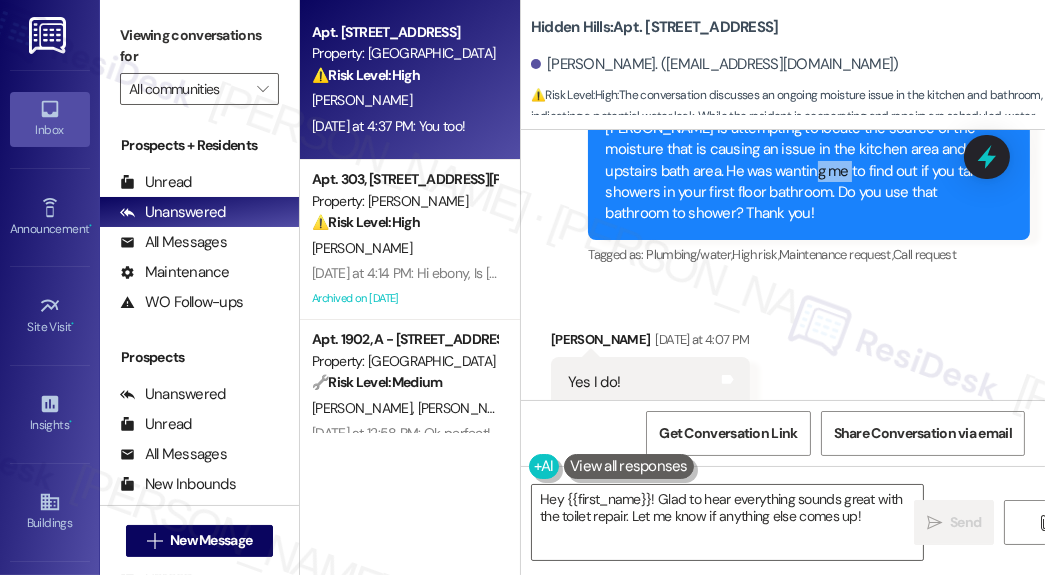 click on "Hi, [PERSON_NAME]!  It's [PERSON_NAME] with the office.  [PERSON_NAME] is attempting to locate the source of the moisture that is causing an issue in the kitchen area and upstairs bath area.  He was wanting me to find out if you take showers in your first floor bathroom.  Do you use that bathroom to shower?  Thank you!" at bounding box center [801, 160] 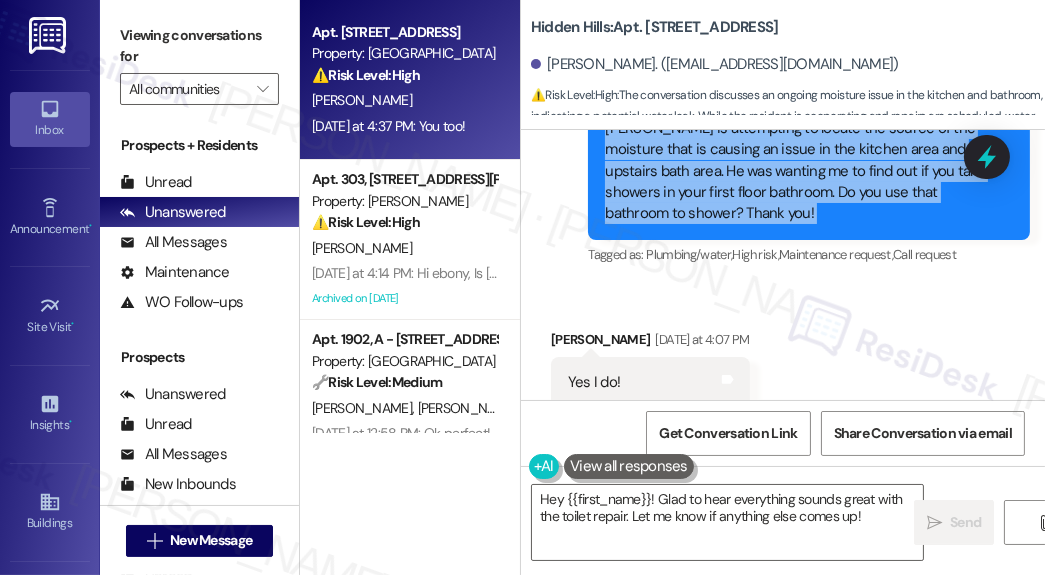 click on "Hi, [PERSON_NAME]!  It's [PERSON_NAME] with the office.  [PERSON_NAME] is attempting to locate the source of the moisture that is causing an issue in the kitchen area and upstairs bath area.  He was wanting me to find out if you take showers in your first floor bathroom.  Do you use that bathroom to shower?  Thank you!" at bounding box center [801, 160] 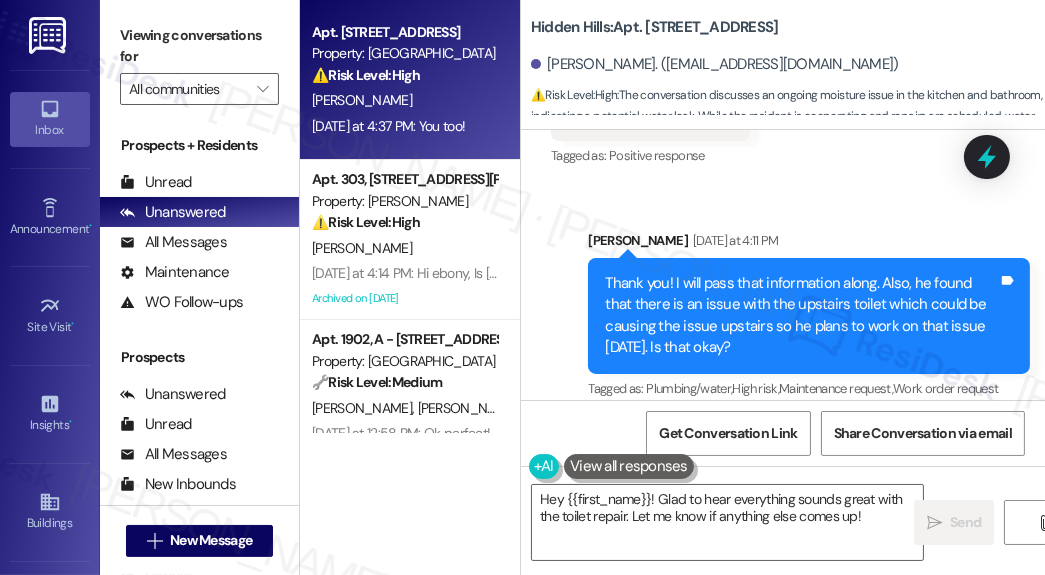 scroll, scrollTop: 27927, scrollLeft: 0, axis: vertical 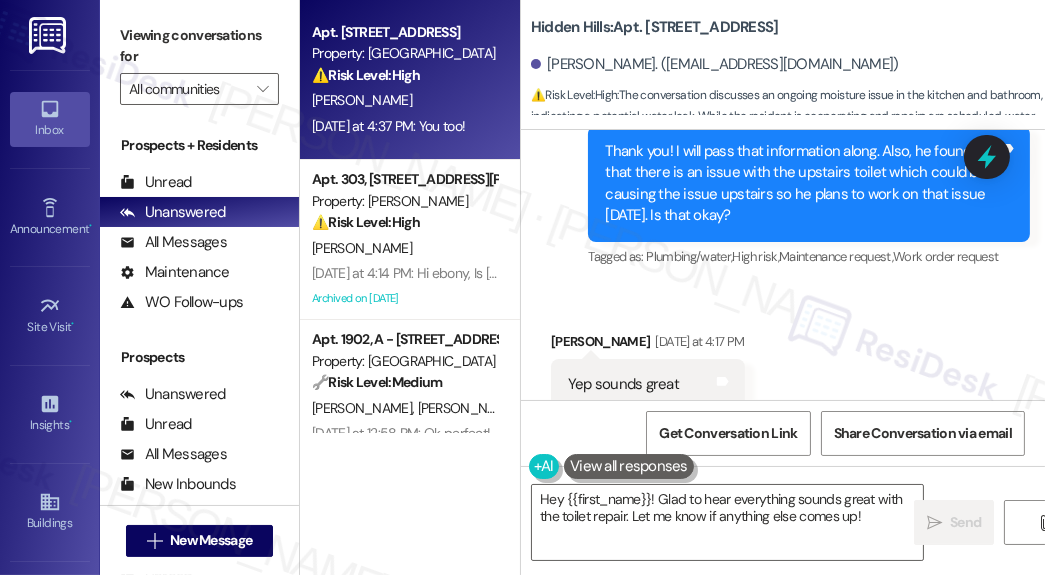 click on "Thank you!  I will pass that information along.  Also, he found that there is an issue with the upstairs toilet which could be causing the issue upstairs so he plans to work on that issue [DATE].  Is that okay?" at bounding box center [801, 184] 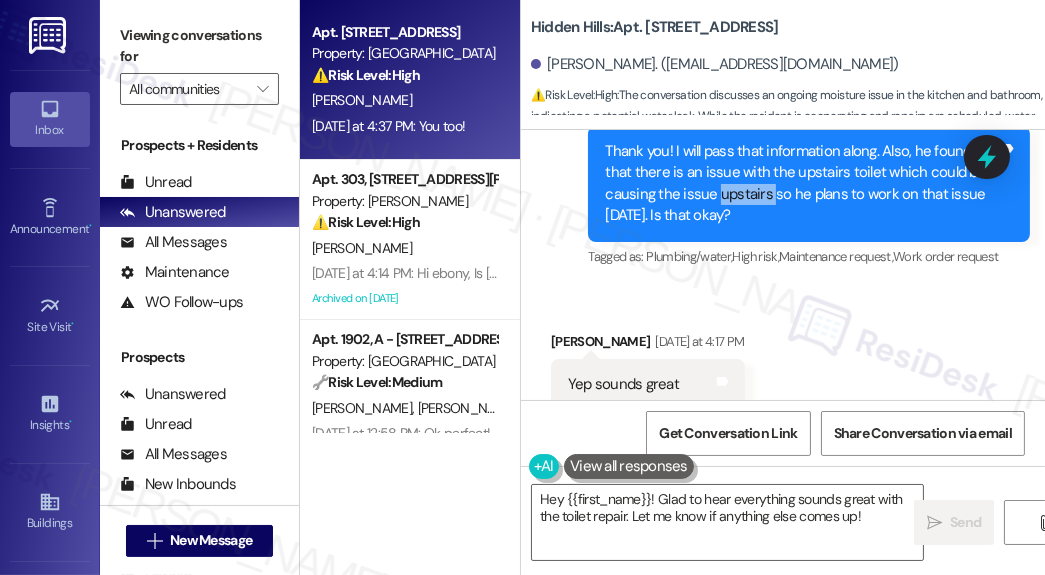 click on "Thank you!  I will pass that information along.  Also, he found that there is an issue with the upstairs toilet which could be causing the issue upstairs so he plans to work on that issue [DATE].  Is that okay?" at bounding box center [801, 184] 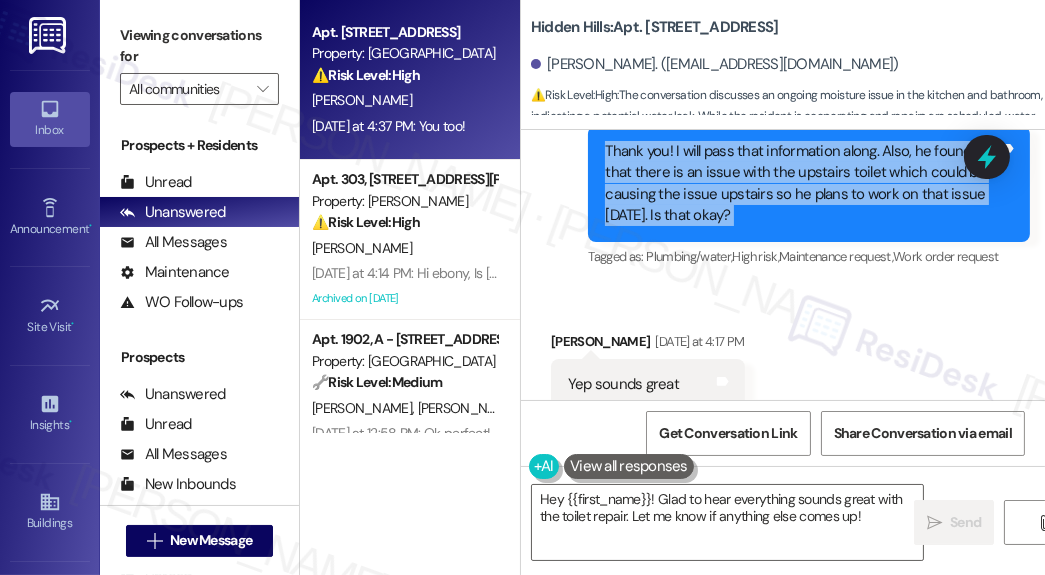 click on "Thank you!  I will pass that information along.  Also, he found that there is an issue with the upstairs toilet which could be causing the issue upstairs so he plans to work on that issue [DATE].  Is that okay?" at bounding box center (801, 184) 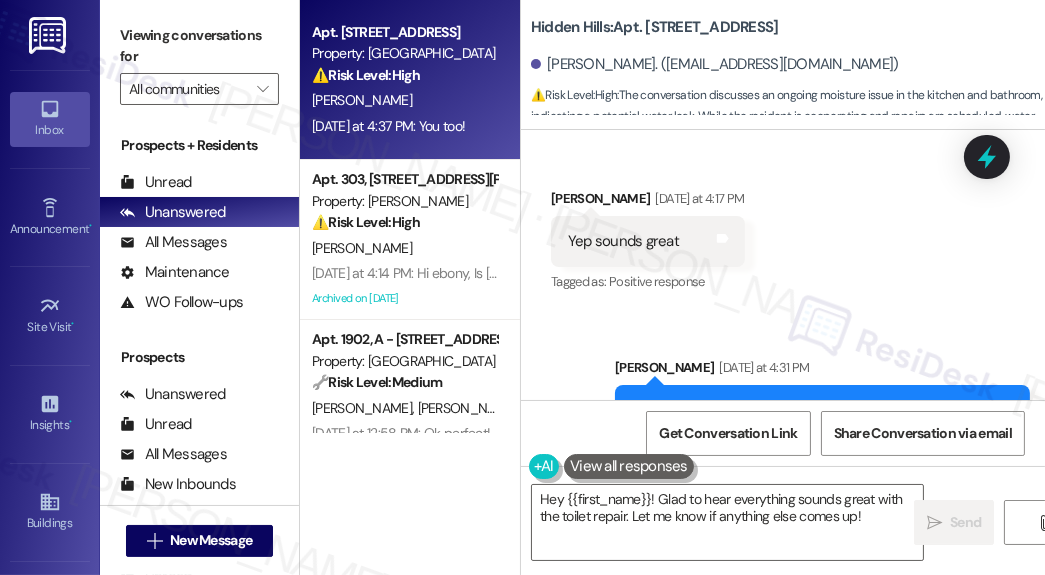 scroll, scrollTop: 28247, scrollLeft: 0, axis: vertical 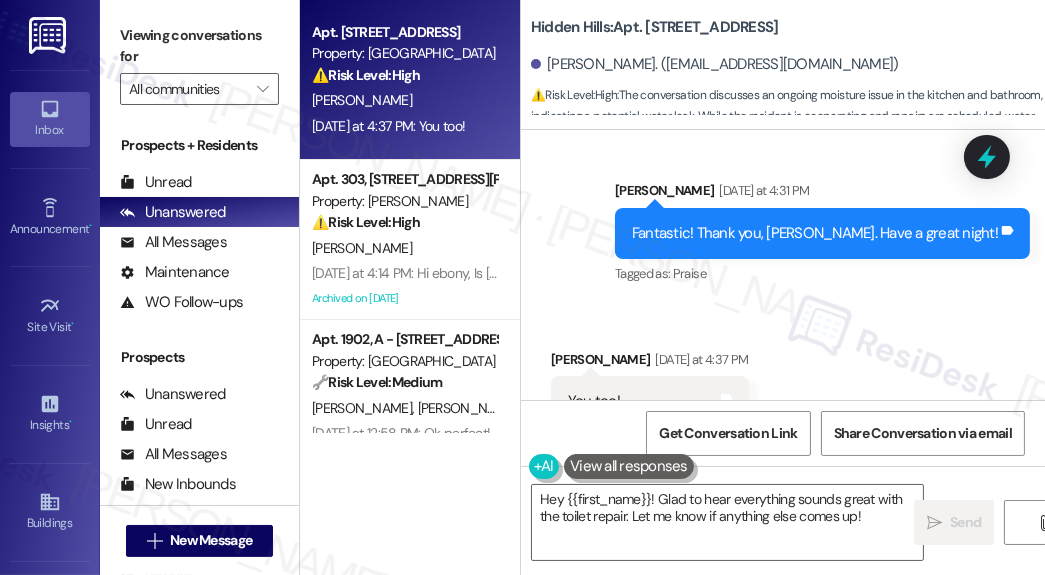 click on "Fantastic!  Thank you, [PERSON_NAME].  Have a great night!" at bounding box center [815, 233] 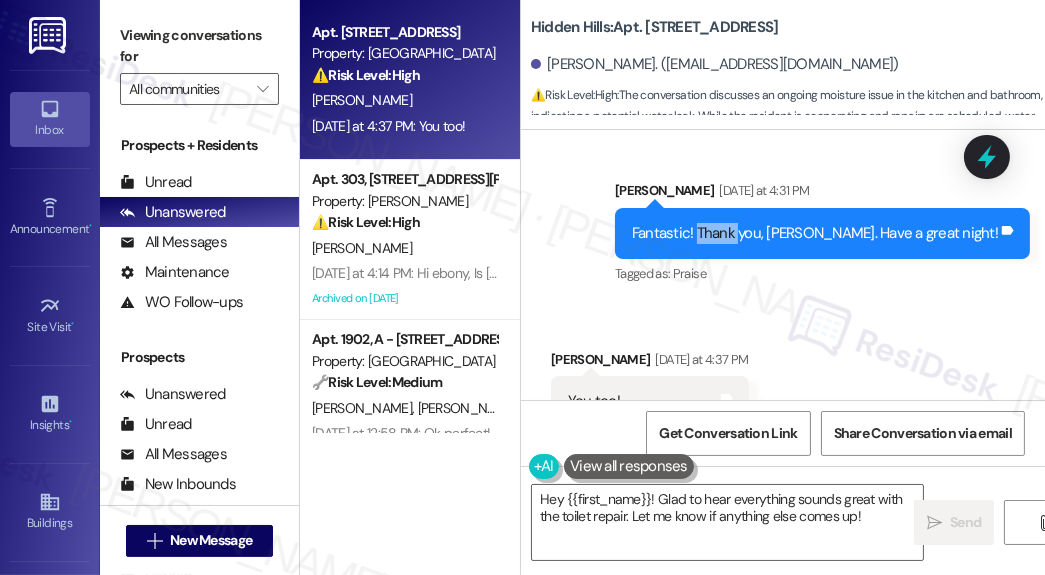 click on "Fantastic!  Thank you, [PERSON_NAME].  Have a great night!" at bounding box center [815, 233] 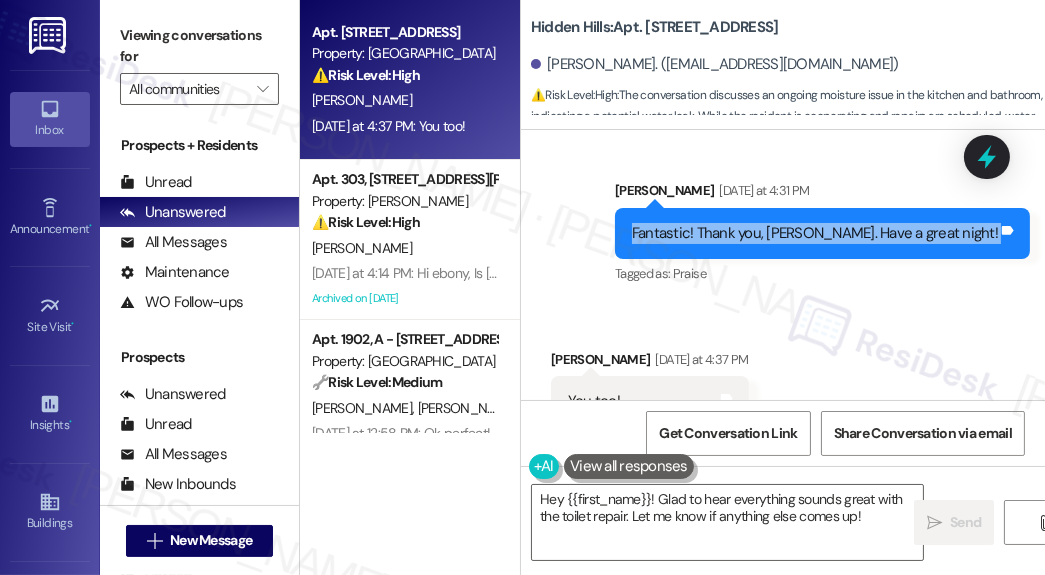 click on "Fantastic!  Thank you, [PERSON_NAME].  Have a great night!" at bounding box center (815, 233) 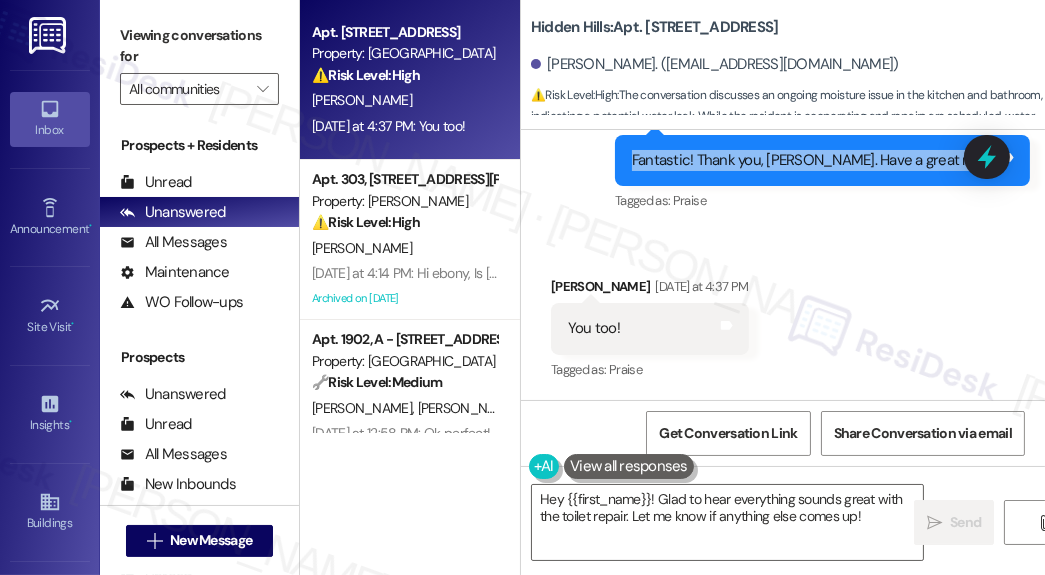 scroll, scrollTop: 28407, scrollLeft: 0, axis: vertical 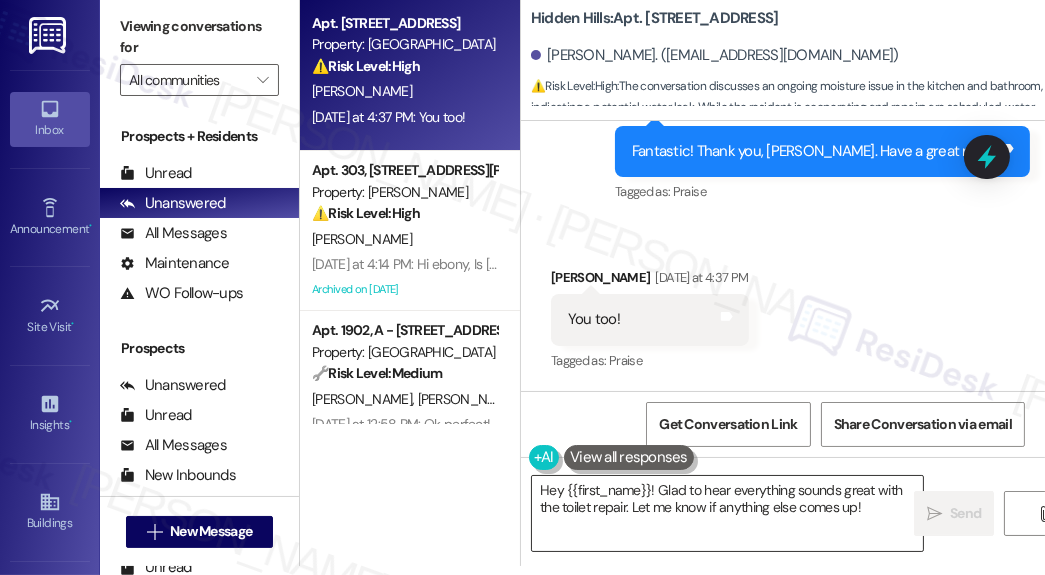 click on "Hey {{first_name}}! Glad to hear everything sounds great with the toilet repair. Let me know if anything else comes up!" at bounding box center [727, 513] 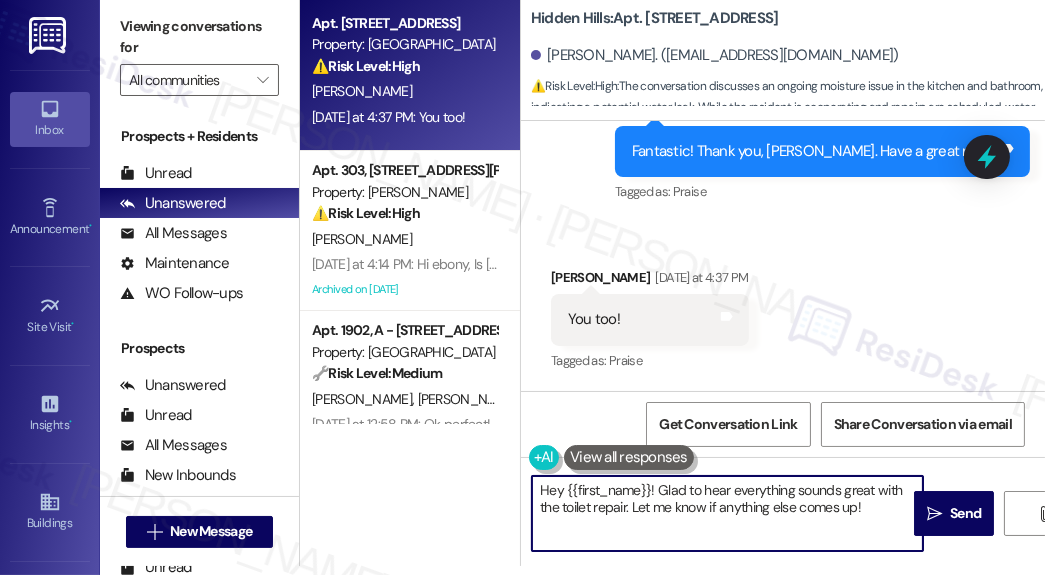 click on "Hey {{first_name}}! Glad to hear everything sounds great with the toilet repair. Let me know if anything else comes up!" at bounding box center [727, 513] 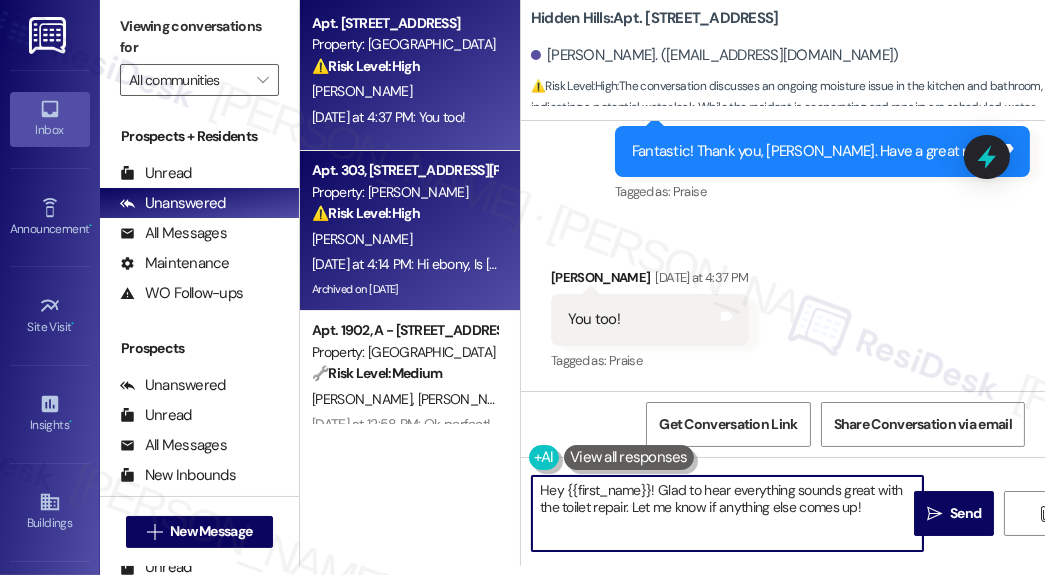 click on "⚠️  Risk Level:  High The resident is inquiring about the return of maintenance personnel ([PERSON_NAME]) to their apartment (303) on the same day the stove was scheduled to be delivered. The resident expresses urgency ('I really hope so!'), suggesting a potential issue with the stove installation or a related problem that requires immediate attention. This falls under urgent maintenance." at bounding box center [404, 213] 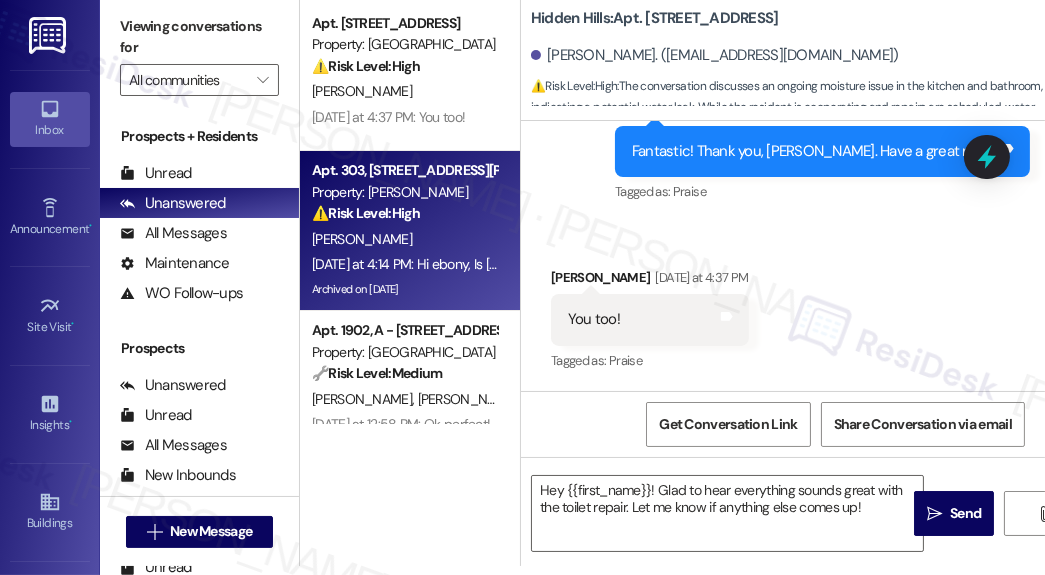 type on "Fetching suggested responses. Please feel free to read through the conversation in the meantime." 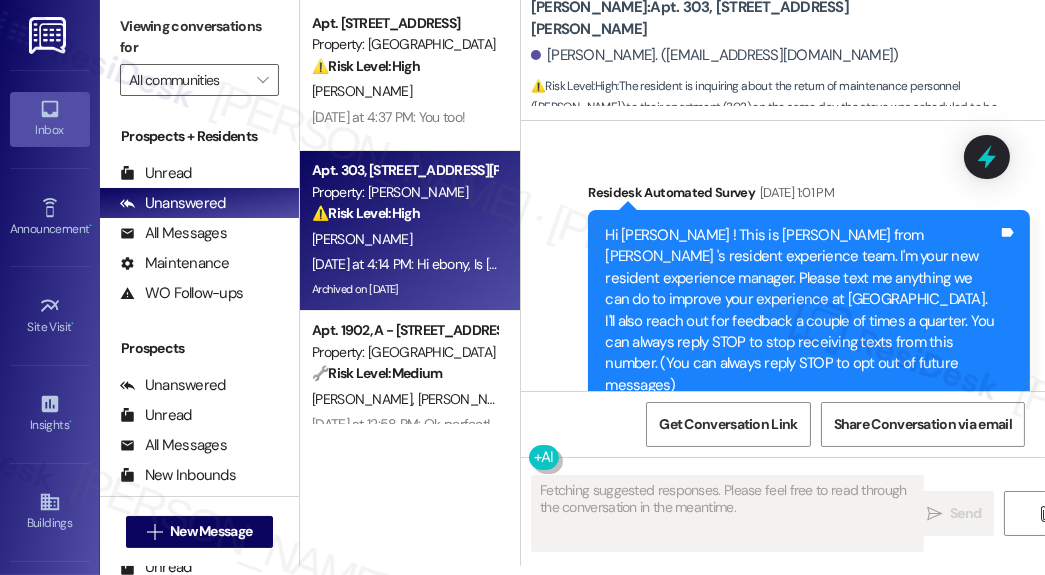 scroll, scrollTop: 59076, scrollLeft: 0, axis: vertical 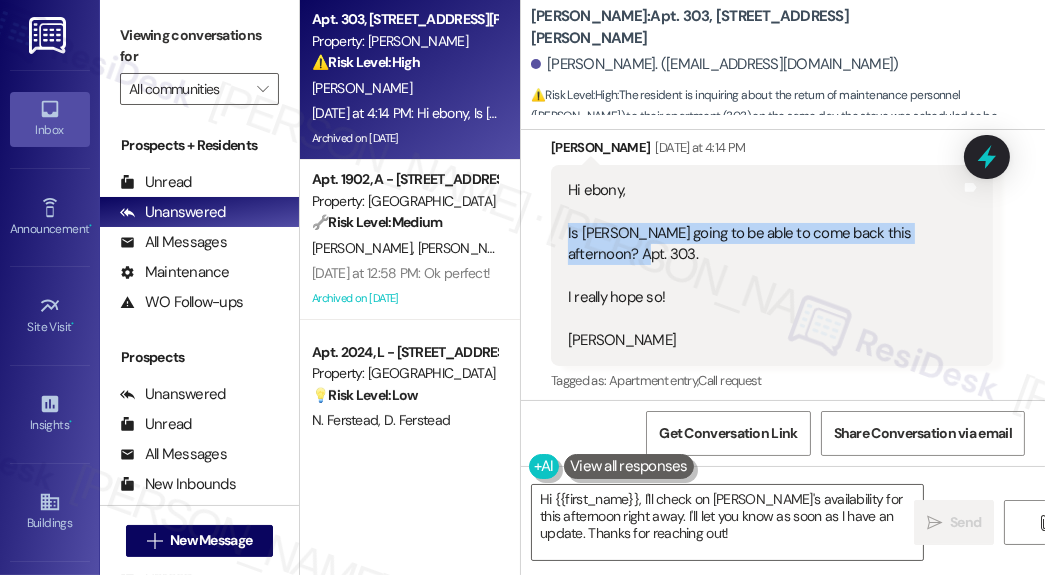 drag, startPoint x: 568, startPoint y: 223, endPoint x: 688, endPoint y: 240, distance: 121.19818 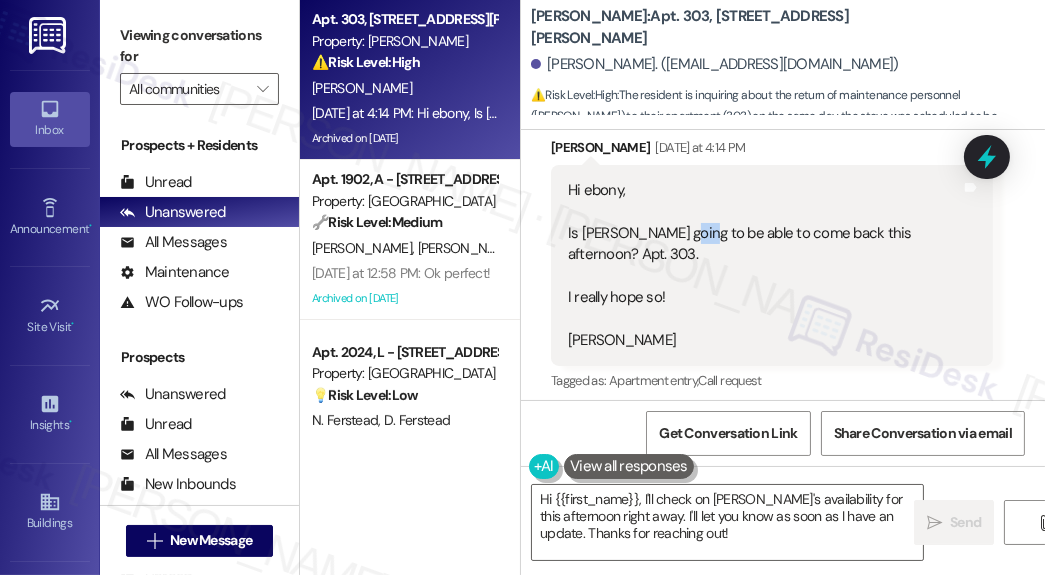 click on "Hi ebony,
Is [PERSON_NAME] going to be able to come back this afternoon? Apt. 303.
I really hope so!
[PERSON_NAME]" at bounding box center [764, 265] 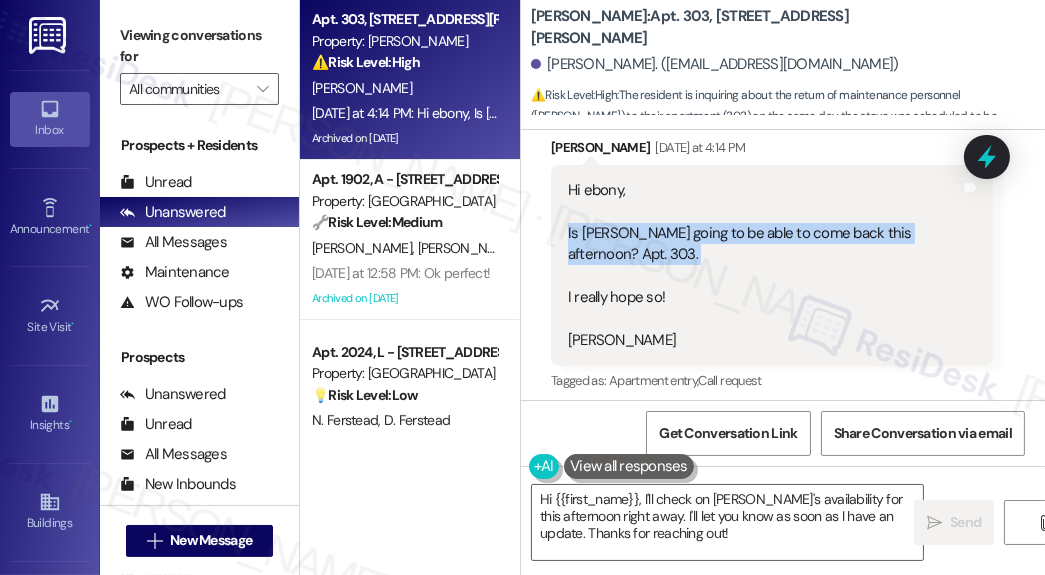 click on "Hi ebony,
Is [PERSON_NAME] going to be able to come back this afternoon? Apt. 303.
I really hope so!
[PERSON_NAME]" at bounding box center (764, 265) 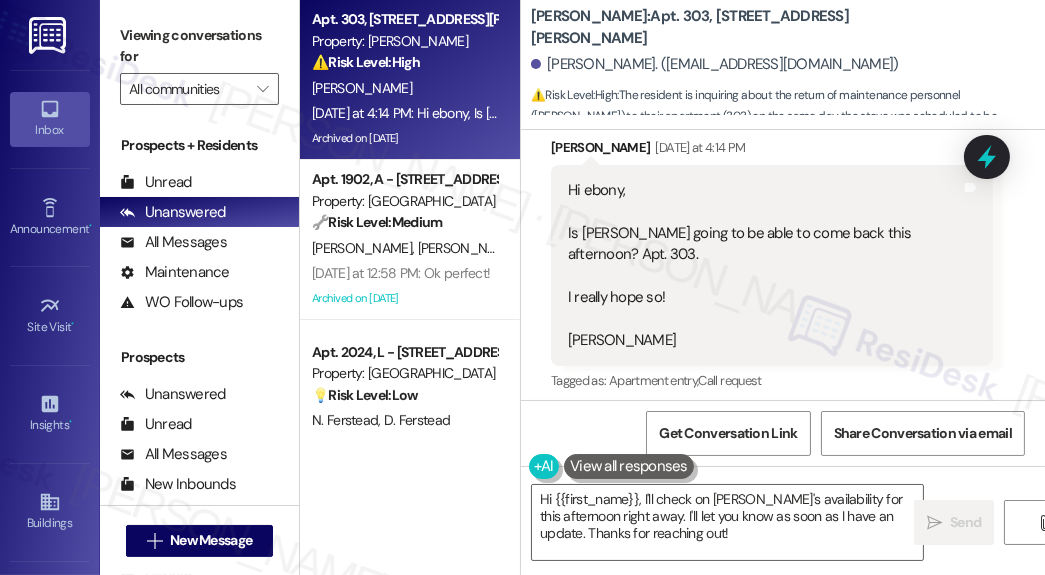 click on "[PERSON_NAME]. ([EMAIL_ADDRESS][DOMAIN_NAME])" at bounding box center (715, 64) 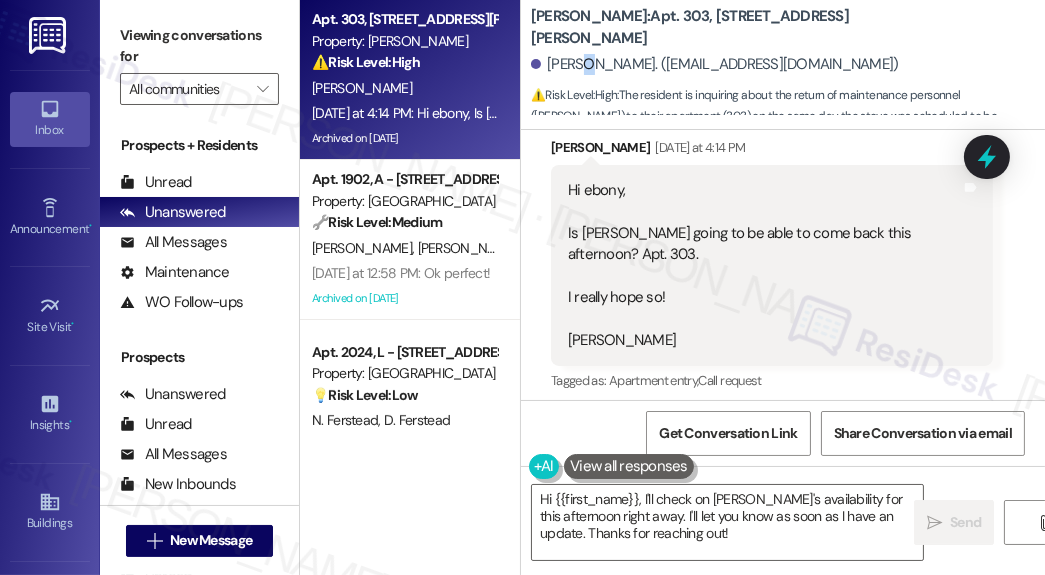 click on "[PERSON_NAME]. ([EMAIL_ADDRESS][DOMAIN_NAME])" at bounding box center (715, 64) 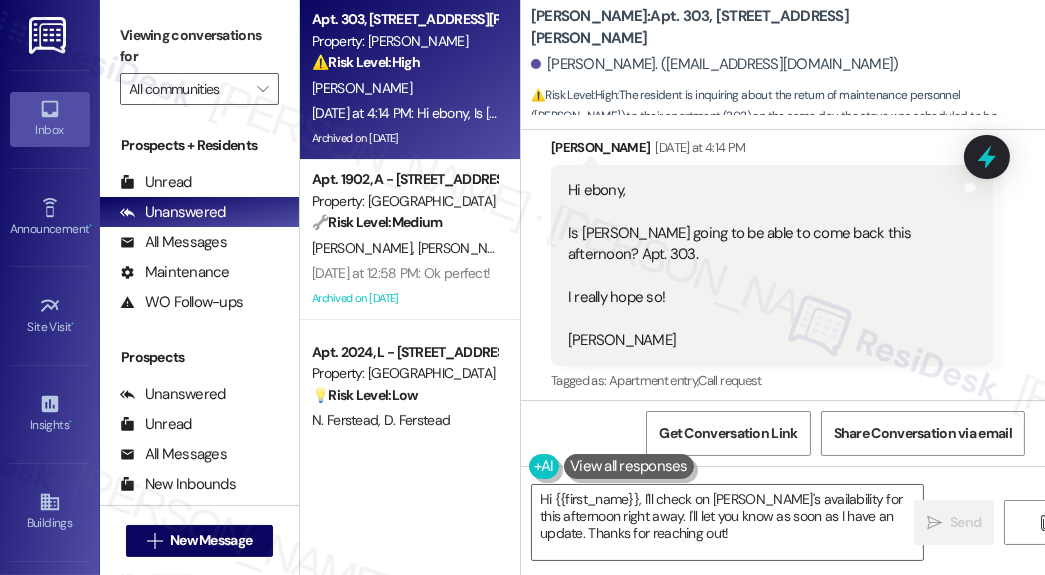 click on "Hi ebony,
Is [PERSON_NAME] going to be able to come back this afternoon? Apt. 303.
I really hope so!
[PERSON_NAME]" at bounding box center (764, 265) 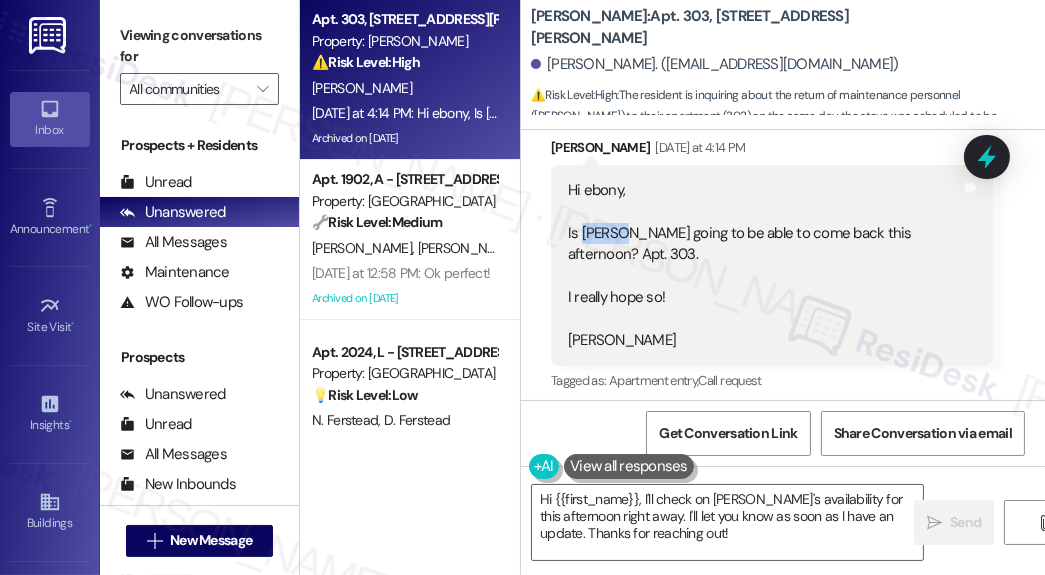 click on "Hi ebony,
Is [PERSON_NAME] going to be able to come back this afternoon? Apt. 303.
I really hope so!
[PERSON_NAME]" at bounding box center (764, 265) 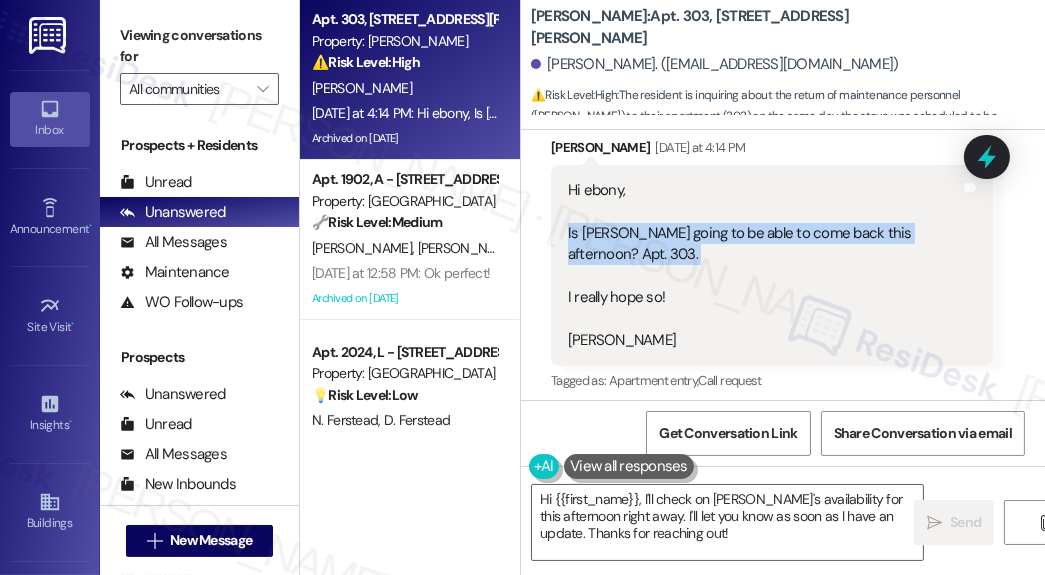 click on "Hi ebony,
Is [PERSON_NAME] going to be able to come back this afternoon? Apt. 303.
I really hope so!
[PERSON_NAME]" at bounding box center (764, 265) 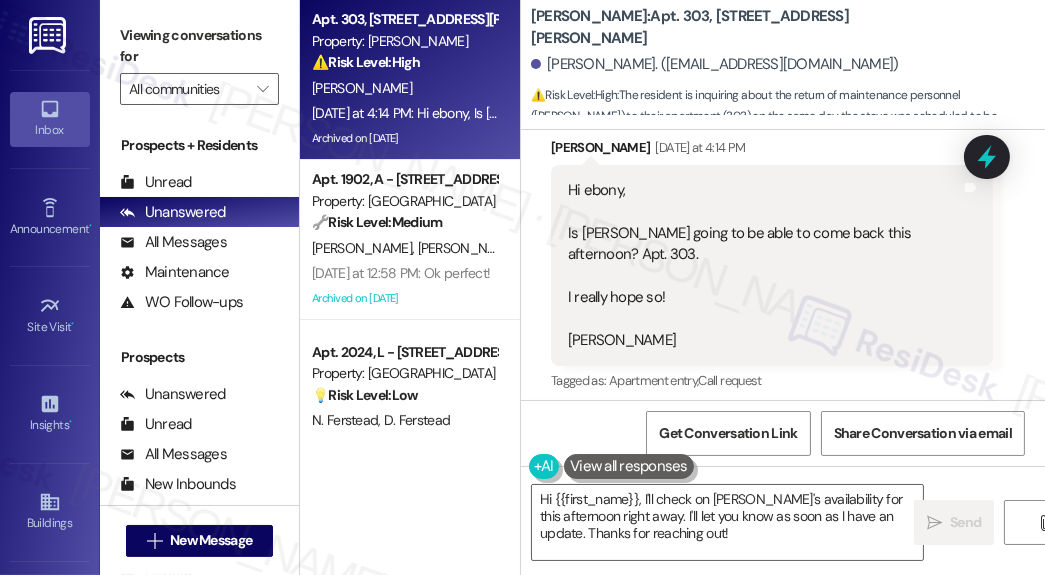 click on "[PERSON_NAME]. ([EMAIL_ADDRESS][DOMAIN_NAME])" at bounding box center (788, 65) 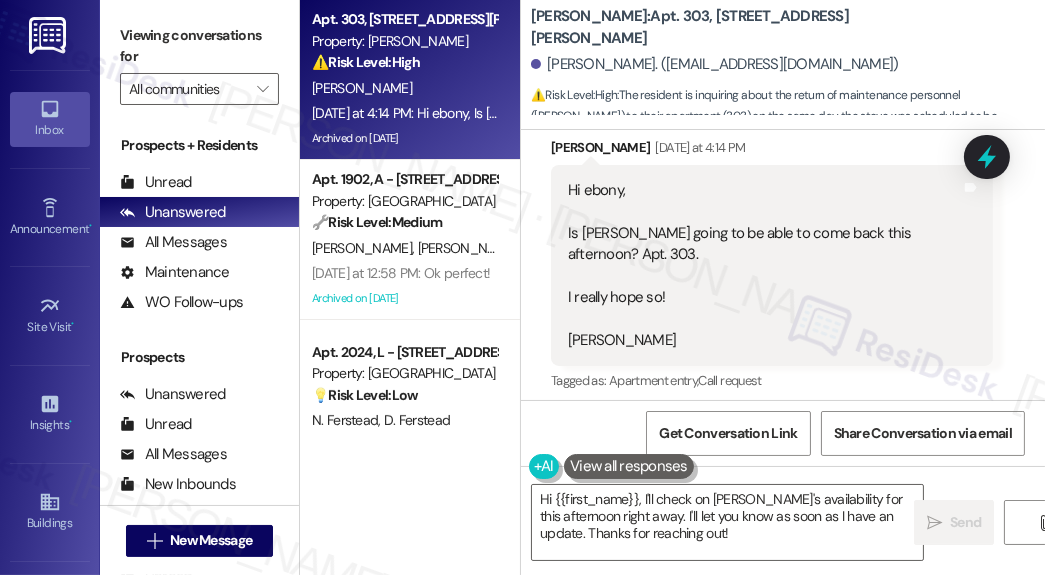 click on "[PERSON_NAME]:  Apt. 303, [STREET_ADDRESS][PERSON_NAME]" at bounding box center [731, 27] 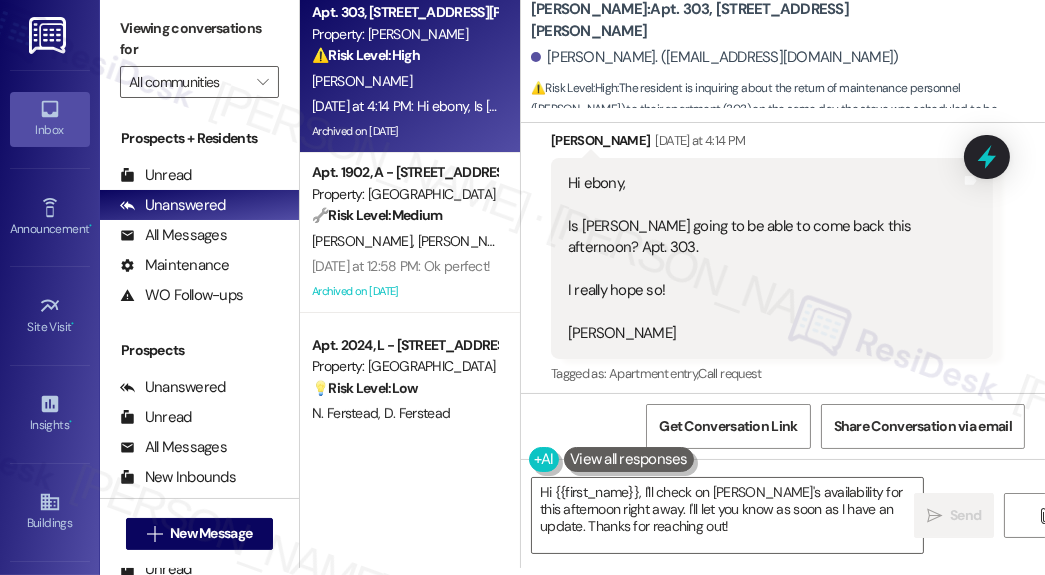 scroll, scrollTop: 9, scrollLeft: 0, axis: vertical 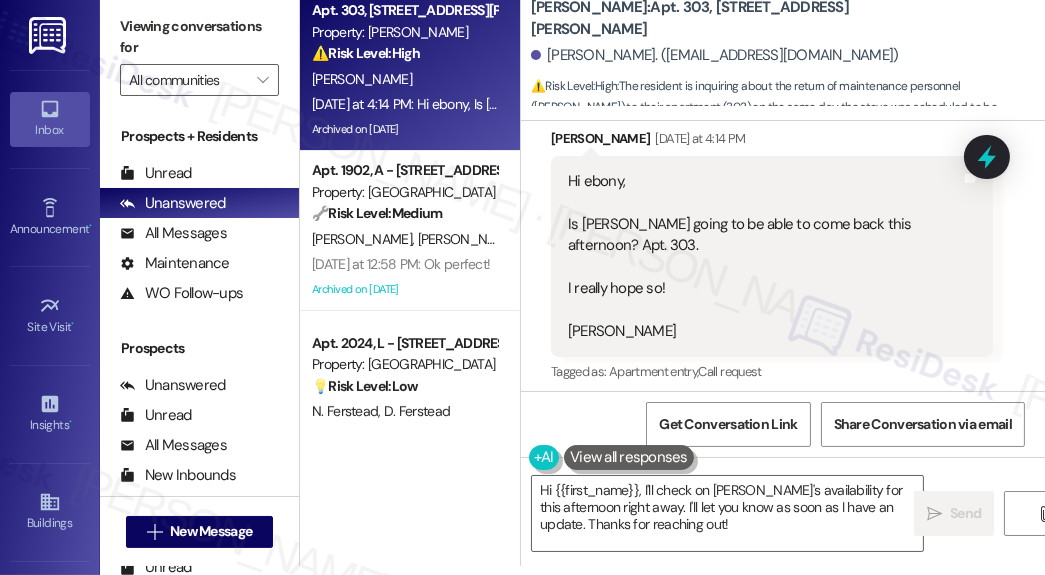 click on "[PERSON_NAME]. ([EMAIL_ADDRESS][DOMAIN_NAME])" at bounding box center (788, 56) 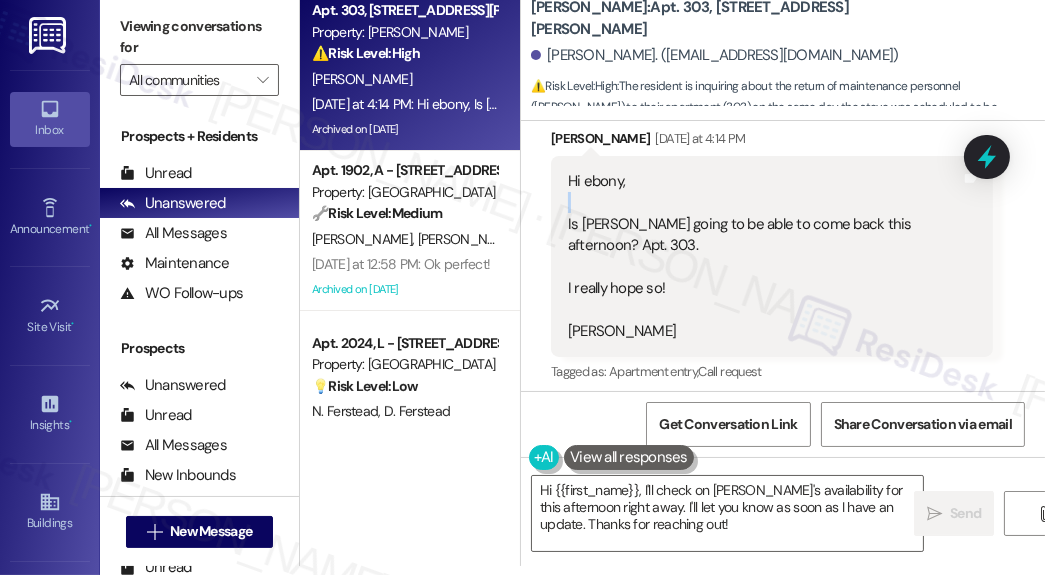 click on "Hi ebony,
Is [PERSON_NAME] going to be able to come back this afternoon? Apt. 303.
I really hope so!
[PERSON_NAME]" at bounding box center [764, 256] 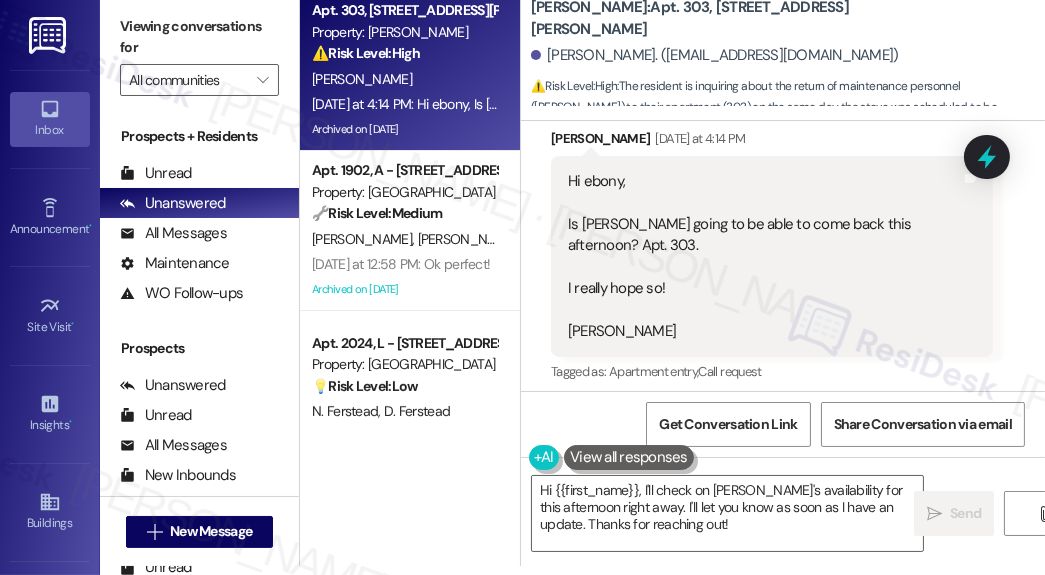 click on "Hi ebony,
Is [PERSON_NAME] going to be able to come back this afternoon? Apt. 303.
I really hope so!
[PERSON_NAME]" at bounding box center (764, 256) 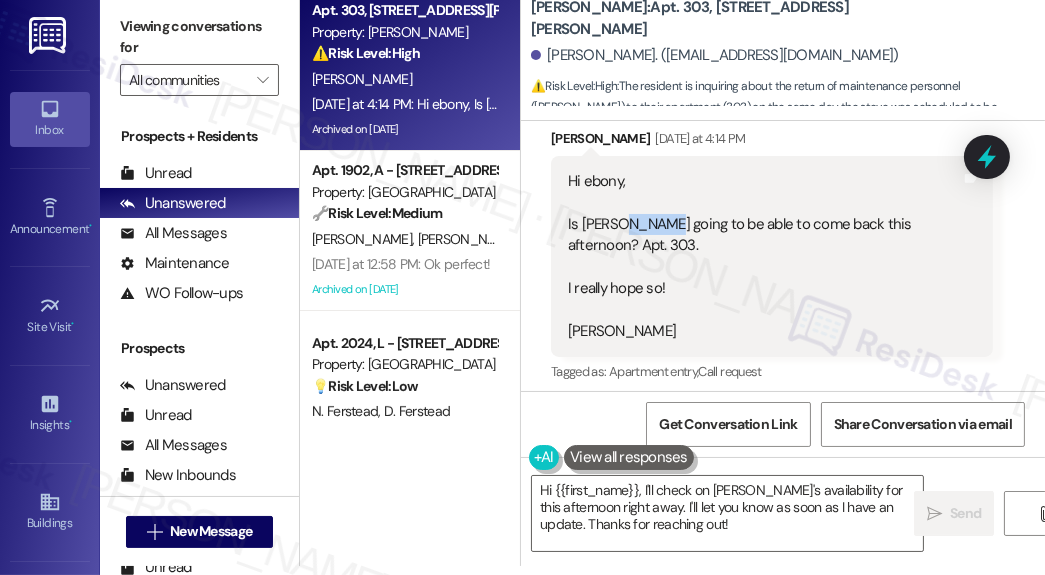 click on "Hi ebony,
Is [PERSON_NAME] going to be able to come back this afternoon? Apt. 303.
I really hope so!
[PERSON_NAME]" at bounding box center (764, 256) 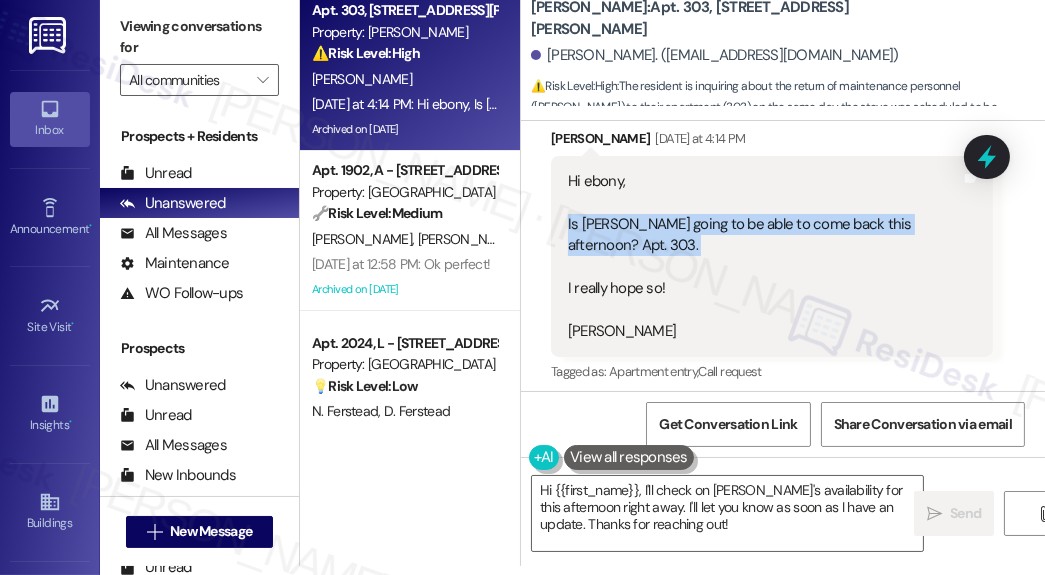 click on "Hi ebony,
Is [PERSON_NAME] going to be able to come back this afternoon? Apt. 303.
I really hope so!
[PERSON_NAME]" at bounding box center [764, 256] 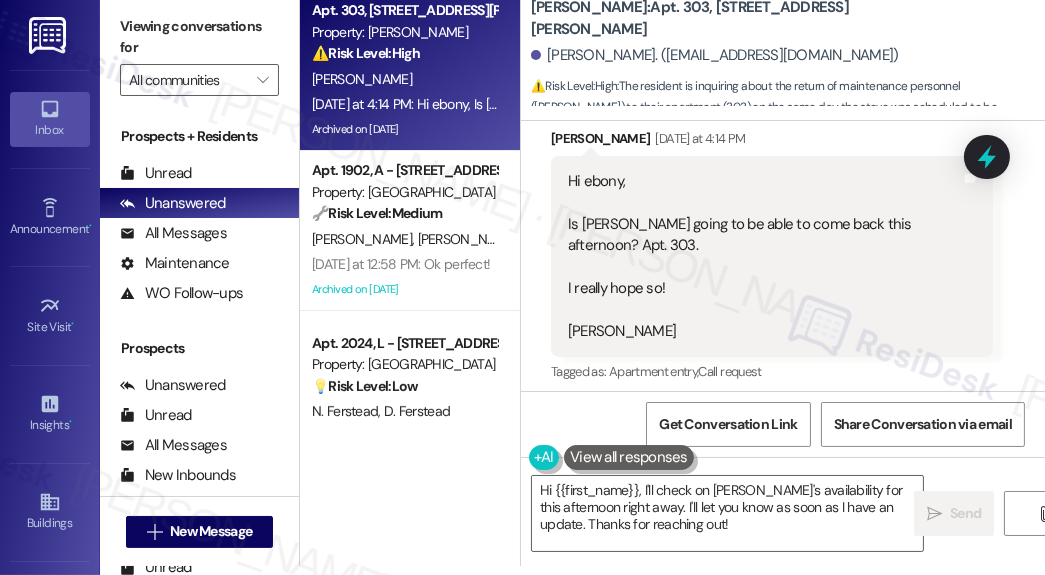 click on "[PERSON_NAME]. ([EMAIL_ADDRESS][DOMAIN_NAME])" at bounding box center [788, 56] 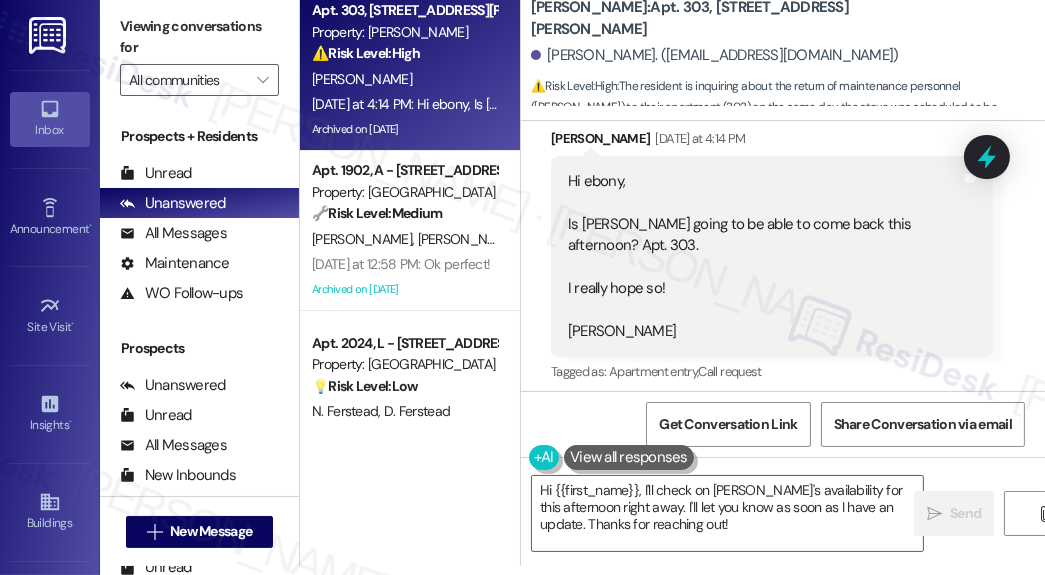 click on "[PERSON_NAME]. ([EMAIL_ADDRESS][DOMAIN_NAME])" at bounding box center [788, 56] 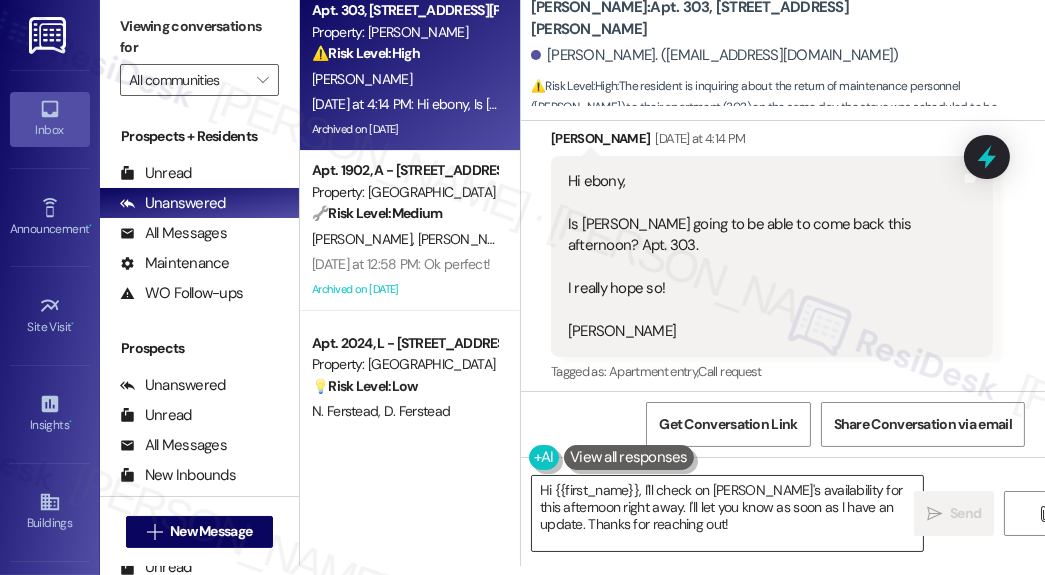 click on "Hi {{first_name}}, I'll check on [PERSON_NAME]'s availability for this afternoon right away. I'll let you know as soon as I have an update. Thanks for reaching out!" at bounding box center [727, 513] 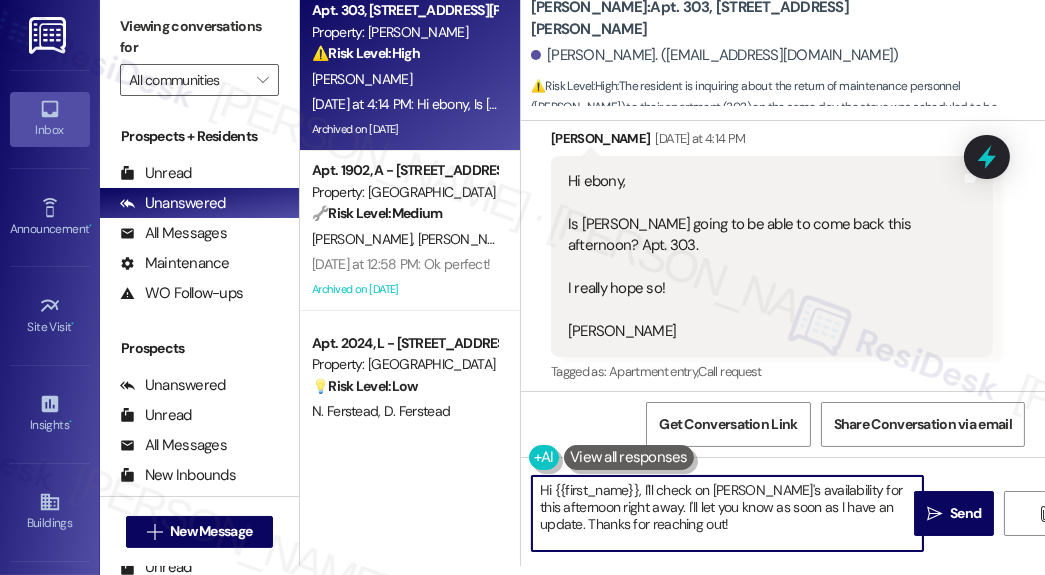 click on "Hi {{first_name}}, I'll check on [PERSON_NAME]'s availability for this afternoon right away. I'll let you know as soon as I have an update. Thanks for reaching out!" at bounding box center [727, 513] 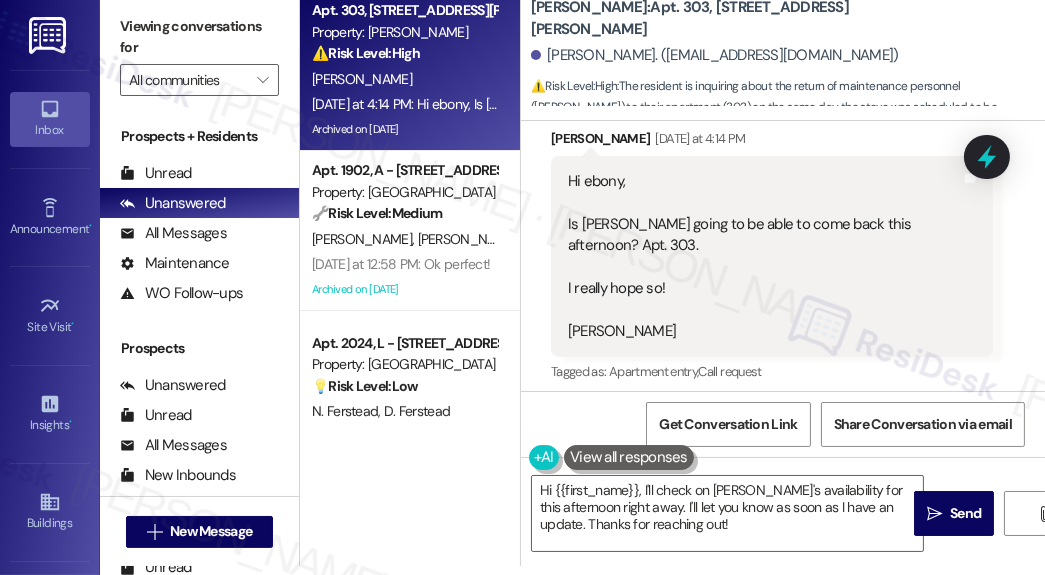 click on "Received via SMS [PERSON_NAME] [DATE] at 4:14 PM Hi ebony,
Is [PERSON_NAME] going to be able to come back this afternoon? Apt. 303.
I really hope so!
[PERSON_NAME] and notes Tagged as:   Apartment entry ,  Click to highlight conversations about Apartment entry Call request Click to highlight conversations about Call request" at bounding box center [772, 257] 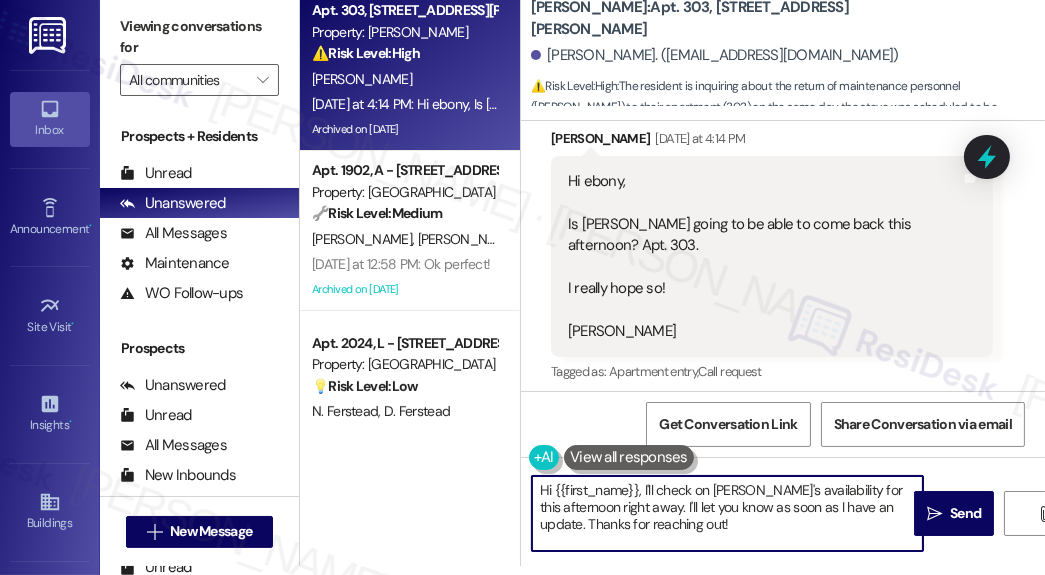 click on "Hi {{first_name}}, I'll check on [PERSON_NAME]'s availability for this afternoon right away. I'll let you know as soon as I have an update. Thanks for reaching out!" at bounding box center (727, 513) 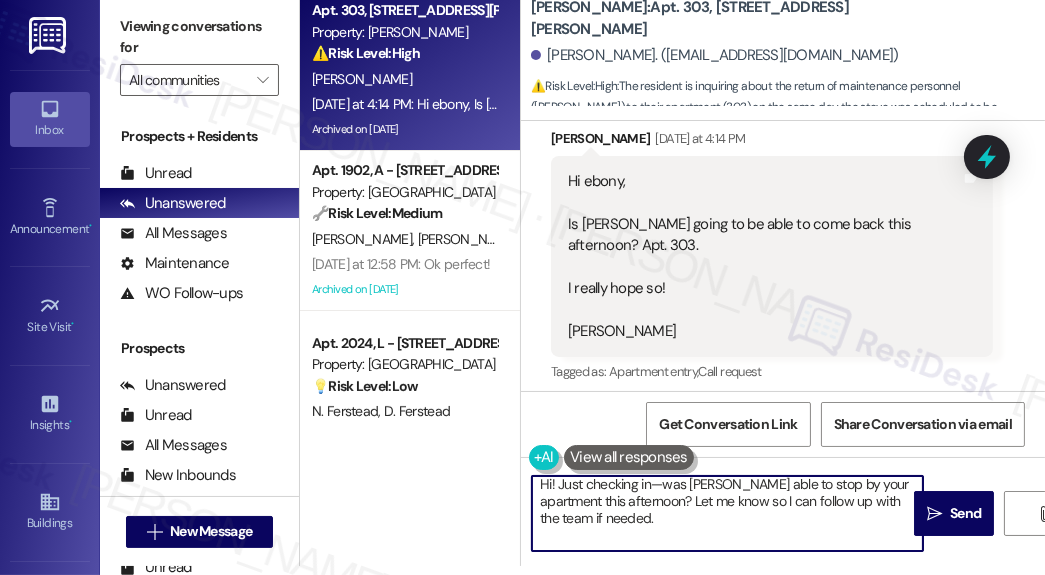 scroll, scrollTop: 0, scrollLeft: 0, axis: both 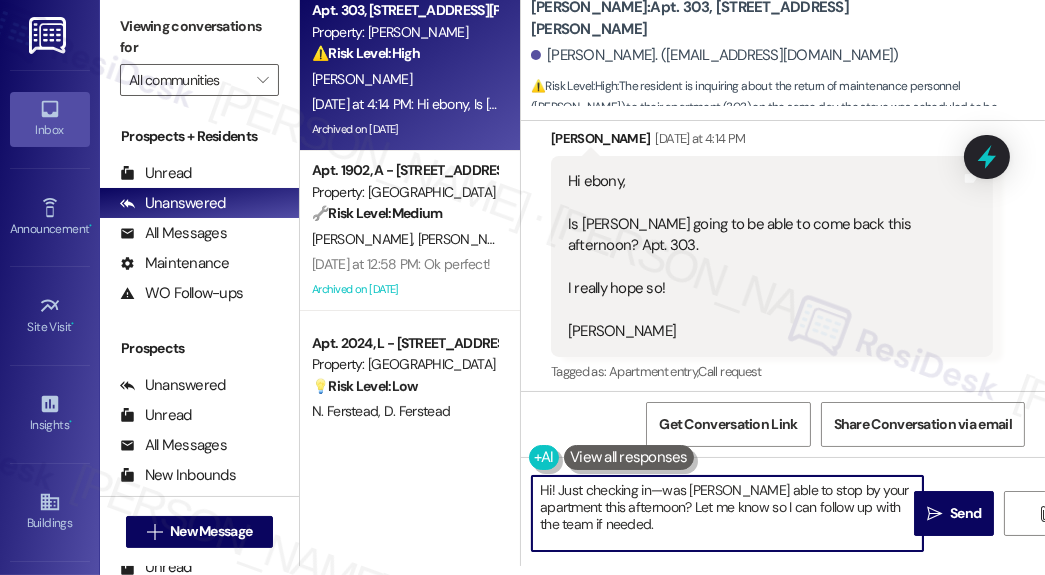 drag, startPoint x: 648, startPoint y: 540, endPoint x: 535, endPoint y: 532, distance: 113.28283 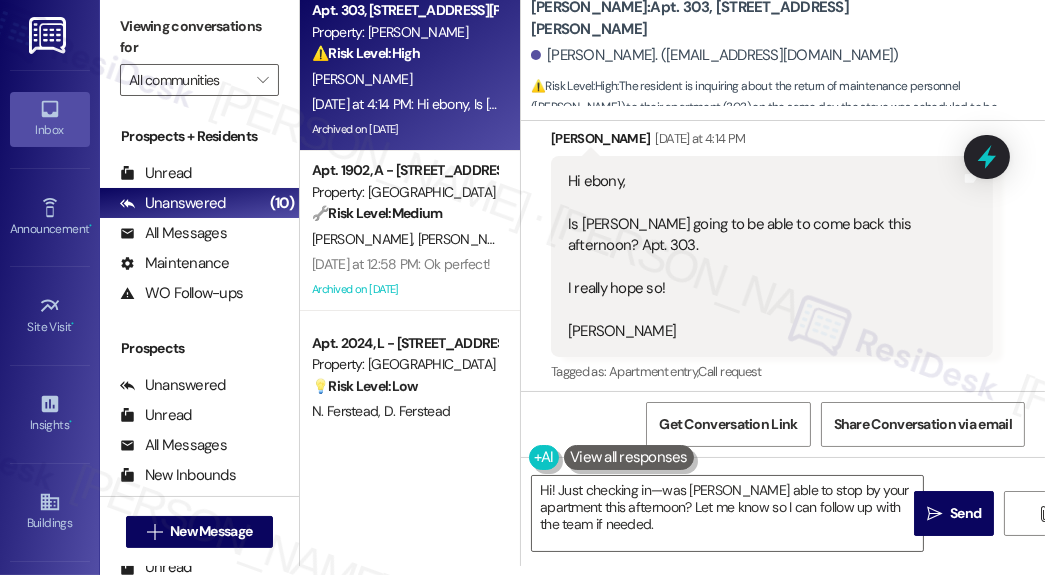 click on "Hi ebony,
Is [PERSON_NAME] going to be able to come back this afternoon? Apt. 303.
I really hope so!
[PERSON_NAME]" at bounding box center [764, 256] 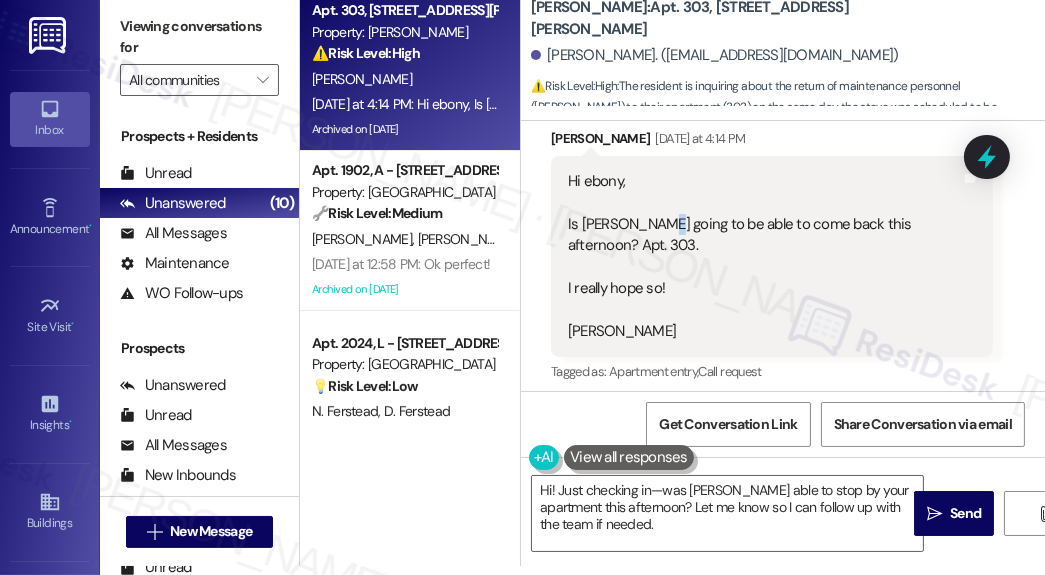 click on "Hi ebony,
Is [PERSON_NAME] going to be able to come back this afternoon? Apt. 303.
I really hope so!
[PERSON_NAME]" at bounding box center (764, 256) 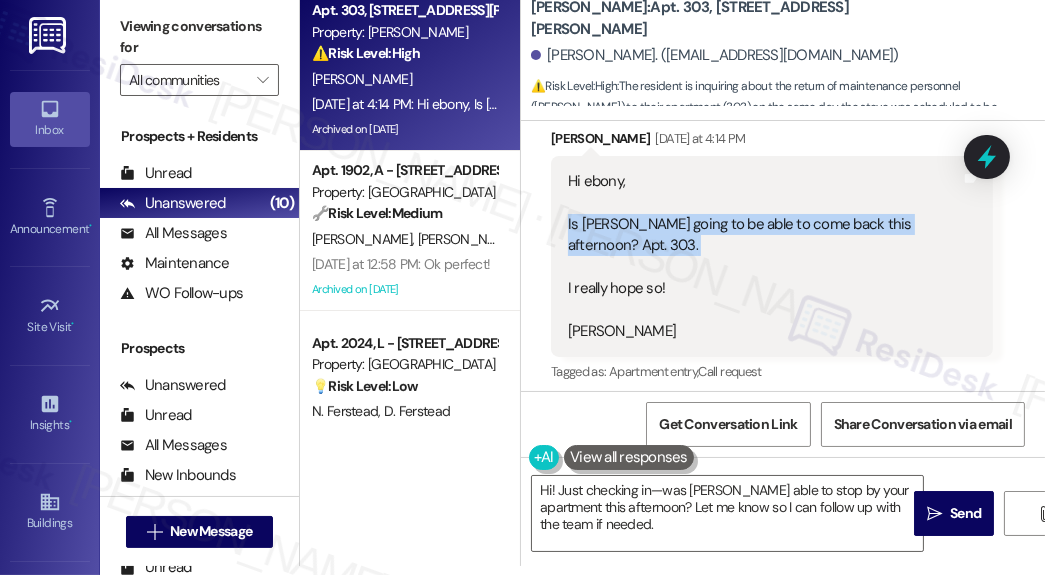 click on "Hi ebony,
Is [PERSON_NAME] going to be able to come back this afternoon? Apt. 303.
I really hope so!
[PERSON_NAME]" at bounding box center (764, 256) 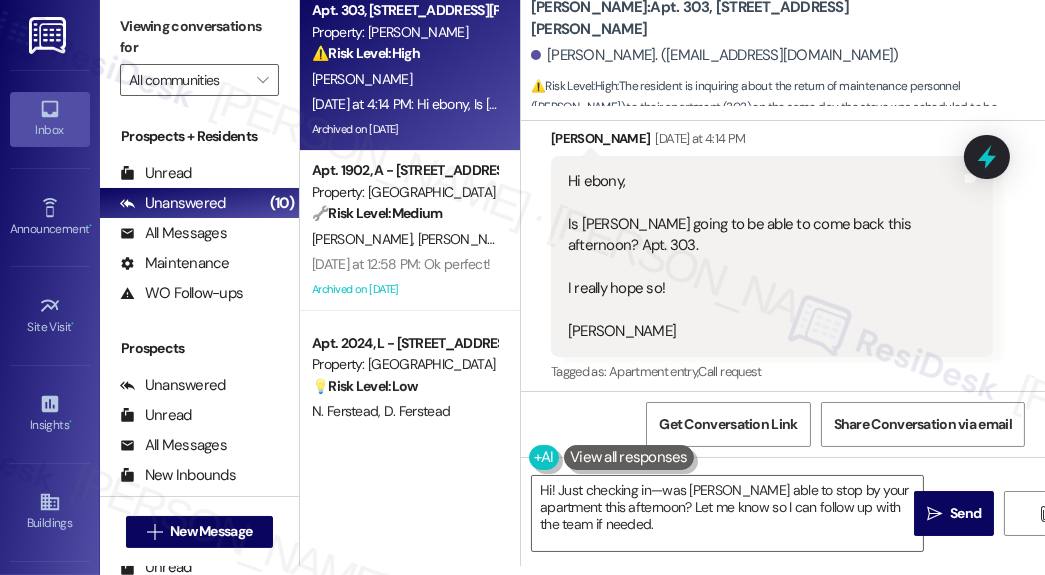 click on "[PERSON_NAME]. ([EMAIL_ADDRESS][DOMAIN_NAME])" at bounding box center [788, 56] 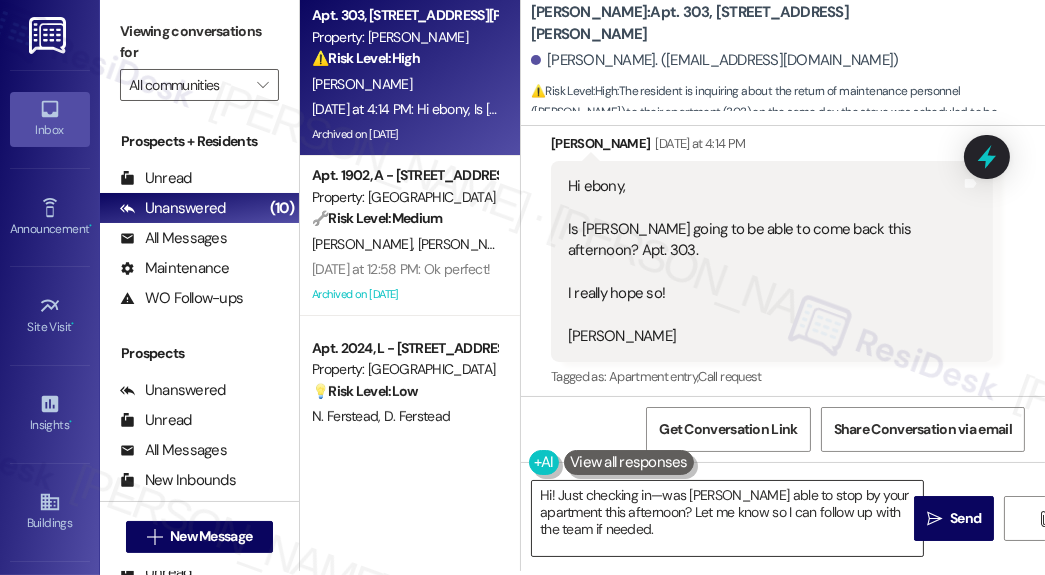 scroll, scrollTop: 0, scrollLeft: 0, axis: both 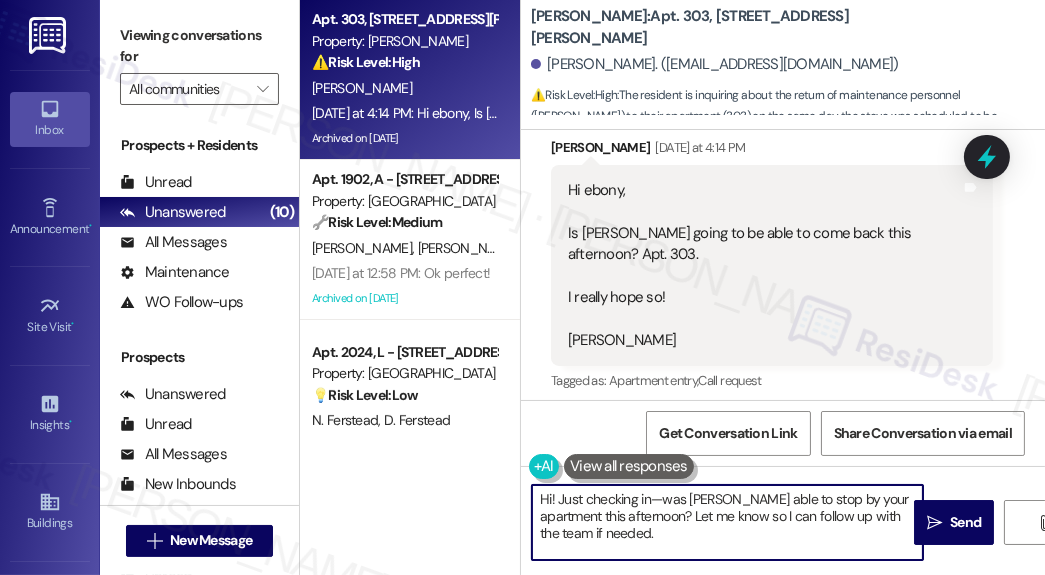drag, startPoint x: 659, startPoint y: 500, endPoint x: 648, endPoint y: 496, distance: 11.7046995 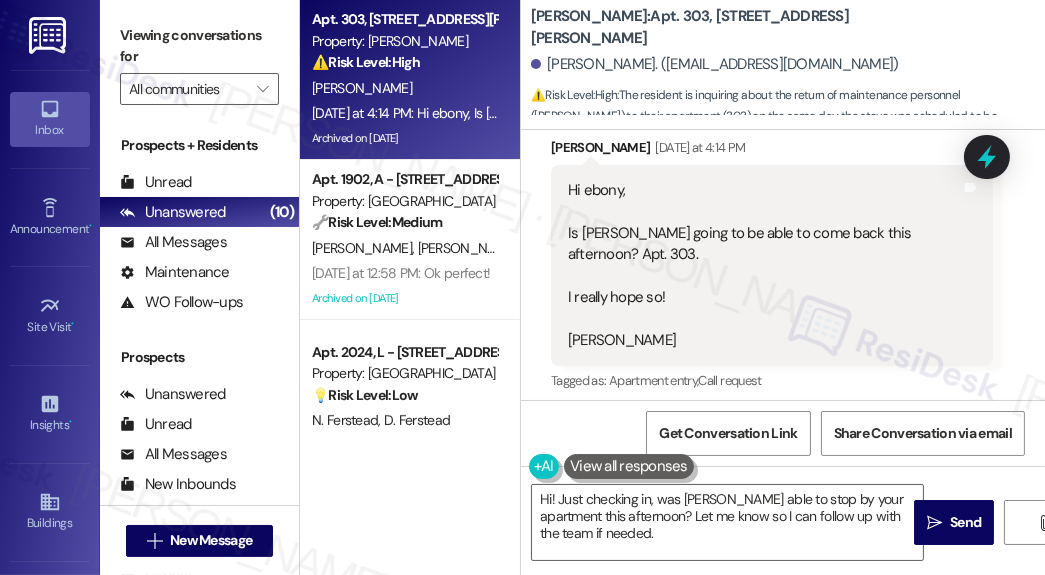click on "[PERSON_NAME] [DATE] at 4:14 PM" at bounding box center [772, 151] 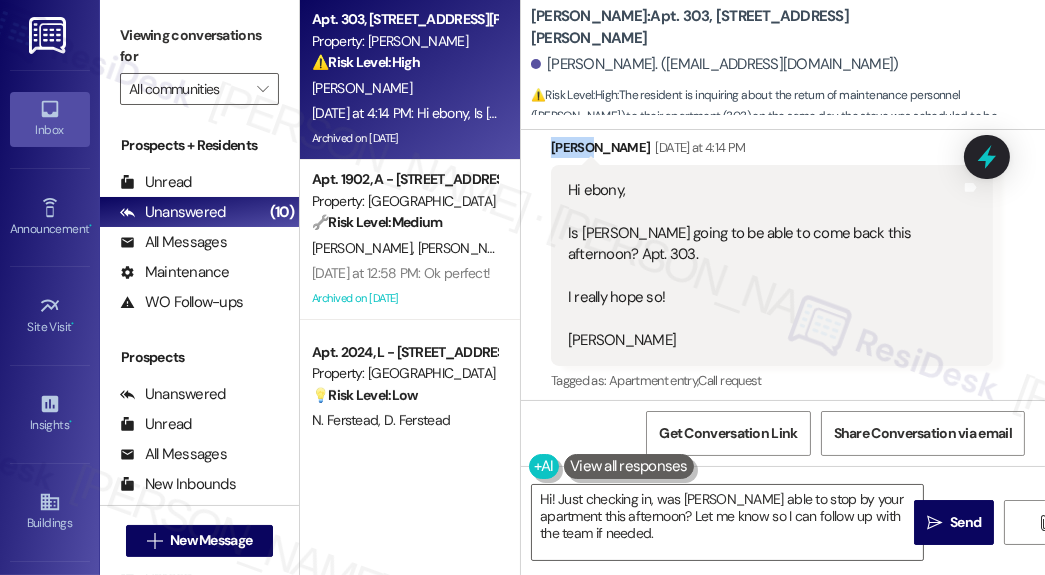 click on "[PERSON_NAME] [DATE] at 4:14 PM" at bounding box center [772, 151] 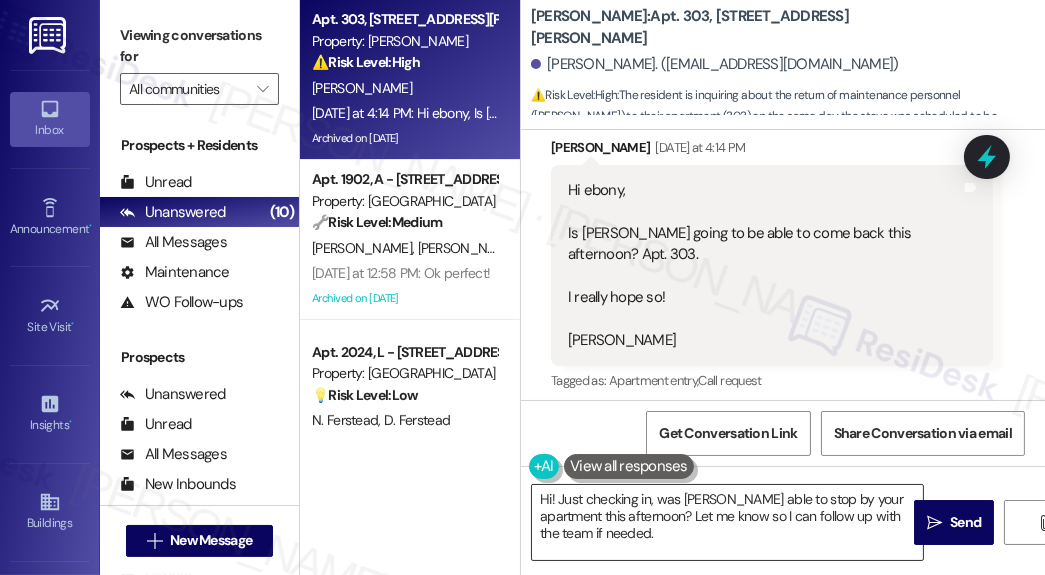 click on "Hi! Just checking in, was [PERSON_NAME] able to stop by your apartment this afternoon? Let me know so I can follow up with the team if needed." at bounding box center [727, 522] 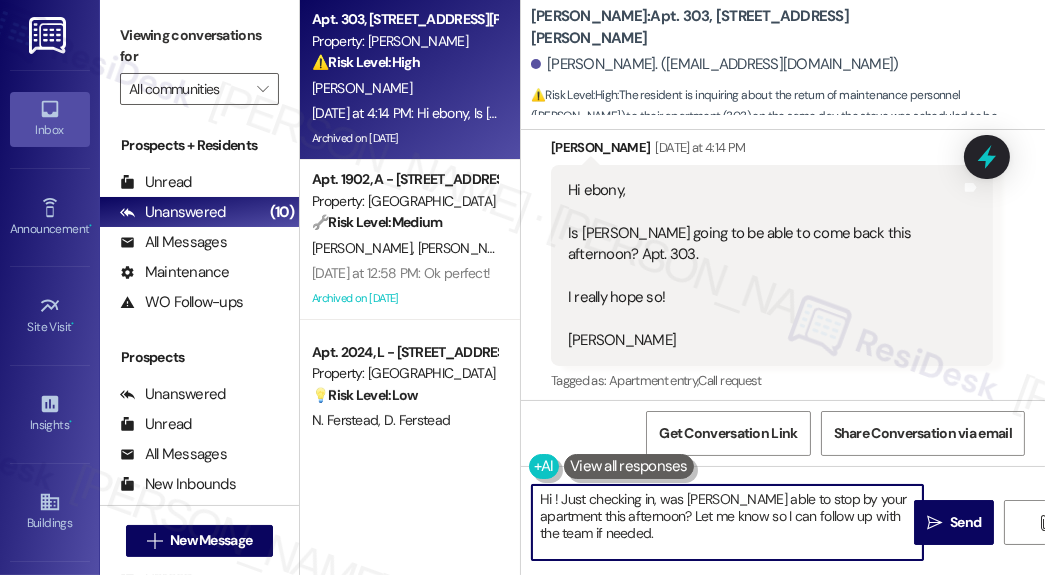 paste on "[PERSON_NAME]" 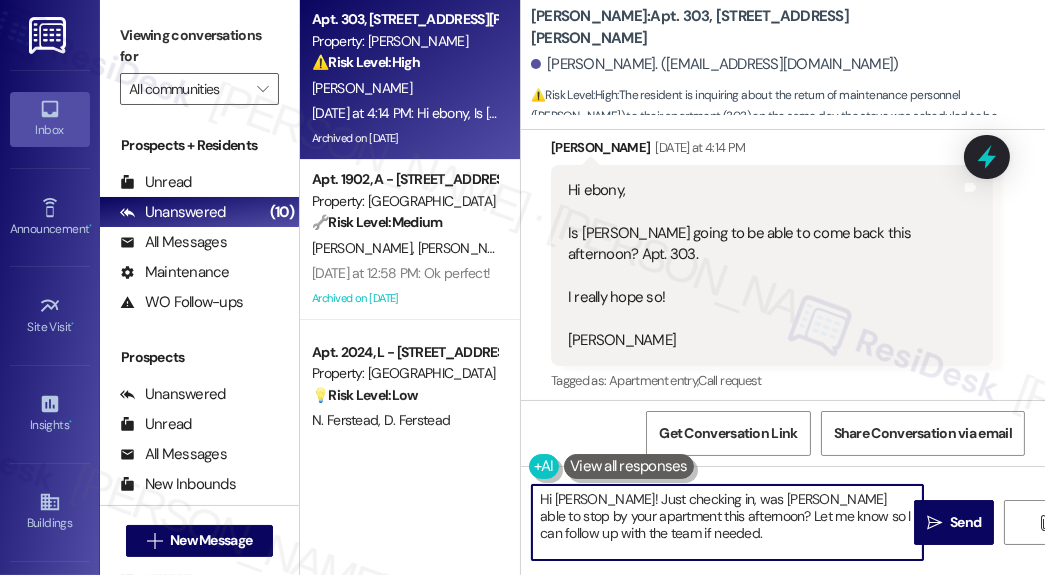 click on "Hi [PERSON_NAME]! Just checking in, was [PERSON_NAME] able to stop by your apartment this afternoon? Let me know so I can follow up with the team if needed." at bounding box center [727, 522] 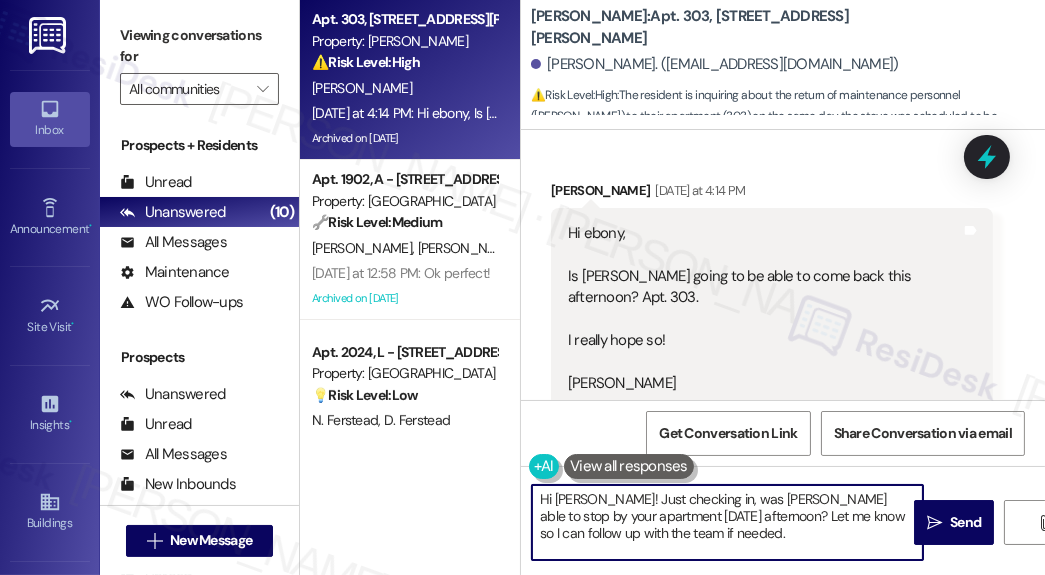 scroll, scrollTop: 58997, scrollLeft: 0, axis: vertical 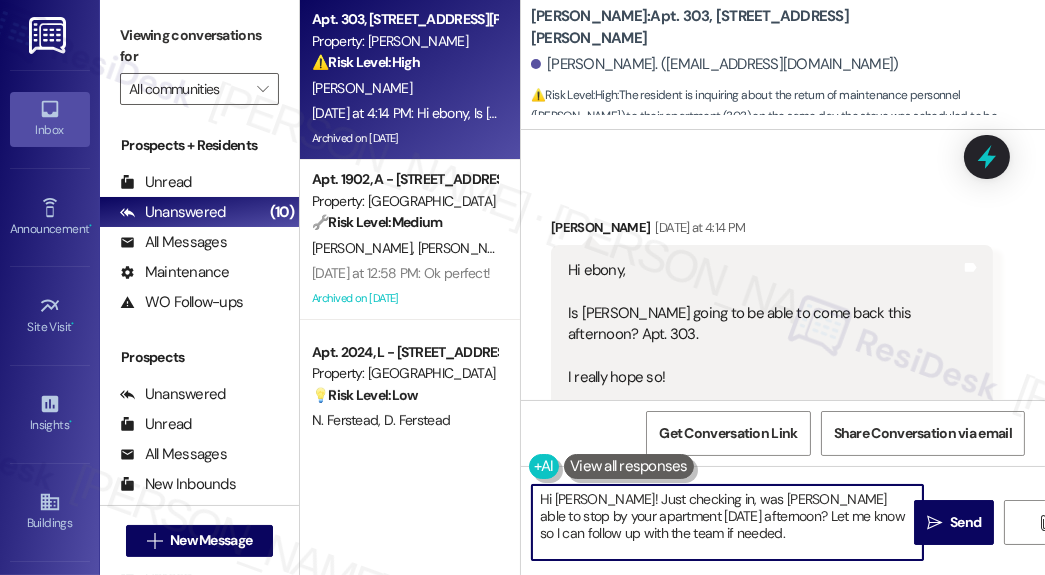 click on "Hi [PERSON_NAME]! Just checking in, was [PERSON_NAME] able to stop by your apartment [DATE] afternoon? Let me know so I can follow up with the team if needed." at bounding box center (727, 522) 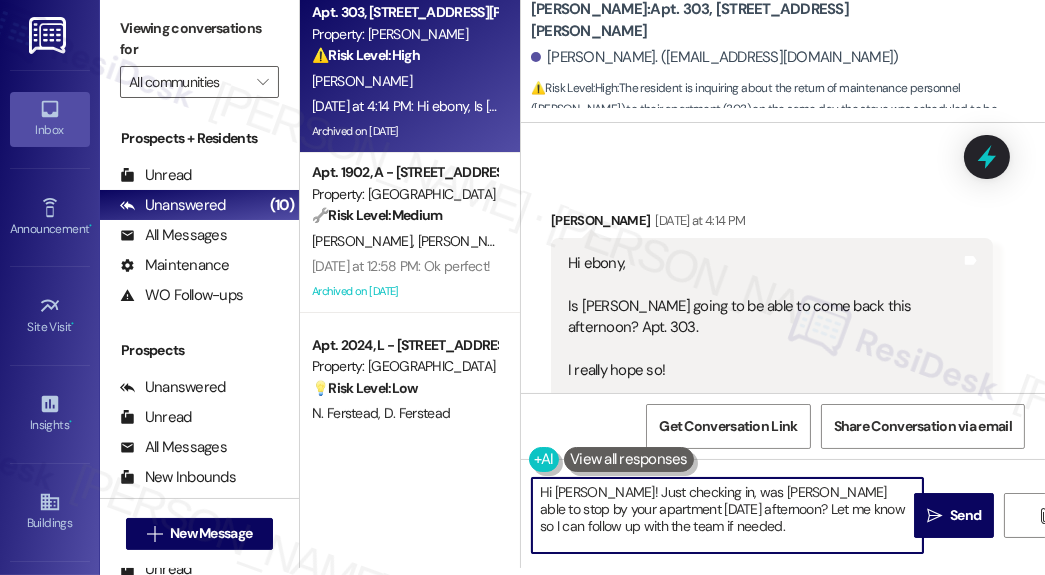 scroll, scrollTop: 9, scrollLeft: 0, axis: vertical 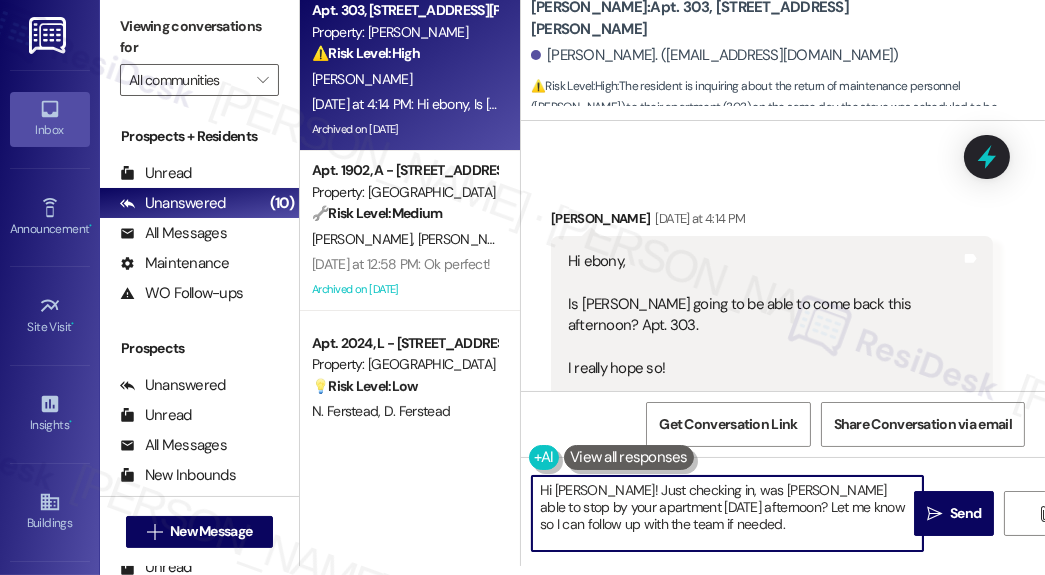 click on "Hi [PERSON_NAME]! Just checking in, was [PERSON_NAME] able to stop by your apartment [DATE] afternoon? Let me know so I can follow up with the team if needed." at bounding box center [727, 513] 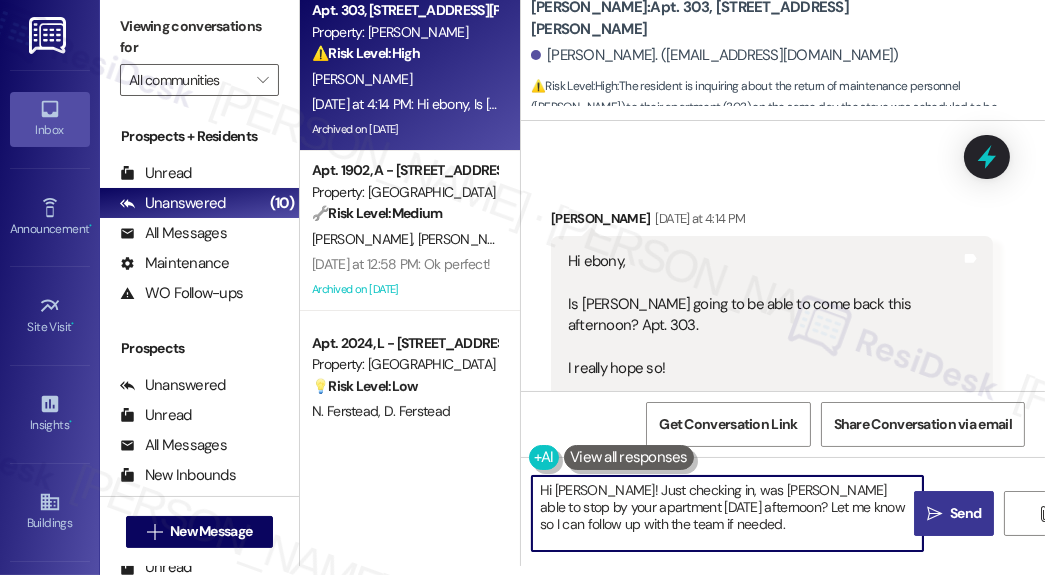 type on "Hi [PERSON_NAME]! Just checking in, was [PERSON_NAME] able to stop by your apartment [DATE] afternoon? Let me know so I can follow up with the team if needed." 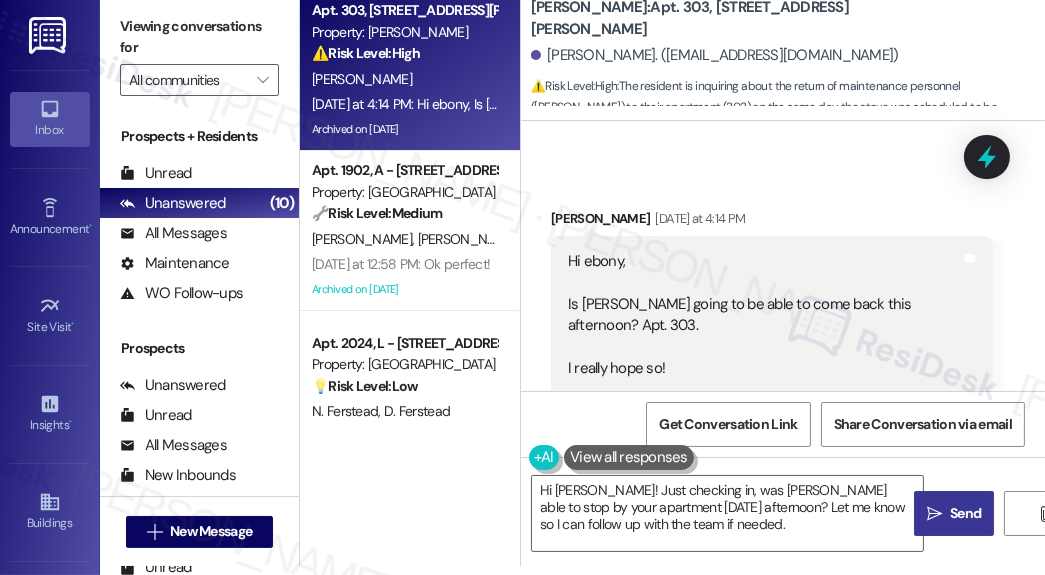 click on "Send" at bounding box center [965, 513] 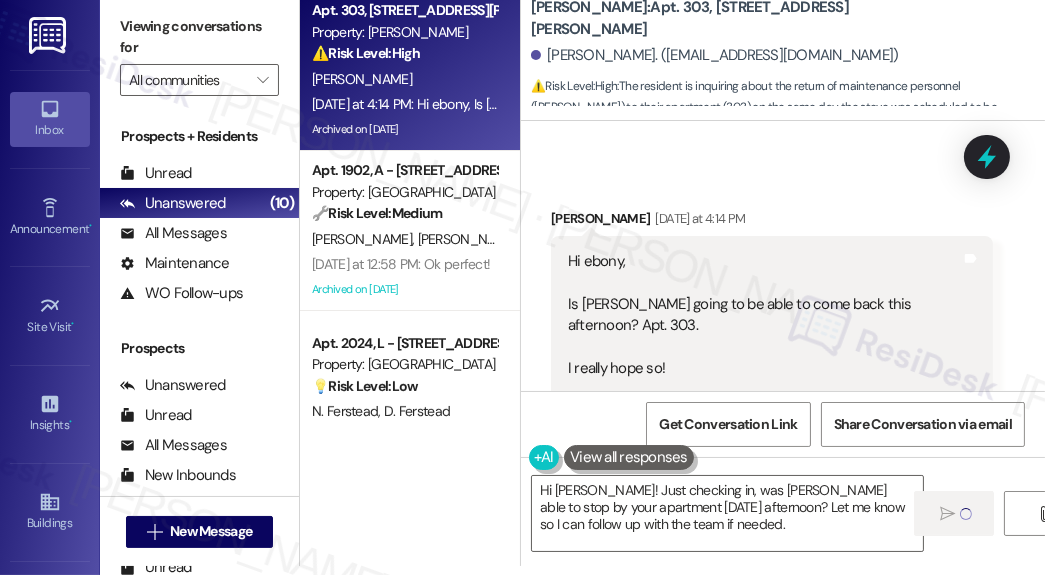 type 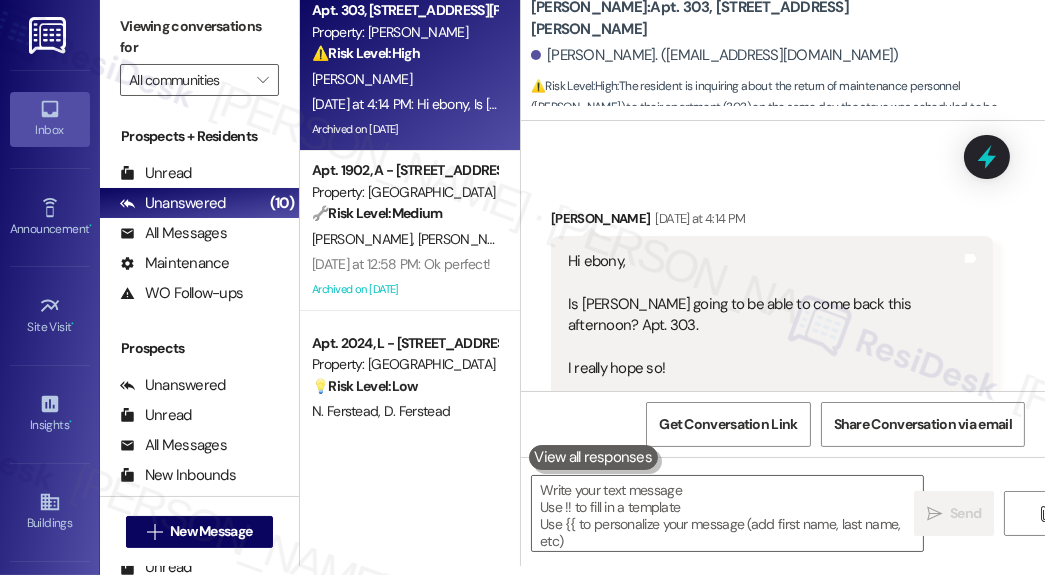 scroll, scrollTop: 59076, scrollLeft: 0, axis: vertical 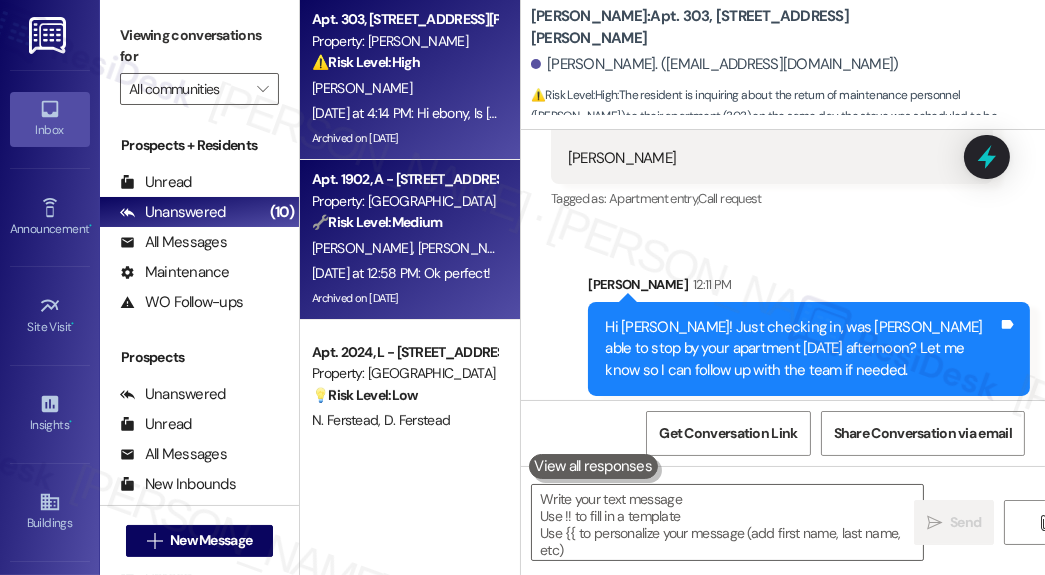 click on "Archived on [DATE]" at bounding box center (404, 298) 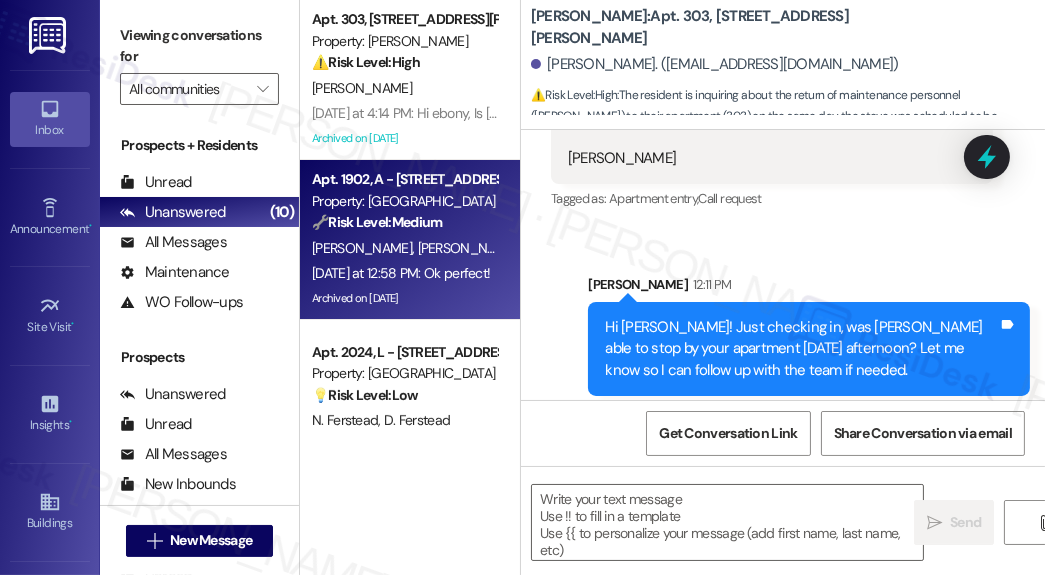 type on "Fetching suggested responses. Please feel free to read through the conversation in the meantime." 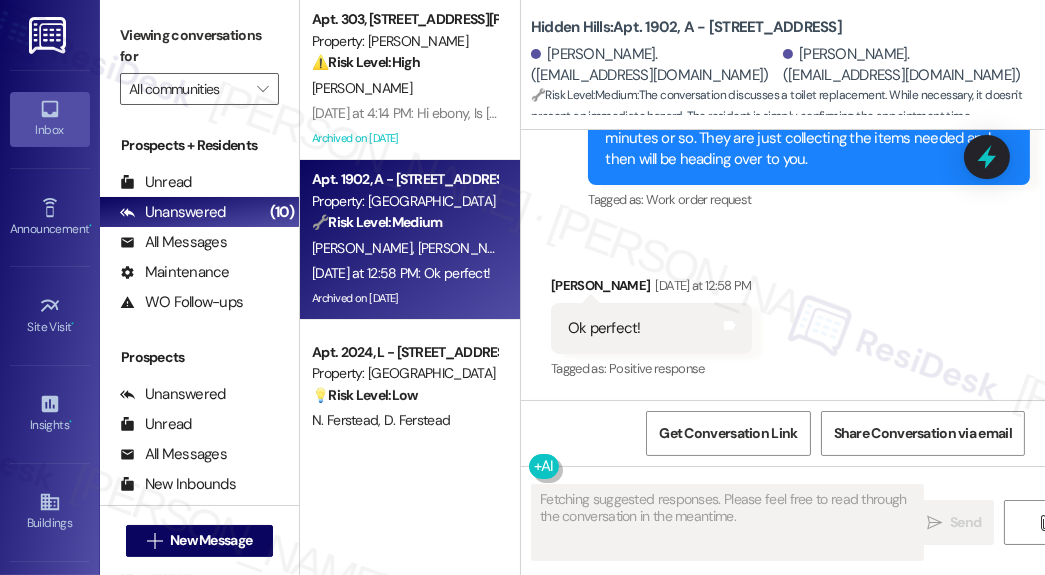 scroll, scrollTop: 35877, scrollLeft: 0, axis: vertical 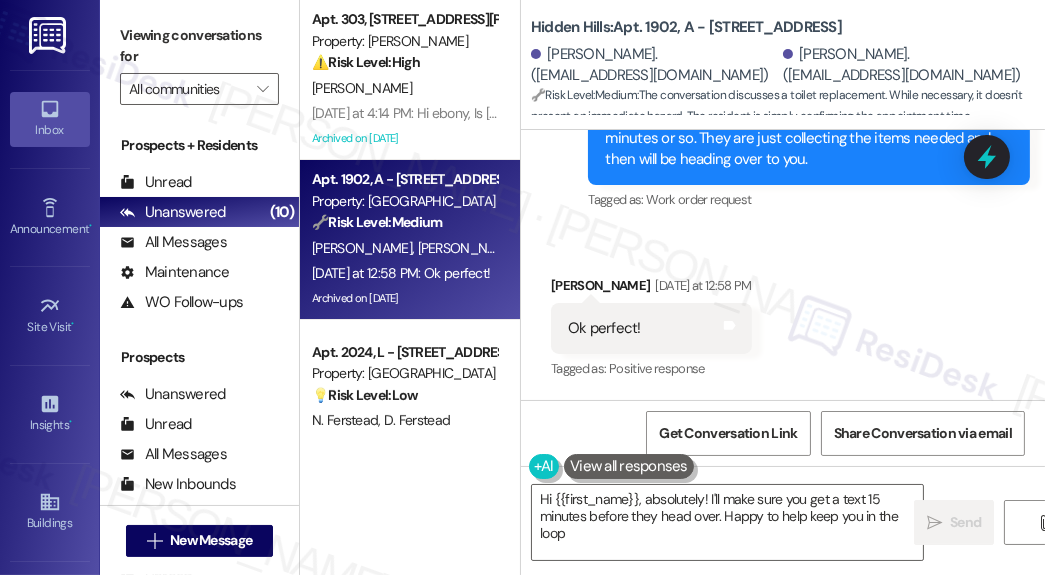 type on "Hi {{first_name}}, absolutely! I'll make sure you get a text 15 minutes before they head over. Happy to help keep you in the loop!" 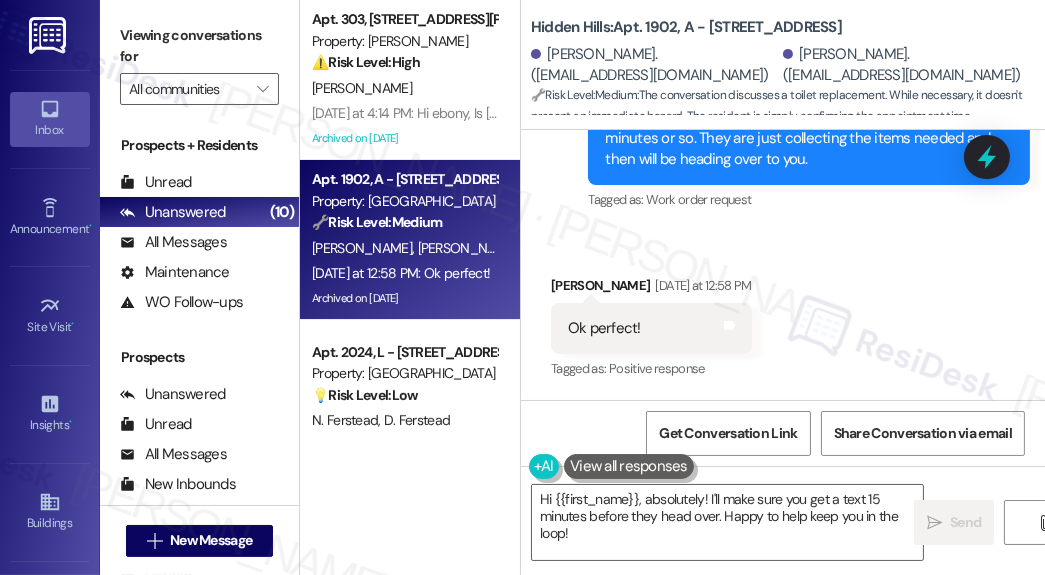 scroll, scrollTop: 36117, scrollLeft: 0, axis: vertical 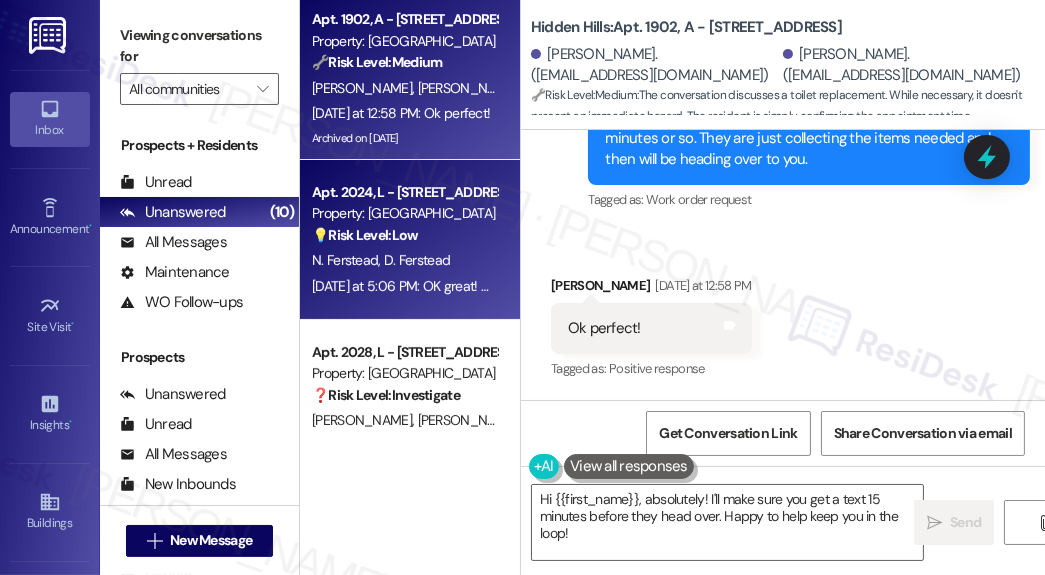click on "D. Ferstead" at bounding box center (417, 260) 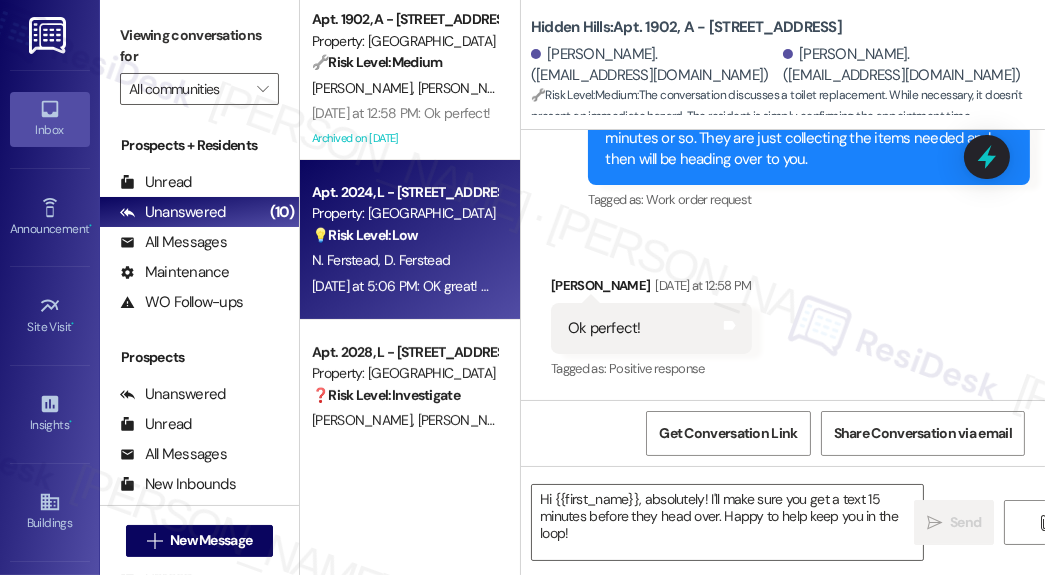 type on "Fetching suggested responses. Please feel free to read through the conversation in the meantime." 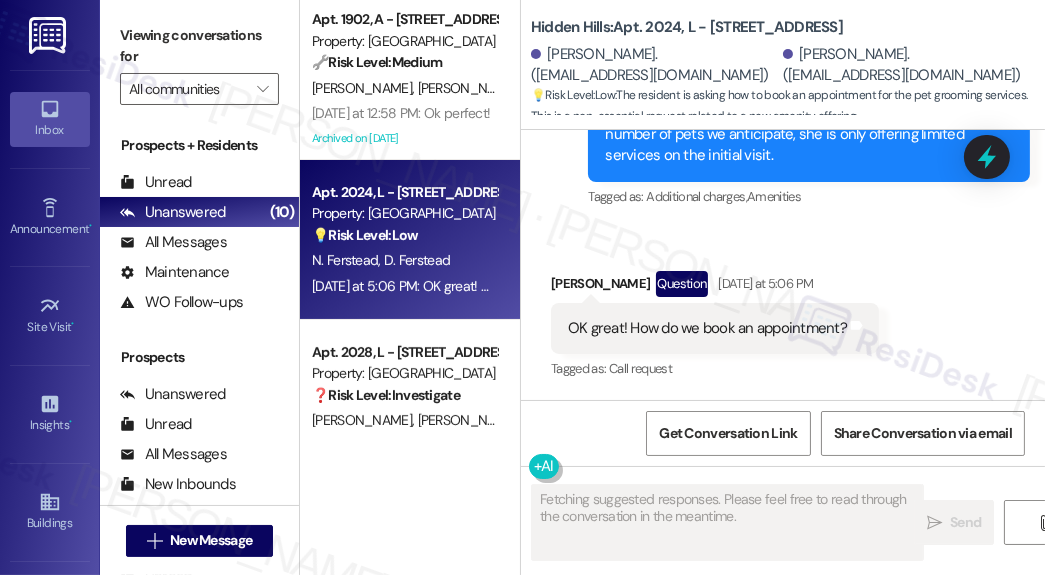 scroll, scrollTop: 34315, scrollLeft: 0, axis: vertical 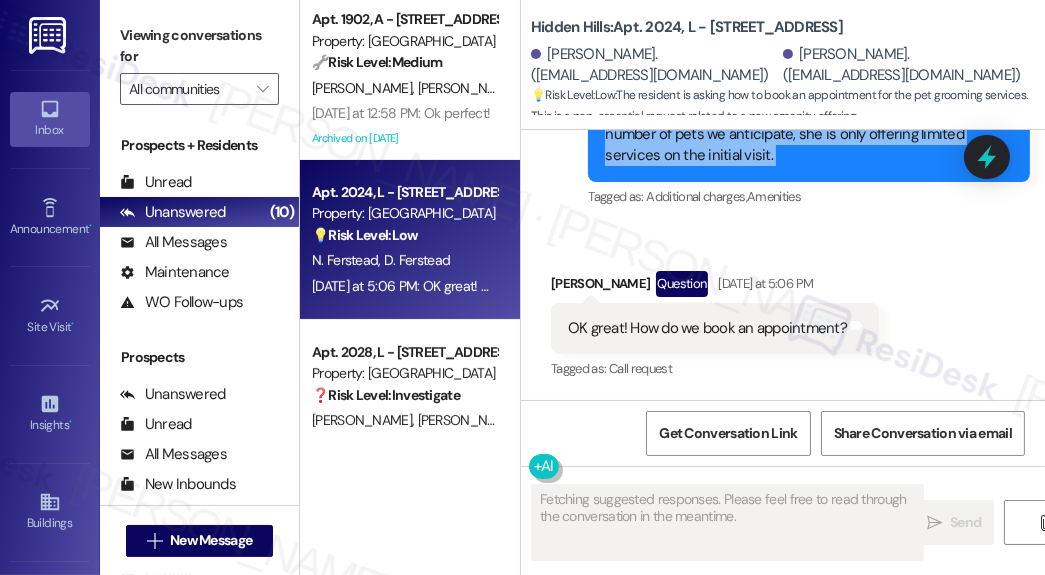 click on "Hi, [PERSON_NAME].  Thank you for the feedback!  We had an overwhelming interest in this so we have booked the vet technician for [DATE] 2 - 5 p.m.  While the initial visit doesn't include bathing due to a restriction of time, I am sure that she would be happy to work out additional services with clients moving forward.  She has a long list of services but due to the number of pets we anticipate, she is only offering limited services on the initial visit." at bounding box center (801, 80) 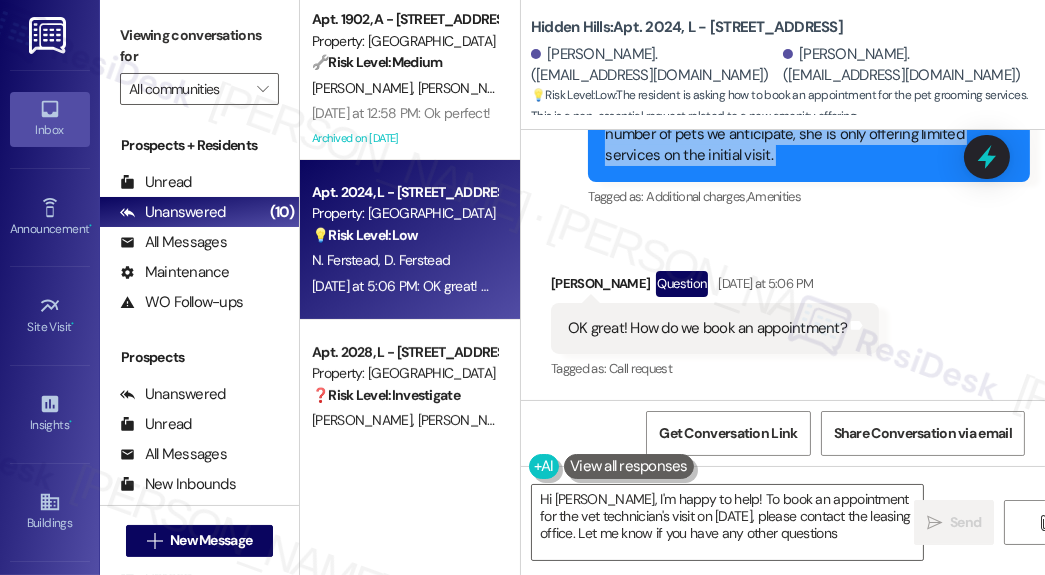 type on "Hi [PERSON_NAME], I'm happy to help! To book an appointment for the vet technician's visit on [DATE], please contact the leasing office. Let me know if you have any other questions!" 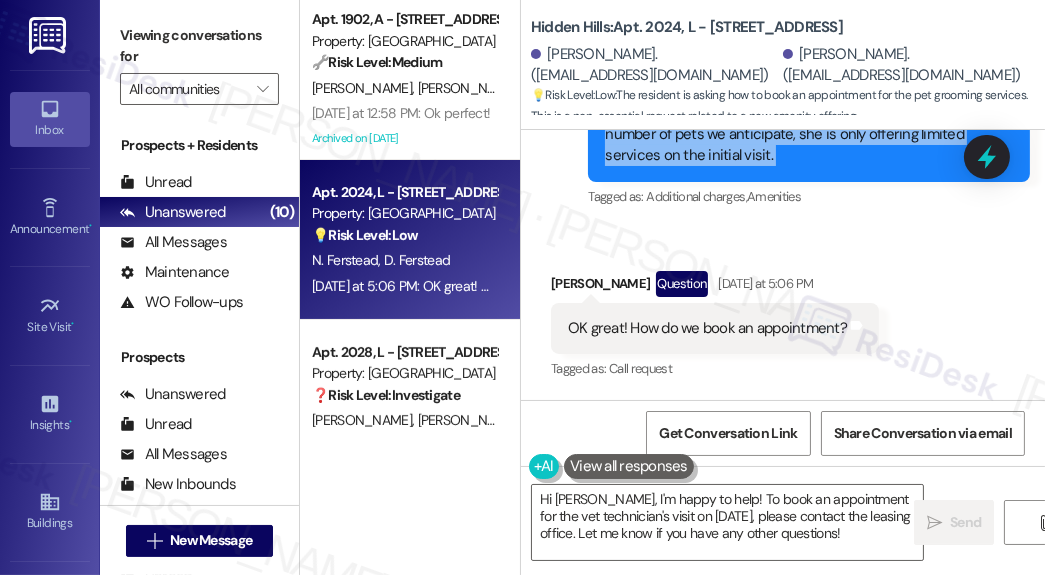 scroll, scrollTop: 34556, scrollLeft: 0, axis: vertical 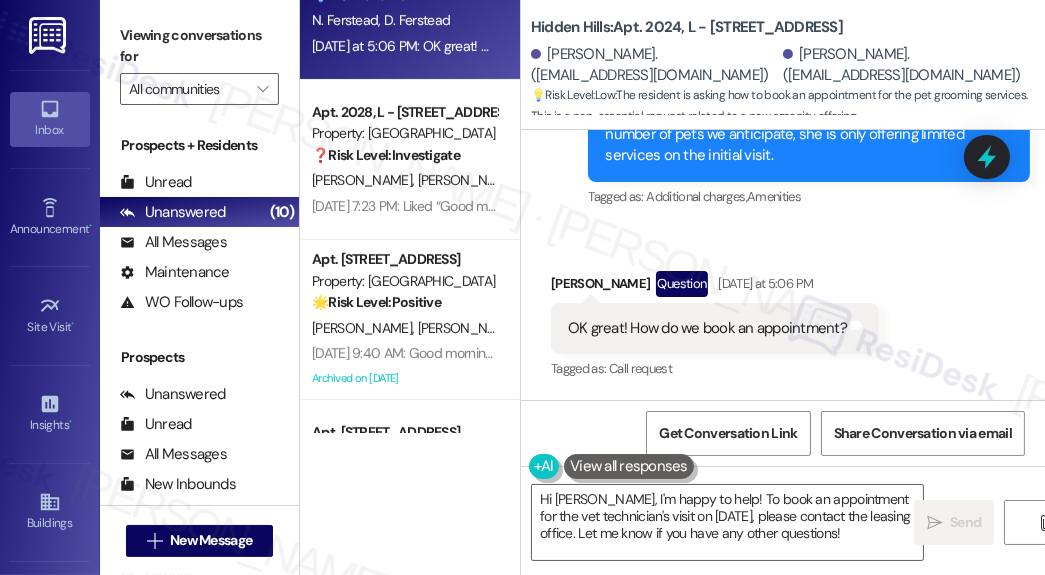 click on "Apt. 1902, A - [STREET_ADDRESS] Property: Hidden Hills 🔧  Risk Level:  Medium The conversation discusses a toilet replacement. While necessary, it doesn't present an immediate hazard. The resident is simply confirming the appointment time. [PERSON_NAME] [PERSON_NAME] [DATE] at 12:58 PM: Ok perfect! [DATE] at 12:58 PM: Ok perfect! Archived on [DATE] Apt. 2024, L - [STREET_ADDRESS] Property: Hidden Hills 💡  Risk Level:  Low The resident is asking how to book an appointment for the pet grooming services. This is a non-essential request related to a new amenity offering. N. Ferstead D. Ferstead [DATE] at 5:06 PM: OK great! How do we book an appointment? [DATE] at 5:06 PM: OK great! How do we book an appointment? Apt. 2028, L - [STREET_ADDRESS] Property: Hidden Hills ❓  Risk Level:  Investigate [PERSON_NAME] [PERSON_NAME] Apt. [STREET_ADDRESS] Property: [GEOGRAPHIC_DATA] 🌟  Risk Level:  Positive [PERSON_NAME] [PERSON_NAME] Archived on [DATE] Apt. 2220, Y - [STREET_ADDRESS] 🌟  Risk Level:" at bounding box center (410, 216) 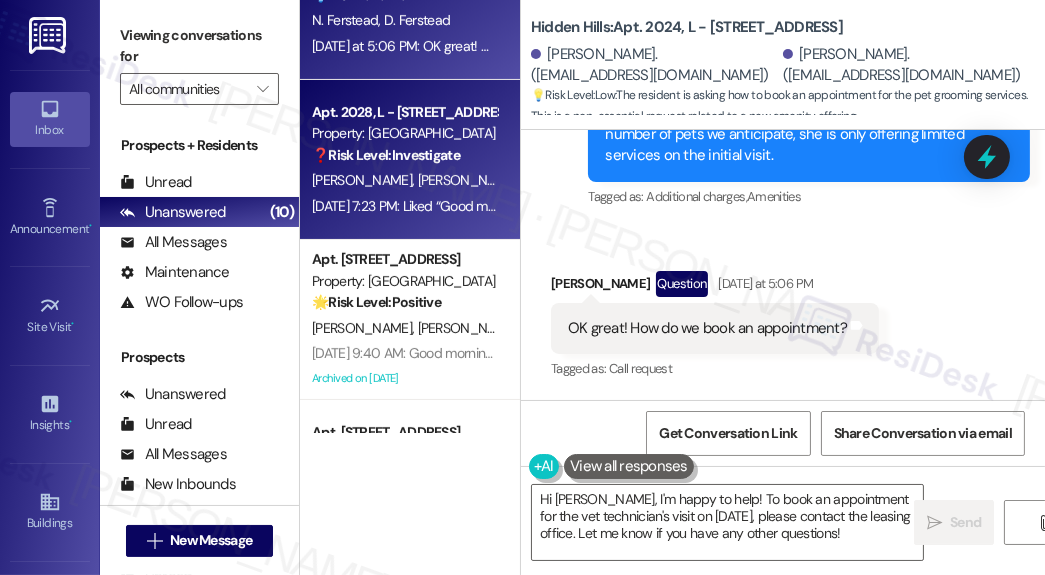click on "[DATE] 7:23 PM: Liked “Good morning!  We want to make you aware that we have contractors on the property to work on an erosion project and also the dumpster corrals.  We know this is going to cause a mess for a few days but, please be patient with us as we work to improve the property.  There will be a couple of piles of "riff raff" (large stones) that will be cautioned off.  Please make sure to provide our contractors with space, use caution when in the area and refrain from climbing on the rock piles.  Thank you for your help and patience! ”" at bounding box center (1878, 206) 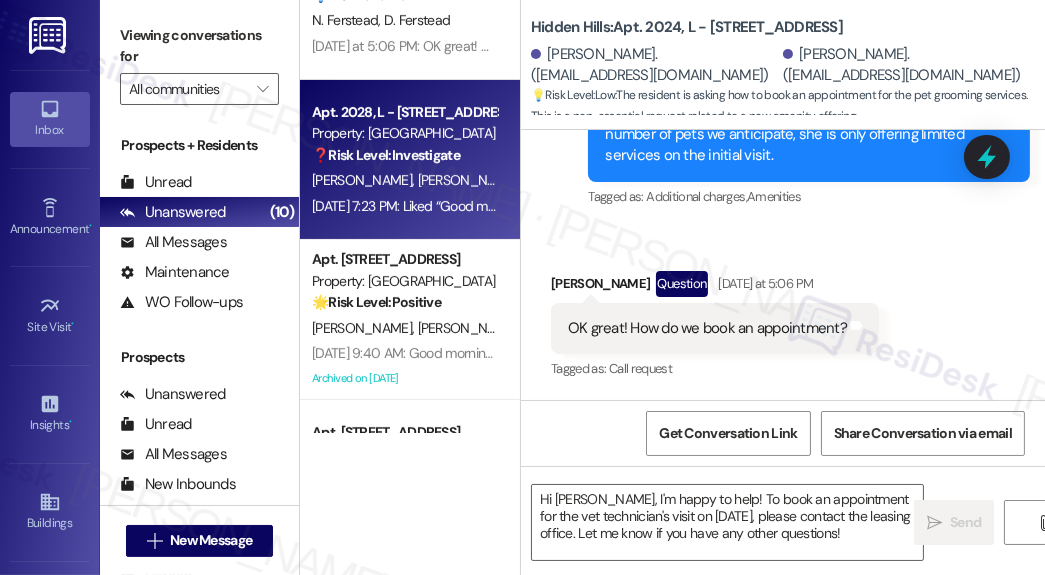 type on "Fetching suggested responses. Please feel free to read through the conversation in the meantime." 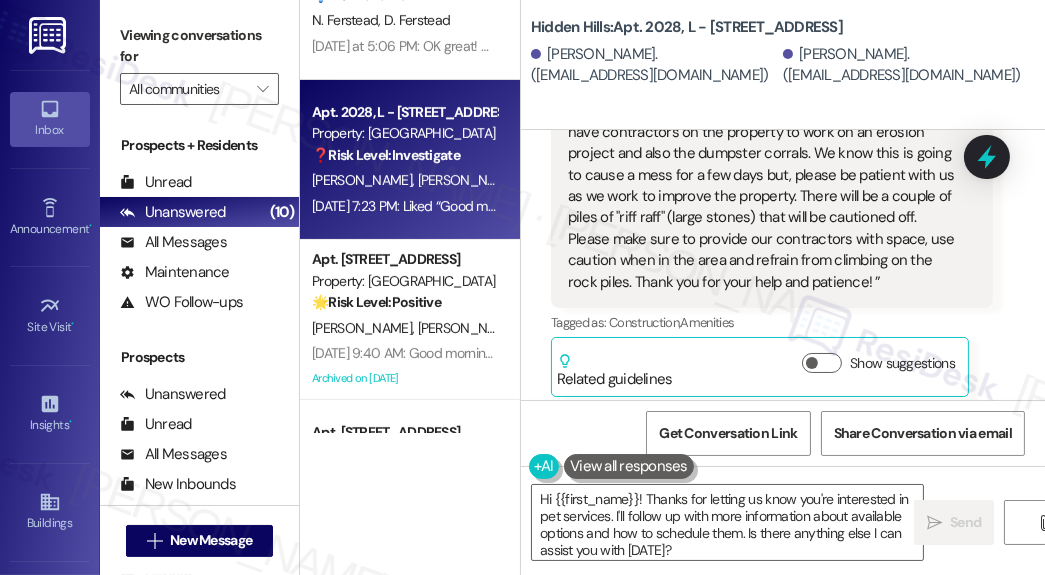 scroll, scrollTop: 35155, scrollLeft: 0, axis: vertical 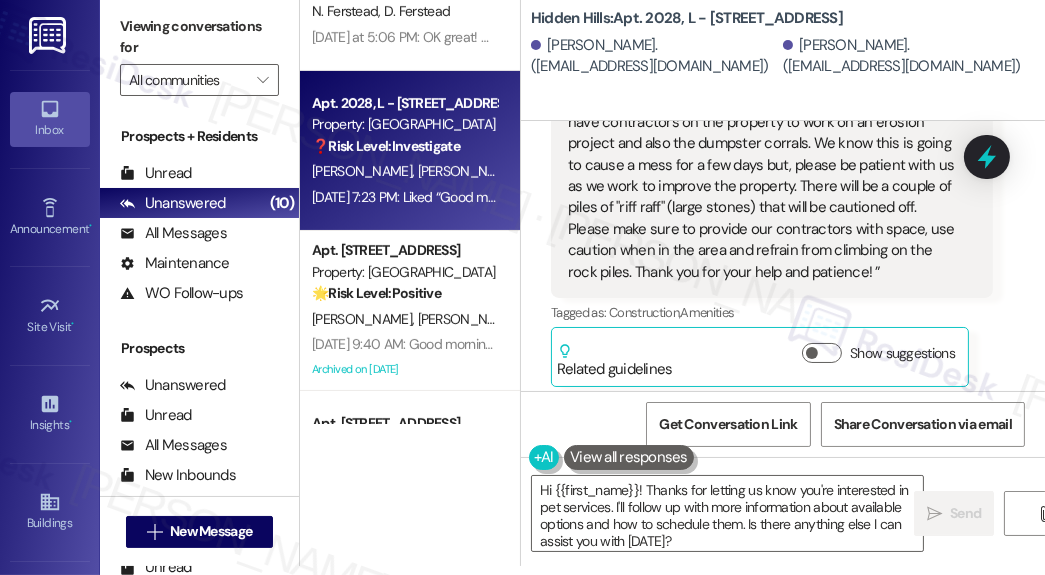 drag, startPoint x: 705, startPoint y: 322, endPoint x: 739, endPoint y: 348, distance: 42.80187 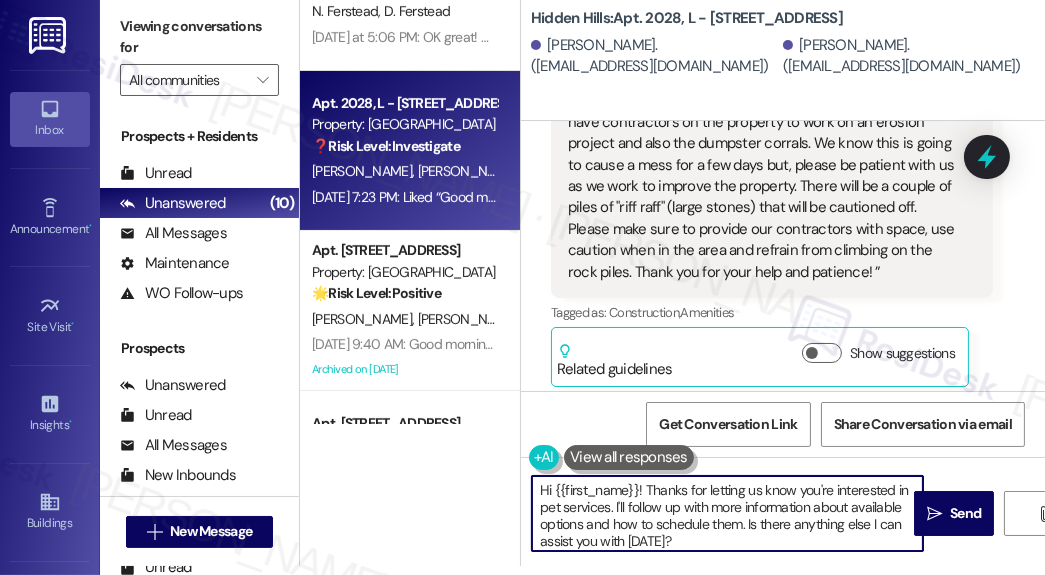 click on "Hi {{first_name}}! Thanks for letting us know you're interested in pet services. I'll follow up with more information about available options and how to schedule them. Is there anything else I can assist you with [DATE]?" at bounding box center [727, 513] 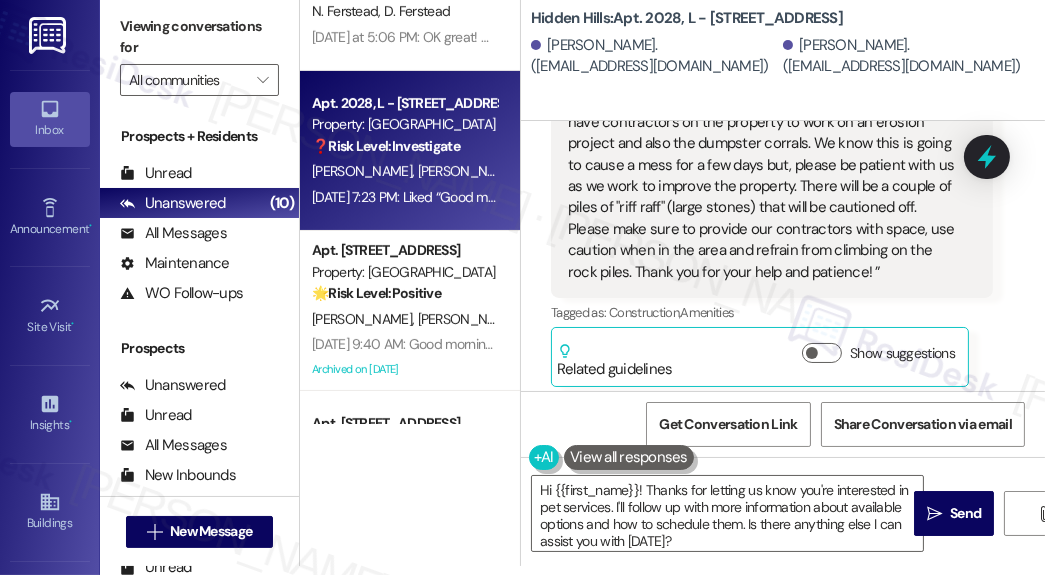 drag, startPoint x: 727, startPoint y: 346, endPoint x: 705, endPoint y: 318, distance: 35.608986 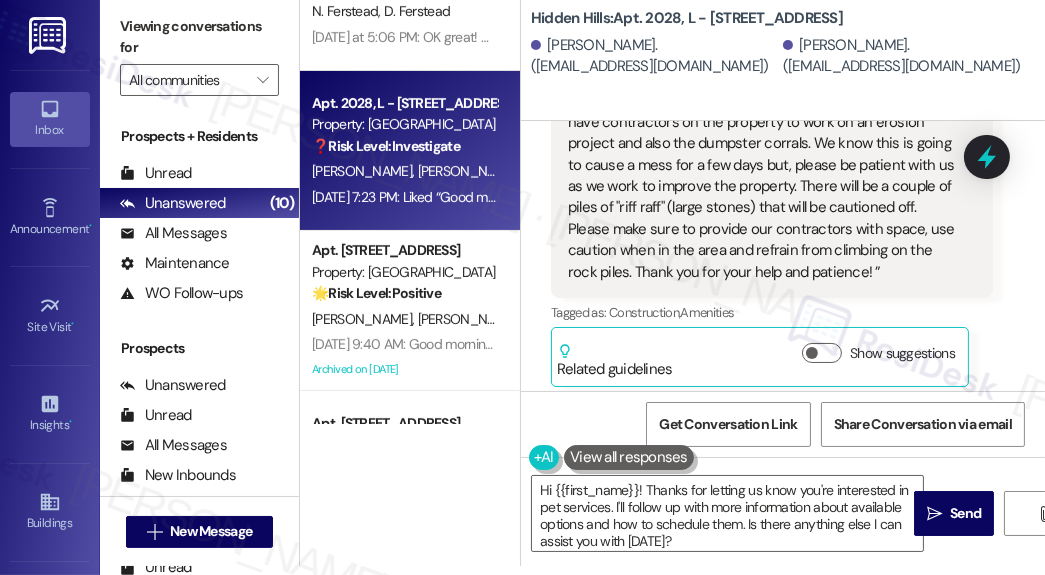 click on "Received via SMS [PERSON_NAME] [DATE] 7:22 PM Replied to a message:Hi, I think we'd be interested in pet services here and there!  Tags and notes Tagged as:   Pet policy Click to highlight conversations about Pet policy Received via SMS 7:23 PM [PERSON_NAME] Question [DATE] 7:23 PM Liked “Good morning!  We want to make you aware that we have contractors on the property to work on an erosion project and also the dumpster corrals.  We know this is going to cause a mess for a few days but, please be patient with us as we work to improve the property.  There will be a couple of piles of "riff raff" (large stones) that will be cautioned off.  Please make sure to provide our contractors with space, use caution when in the area and refrain from climbing on the rock piles.  Thank you for your help and patience! ” Tags and notes Tagged as:   Construction ,  Click to highlight conversations about Construction Amenities Click to highlight conversations about Amenities  Related guidelines" at bounding box center [783, 121] 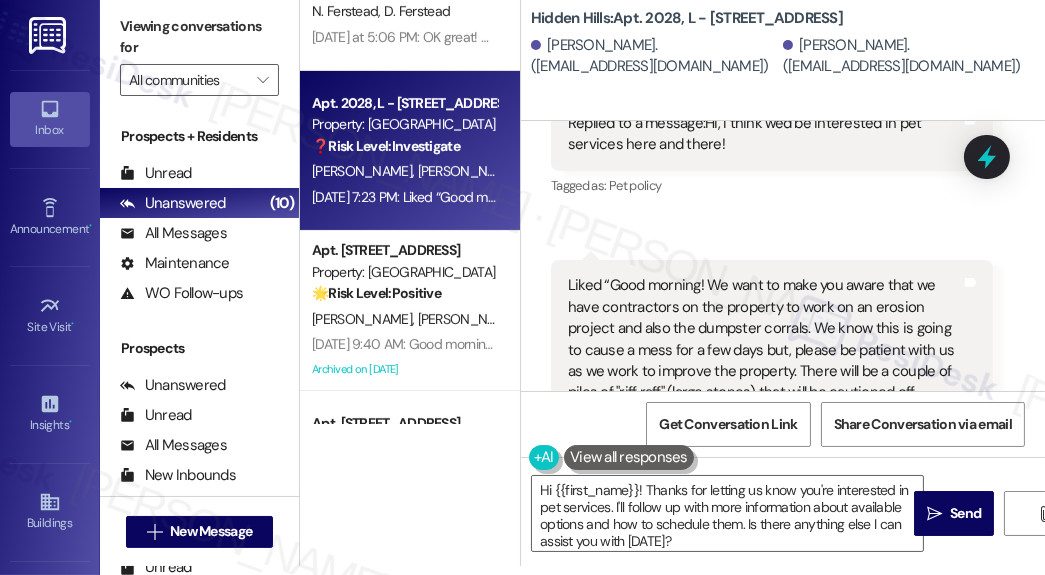 scroll, scrollTop: 34836, scrollLeft: 0, axis: vertical 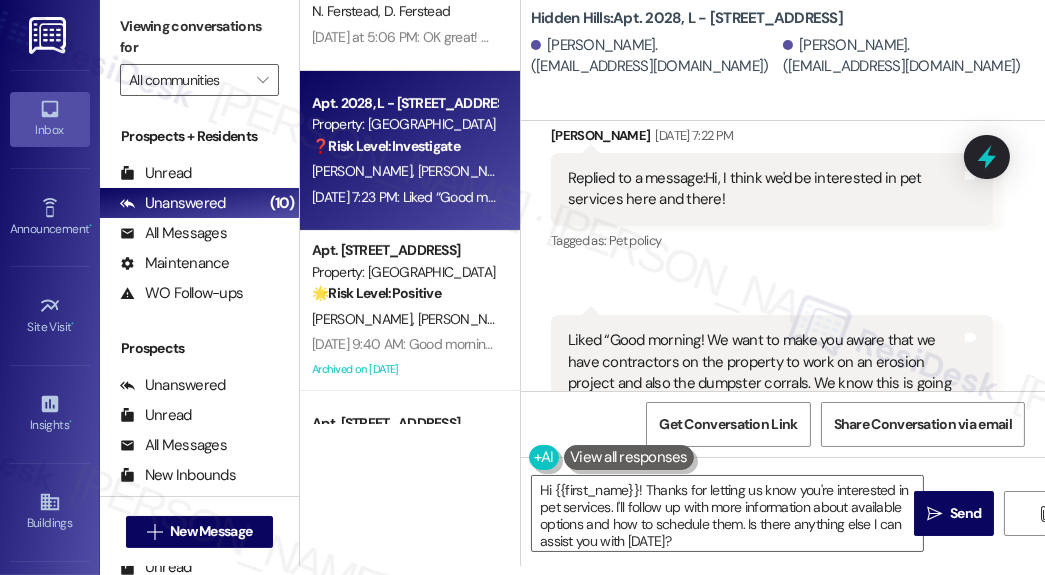click on "Good morning!  We want to make you aware that we have contractors on the property to work on an erosion project and also the dumpster corrals.  We know this is going to cause a mess for a few days but, please be patient with us as we work to improve the property.  There will be a couple of piles of "riff raff" (large stones) that will be cautioned off.  Please make sure to provide our contractors with space, use caution when in the area and refrain from climbing on the rock piles.  Thank you for your help and patience!" at bounding box center [801, -76] 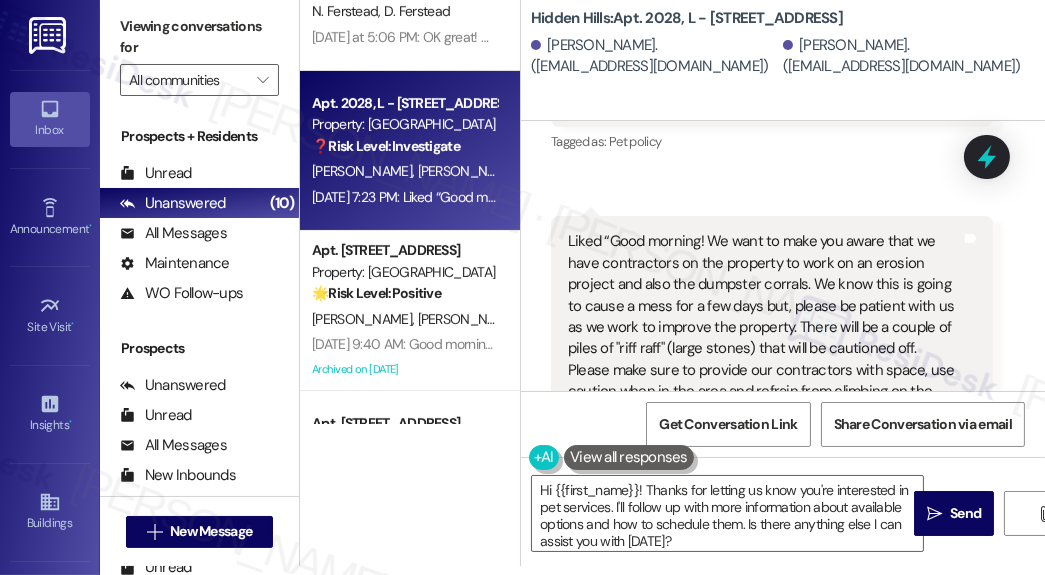 scroll, scrollTop: 35156, scrollLeft: 0, axis: vertical 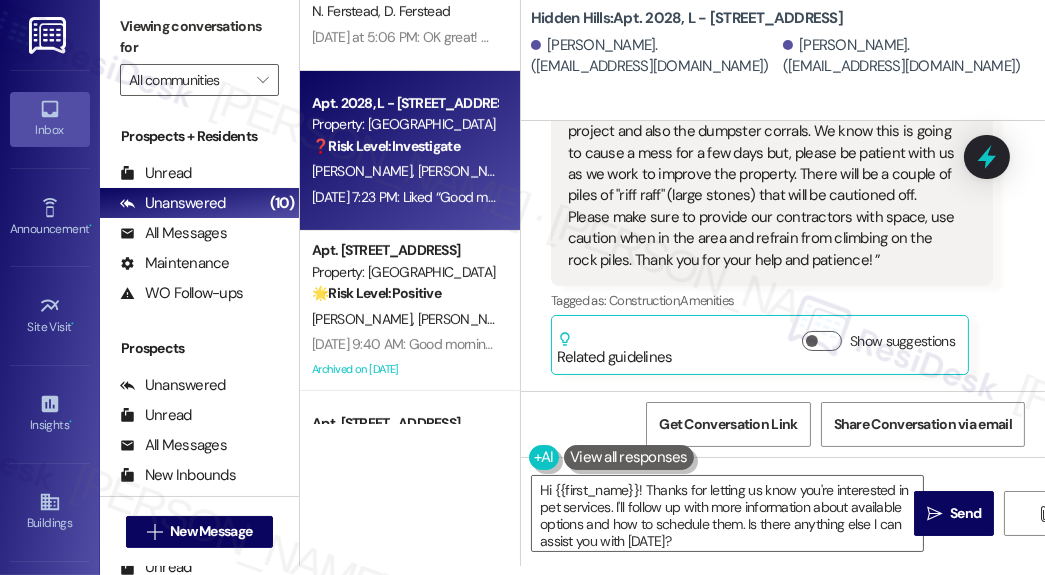 click on "Replied to a message:Hi, I think we'd be interested in pet services here and there!" at bounding box center [764, -63] 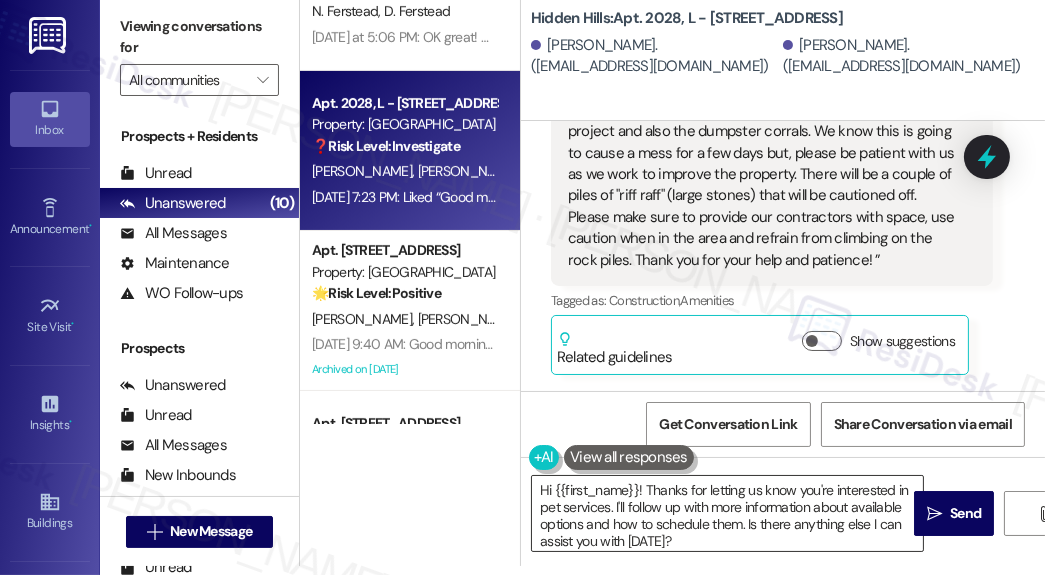click on "Hi {{first_name}}! Thanks for letting us know you're interested in pet services. I'll follow up with more information about available options and how to schedule them. Is there anything else I can assist you with [DATE]?" at bounding box center (727, 513) 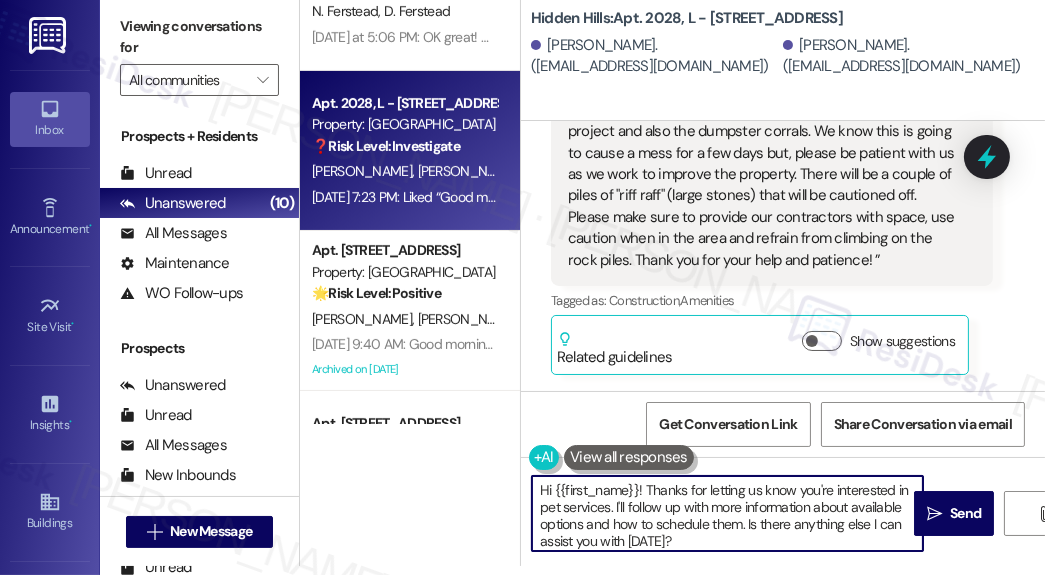 drag, startPoint x: 638, startPoint y: 486, endPoint x: 555, endPoint y: 491, distance: 83.15047 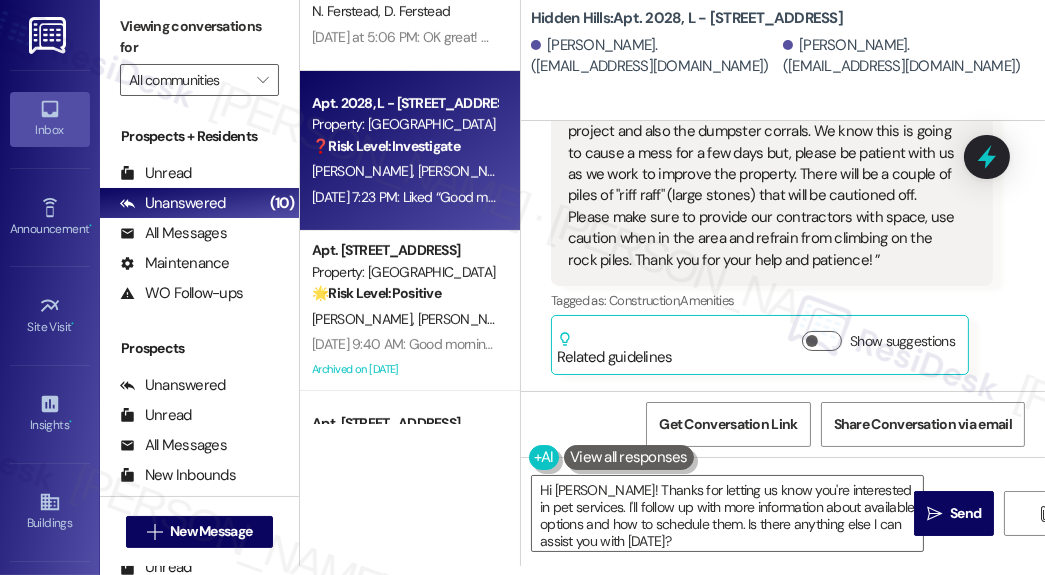 click on "Received via SMS [PERSON_NAME] [DATE] 7:22 PM Replied to a message:Hi, I think we'd be interested in pet services here and there!  Tags and notes Tagged as:   Pet policy Click to highlight conversations about Pet policy Received via SMS 7:23 PM [PERSON_NAME] Question [DATE] 7:23 PM Liked “Good morning!  We want to make you aware that we have contractors on the property to work on an erosion project and also the dumpster corrals.  We know this is going to cause a mess for a few days but, please be patient with us as we work to improve the property.  There will be a couple of piles of "riff raff" (large stones) that will be cautioned off.  Please make sure to provide our contractors with space, use caution when in the area and refrain from climbing on the rock piles.  Thank you for your help and patience! ” Tags and notes Tagged as:   Construction ,  Click to highlight conversations about Construction Amenities Click to highlight conversations about Amenities  Related guidelines" at bounding box center [783, 109] 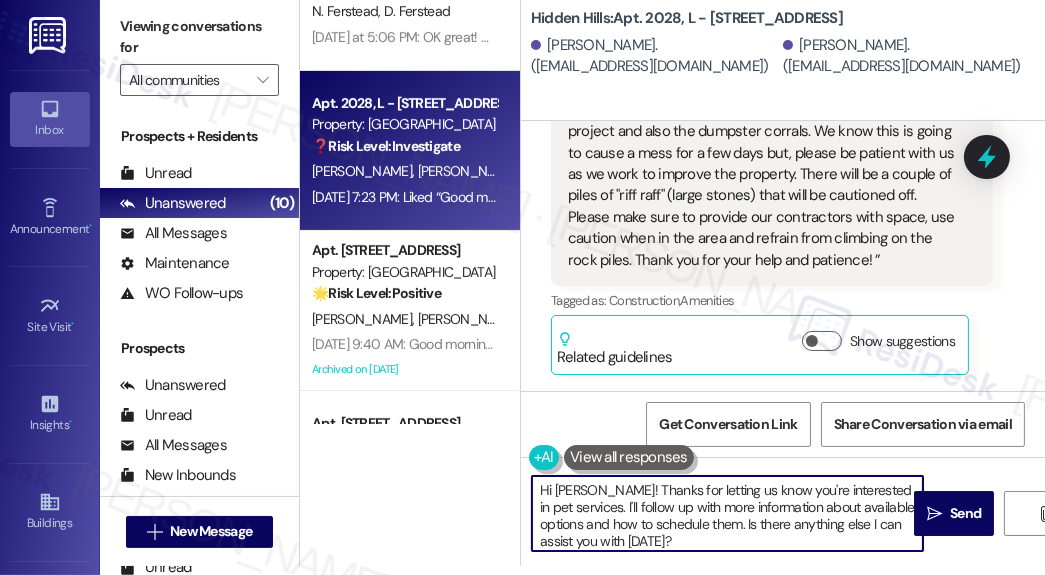 click on "Hi [PERSON_NAME]! Thanks for letting us know you're interested in pet services. I'll follow up with more information about available options and how to schedule them. Is there anything else I can assist you with [DATE]?" at bounding box center [727, 513] 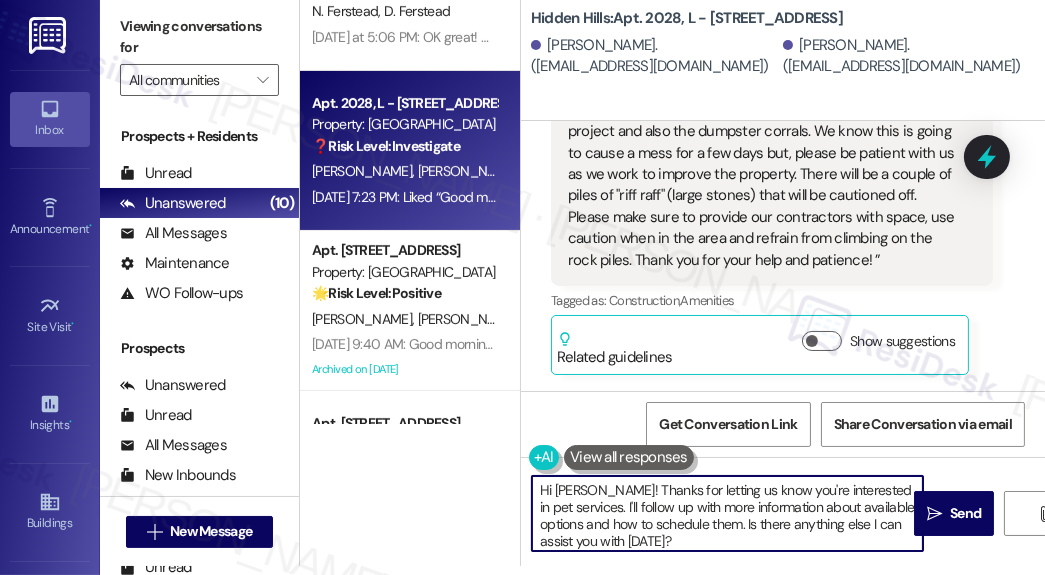 drag, startPoint x: 727, startPoint y: 540, endPoint x: 614, endPoint y: 505, distance: 118.29624 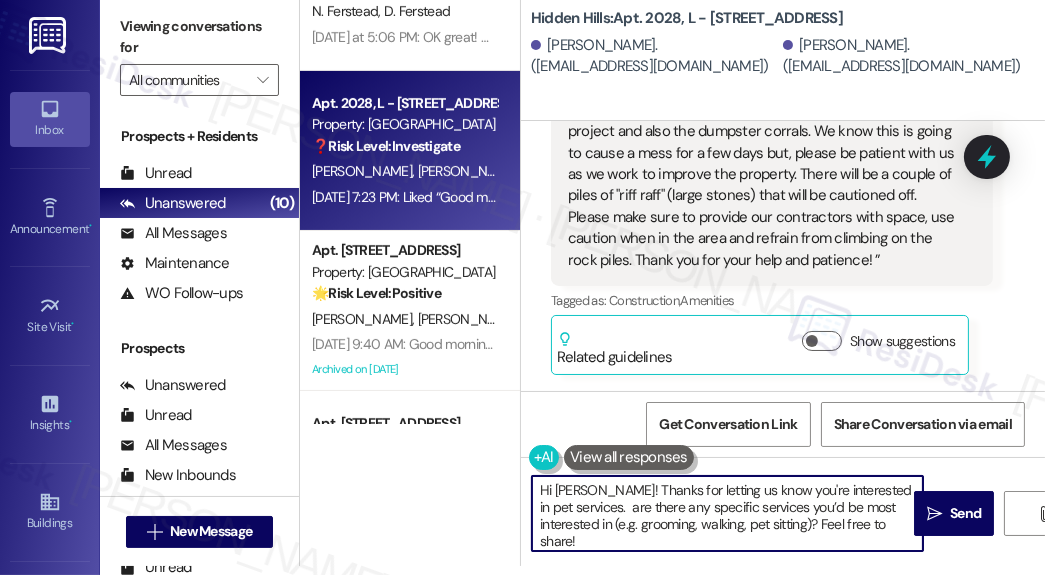 click on "Hi [PERSON_NAME]! Thanks for letting us know you're interested in pet services.  are there any specific services you’d be most interested in (e.g. grooming, walking, pet sitting)? Feel free to share!" at bounding box center (727, 513) 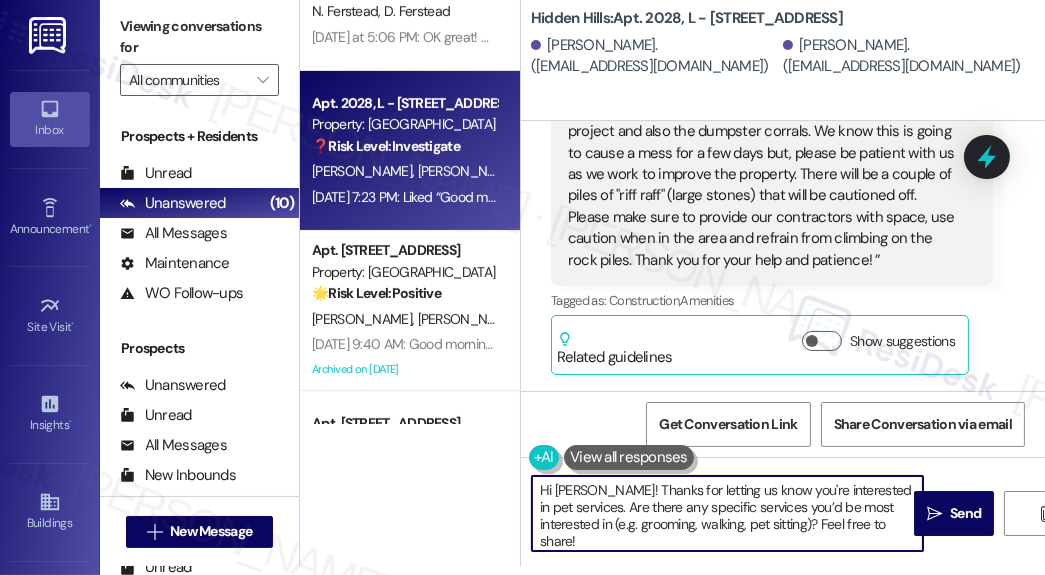 drag, startPoint x: 638, startPoint y: 522, endPoint x: 615, endPoint y: 521, distance: 23.021729 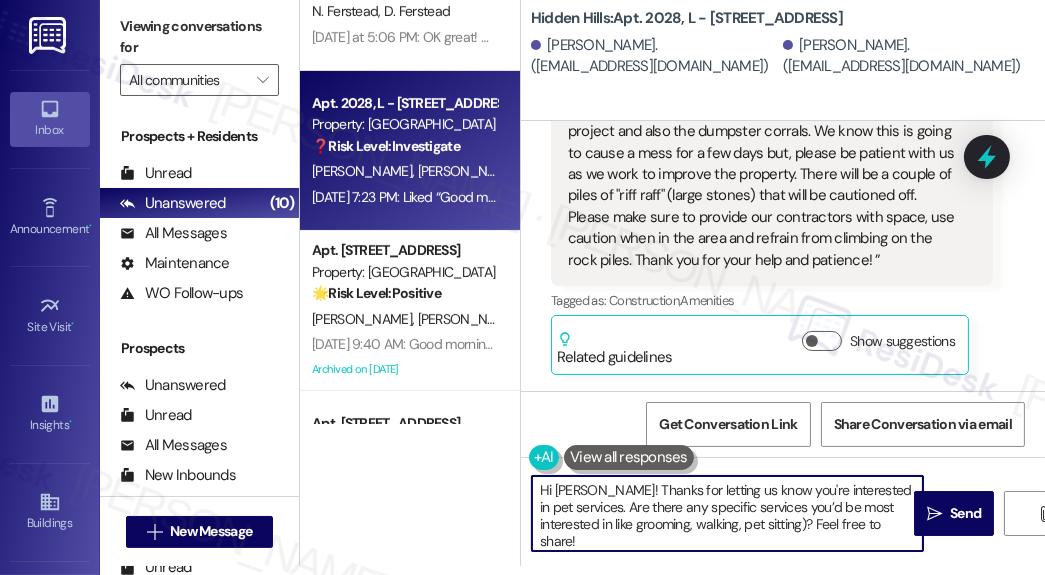 click on "Hi [PERSON_NAME]! Thanks for letting us know you're interested in pet services. Are there any specific services you’d be most interested in like grooming, walking, pet sitting)? Feel free to share!" at bounding box center (727, 513) 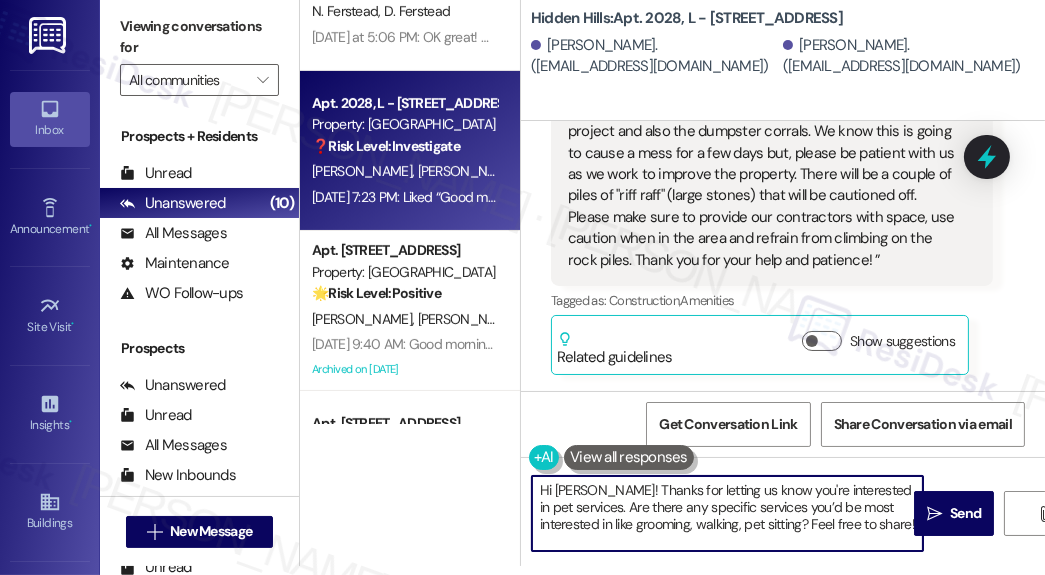 scroll, scrollTop: 35476, scrollLeft: 0, axis: vertical 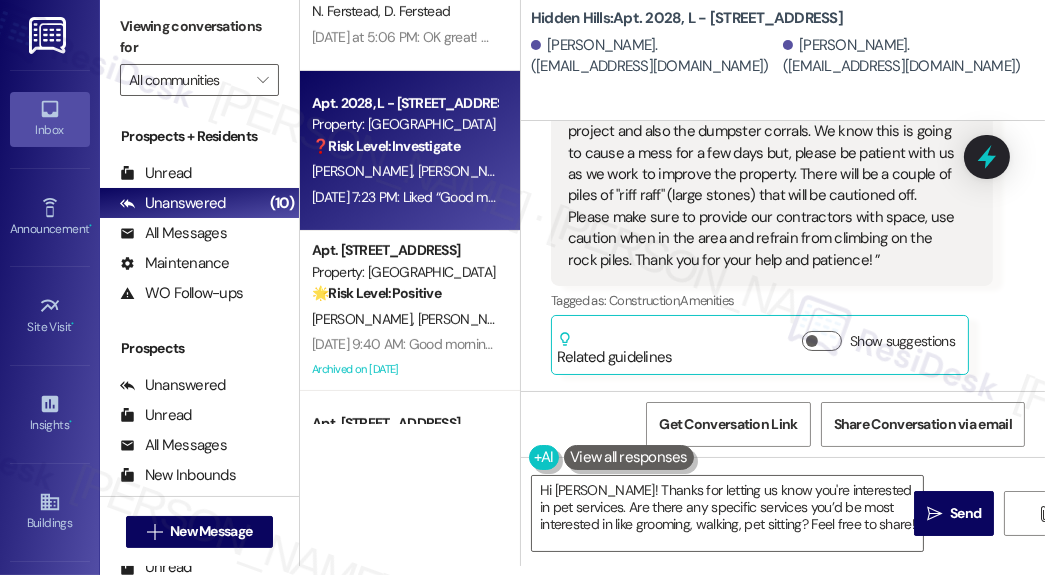 click on "Received via SMS 7:23 PM [PERSON_NAME] Question [DATE] 7:23 PM Liked “Good morning!  We want to make you aware that we have contractors on the property to work on an erosion project and also the dumpster corrals.  We know this is going to cause a mess for a few days but, please be patient with us as we work to improve the property.  There will be a couple of piles of "riff raff" (large stones) that will be cautioned off.  Please make sure to provide our contractors with space, use caution when in the area and refrain from climbing on the rock piles.  Thank you for your help and patience! ” Tags and notes Tagged as:   Construction ,  Click to highlight conversations about Construction Amenities Click to highlight conversations about Amenities  Related guidelines Show suggestions" at bounding box center (772, 219) 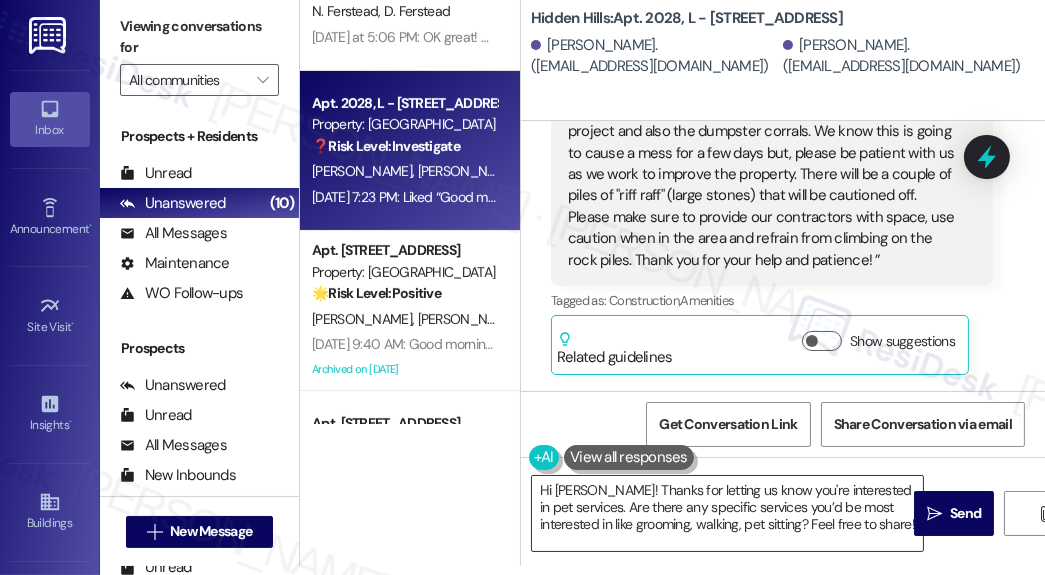 scroll, scrollTop: 0, scrollLeft: 0, axis: both 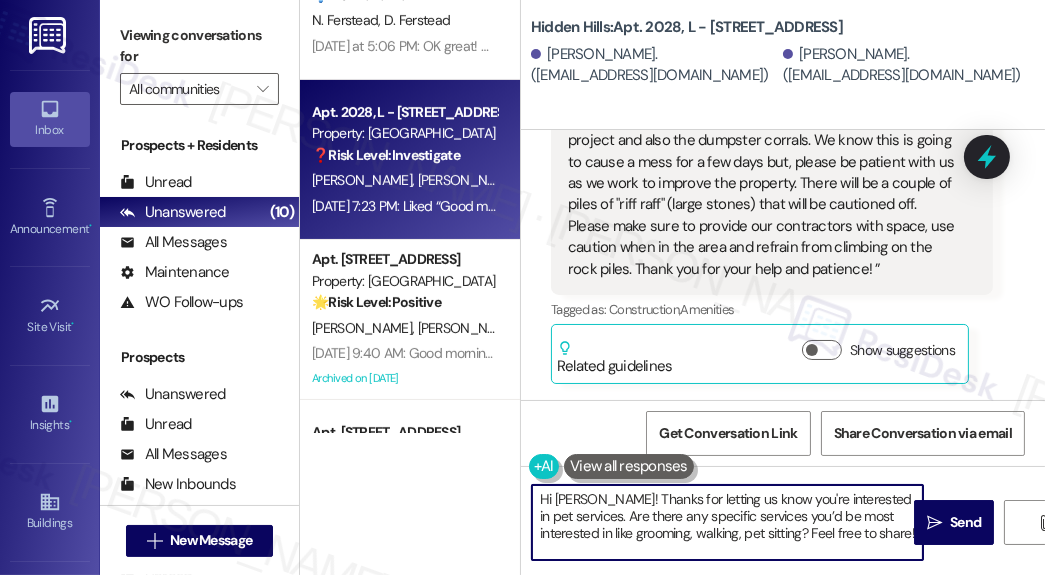 click on "Hi [PERSON_NAME]! Thanks for letting us know you're interested in pet services. Are there any specific services you’d be most interested in like grooming, walking, pet sitting? Feel free to share!" at bounding box center [727, 522] 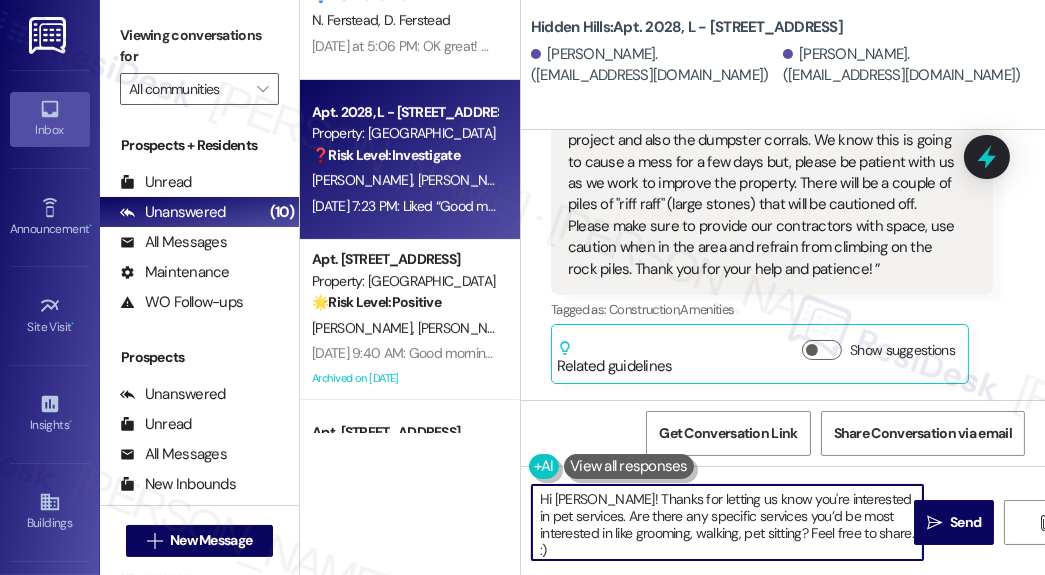 click on "Hi [PERSON_NAME]! Thanks for letting us know you're interested in pet services. Are there any specific services you’d be most interested in like grooming, walking, pet sitting? Feel free to share. :)" at bounding box center [727, 522] 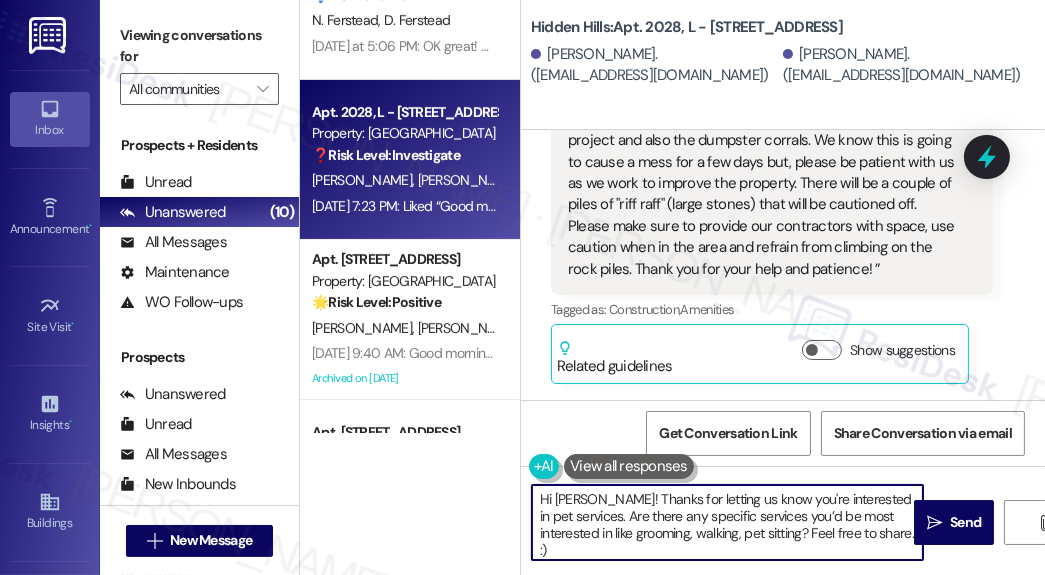 click on "Hi [PERSON_NAME]! Thanks for letting us know you're interested in pet services. Are there any specific services you’d be most interested in like grooming, walking, pet sitting? Feel free to share. :)" at bounding box center [727, 522] 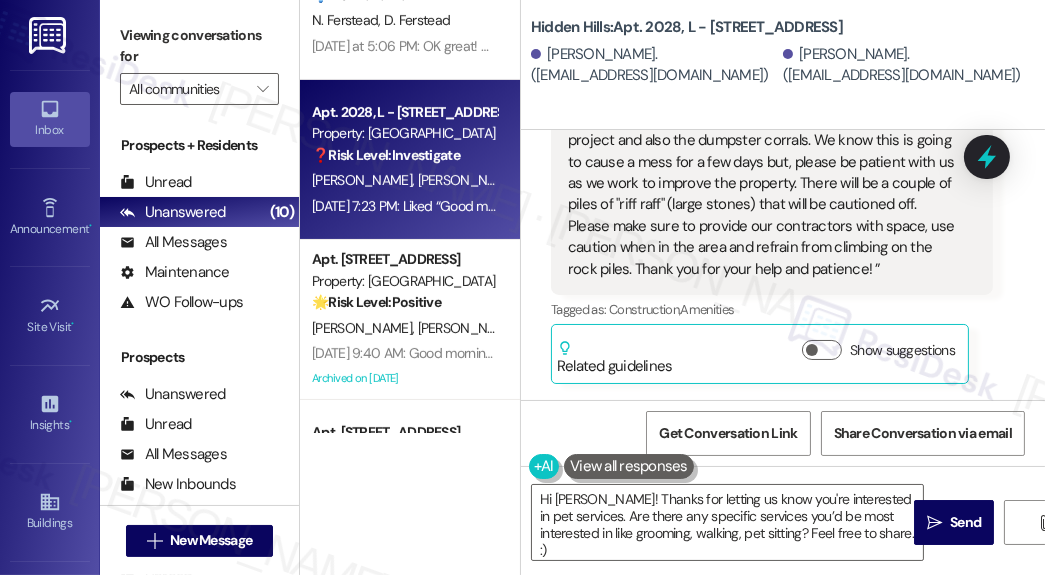 click on "Received via SMS [PERSON_NAME] [DATE] 7:22 PM Replied to a message:Hi, I think we'd be interested in pet services here and there!  Tags and notes Tagged as:   Pet policy Click to highlight conversations about Pet policy Received via SMS 7:23 PM [PERSON_NAME] Question [DATE] 7:23 PM Liked “Good morning!  We want to make you aware that we have contractors on the property to work on an erosion project and also the dumpster corrals.  We know this is going to cause a mess for a few days but, please be patient with us as we work to improve the property.  There will be a couple of piles of "riff raff" (large stones) that will be cautioned off.  Please make sure to provide our contractors with space, use caution when in the area and refrain from climbing on the rock piles.  Thank you for your help and patience! ” Tags and notes Tagged as:   Construction ,  Click to highlight conversations about Construction Amenities Click to highlight conversations about Amenities  Related guidelines" at bounding box center (783, 118) 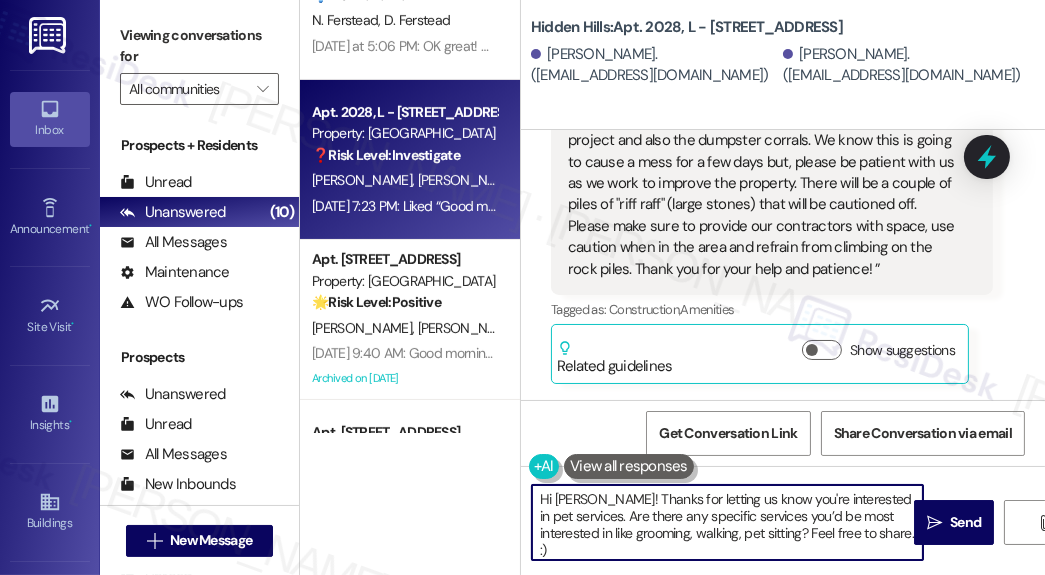 click on "Hi [PERSON_NAME]! Thanks for letting us know you're interested in pet services. Are there any specific services you’d be most interested in like grooming, walking, pet sitting? Feel free to share. :)" at bounding box center (727, 522) 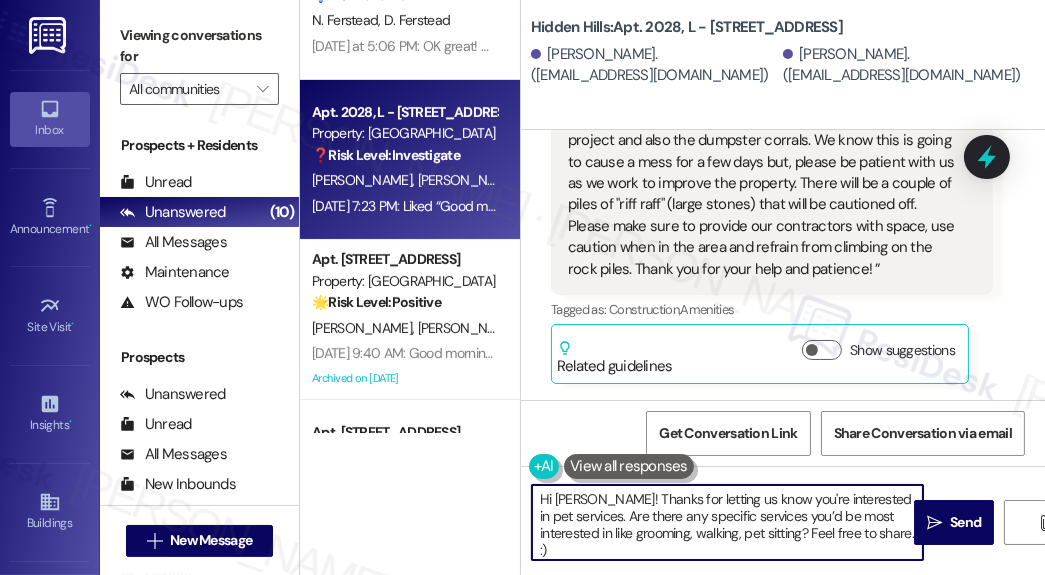 scroll, scrollTop: 35316, scrollLeft: 0, axis: vertical 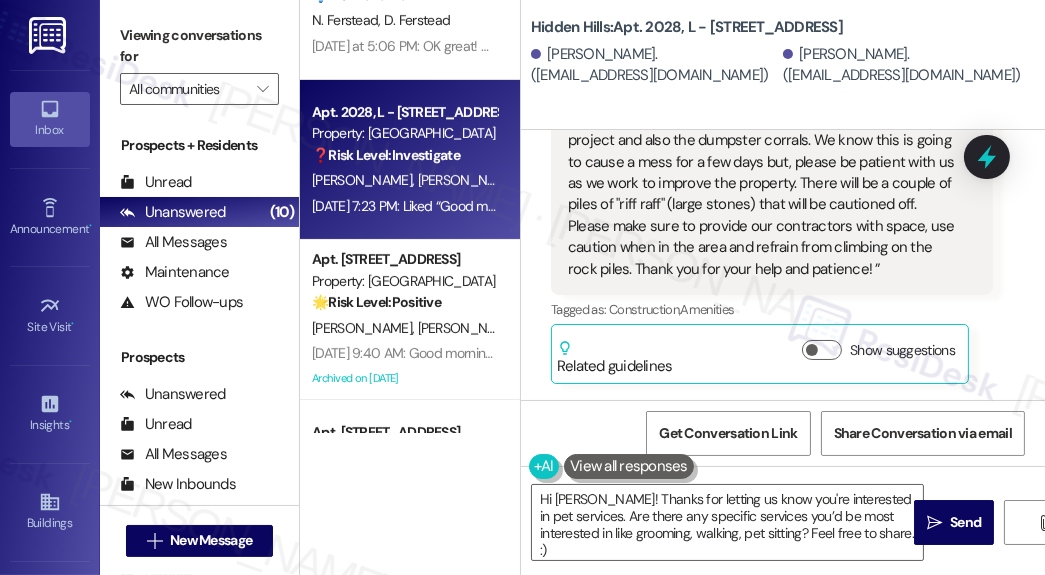 click on "Received via SMS [PERSON_NAME] [DATE] 7:22 PM Replied to a message:Hi, I think we'd be interested in pet services here and there!  Tags and notes Tagged as:   Pet policy Click to highlight conversations about Pet policy Received via SMS 7:23 PM [PERSON_NAME] Question [DATE] 7:23 PM Liked “Good morning!  We want to make you aware that we have contractors on the property to work on an erosion project and also the dumpster corrals.  We know this is going to cause a mess for a few days but, please be patient with us as we work to improve the property.  There will be a couple of piles of "riff raff" (large stones) that will be cautioned off.  Please make sure to provide our contractors with space, use caution when in the area and refrain from climbing on the rock piles.  Thank you for your help and patience! ” Tags and notes Tagged as:   Construction ,  Click to highlight conversations about Construction Amenities Click to highlight conversations about Amenities  Related guidelines" at bounding box center (783, 118) 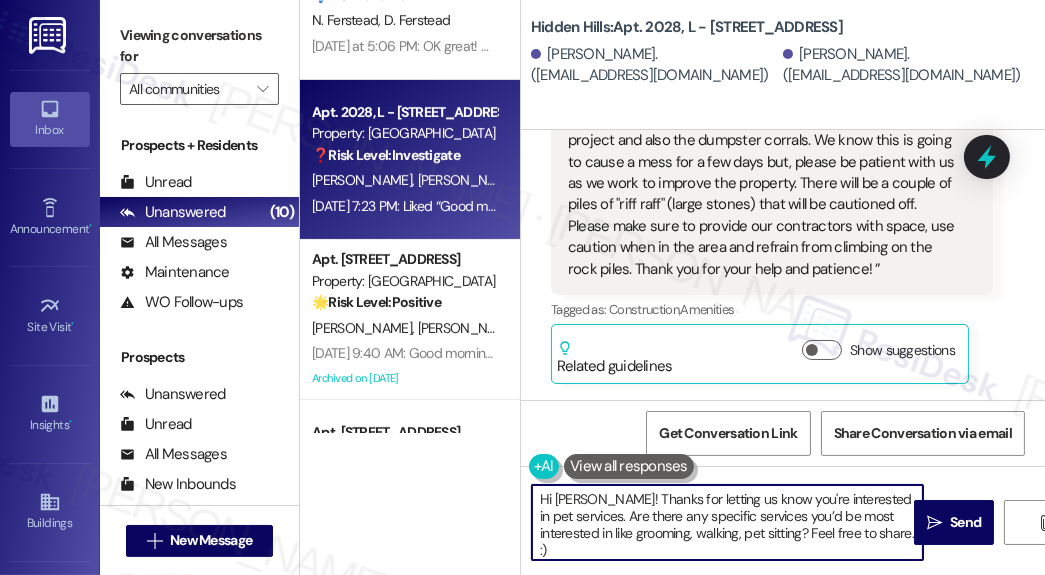 drag, startPoint x: 634, startPoint y: 548, endPoint x: 618, endPoint y: 519, distance: 33.12099 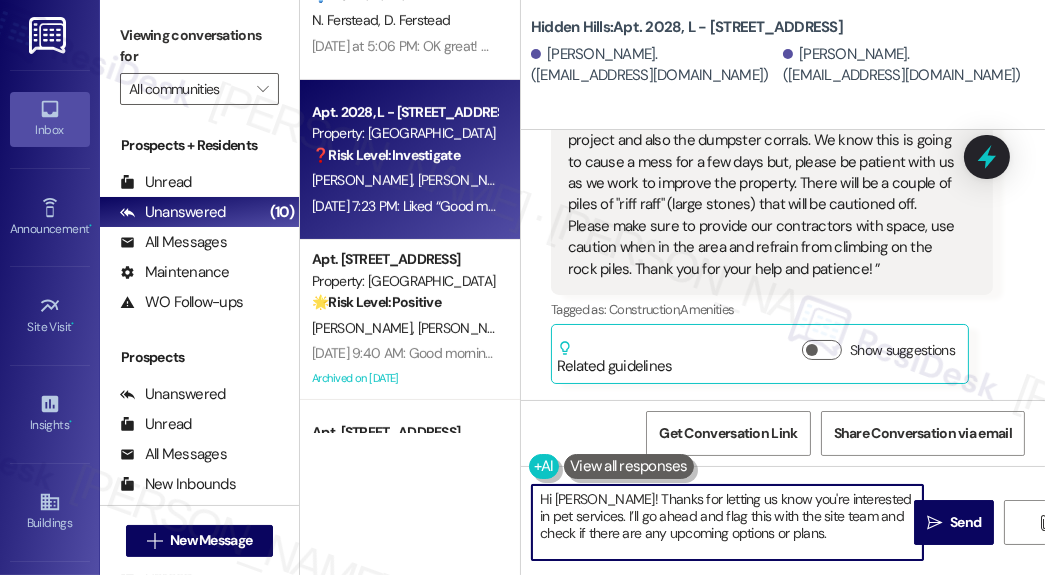 click on "Hi [PERSON_NAME]! Thanks for letting us know you're interested in pet services. I’ll go ahead and flag this with the site team and check if there are any upcoming options or plans." at bounding box center (727, 522) 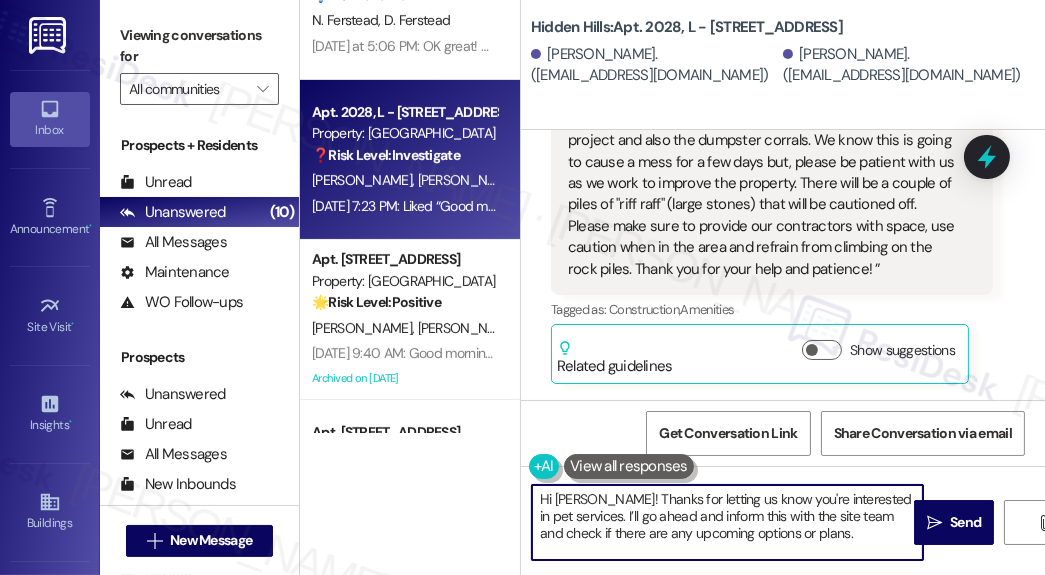 click on "Hi [PERSON_NAME]! Thanks for letting us know you're interested in pet services. I’ll go ahead and inform this with the site team and check if there are any upcoming options or plans." at bounding box center [727, 522] 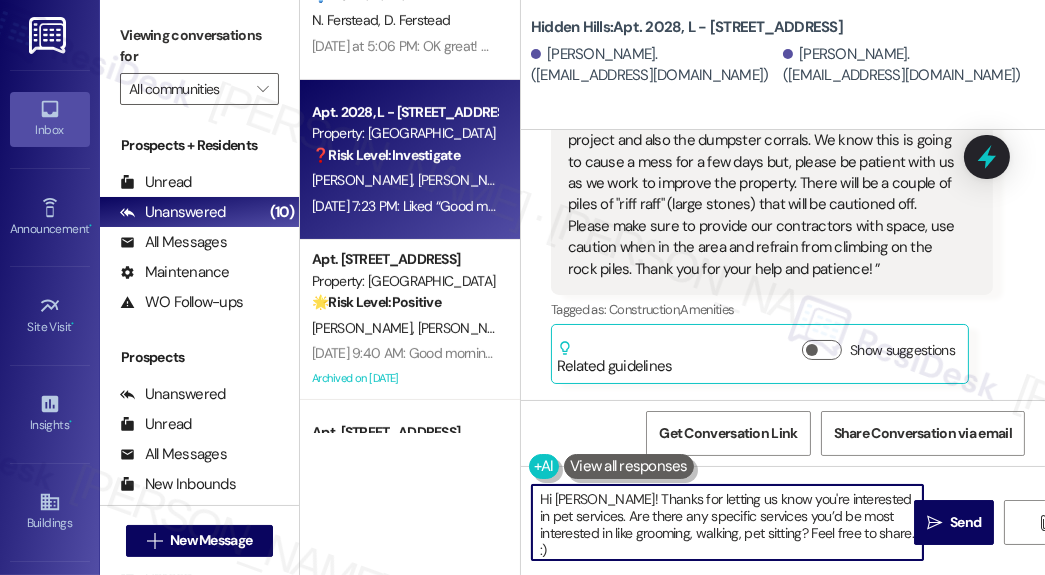 click on "Hi [PERSON_NAME]! Thanks for letting us know you're interested in pet services. Are there any specific services you’d be most interested in like grooming, walking, pet sitting? Feel free to share. :)" at bounding box center [727, 522] 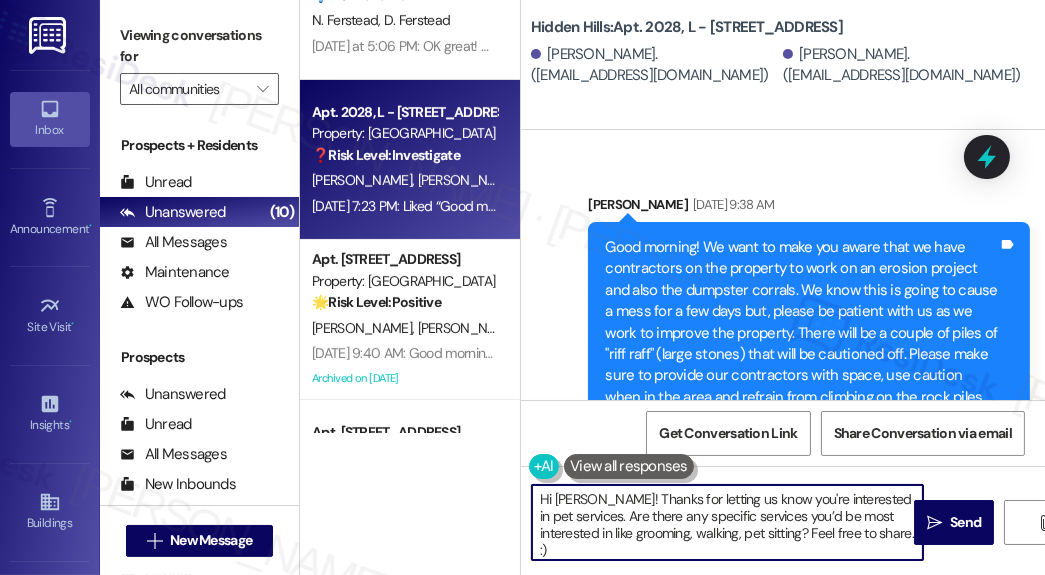 scroll, scrollTop: 34516, scrollLeft: 0, axis: vertical 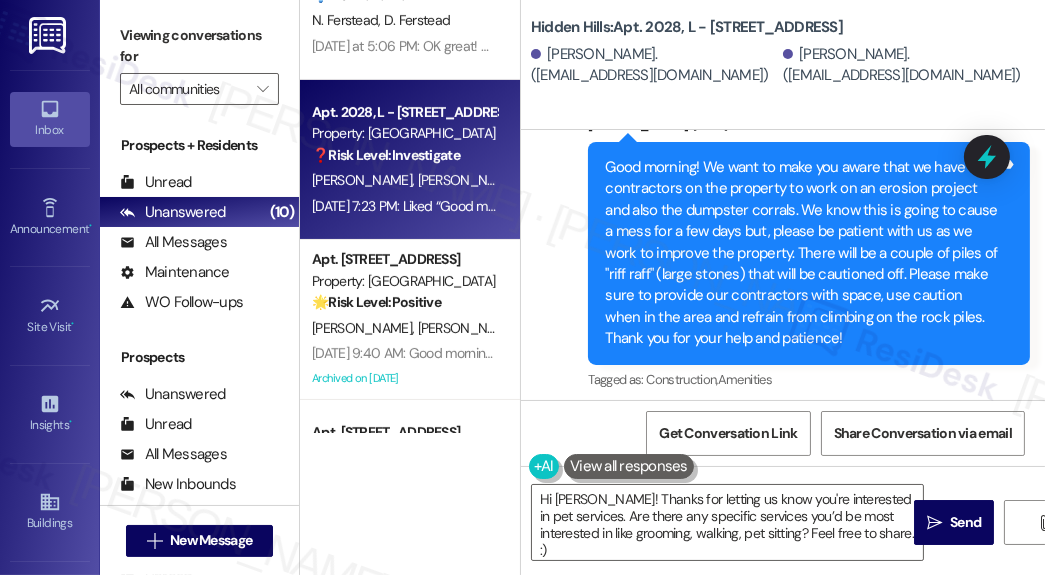 click on "Hi [PERSON_NAME]! Thanks for letting us know you're interested in pet services. Are there any specific services you’d be most interested in like grooming, walking, pet sitting? Feel free to share. :)  Send " at bounding box center (783, 541) 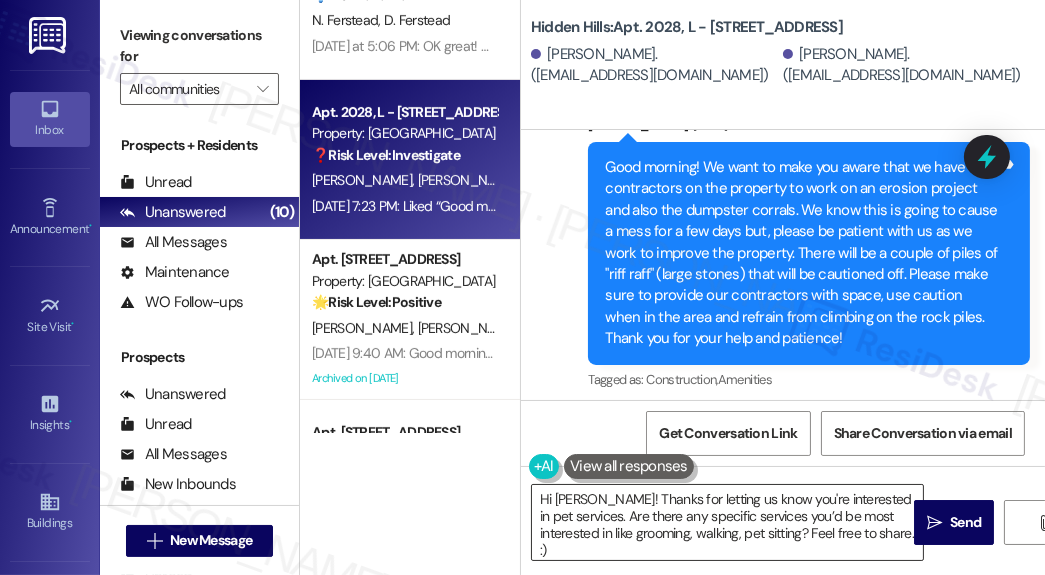 click on "Hi [PERSON_NAME]! Thanks for letting us know you're interested in pet services. Are there any specific services you’d be most interested in like grooming, walking, pet sitting? Feel free to share. :)" at bounding box center (727, 522) 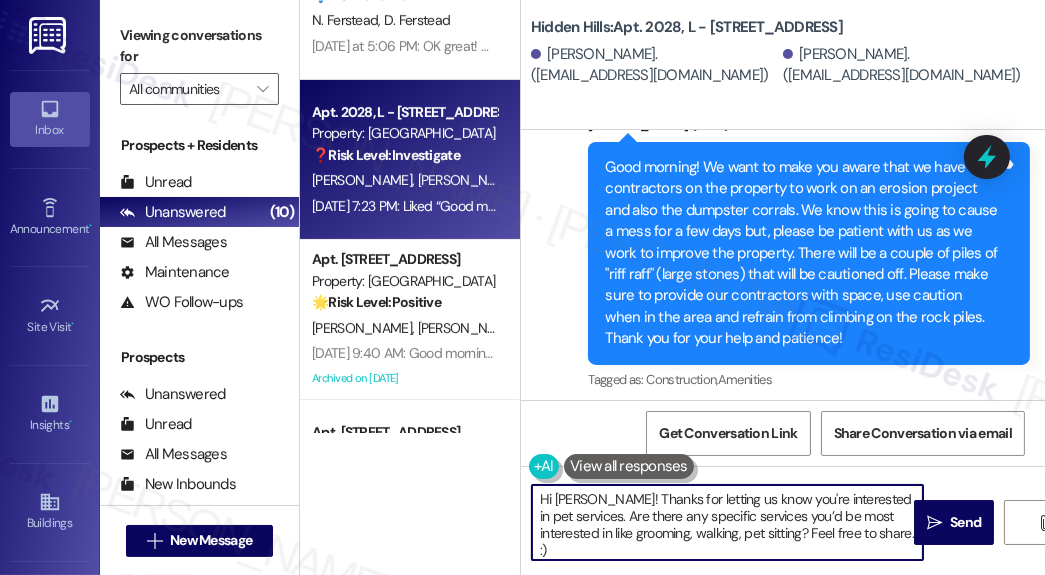 drag, startPoint x: 632, startPoint y: 544, endPoint x: 618, endPoint y: 518, distance: 29.529646 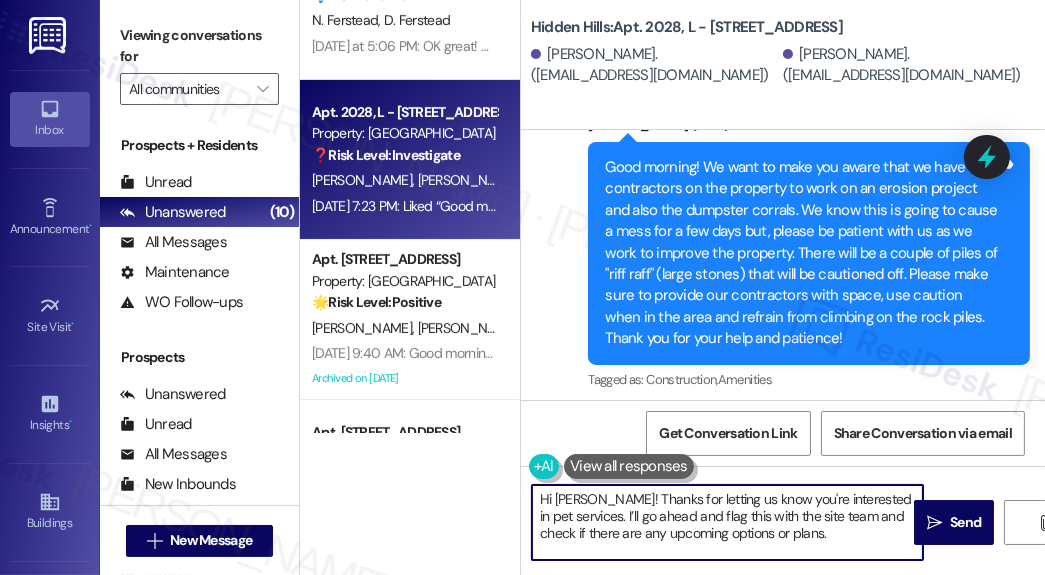 click on "Hi [PERSON_NAME]! Thanks for letting us know you're interested in pet services. I’ll go ahead and flag this with the site team and check if there are any upcoming options or plans." at bounding box center [727, 522] 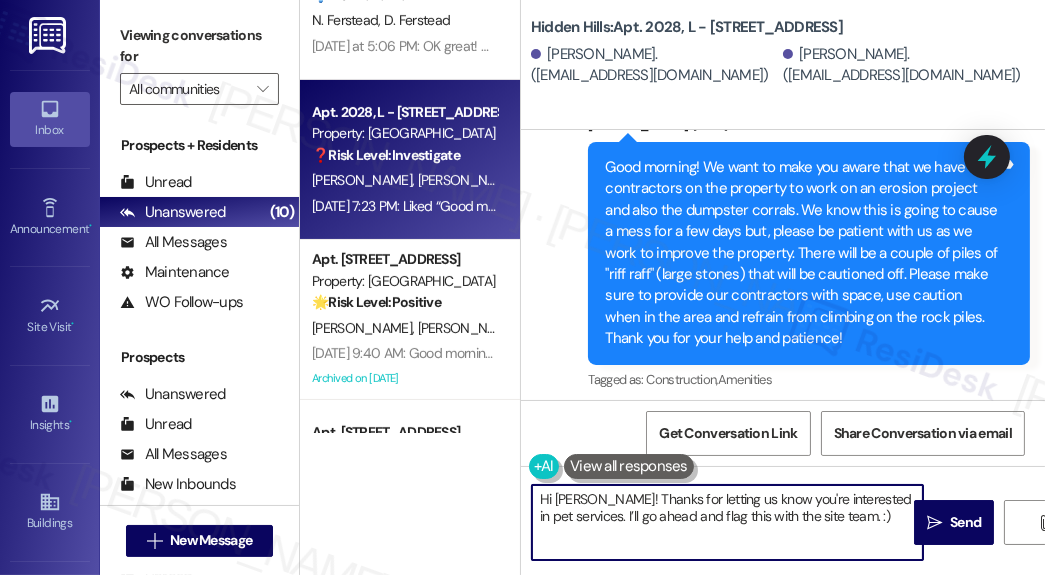 click on "Hi [PERSON_NAME]! Thanks for letting us know you're interested in pet services. I’ll go ahead and flag this with the site team. :)" at bounding box center (727, 522) 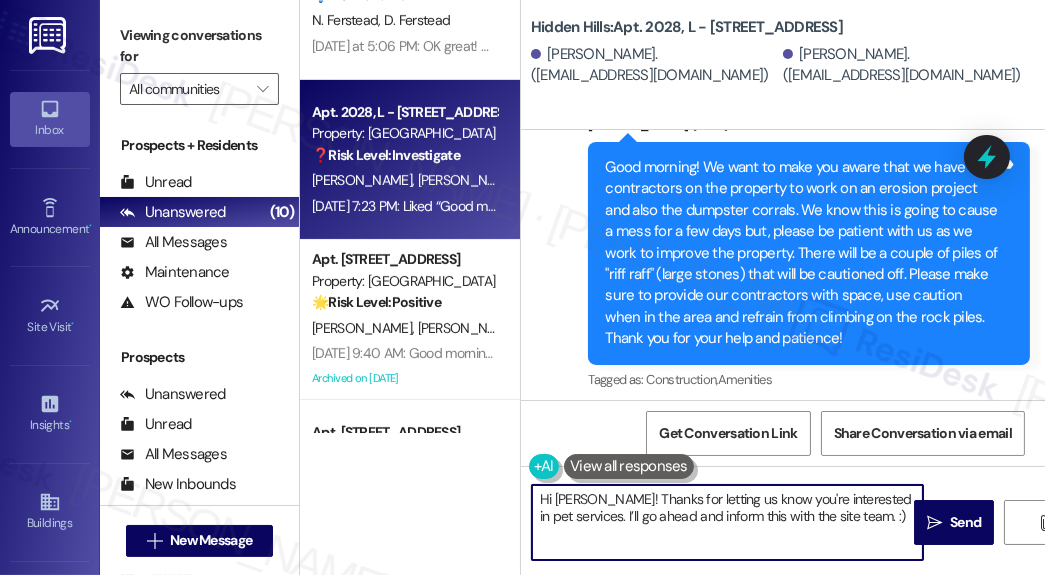 click on "Hi [PERSON_NAME]! Thanks for letting us know you're interested in pet services. I’ll go ahead and inform this with the site team. :)" at bounding box center [727, 522] 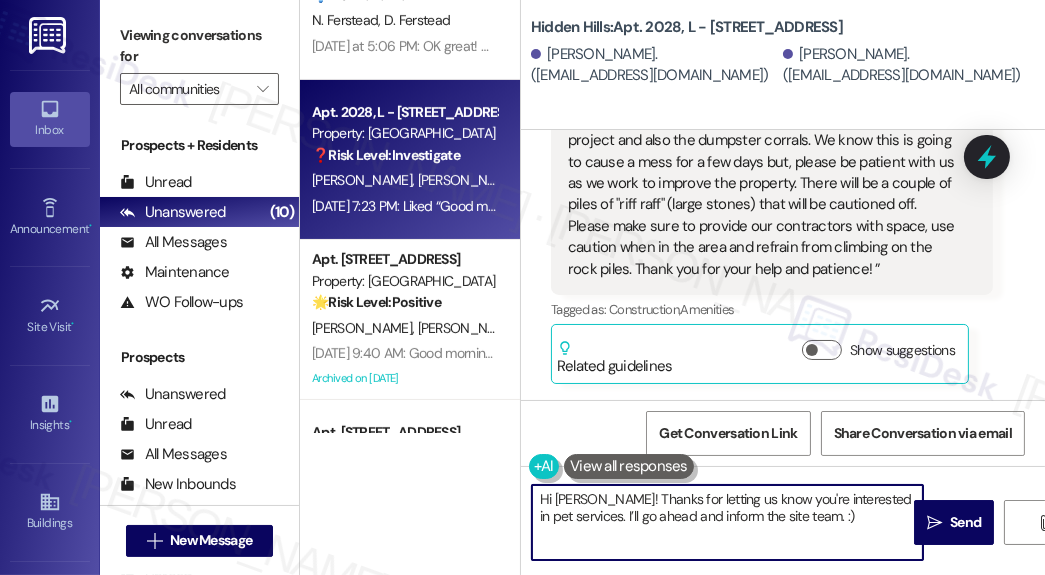 scroll, scrollTop: 35156, scrollLeft: 0, axis: vertical 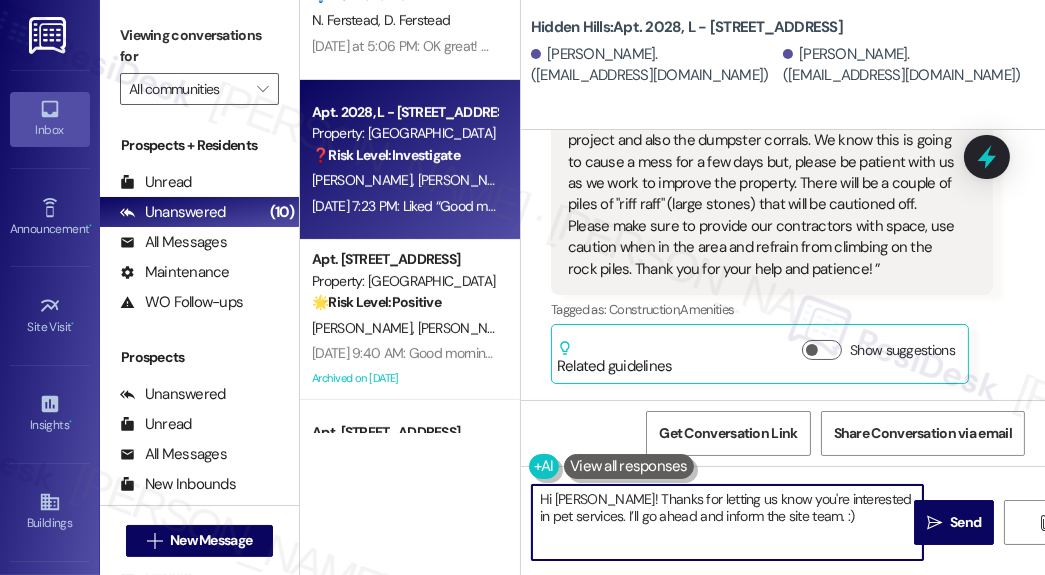 click on "Hi [PERSON_NAME]! Thanks for letting us know you're interested in pet services. I’ll go ahead and inform the site team. :)" at bounding box center [727, 522] 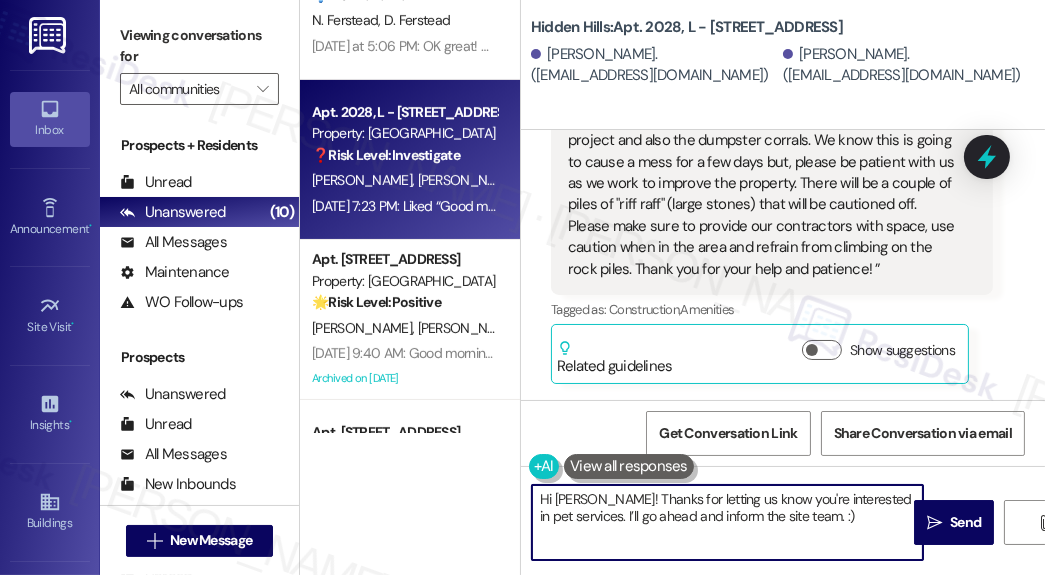 drag, startPoint x: 805, startPoint y: 519, endPoint x: 817, endPoint y: 514, distance: 13 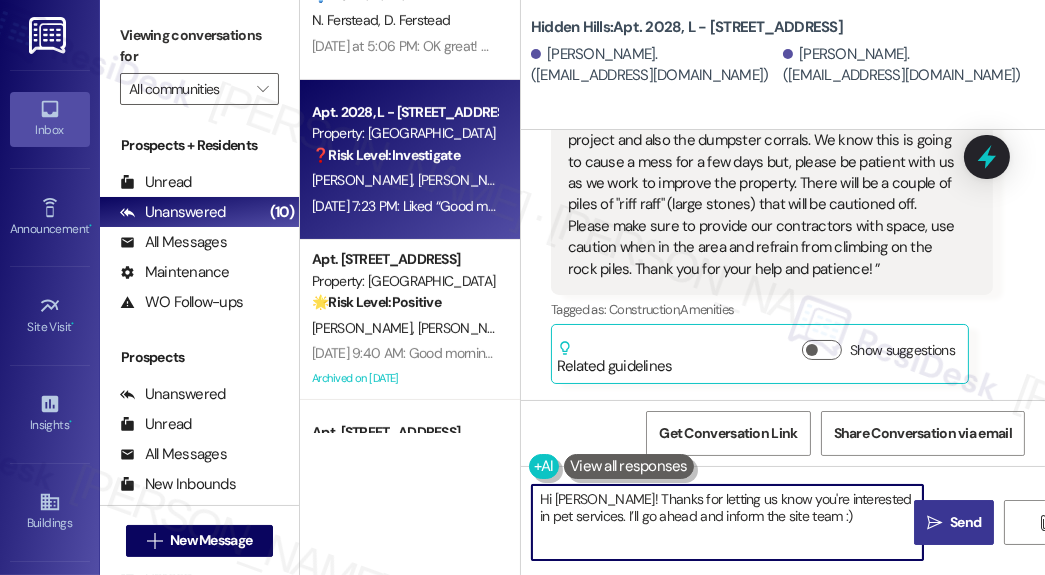 type on "Hi [PERSON_NAME]! Thanks for letting us know you're interested in pet services. I’ll go ahead and inform the site team :)" 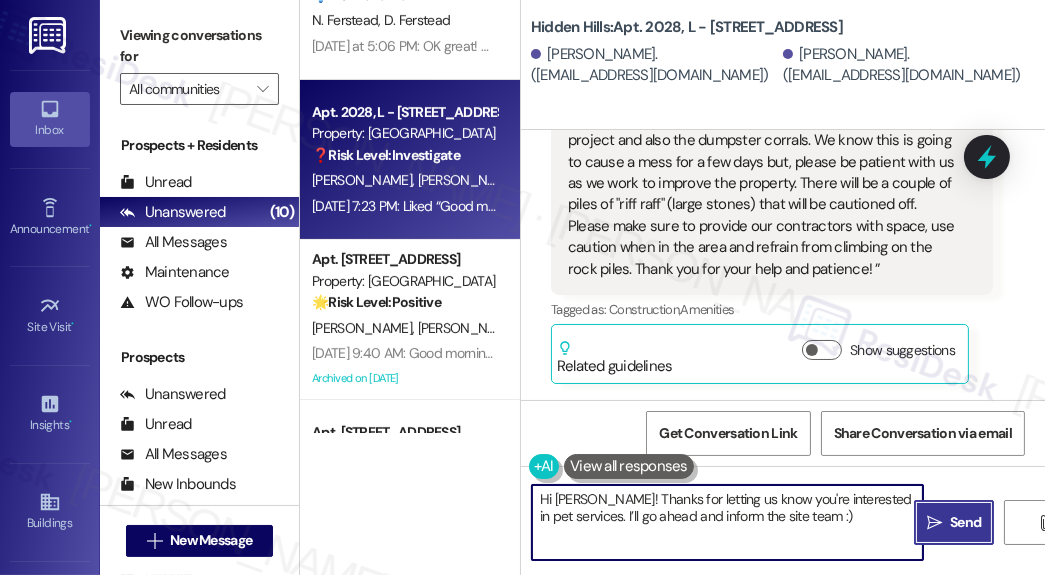 click on "" at bounding box center (934, 523) 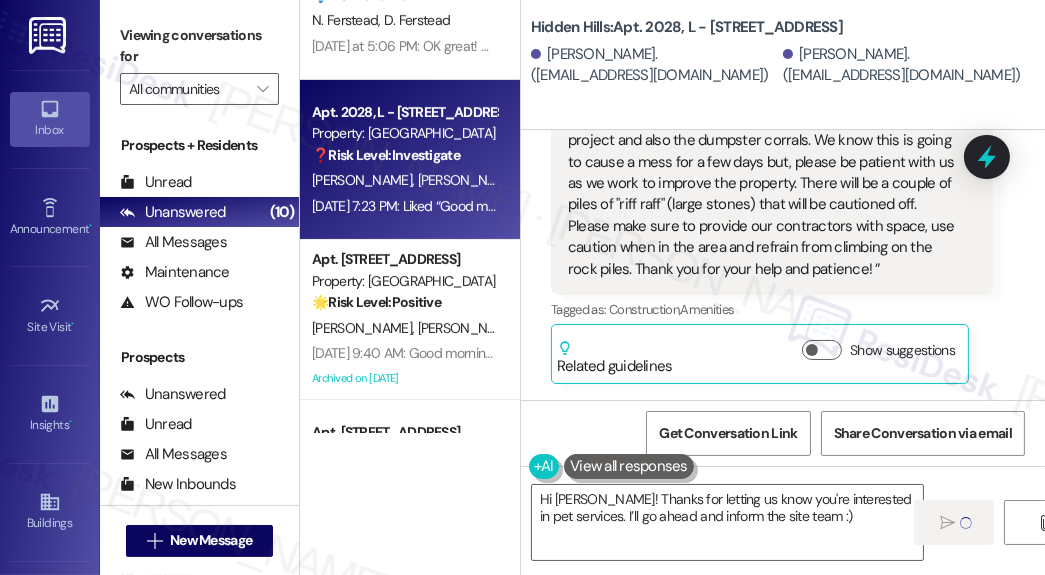 type 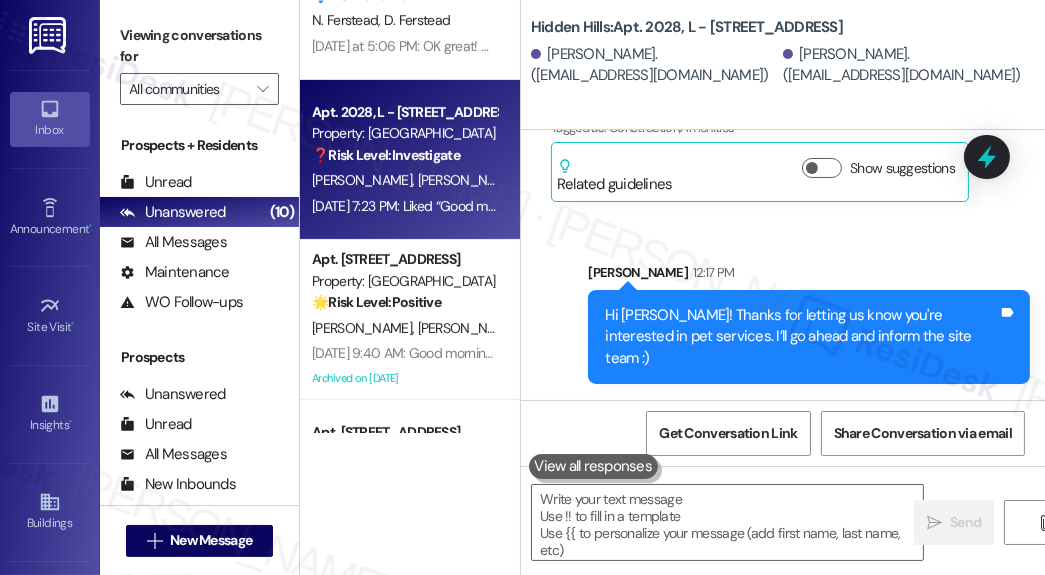 scroll, scrollTop: 35637, scrollLeft: 0, axis: vertical 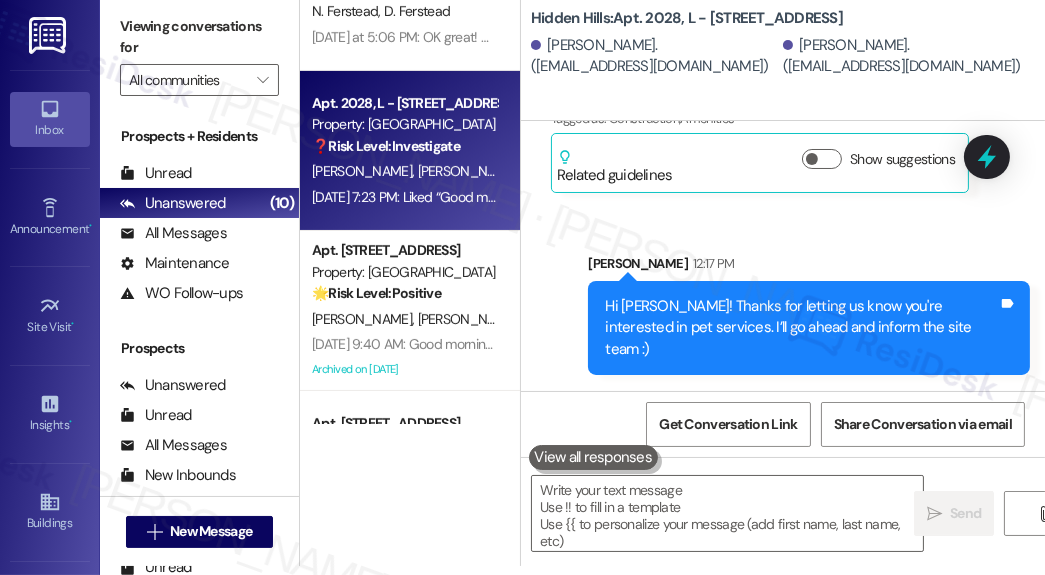 drag, startPoint x: 937, startPoint y: 236, endPoint x: 921, endPoint y: 226, distance: 18.867962 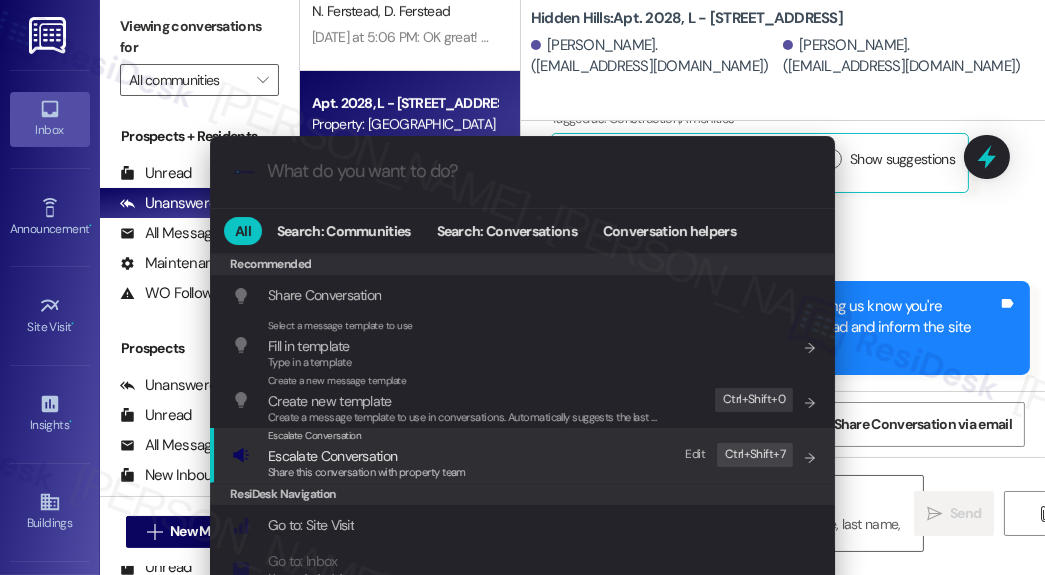 click on "Escalate Conversation" at bounding box center (367, 456) 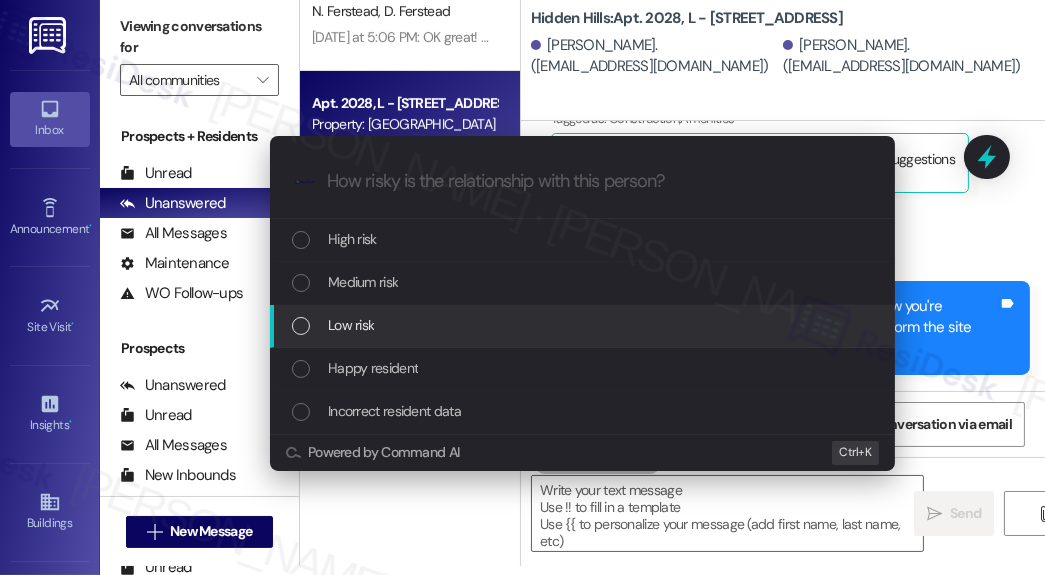 click on "Low risk" at bounding box center [351, 325] 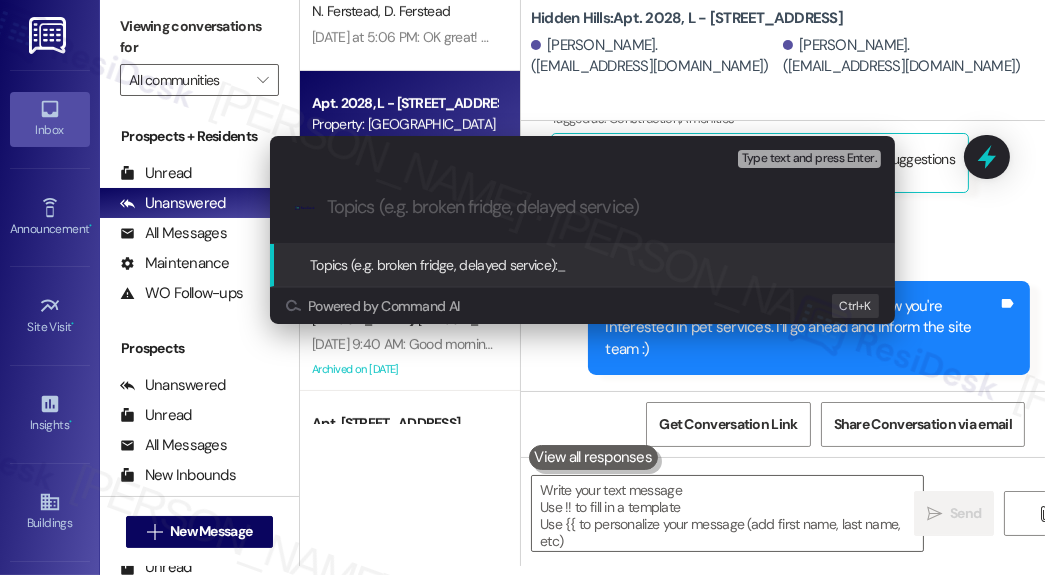 paste on "Interest in Pet Services" 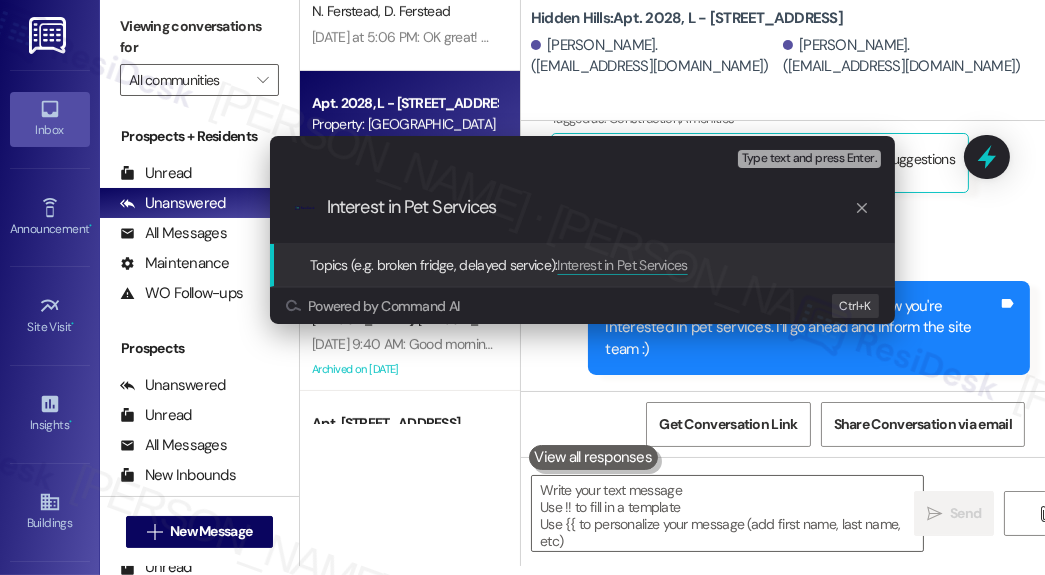 click on "Interest in Pet Services" at bounding box center (590, 207) 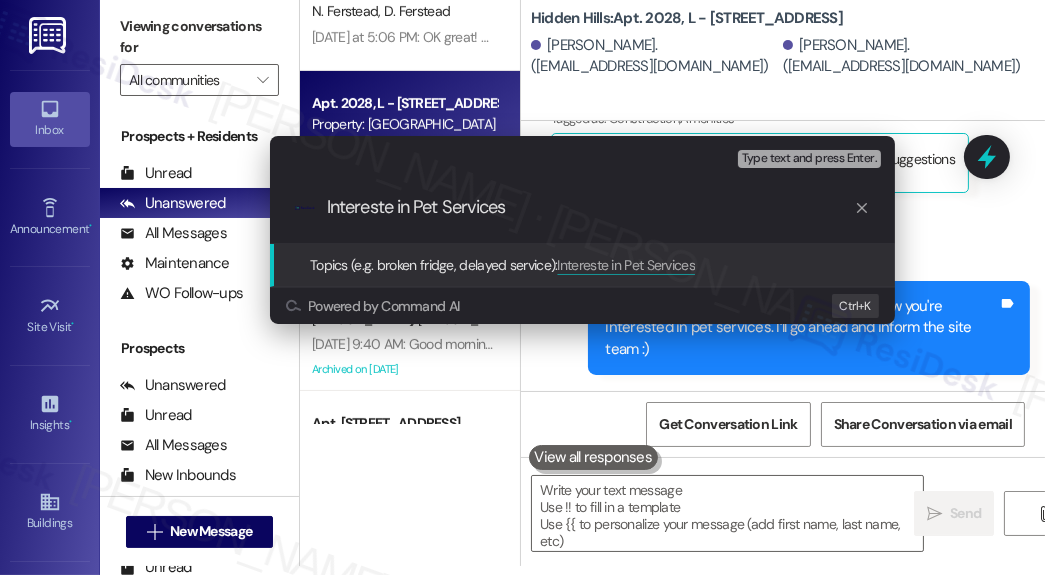 type on "Interested in Pet Services" 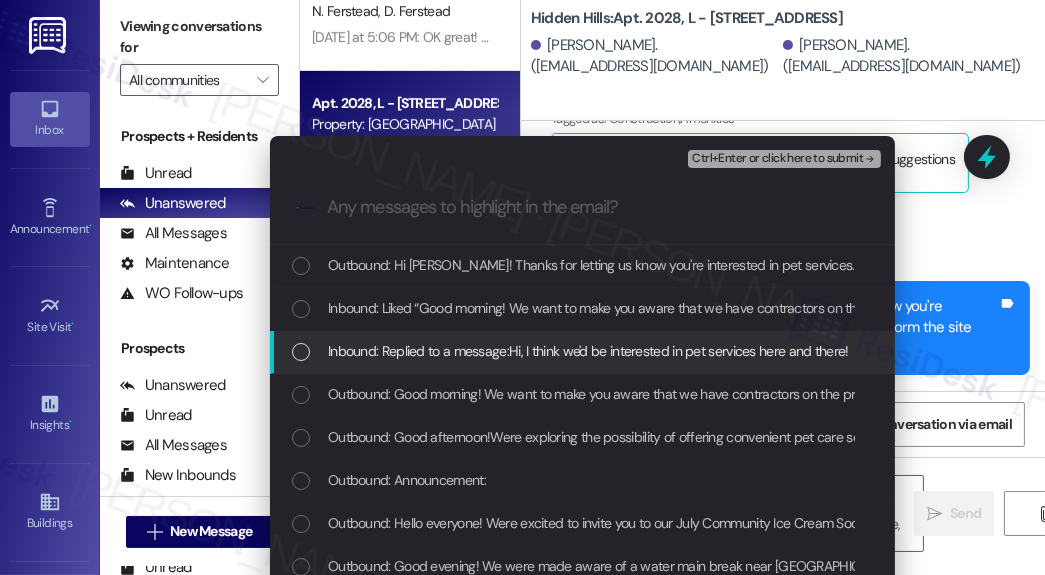 click on "Inbound: Replied to a message:Hi, I think we'd be interested in pet services here and there!" at bounding box center [588, 351] 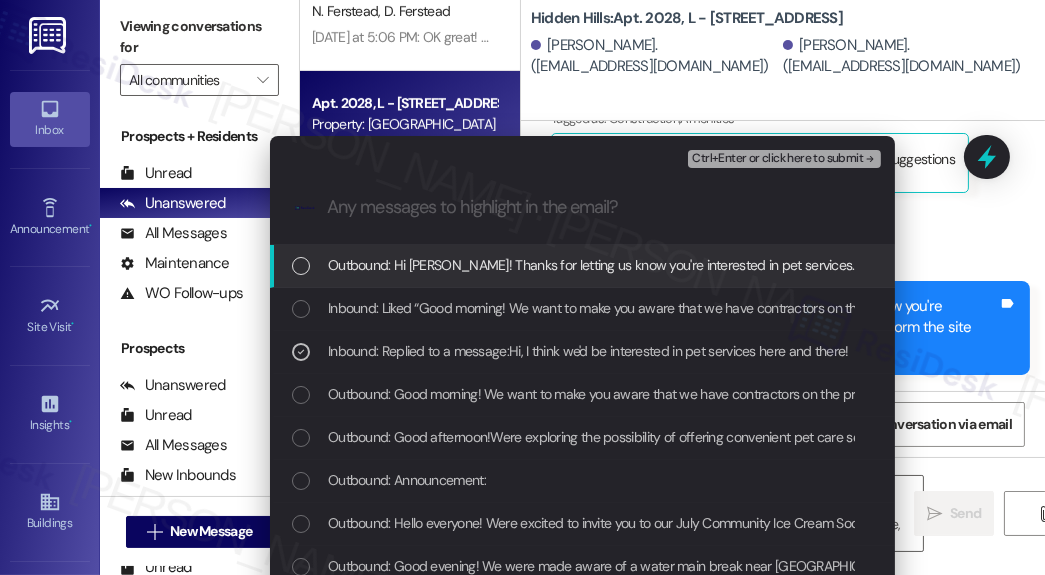 click on "Ctrl+Enter or click here to submit" at bounding box center (777, 159) 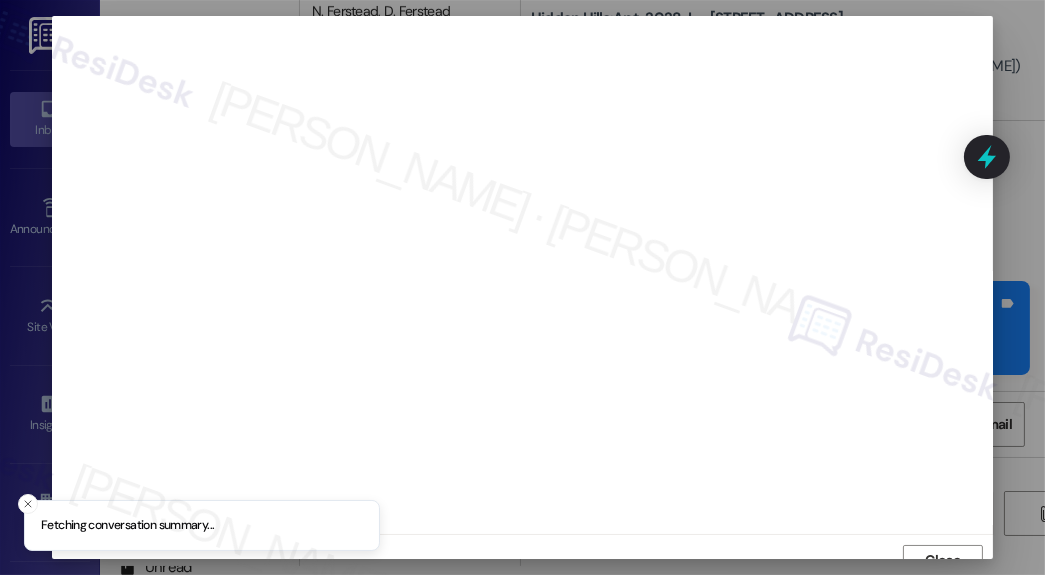scroll, scrollTop: 17, scrollLeft: 0, axis: vertical 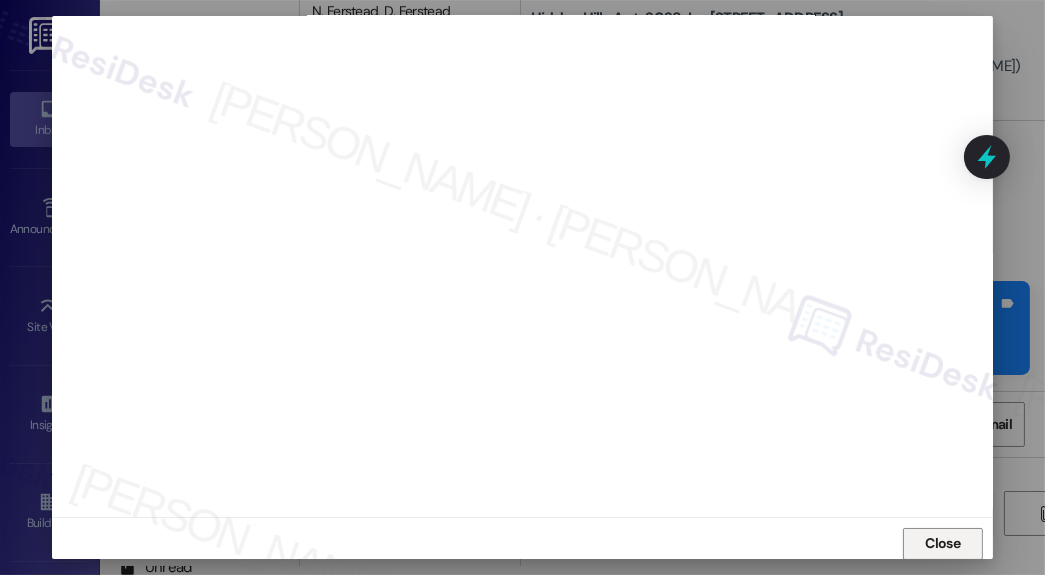 click on "Close" at bounding box center (942, 543) 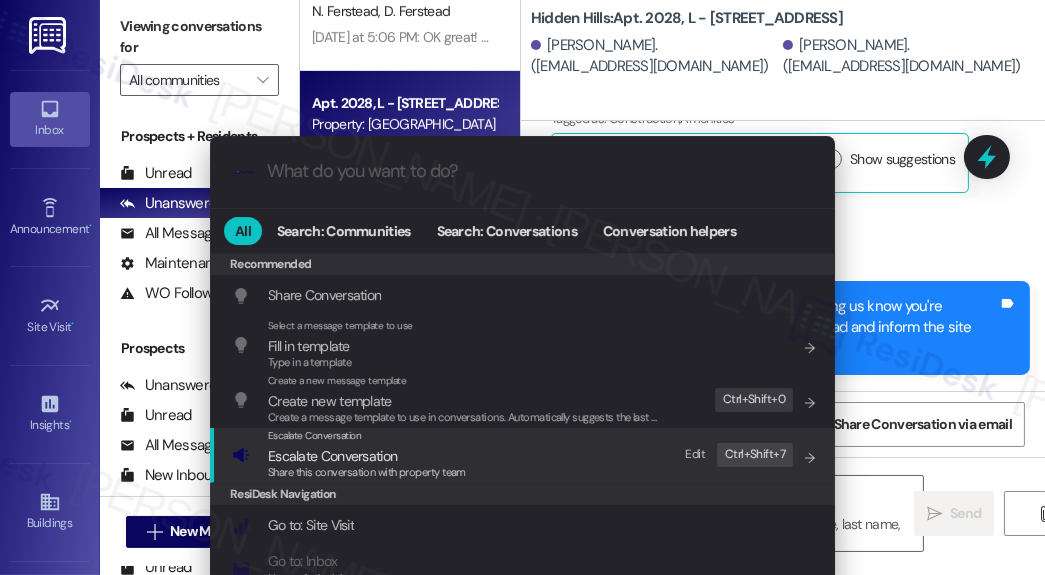 click on "Share this conversation with property team" at bounding box center [367, 472] 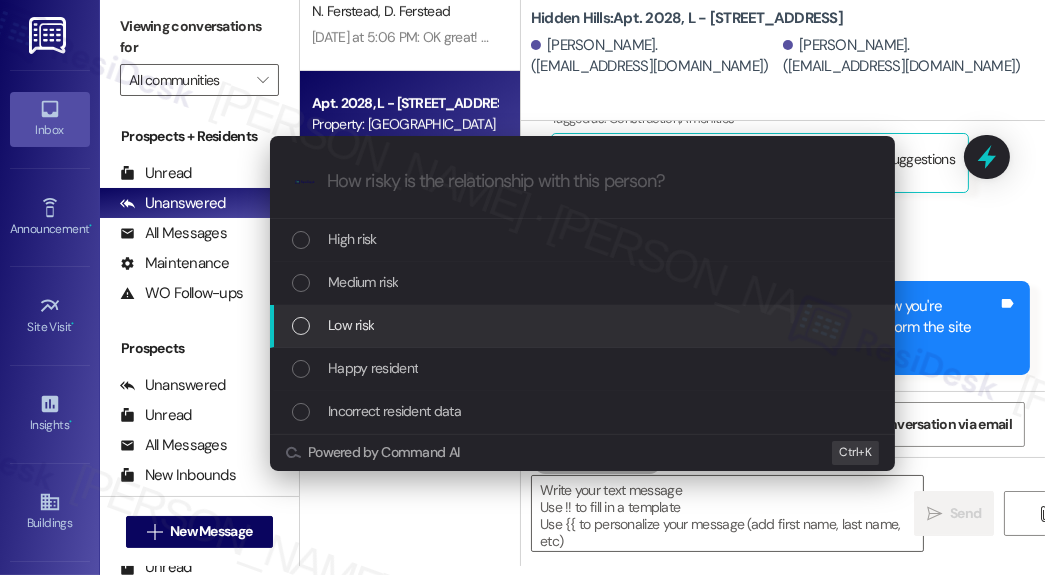 click on "Low risk" at bounding box center (582, 326) 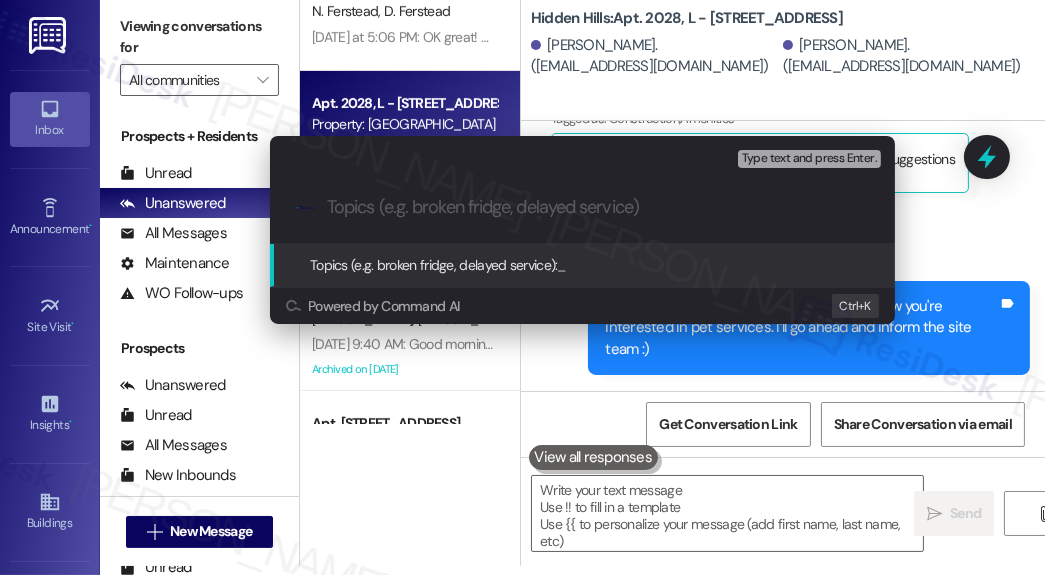 paste on "Interested in Pet Services" 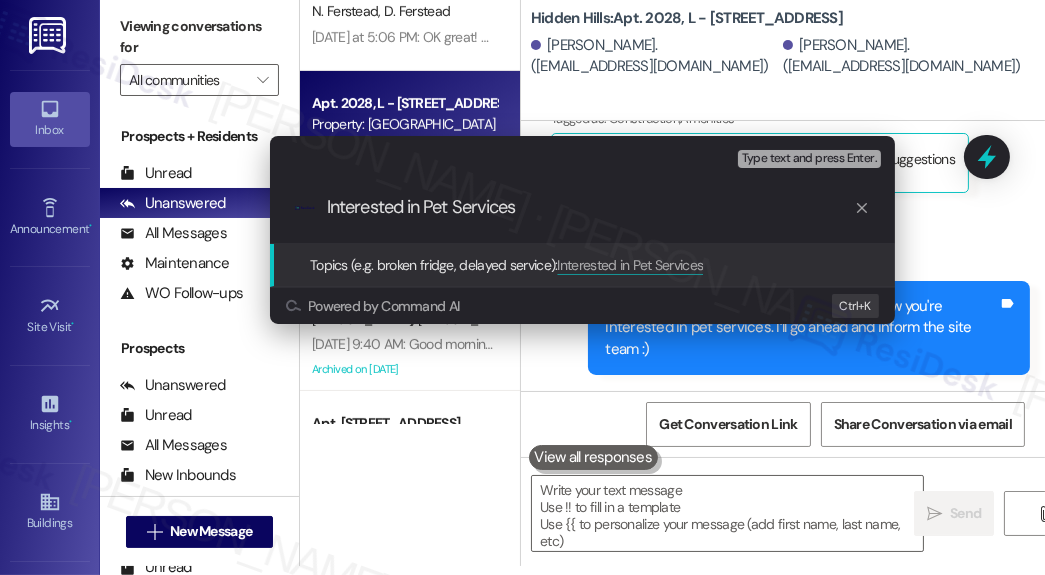type 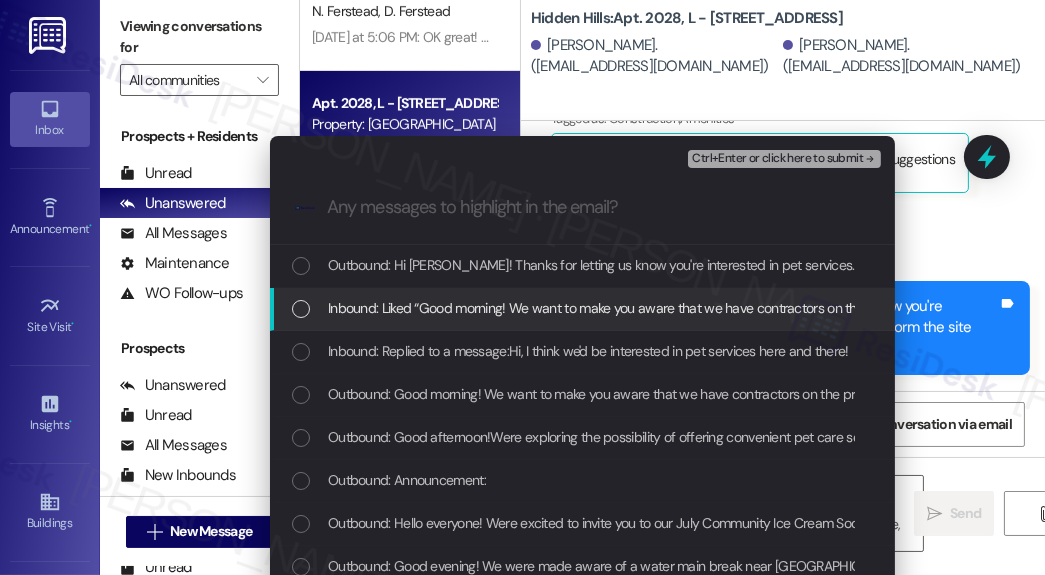 click on "Inbound: Replied to a message:Hi, I think we'd be interested in pet services here and there!" at bounding box center (588, 351) 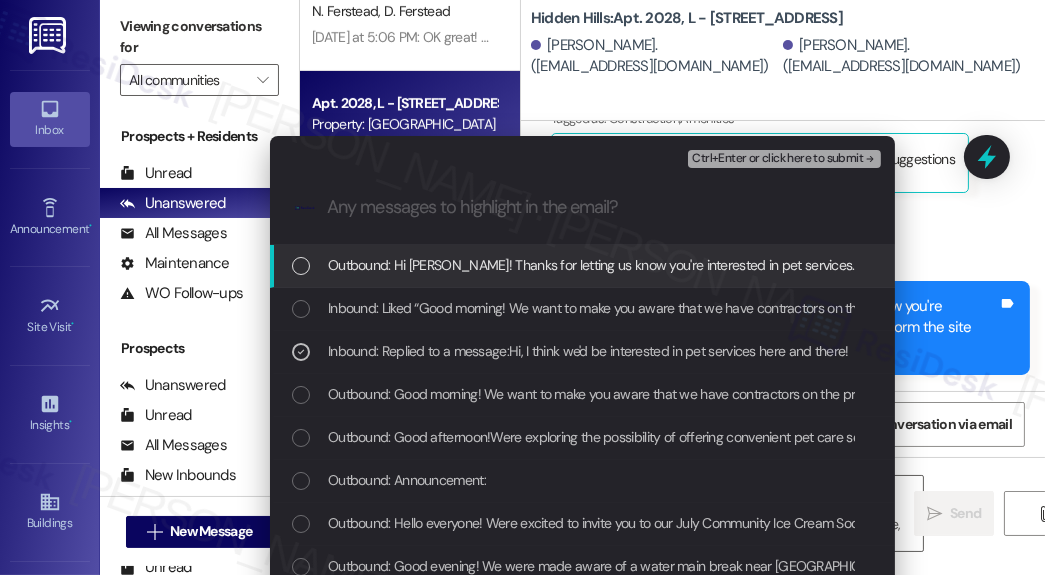 click on "Ctrl+Enter or click here to submit" at bounding box center [777, 159] 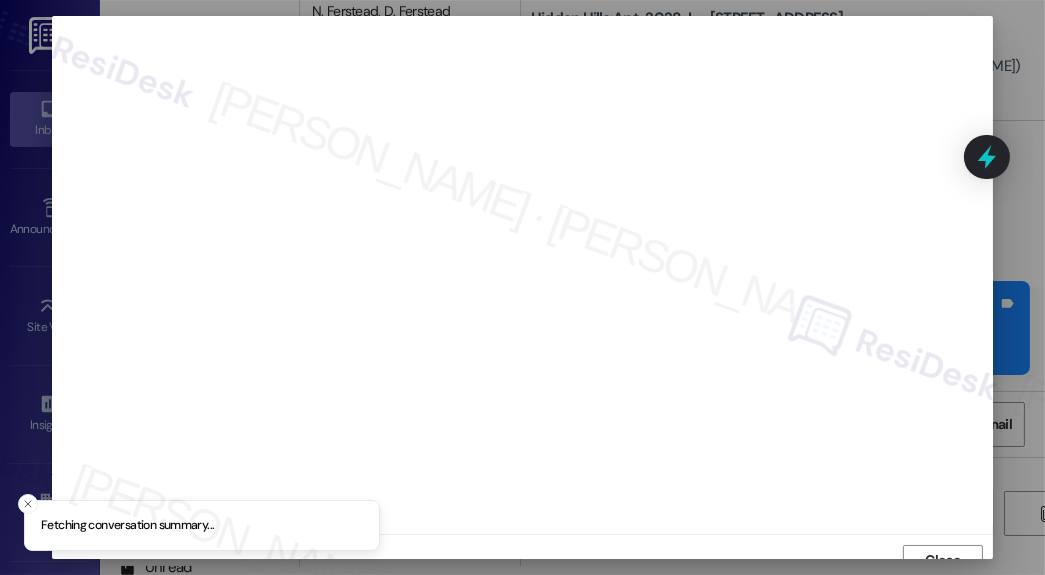 scroll, scrollTop: 17, scrollLeft: 0, axis: vertical 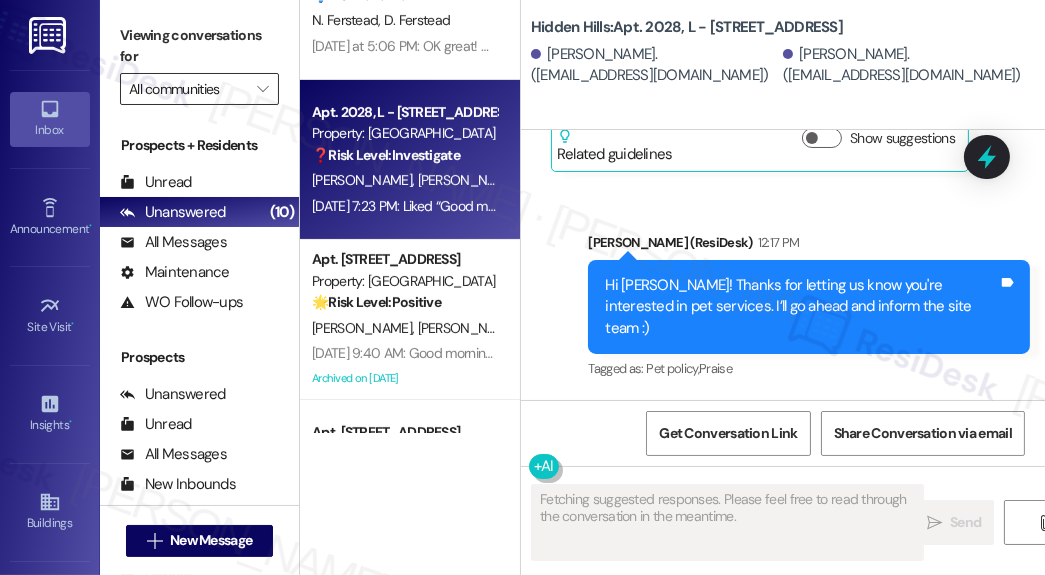 click on "All communities" at bounding box center [188, 89] 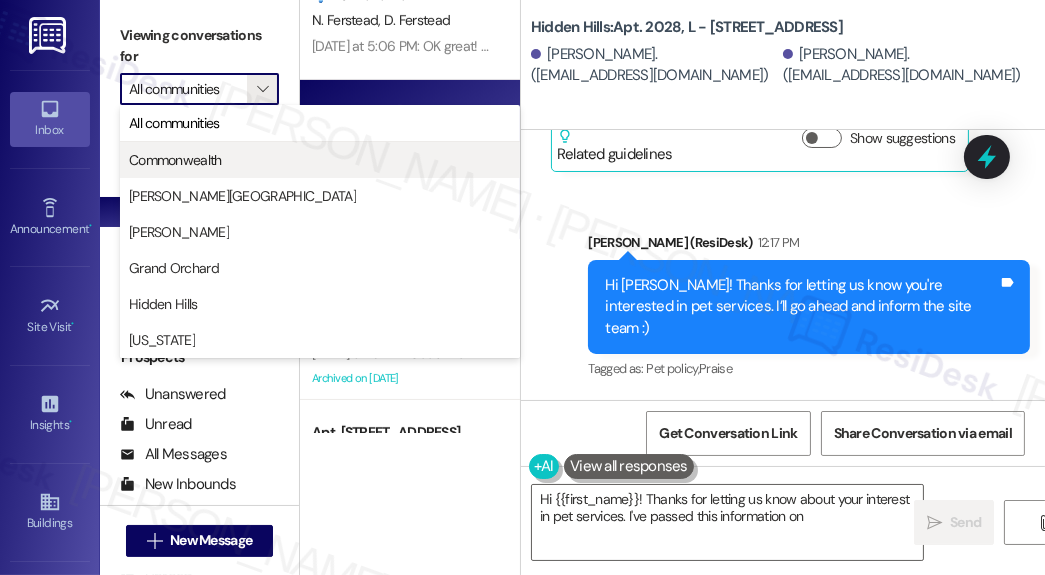 type on "Hi {{first_name}}! Thanks for letting us know about your interest in pet services. I've passed this information on to" 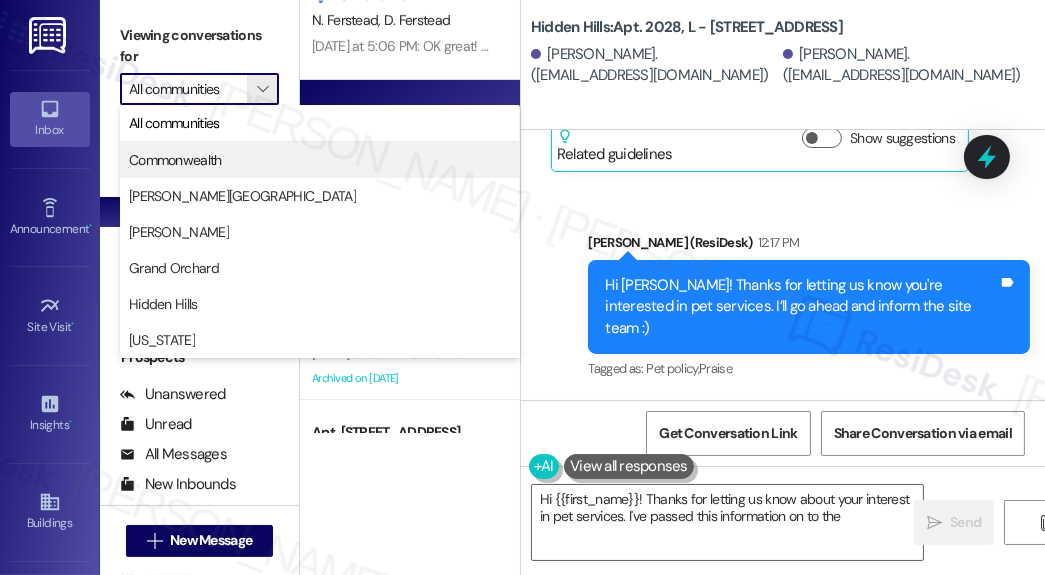 click on "Commonwealth" at bounding box center [175, 160] 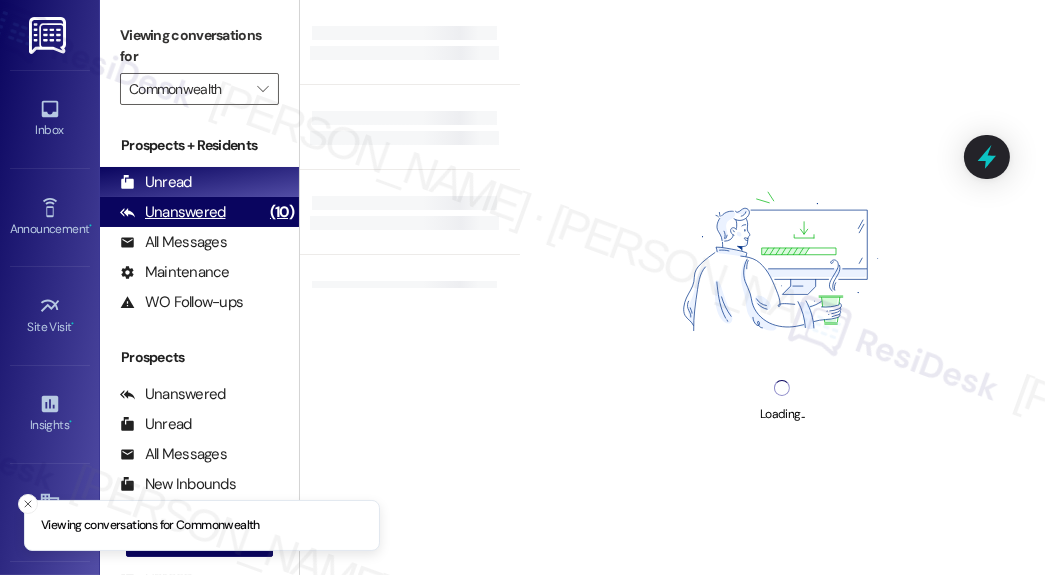 click on "Unanswered (10)" at bounding box center (199, 212) 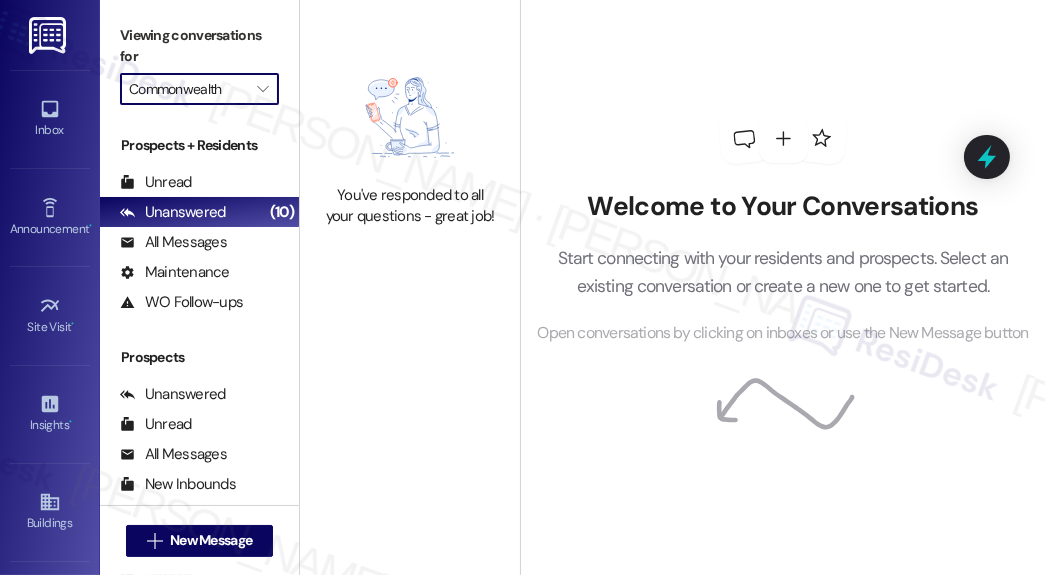 click on "Commonwealth" at bounding box center [188, 89] 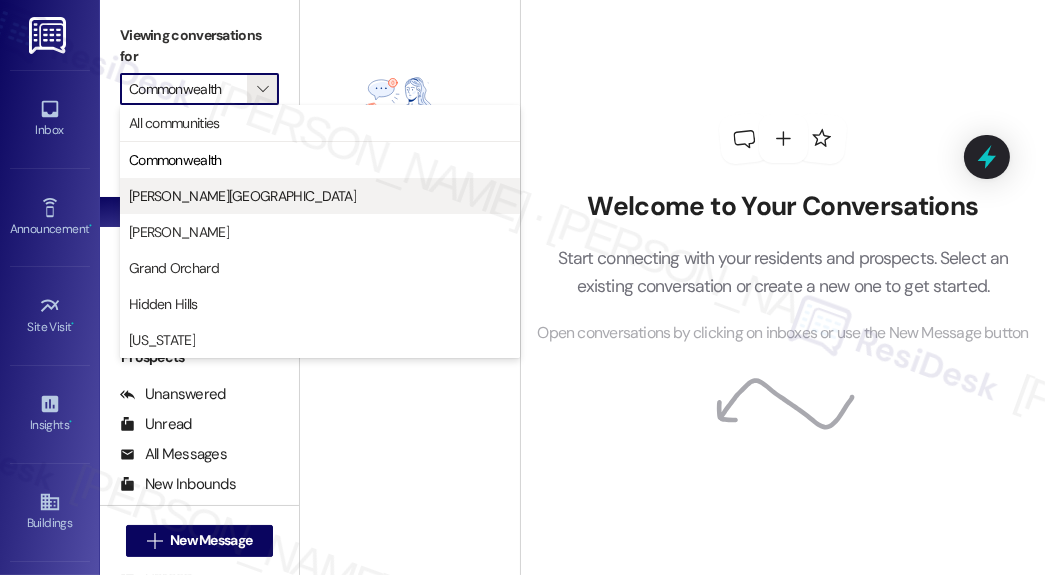 click on "[PERSON_NAME][GEOGRAPHIC_DATA]" at bounding box center (320, 196) 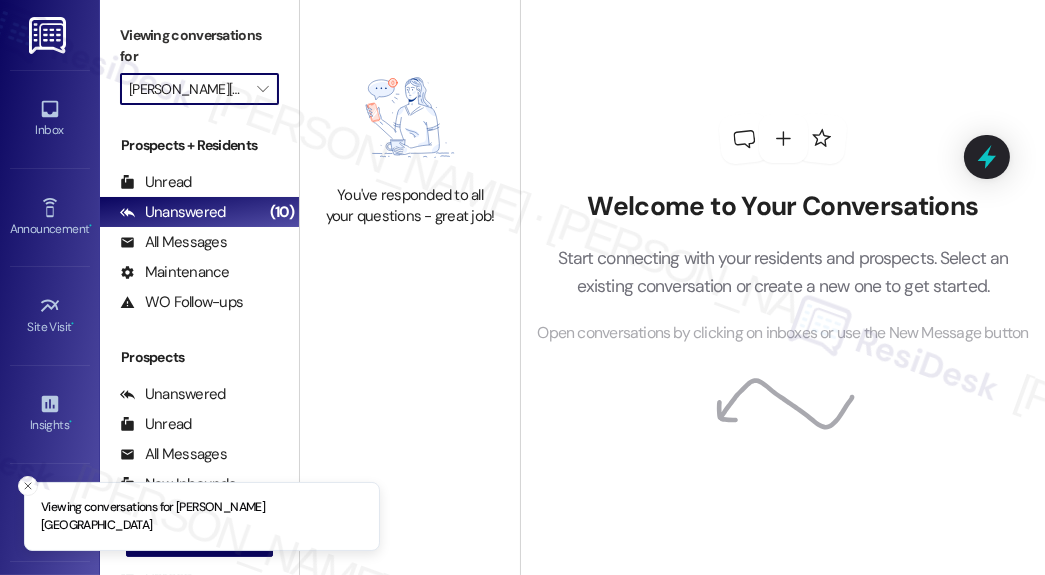 click on "Viewing conversations for" at bounding box center [199, 46] 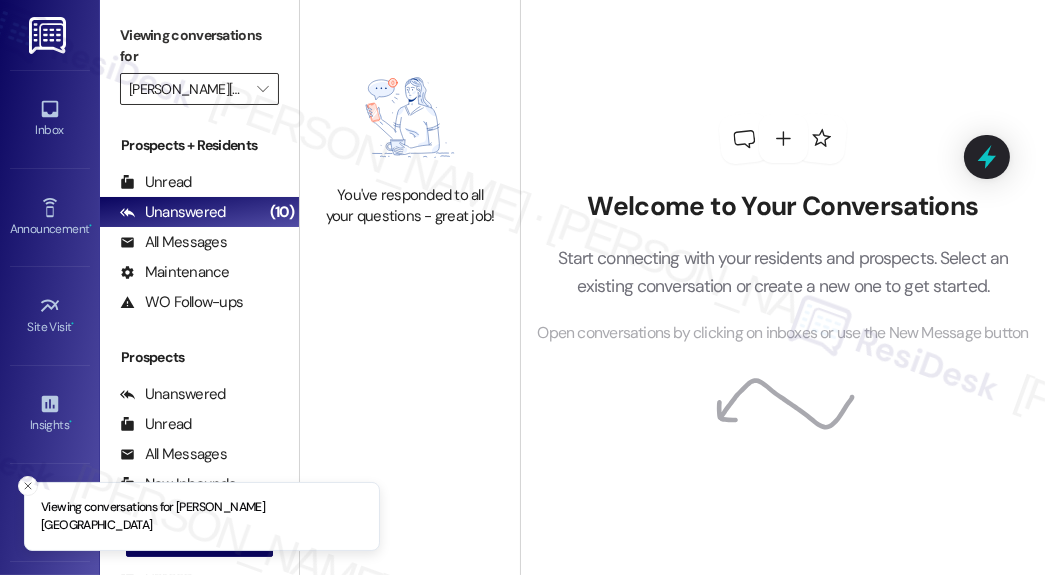 click on "[PERSON_NAME][GEOGRAPHIC_DATA]" at bounding box center (188, 89) 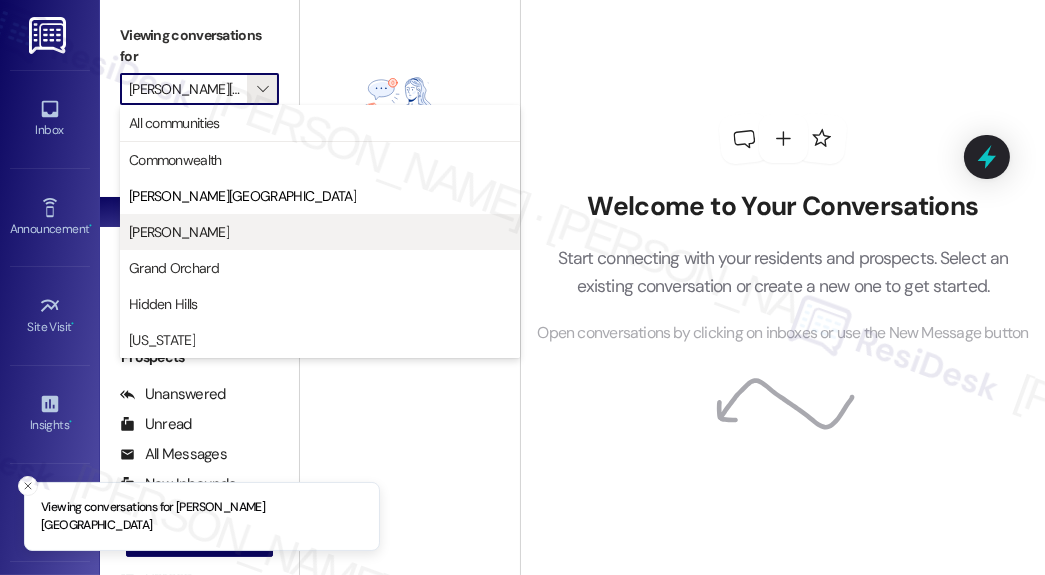 click on "[PERSON_NAME]" at bounding box center (320, 232) 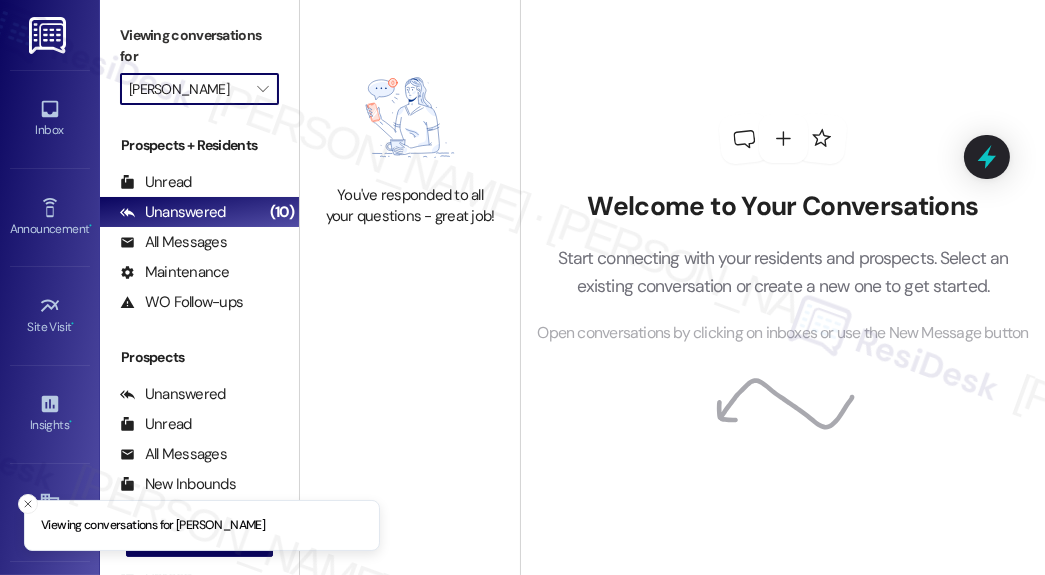click on "[PERSON_NAME]" at bounding box center (188, 89) 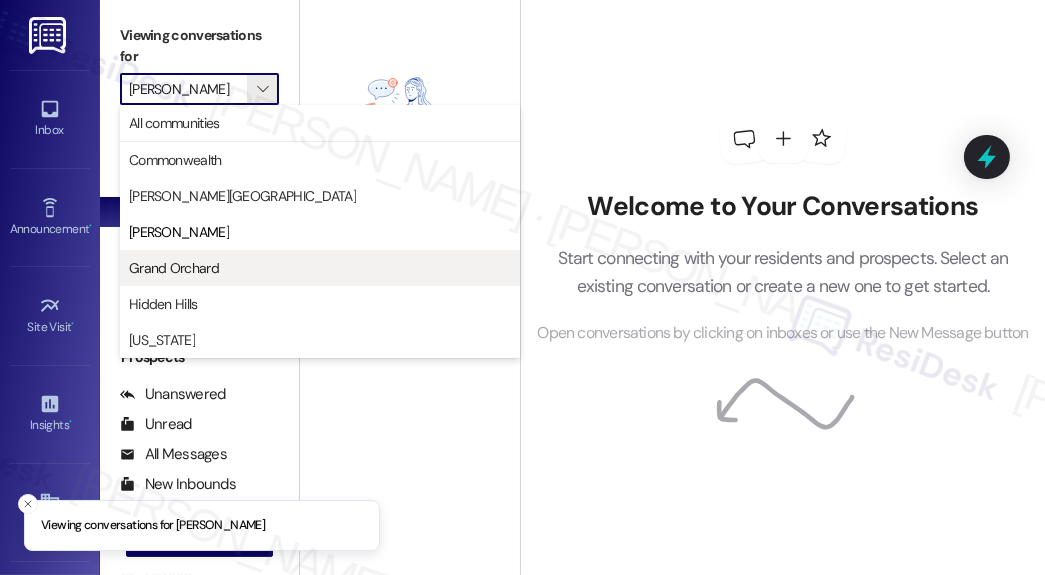 click on "Grand Orchard" at bounding box center (174, 268) 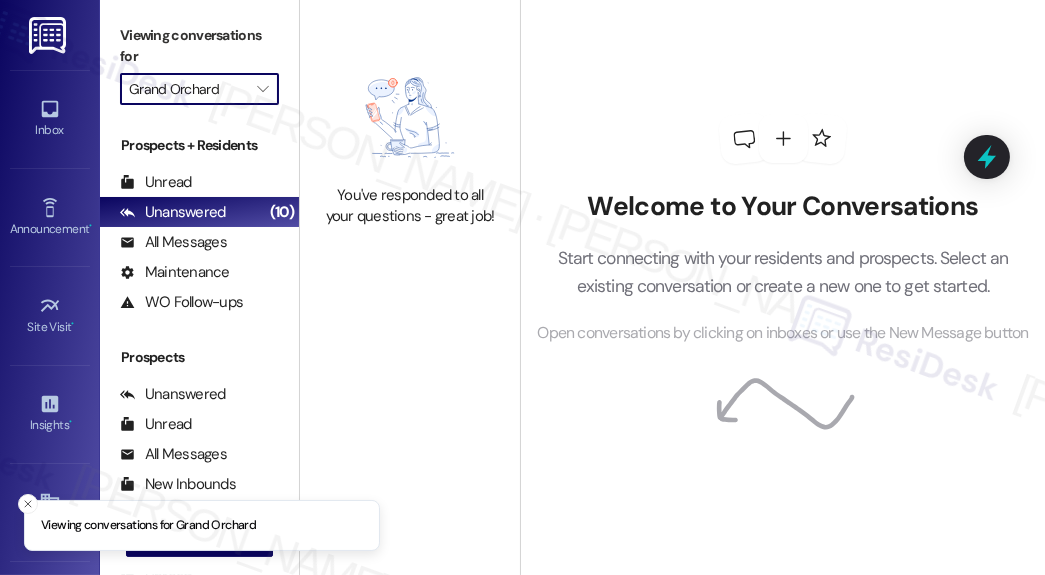 click on "Grand Orchard" at bounding box center [188, 89] 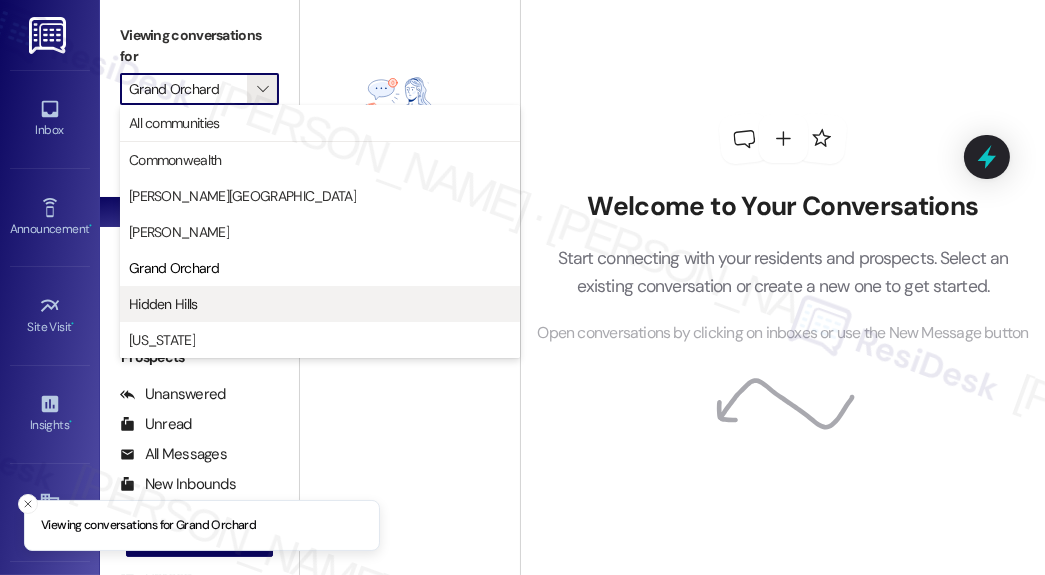 click on "Hidden Hills" at bounding box center [320, 304] 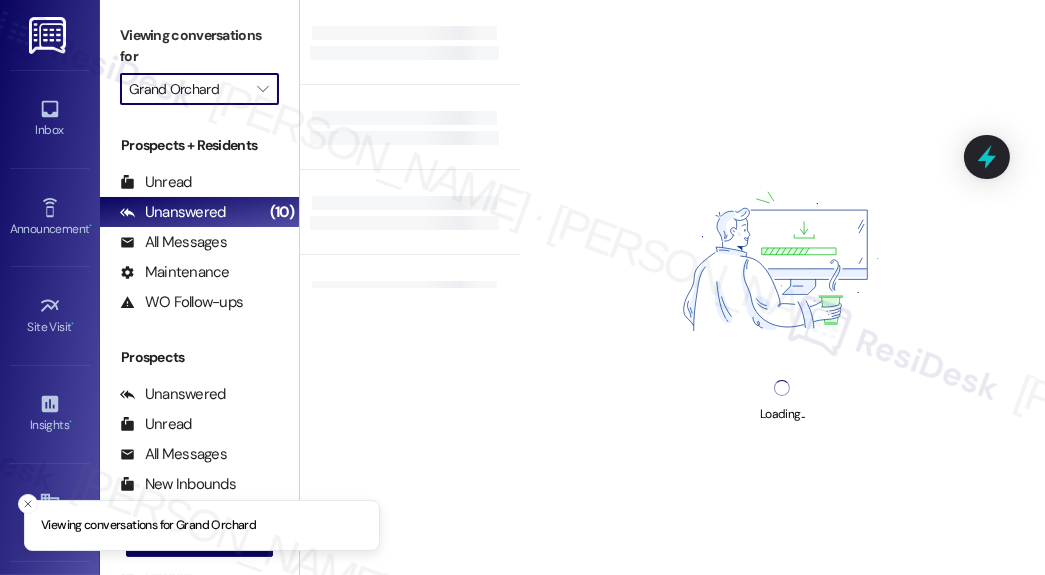 type on "Hidden Hills" 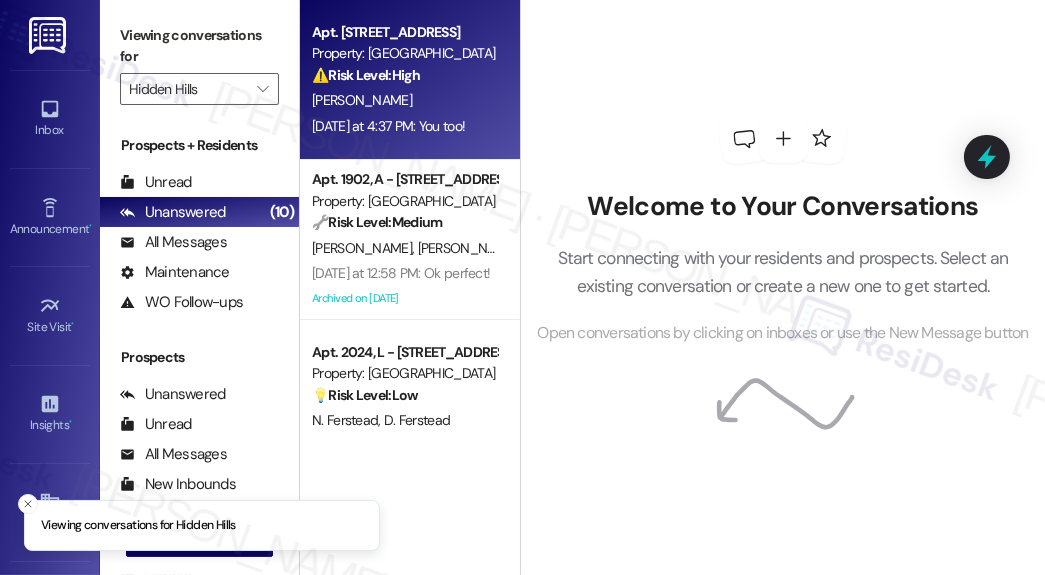 click on "[PERSON_NAME]" at bounding box center (404, 100) 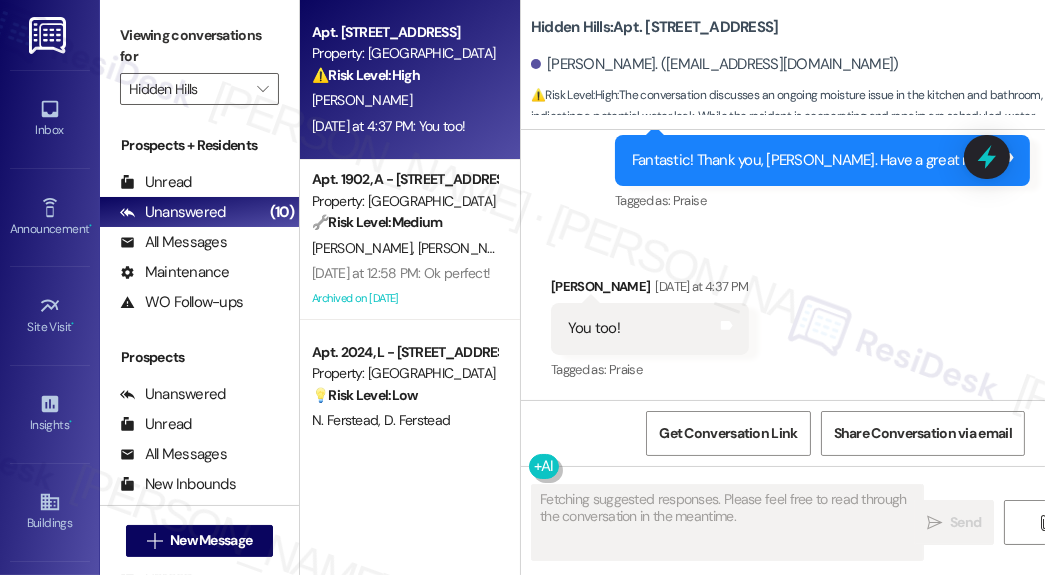 scroll, scrollTop: 28407, scrollLeft: 0, axis: vertical 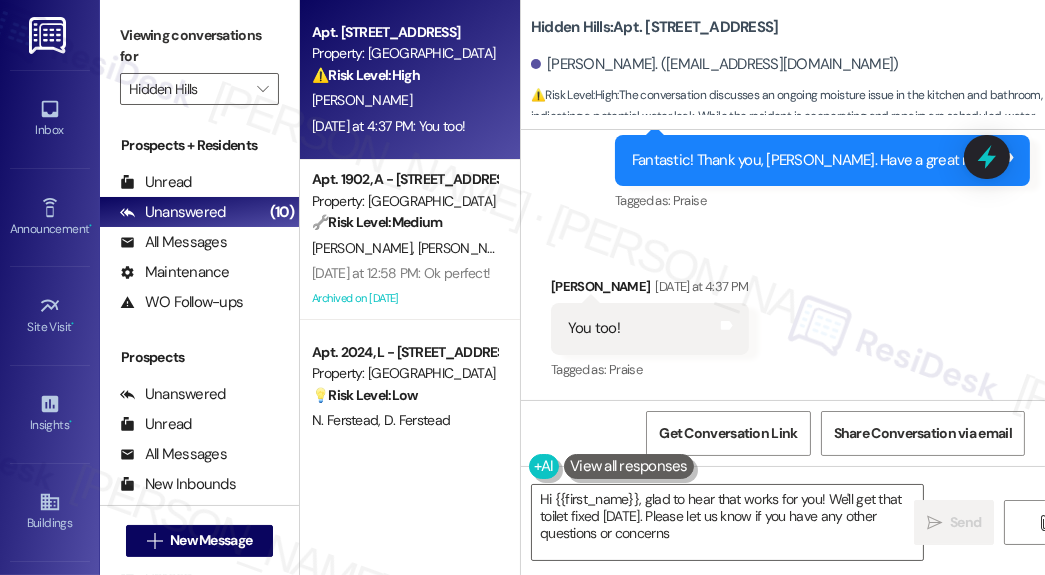 type on "Hi {{first_name}}, glad to hear that works for you! We'll get that toilet fixed [DATE]. Please let us know if you have any other questions or concerns!" 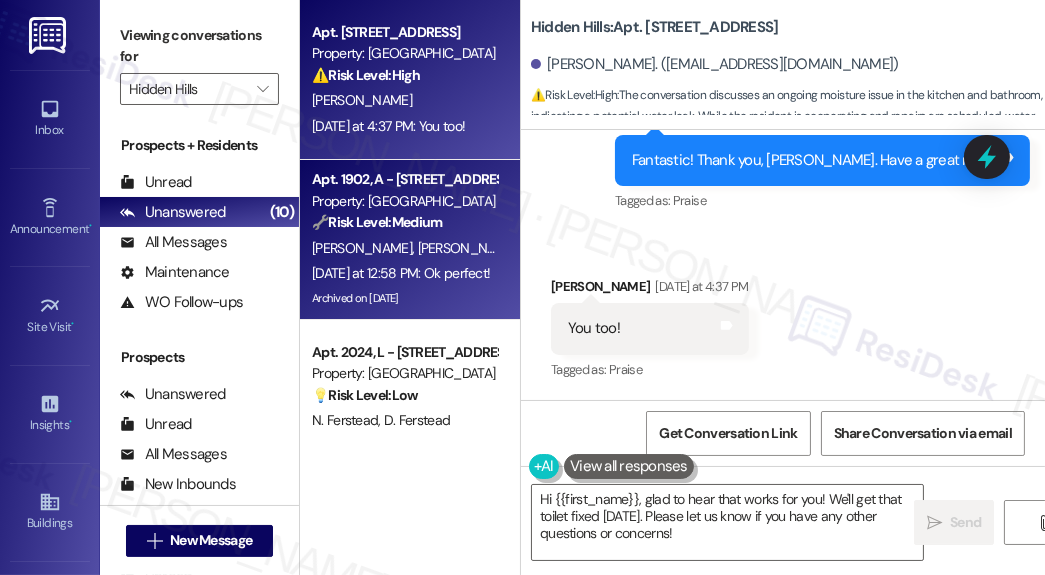 click on "[PERSON_NAME] [PERSON_NAME]" at bounding box center [404, 248] 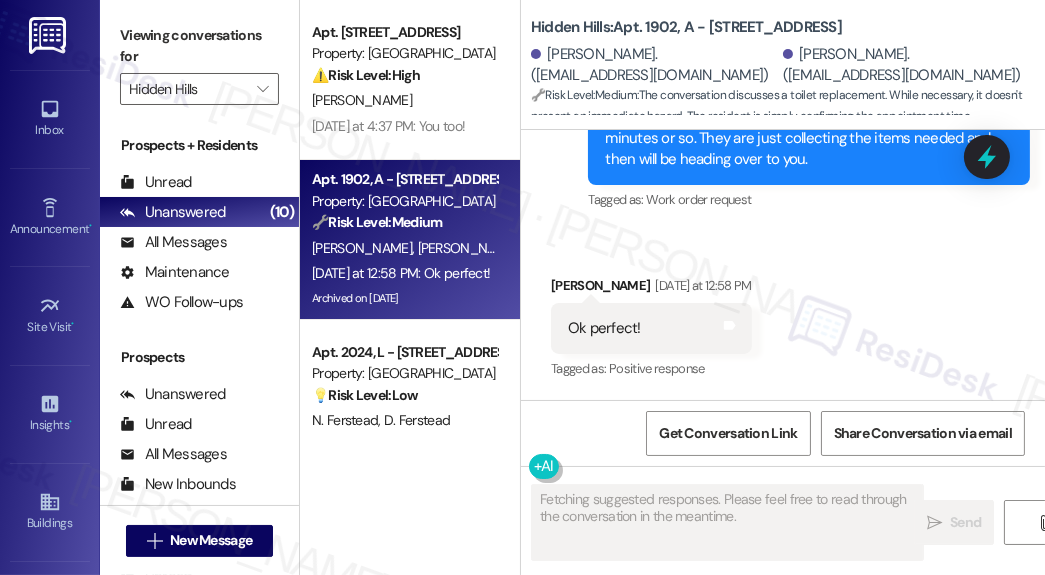 scroll, scrollTop: 36117, scrollLeft: 0, axis: vertical 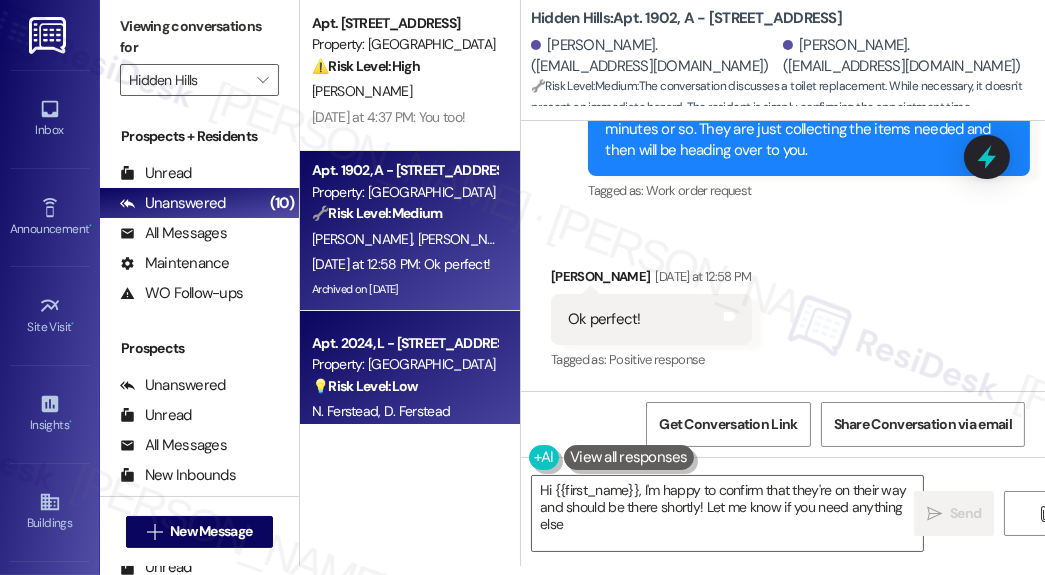 type on "Hi {{first_name}}, I'm happy to confirm that they're on their way and should be there shortly! Let me know if you need anything else!" 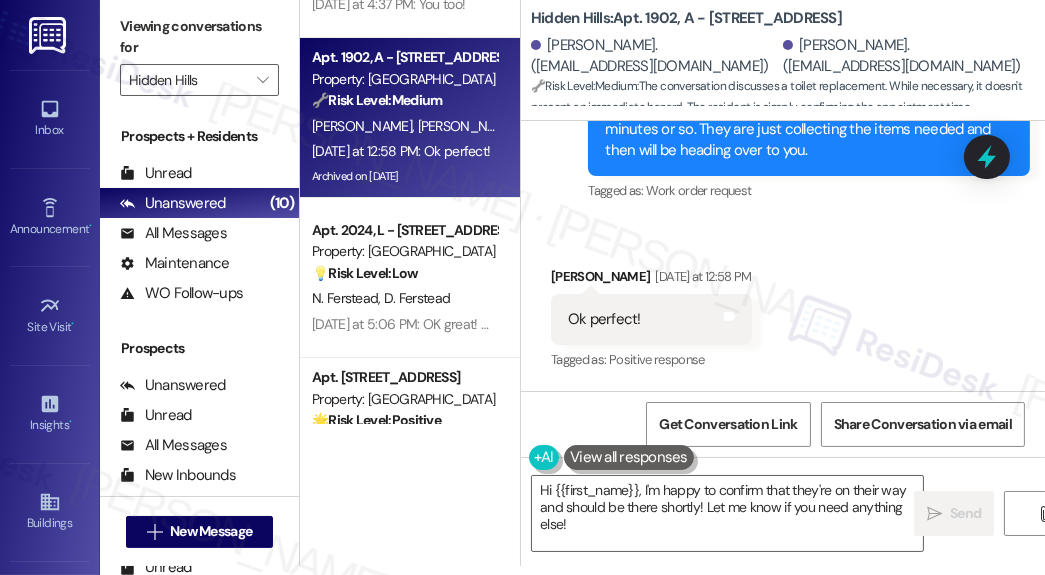 scroll, scrollTop: 240, scrollLeft: 0, axis: vertical 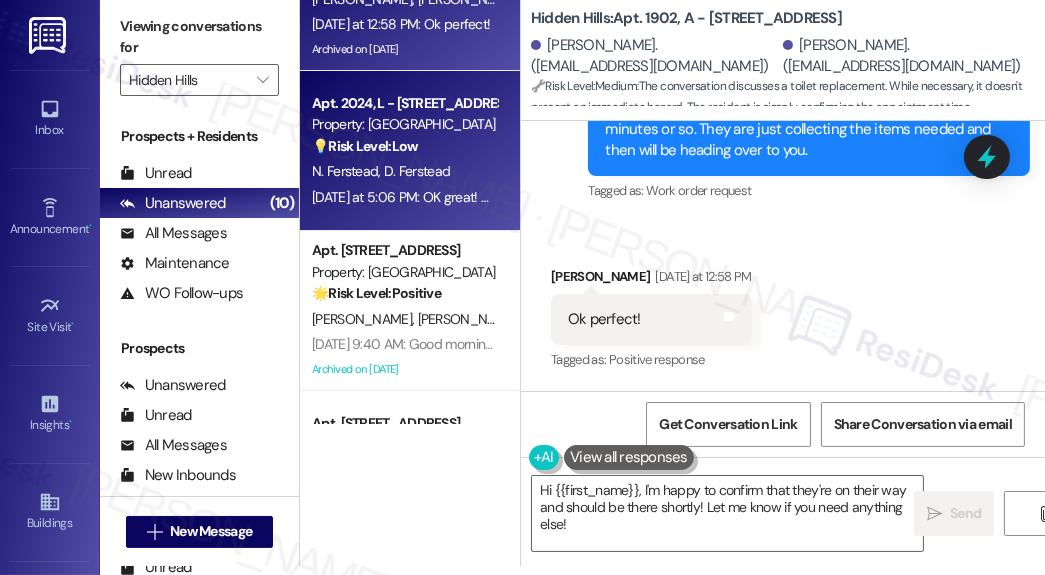 click on "N. Ferstead D. Ferstead" at bounding box center (404, 171) 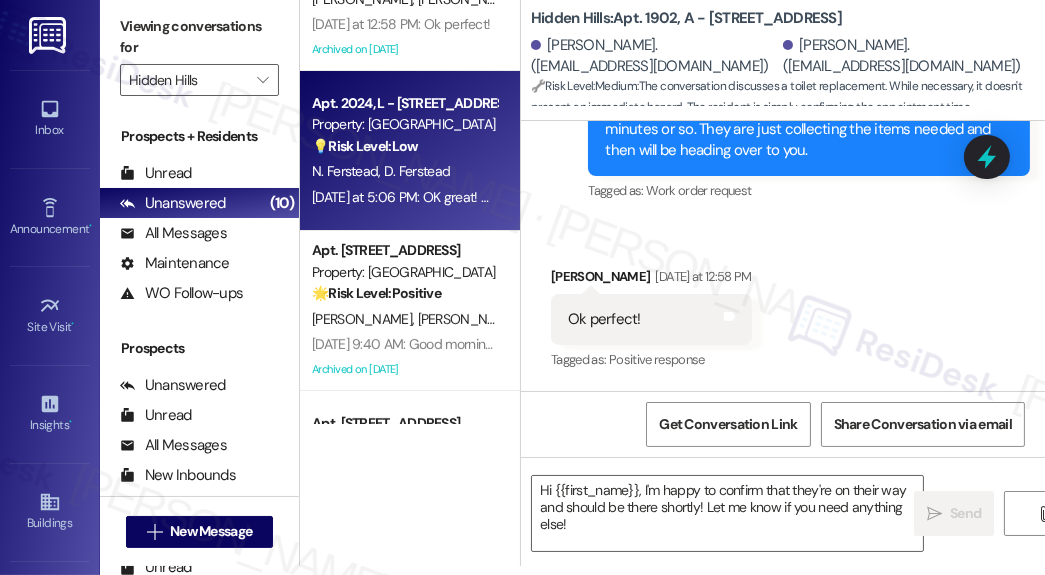 type on "Fetching suggested responses. Please feel free to read through the conversation in the meantime." 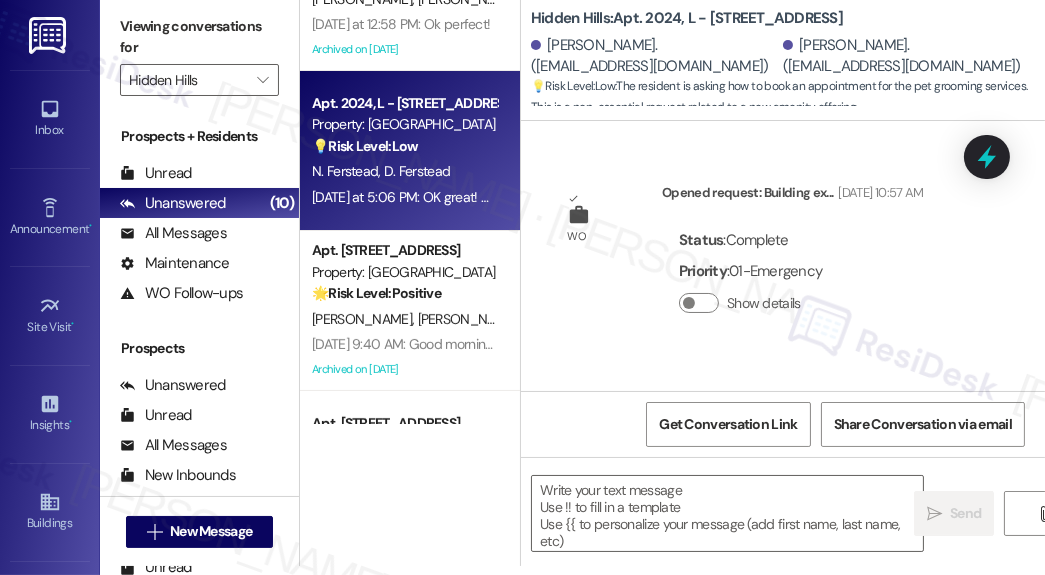 scroll, scrollTop: 34555, scrollLeft: 0, axis: vertical 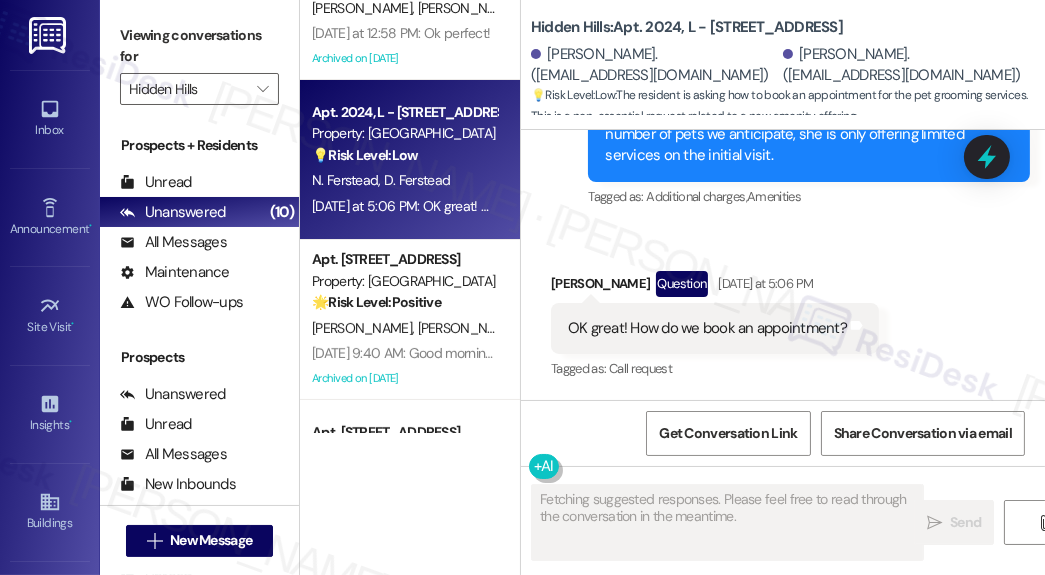 click on "OK great! How do we book an appointment?" at bounding box center (707, 328) 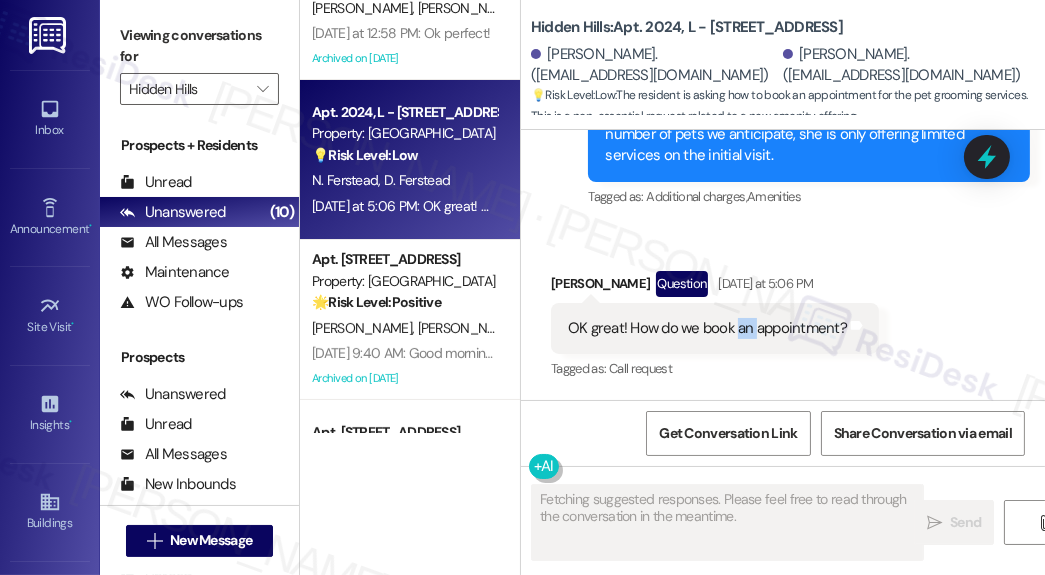 click on "OK great! How do we book an appointment?" at bounding box center [707, 328] 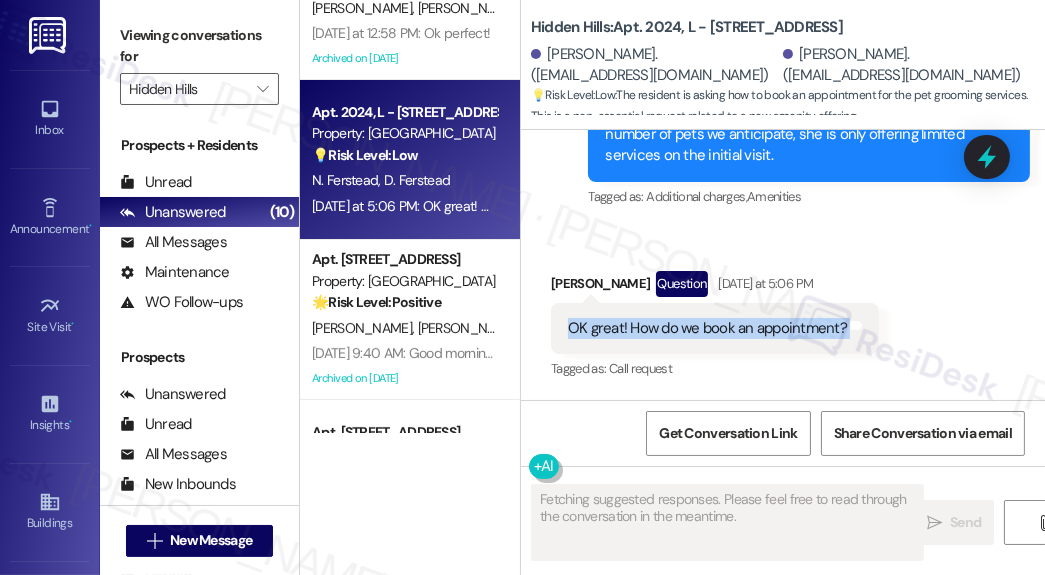 click on "OK great! How do we book an appointment?" at bounding box center (707, 328) 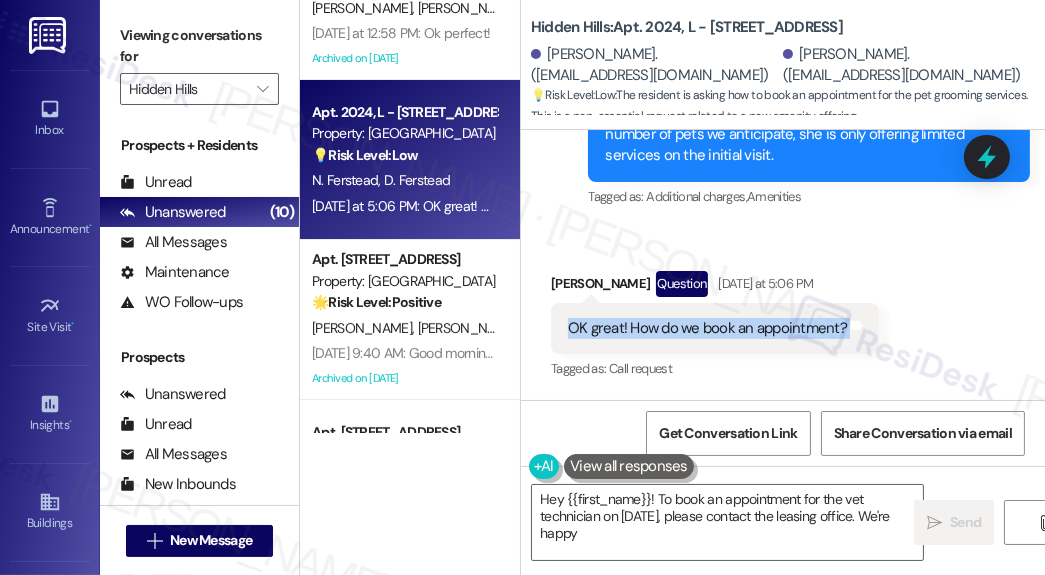 scroll, scrollTop: 34556, scrollLeft: 0, axis: vertical 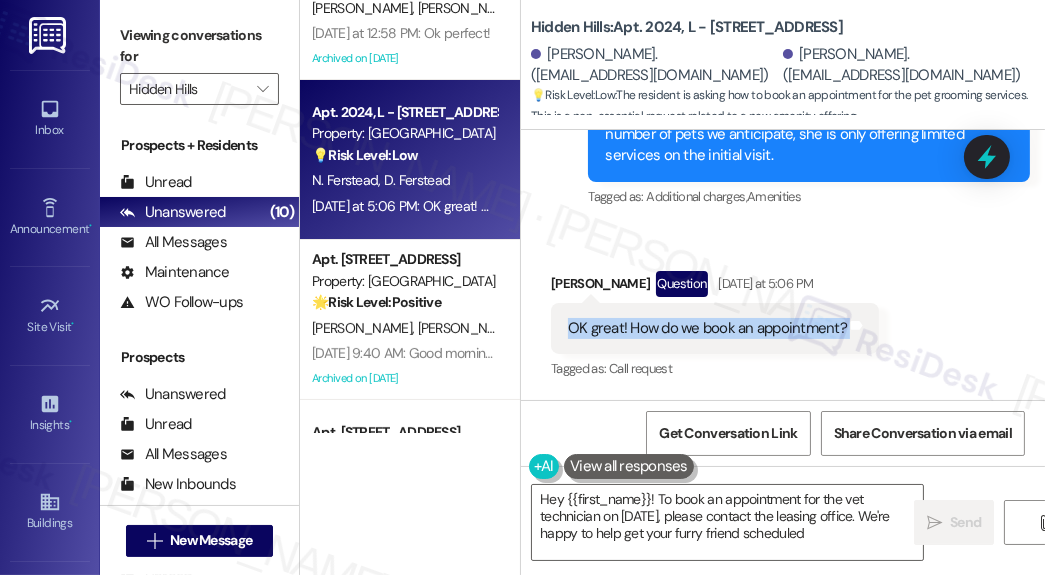 type on "Hey {{first_name}}! To book an appointment for the vet technician on [DATE], please contact the leasing office. We're happy to help get your furry friend scheduled!" 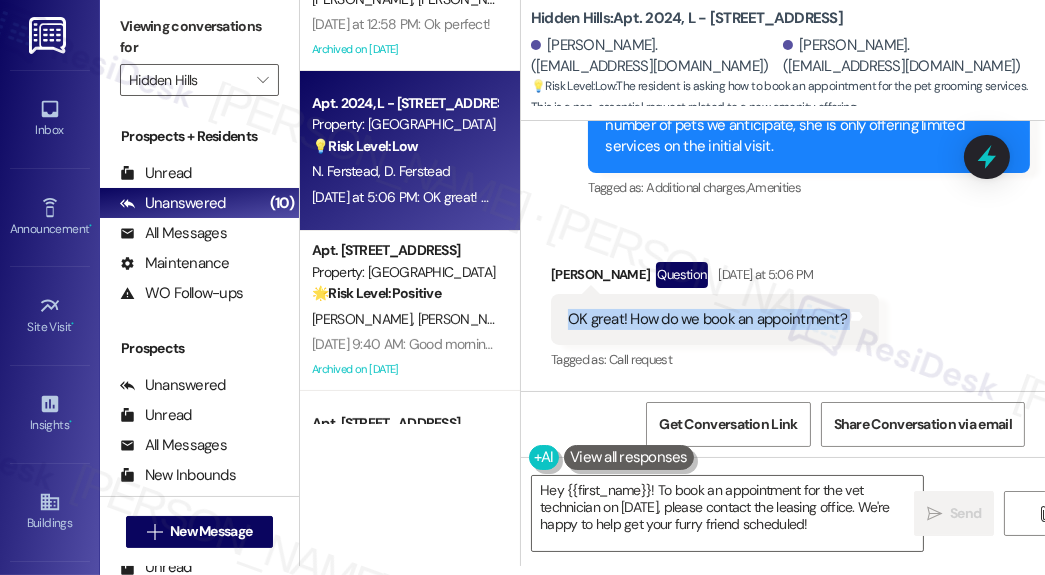 scroll, scrollTop: 0, scrollLeft: 0, axis: both 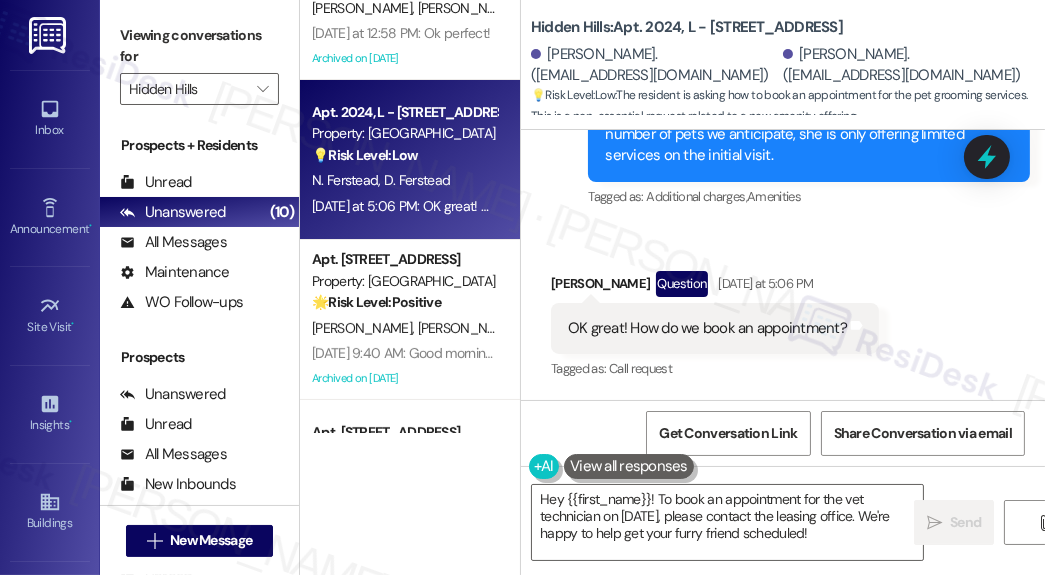 click on "Hi, [PERSON_NAME].  Thank you for the feedback!  We had an overwhelming interest in this so we have booked the vet technician for [DATE] 2 - 5 p.m.  While the initial visit doesn't include bathing due to a restriction of time, I am sure that she would be happy to work out additional services with clients moving forward.  She has a long list of services but due to the number of pets we anticipate, she is only offering limited services on the initial visit." at bounding box center (801, 80) 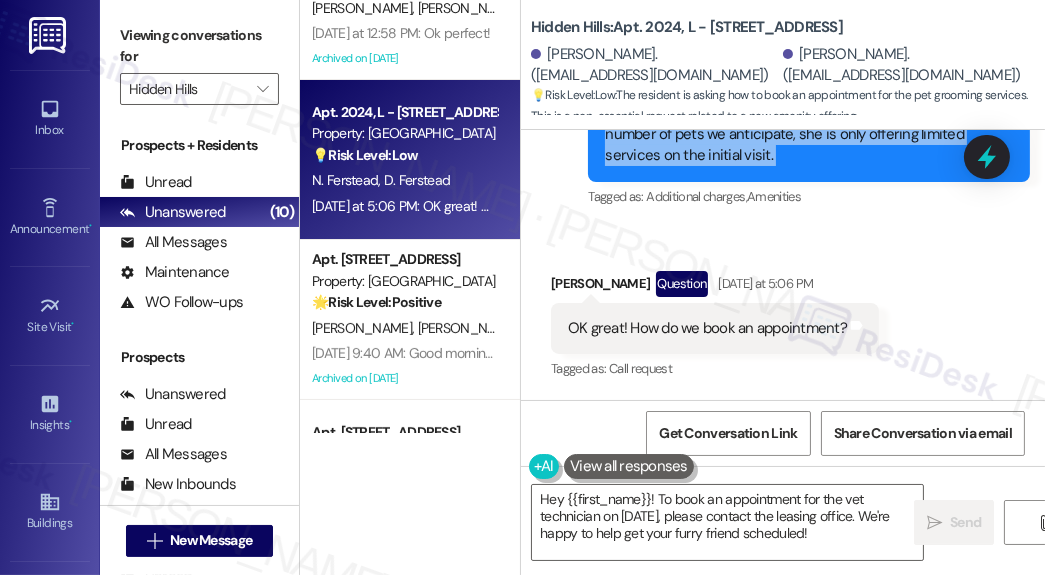 click on "Hi, [PERSON_NAME].  Thank you for the feedback!  We had an overwhelming interest in this so we have booked the vet technician for [DATE] 2 - 5 p.m.  While the initial visit doesn't include bathing due to a restriction of time, I am sure that she would be happy to work out additional services with clients moving forward.  She has a long list of services but due to the number of pets we anticipate, she is only offering limited services on the initial visit." at bounding box center (801, 80) 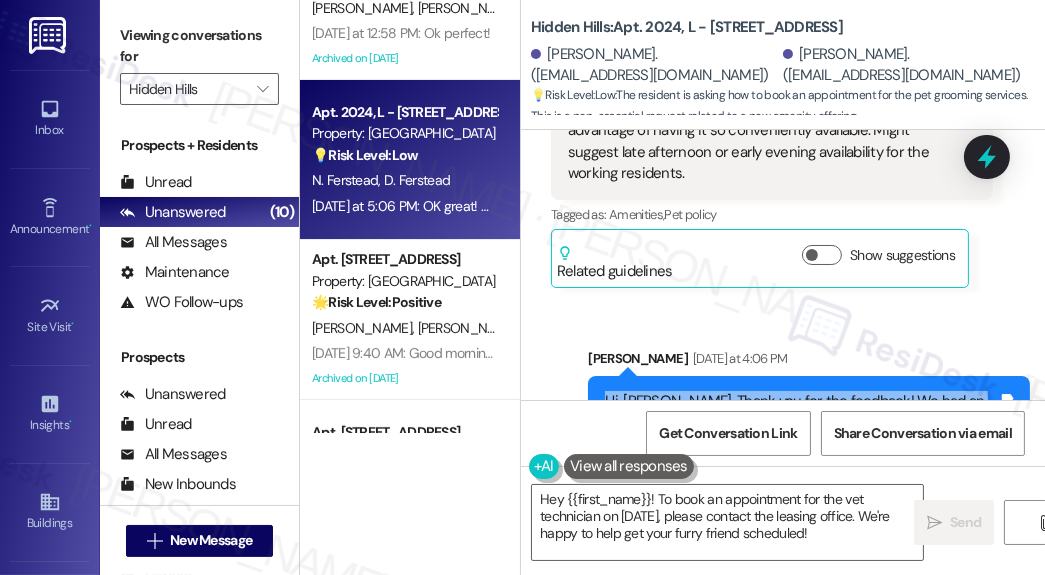 scroll, scrollTop: 33836, scrollLeft: 0, axis: vertical 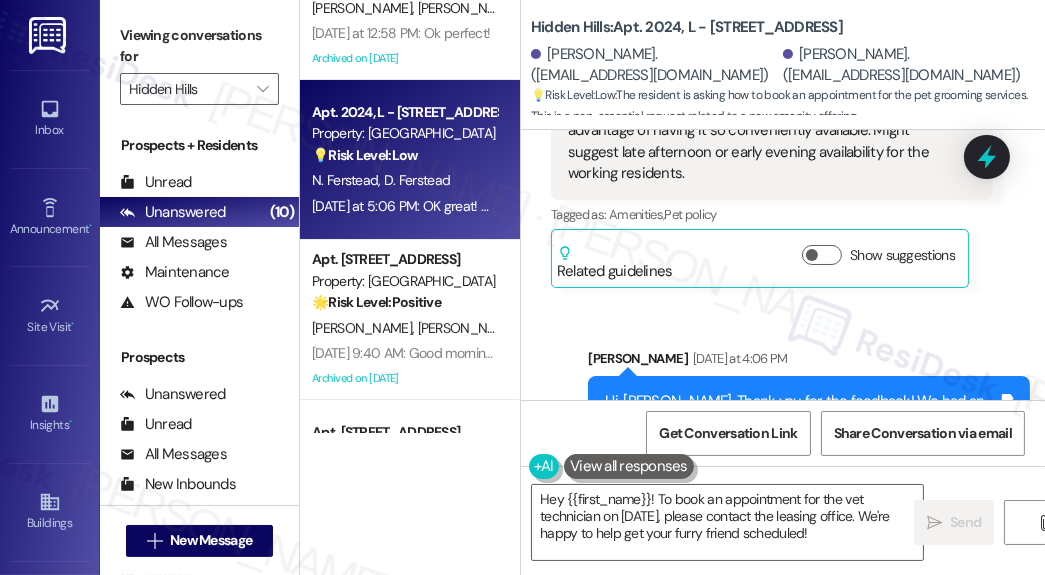 drag, startPoint x: 609, startPoint y: 326, endPoint x: 778, endPoint y: 352, distance: 170.9883 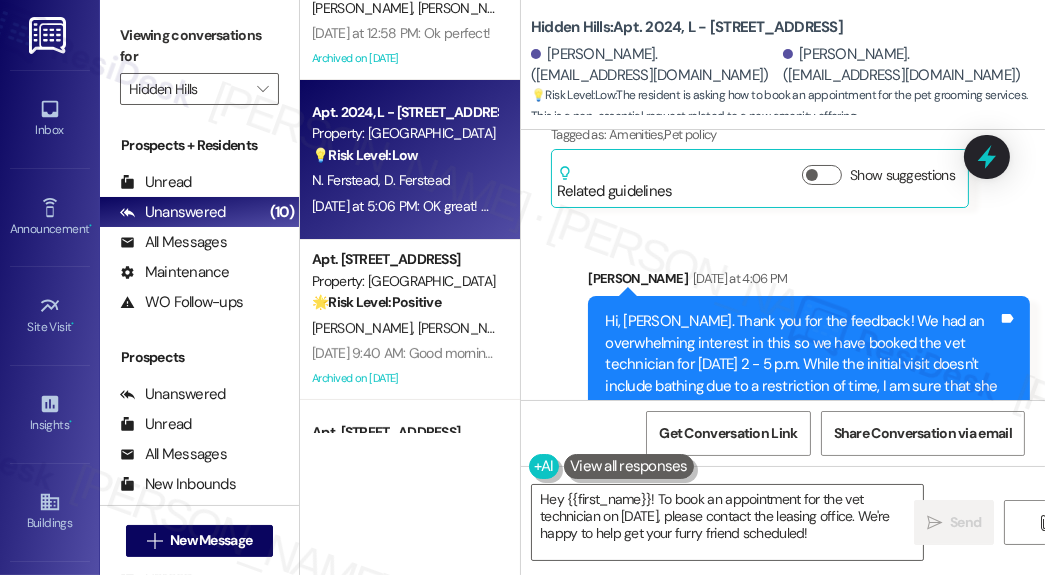 click on "I think having grooming services on site would be a very good benefit for the dog owning residents. It is difficult to find good grooming services in the community. Would the service provide dog washing?
I would hope the residents would see the value and take advantage of having it so conveniently available. Might suggest late afternoon or early evening availability for the working residents." at bounding box center [764, 8] 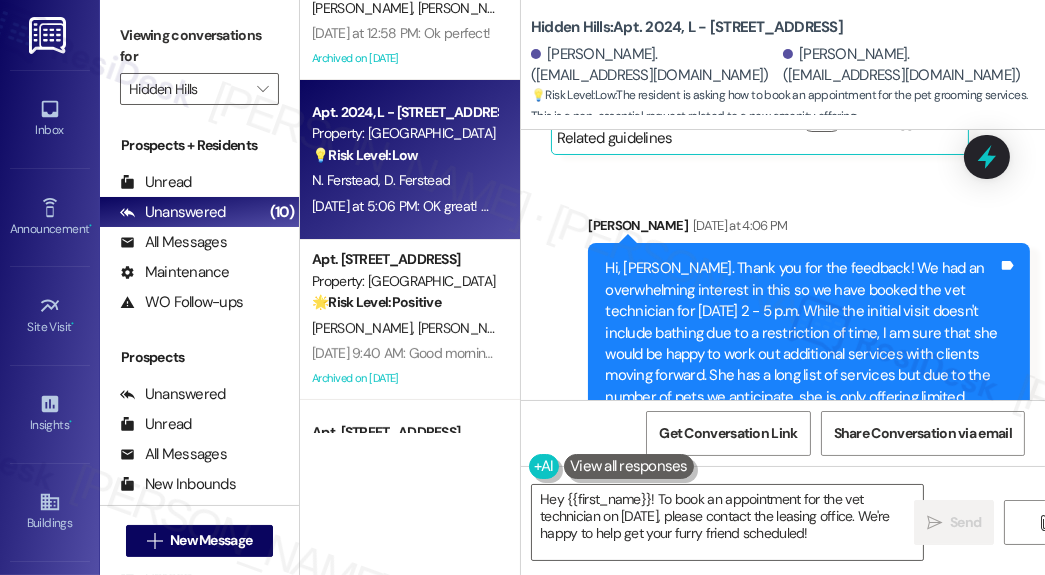 scroll, scrollTop: 33996, scrollLeft: 0, axis: vertical 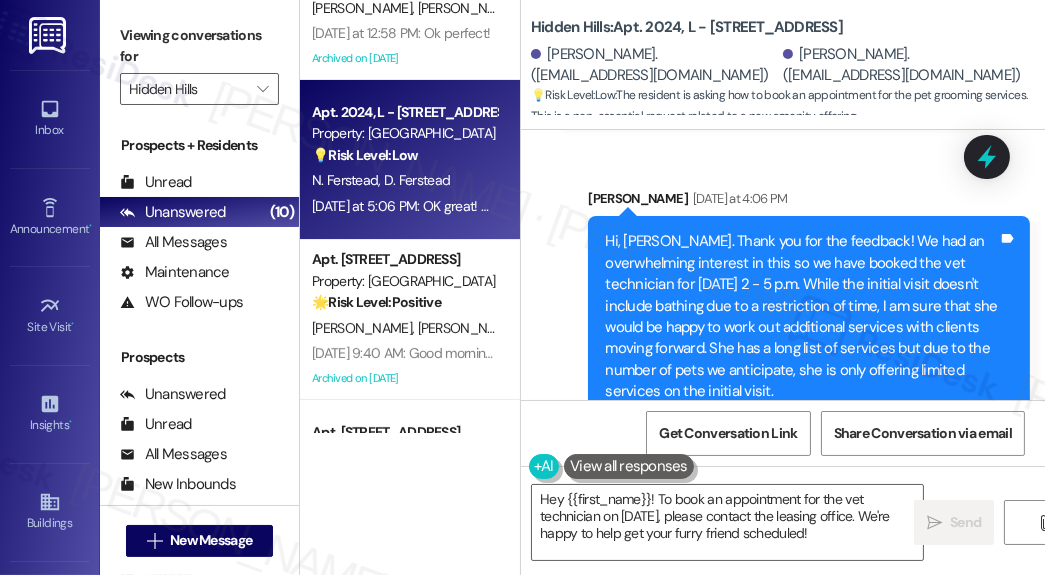 click on "I think having grooming services on site would be a very good benefit for the dog owning residents. It is difficult to find good grooming services in the community. Would the service provide dog washing?
I would hope the residents would see the value and take advantage of having it so conveniently available. Might suggest late afternoon or early evening availability for the working residents." at bounding box center [764, -72] 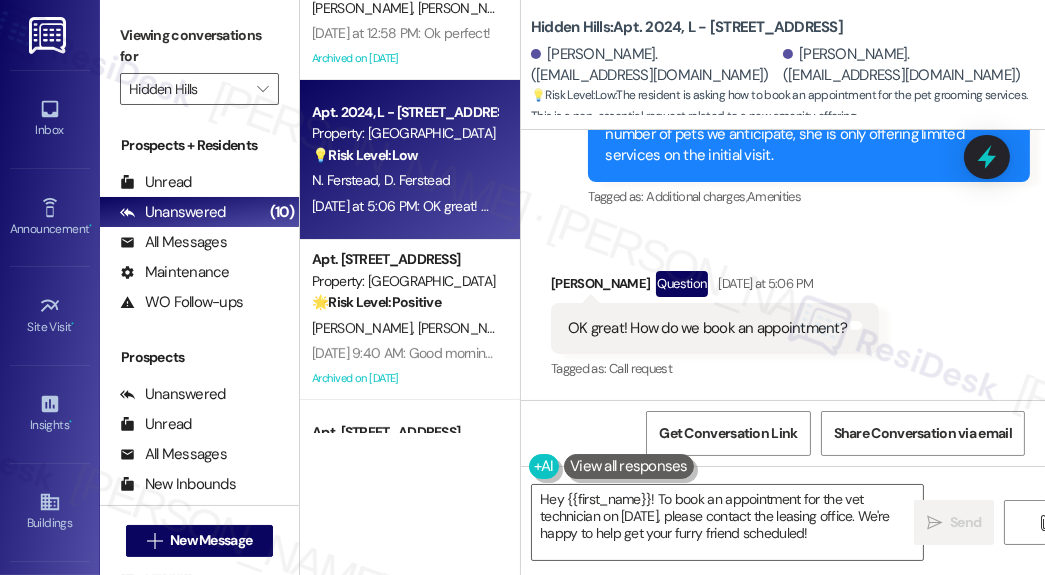 scroll, scrollTop: 34316, scrollLeft: 0, axis: vertical 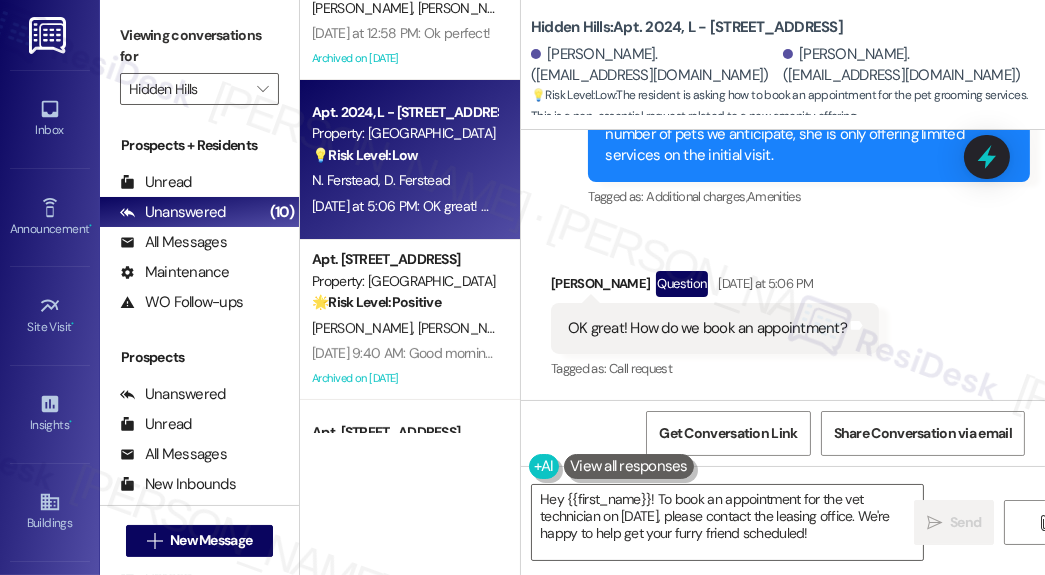 drag, startPoint x: 680, startPoint y: 207, endPoint x: 904, endPoint y: 322, distance: 251.79555 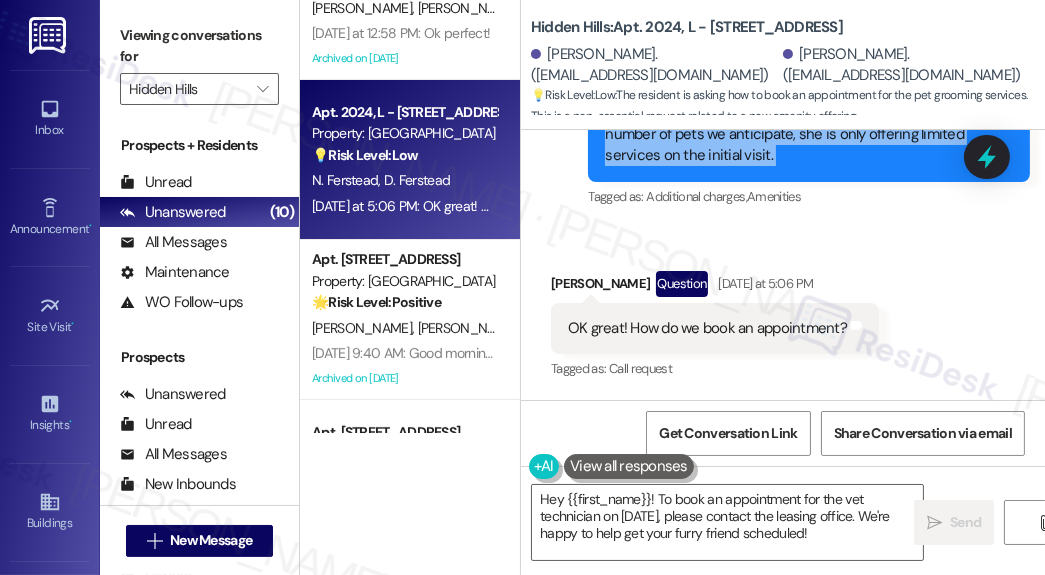 click on "Hi, [PERSON_NAME].  Thank you for the feedback!  We had an overwhelming interest in this so we have booked the vet technician for [DATE] 2 - 5 p.m.  While the initial visit doesn't include bathing due to a restriction of time, I am sure that she would be happy to work out additional services with clients moving forward.  She has a long list of services but due to the number of pets we anticipate, she is only offering limited services on the initial visit." at bounding box center (801, 80) 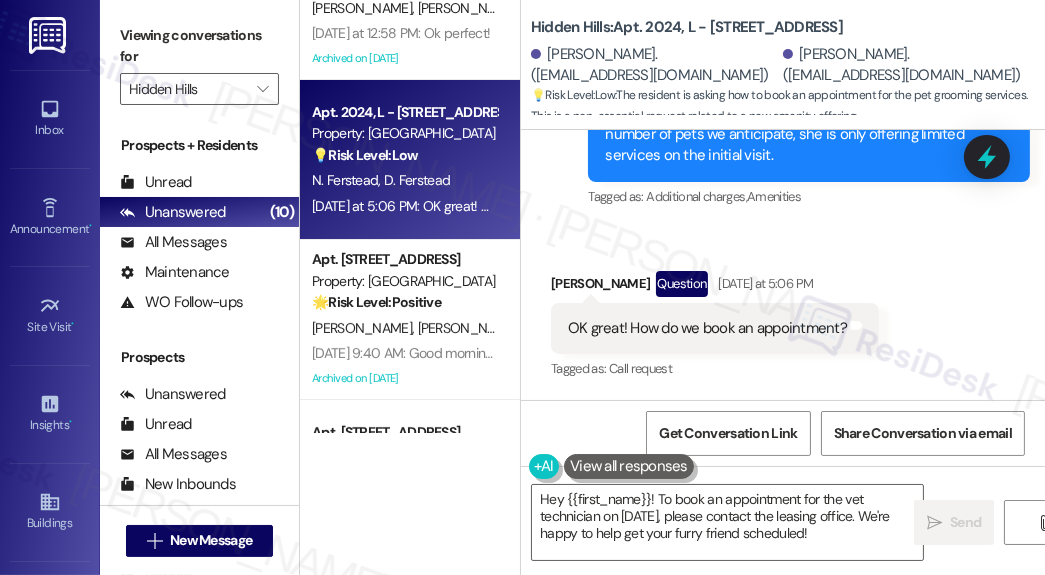 click on "OK great! How do we book an appointment?" at bounding box center [707, 328] 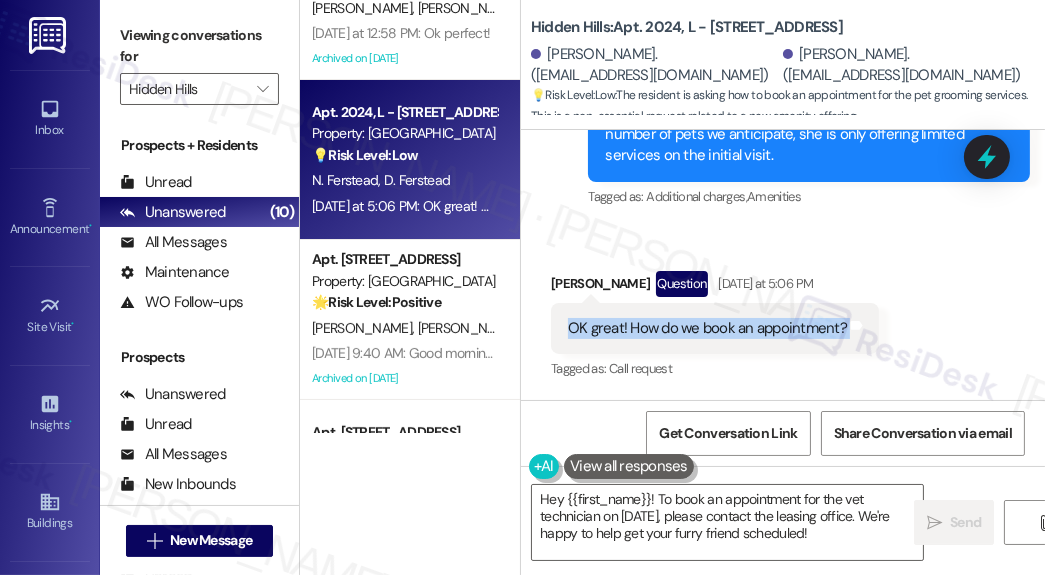 click on "OK great! How do we book an appointment?" at bounding box center (707, 328) 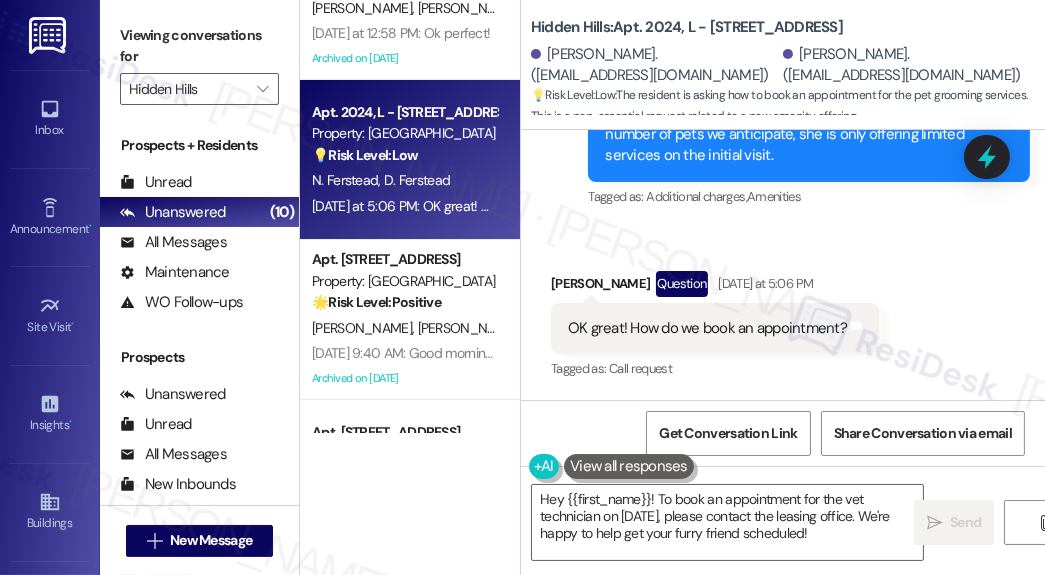 click on "Received via SMS [PERSON_NAME] Question [DATE] at 5:06 PM OK great! How do we book an appointment? Tags and notes Tagged as:   Call request Click to highlight conversations about Call request" at bounding box center [715, 327] 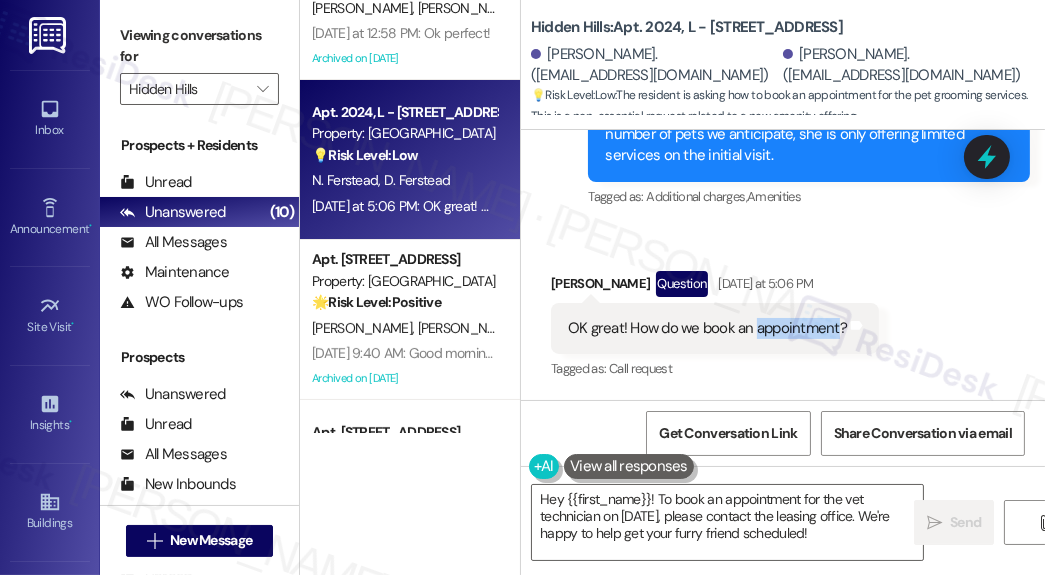 click on "OK great! How do we book an appointment? Tags and notes" at bounding box center (715, 328) 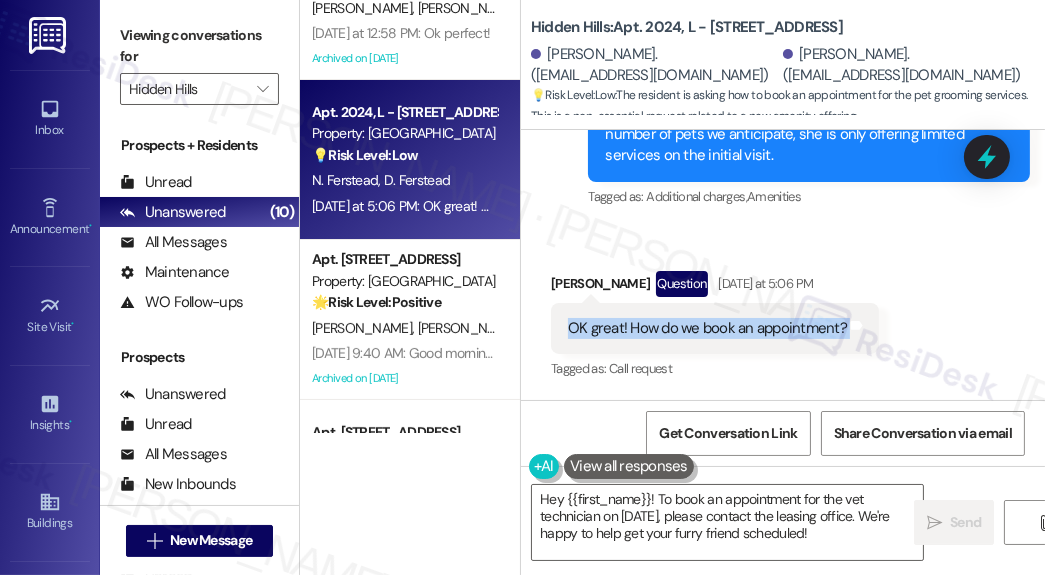 click on "OK great! How do we book an appointment? Tags and notes" at bounding box center (715, 328) 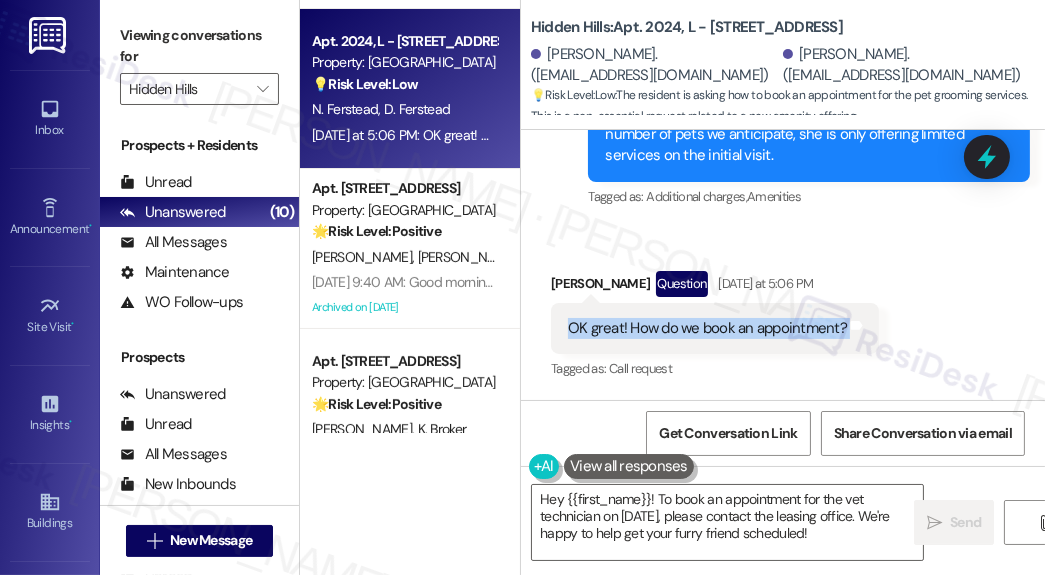 scroll, scrollTop: 400, scrollLeft: 0, axis: vertical 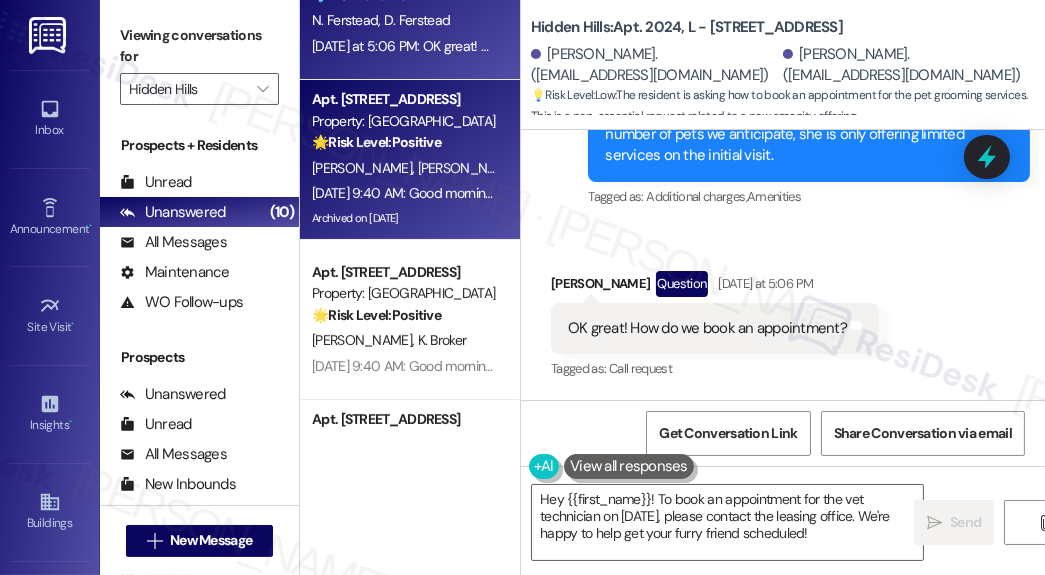 click on "[PERSON_NAME]" at bounding box center [468, 168] 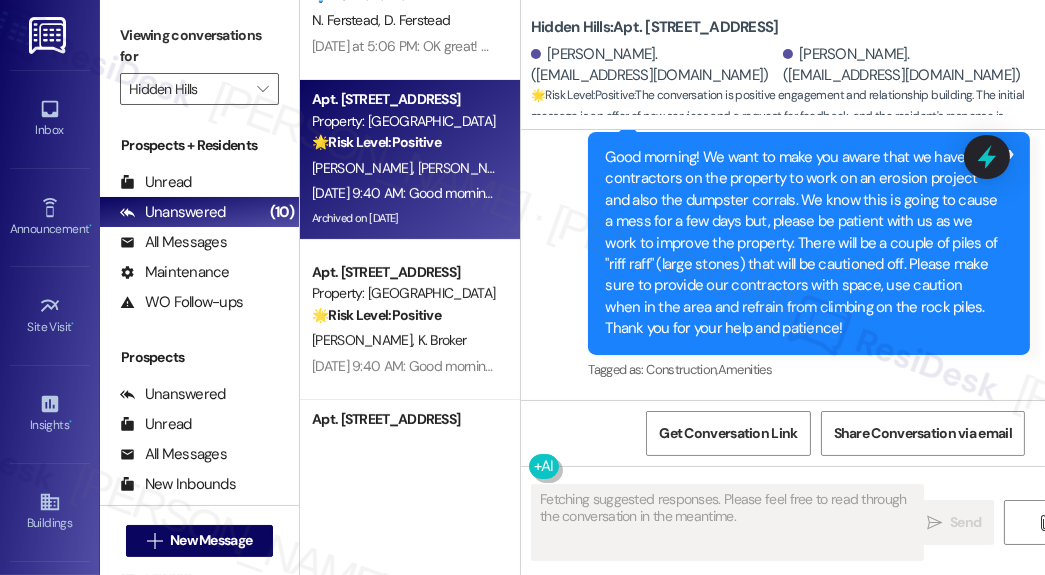 scroll, scrollTop: 34956, scrollLeft: 0, axis: vertical 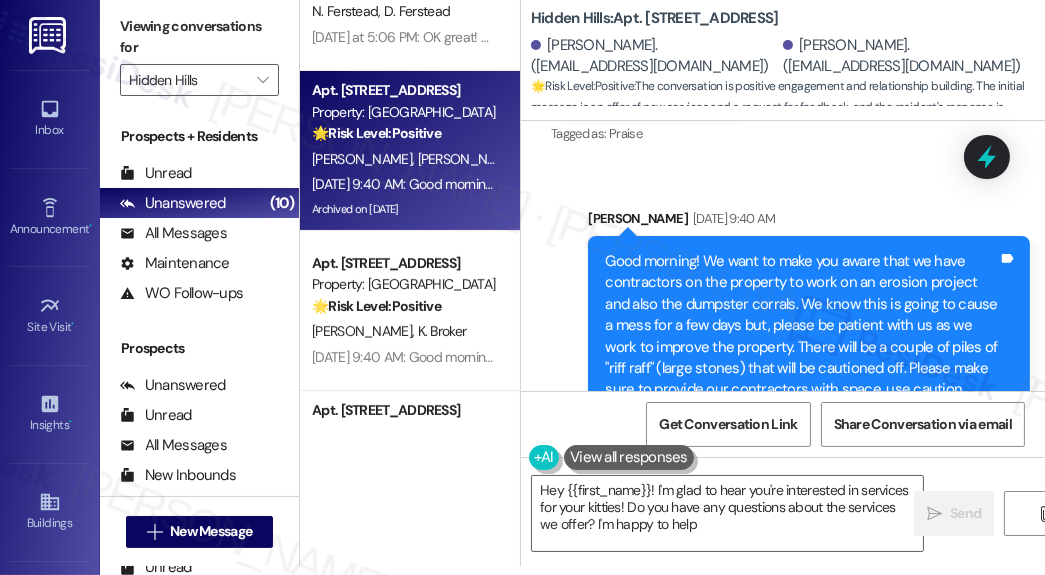 type on "Hey {{first_name}}! I'm glad to hear you're interested in services for your kitties! Do you have any questions about the services we offer? I'm happy to help!" 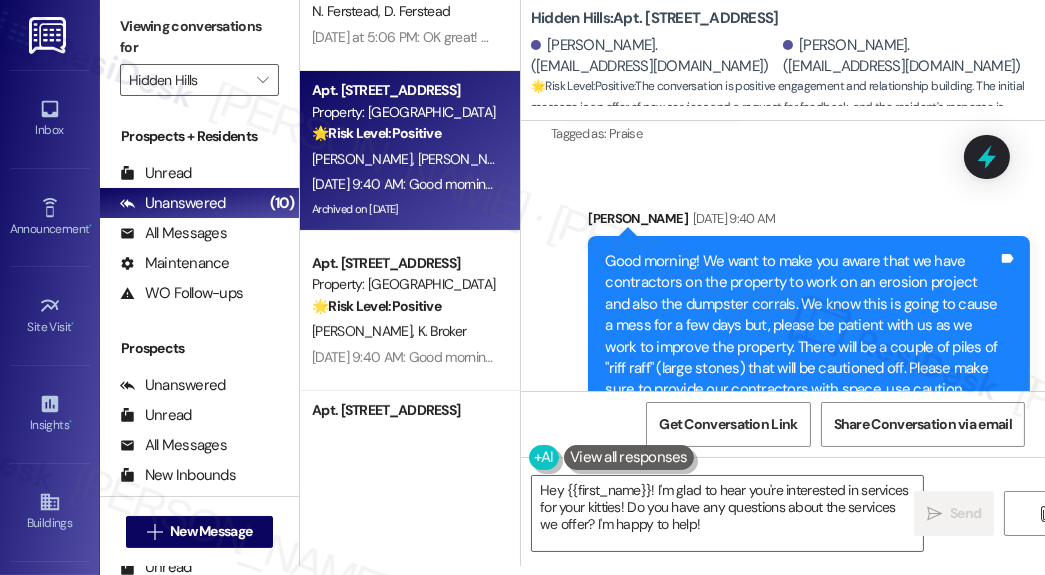 click on "[PERSON_NAME], thank you for your feedback!! Have a great day!" at bounding box center [801, -87] 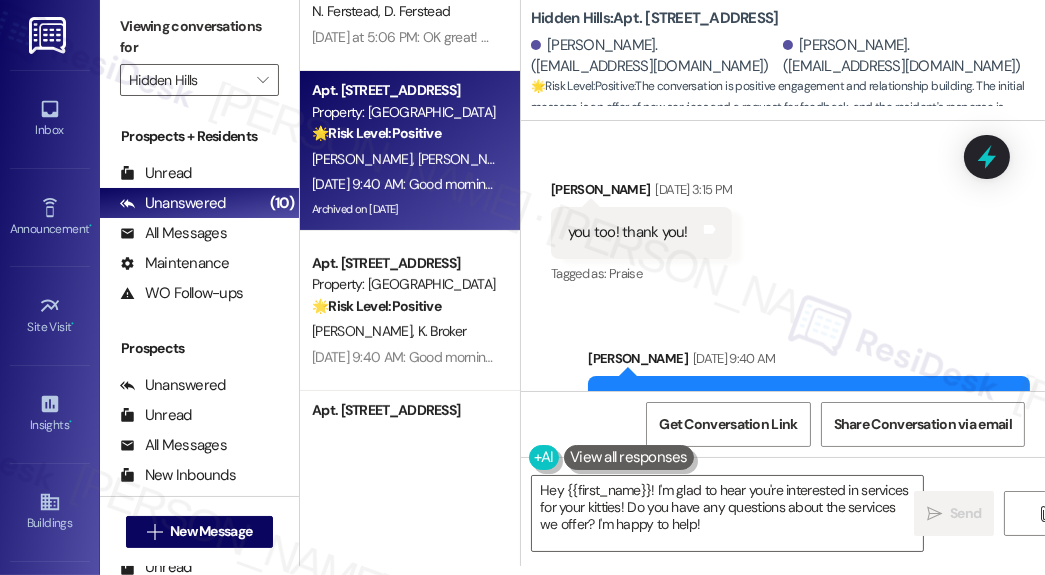 scroll, scrollTop: 34236, scrollLeft: 0, axis: vertical 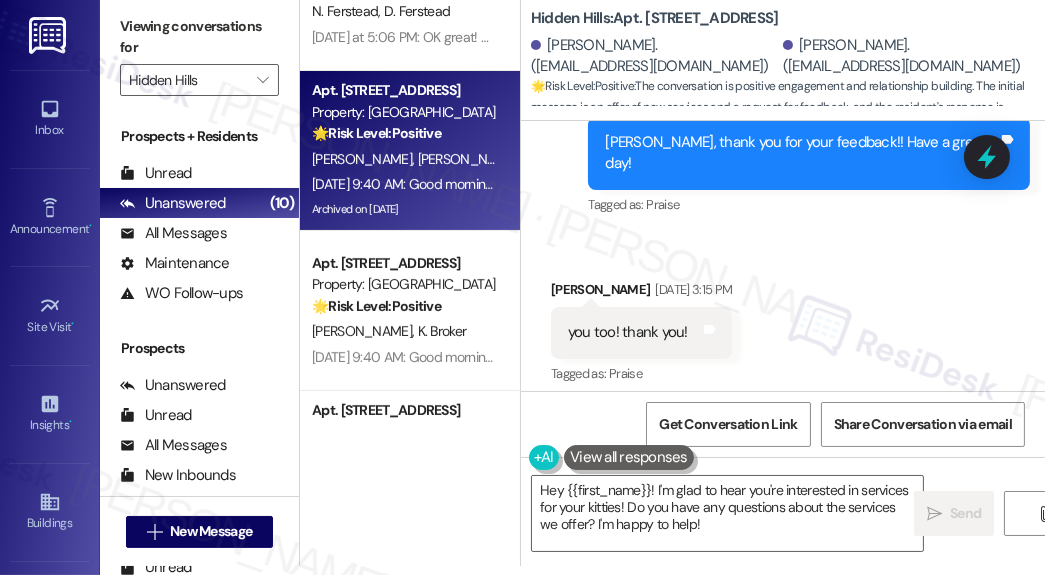 click on "Hi! Those are definitely services we could make use of for the kitties!" at bounding box center [764, -37] 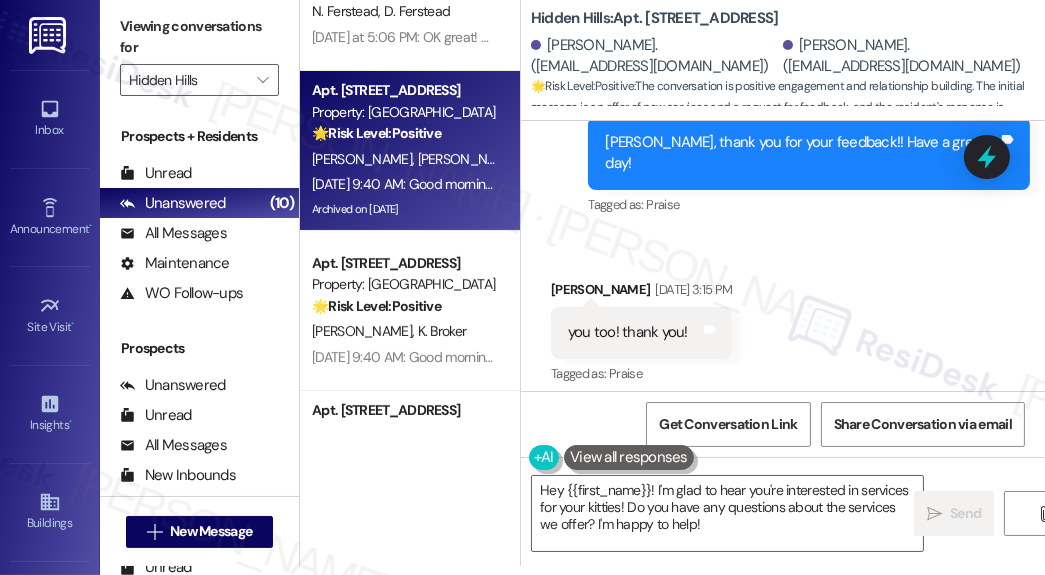 click on "Received via SMS [PERSON_NAME] [DATE] 3:14 PM Hi! Those are definitely services we could make use of for the kitties!  Tags and notes Tagged as:   Praise Click to highlight conversations about Praise" at bounding box center [783, -51] 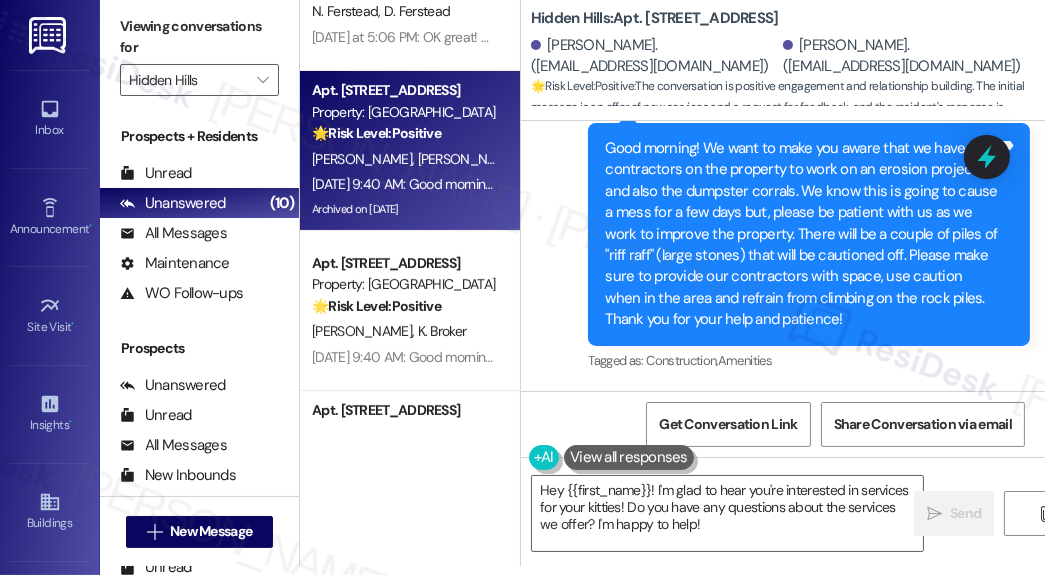scroll, scrollTop: 34716, scrollLeft: 0, axis: vertical 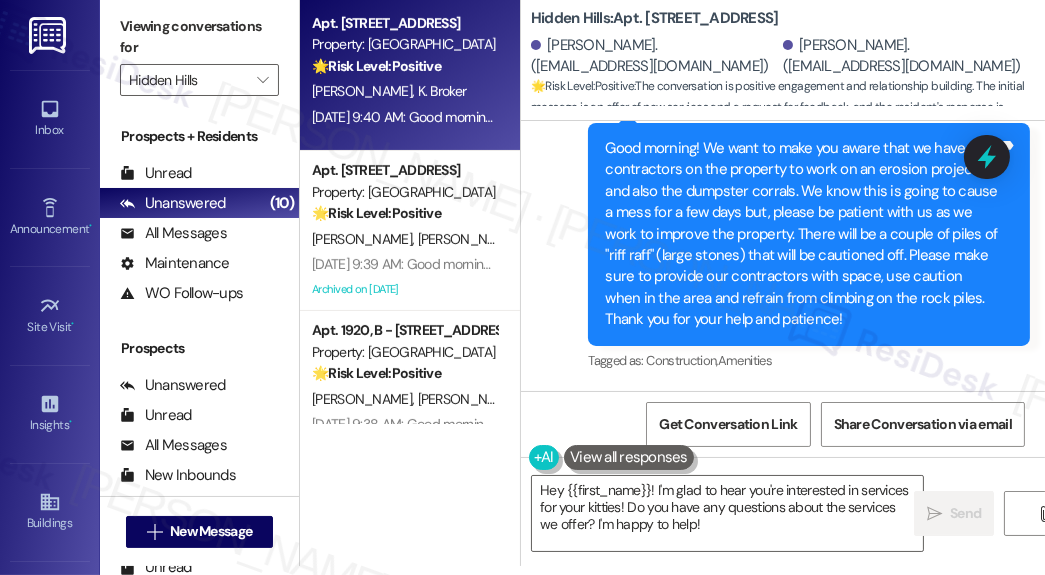 click on "K. Broker" at bounding box center (442, 91) 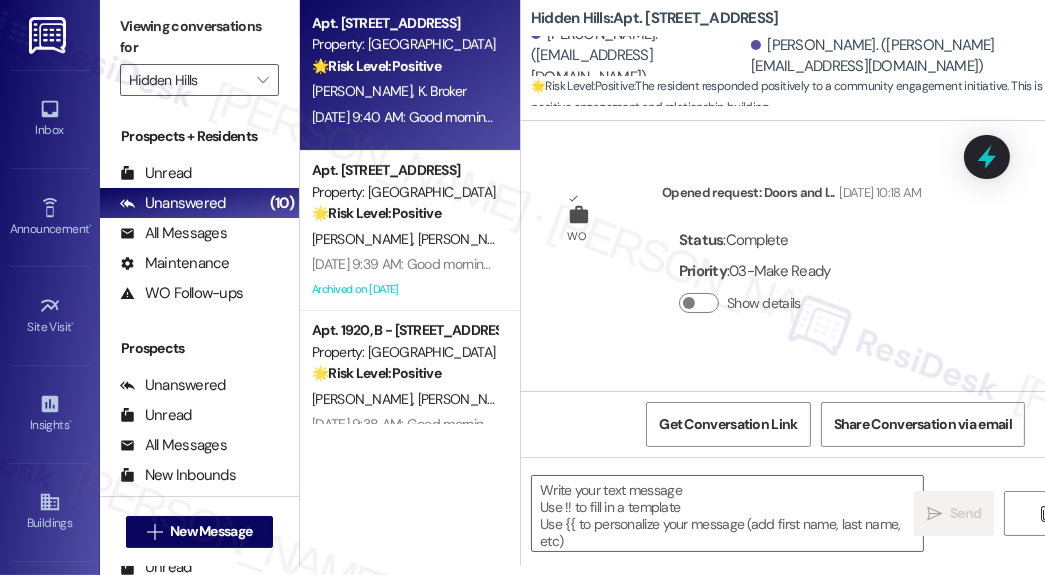 scroll, scrollTop: 34409, scrollLeft: 0, axis: vertical 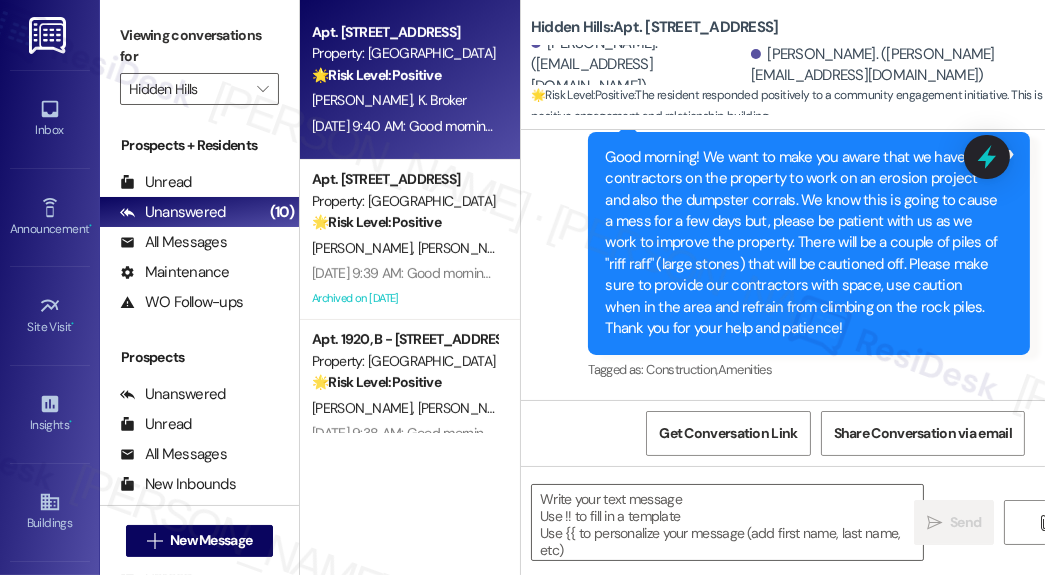 type on "Fetching suggested responses. Please feel free to read through the conversation in the meantime." 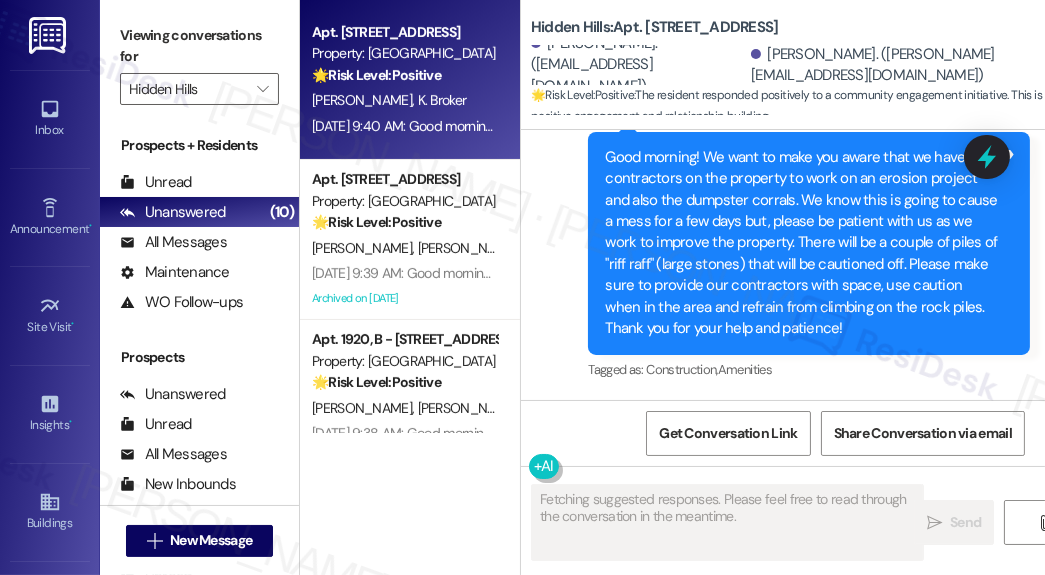 click on "Good morning!  We want to make you aware that we have contractors on the property to work on an erosion project and also the dumpster corrals.  We know this is going to cause a mess for a few days but, please be patient with us as we work to improve the property.  There will be a couple of piles of "riff raff" (large stones) that will be cautioned off.  Please make sure to provide our contractors with space, use caution when in the area and refrain from climbing on the rock piles.  Thank you for your help and patience!" at bounding box center [801, 243] 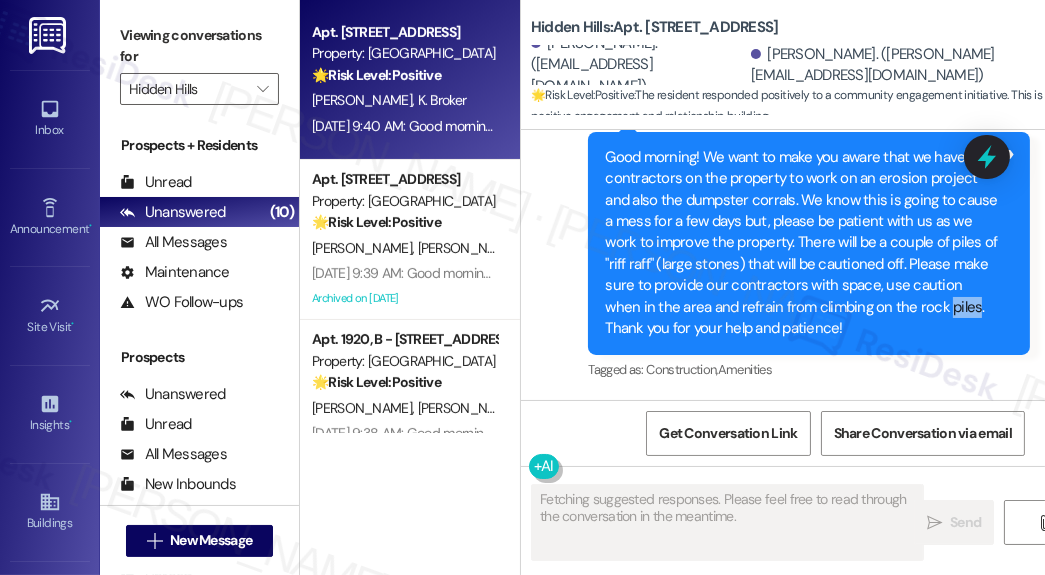 click on "Good morning!  We want to make you aware that we have contractors on the property to work on an erosion project and also the dumpster corrals.  We know this is going to cause a mess for a few days but, please be patient with us as we work to improve the property.  There will be a couple of piles of "riff raff" (large stones) that will be cautioned off.  Please make sure to provide our contractors with space, use caution when in the area and refrain from climbing on the rock piles.  Thank you for your help and patience!" at bounding box center (801, 243) 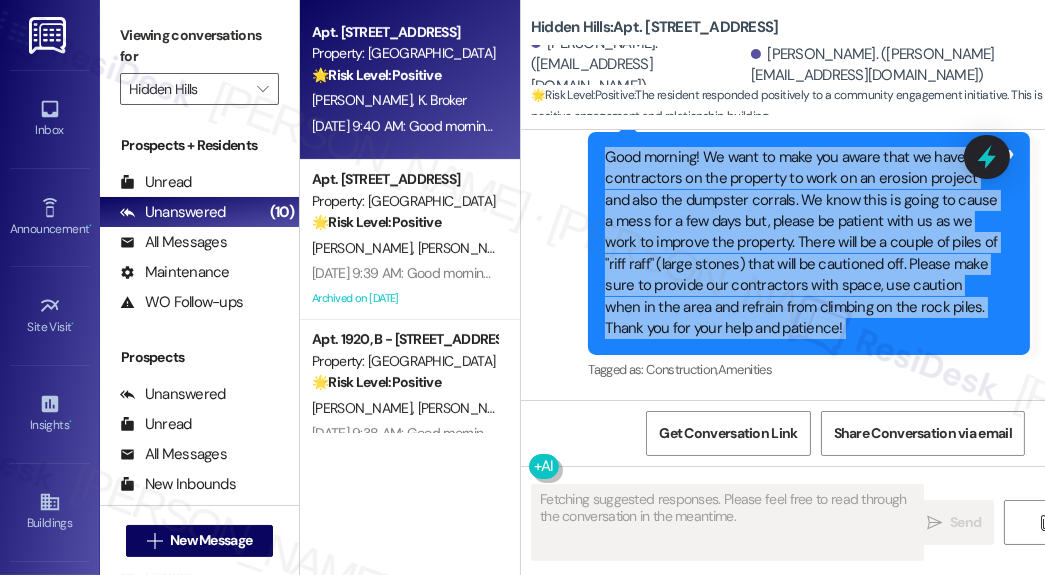 click on "Good morning!  We want to make you aware that we have contractors on the property to work on an erosion project and also the dumpster corrals.  We know this is going to cause a mess for a few days but, please be patient with us as we work to improve the property.  There will be a couple of piles of "riff raff" (large stones) that will be cautioned off.  Please make sure to provide our contractors with space, use caution when in the area and refrain from climbing on the rock piles.  Thank you for your help and patience!" at bounding box center (801, 243) 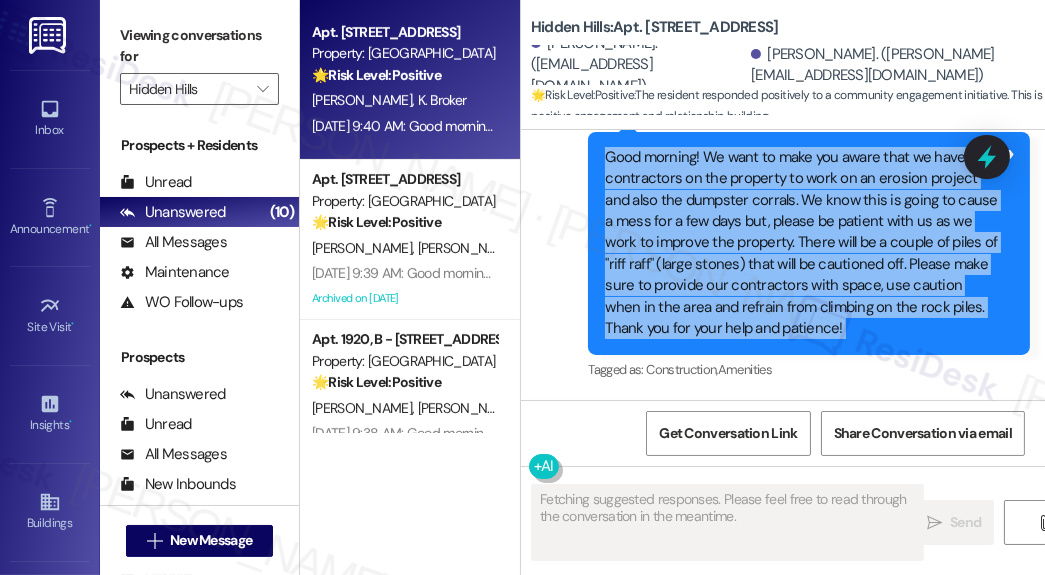 type 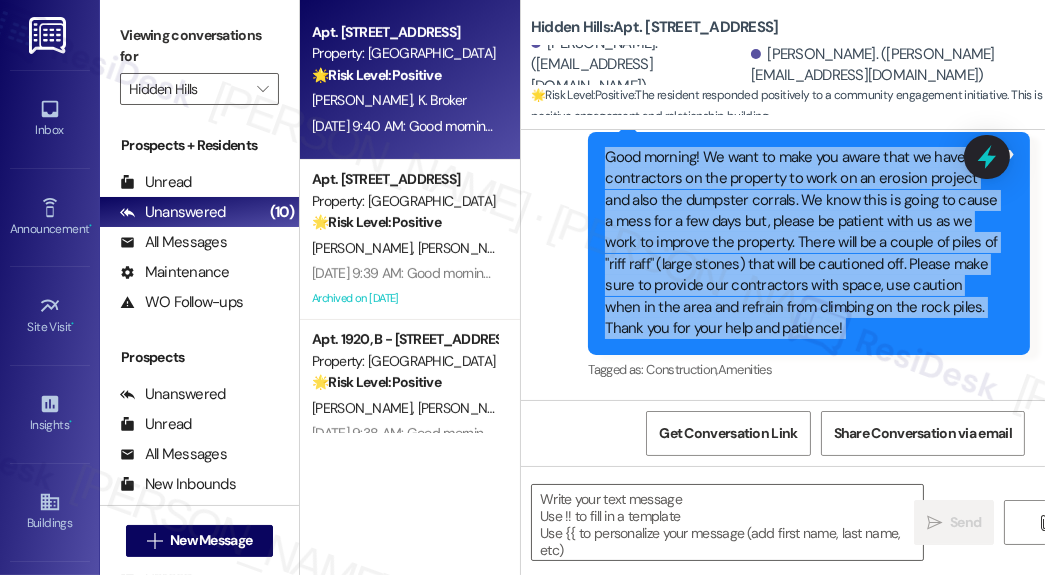 scroll, scrollTop: 34627, scrollLeft: 0, axis: vertical 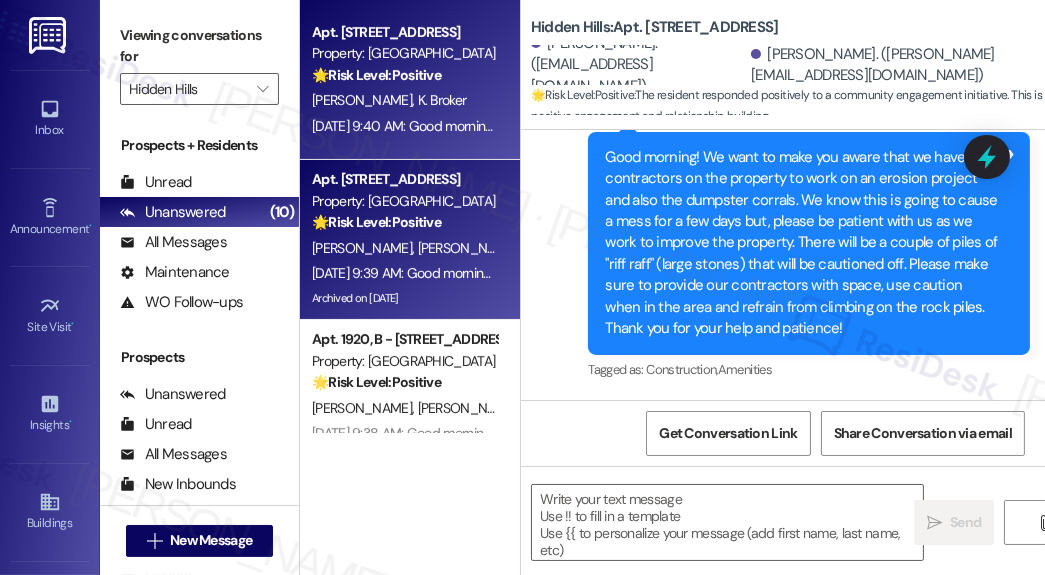 click on "[PERSON_NAME] [PERSON_NAME]" at bounding box center (404, 248) 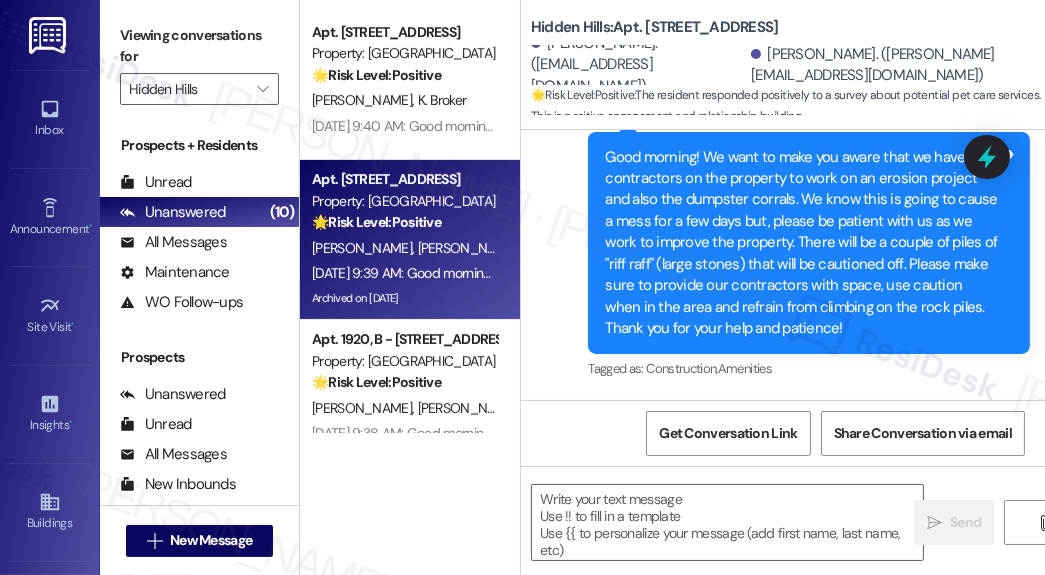 type on "Fetching suggested responses. Please feel free to read through the conversation in the meantime." 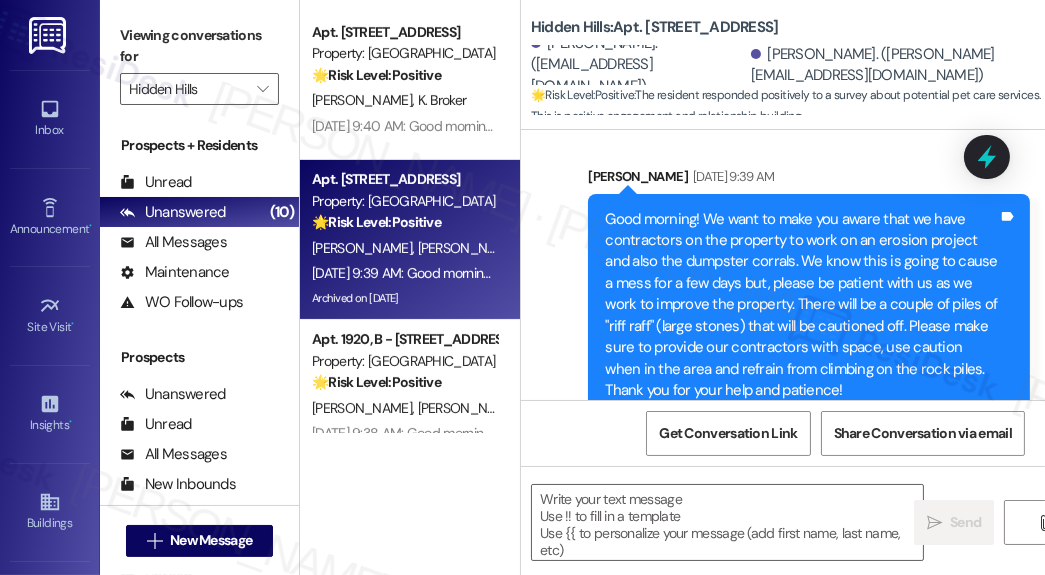 scroll, scrollTop: 21507, scrollLeft: 0, axis: vertical 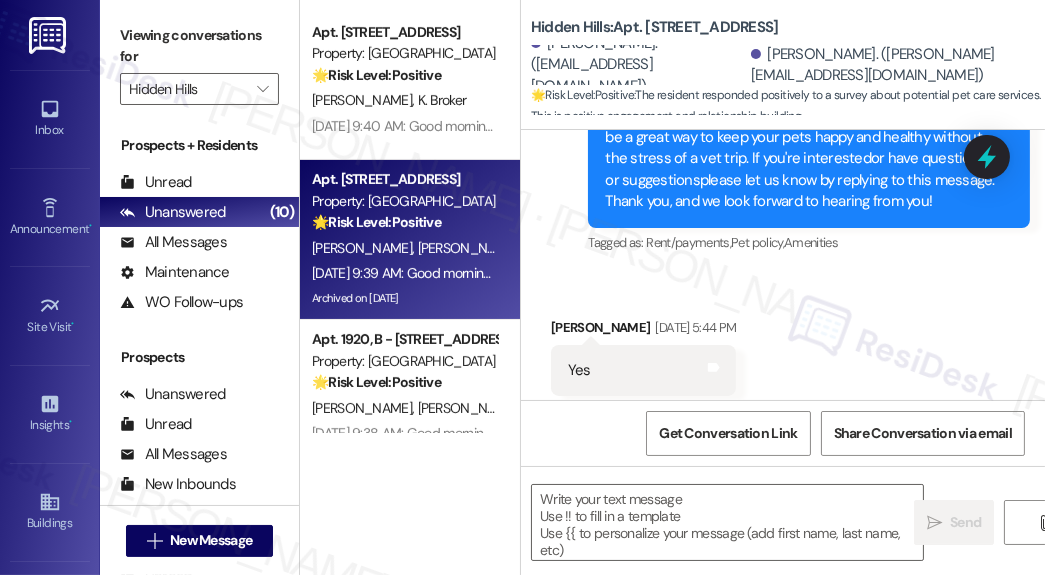 click on "Good afternoon!Were exploring the possibility of offering convenient pet care services either in your home or at a central location on the property, and wed love your feedback!  Services would be provided by an experienced veterinary technician, and could include:Nail Trims Ear Cleanings Sanitary Trims Each service would be approximately $15, and scheduled by appointment for your convenience.  This would be a great way to keep your pets happy and healthy without the stress of a vet trip.  If you're interestedor have questions or suggestionsplease let us know by replying to this message.  Thank you, and we look forward to hearing from you!" at bounding box center [801, 95] 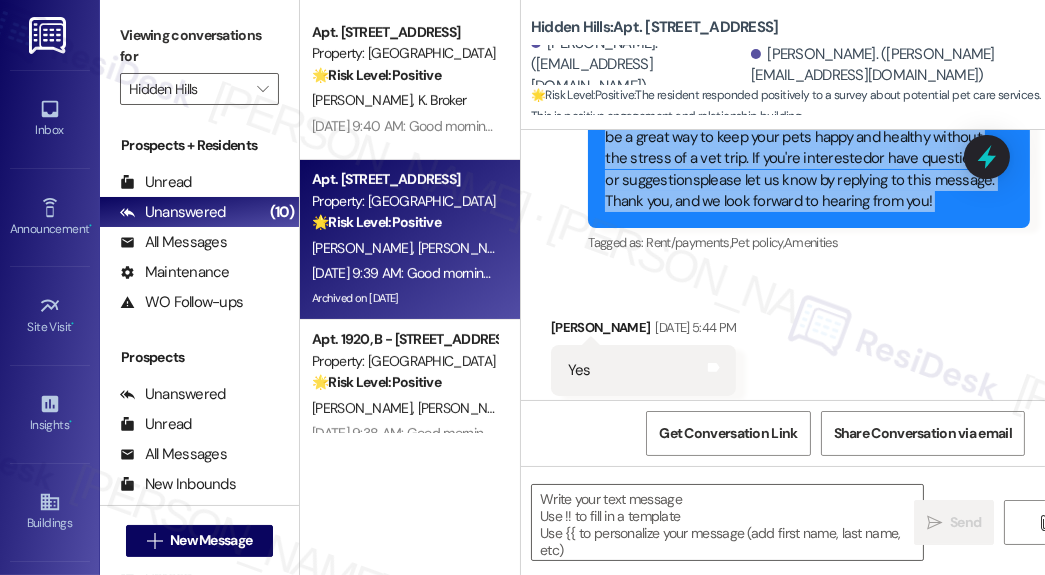 click on "Good afternoon!Were exploring the possibility of offering convenient pet care services either in your home or at a central location on the property, and wed love your feedback!  Services would be provided by an experienced veterinary technician, and could include:Nail Trims Ear Cleanings Sanitary Trims Each service would be approximately $15, and scheduled by appointment for your convenience.  This would be a great way to keep your pets happy and healthy without the stress of a vet trip.  If you're interestedor have questions or suggestionsplease let us know by replying to this message.  Thank you, and we look forward to hearing from you!" at bounding box center [801, 95] 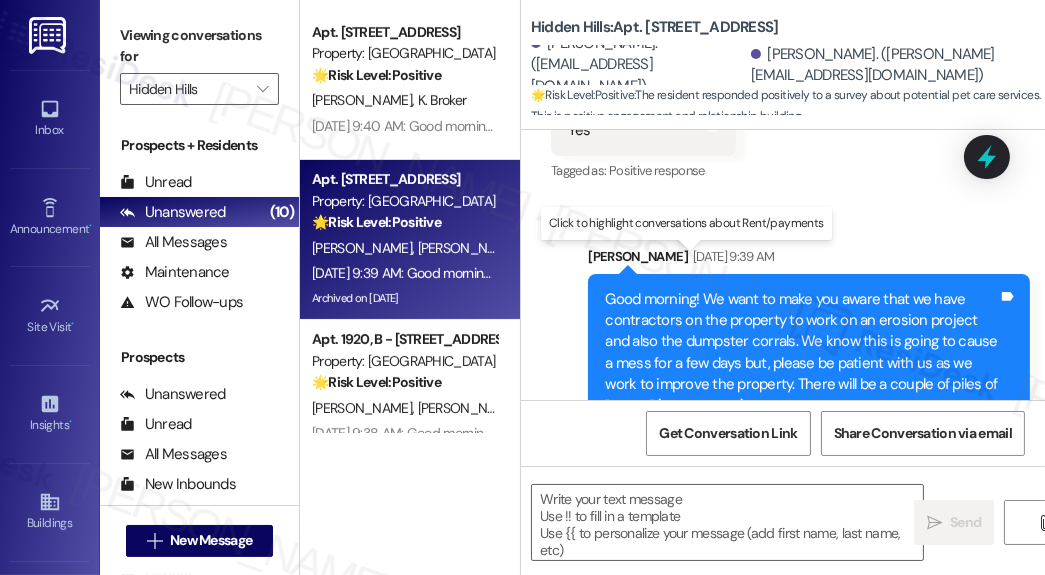 scroll, scrollTop: 21827, scrollLeft: 0, axis: vertical 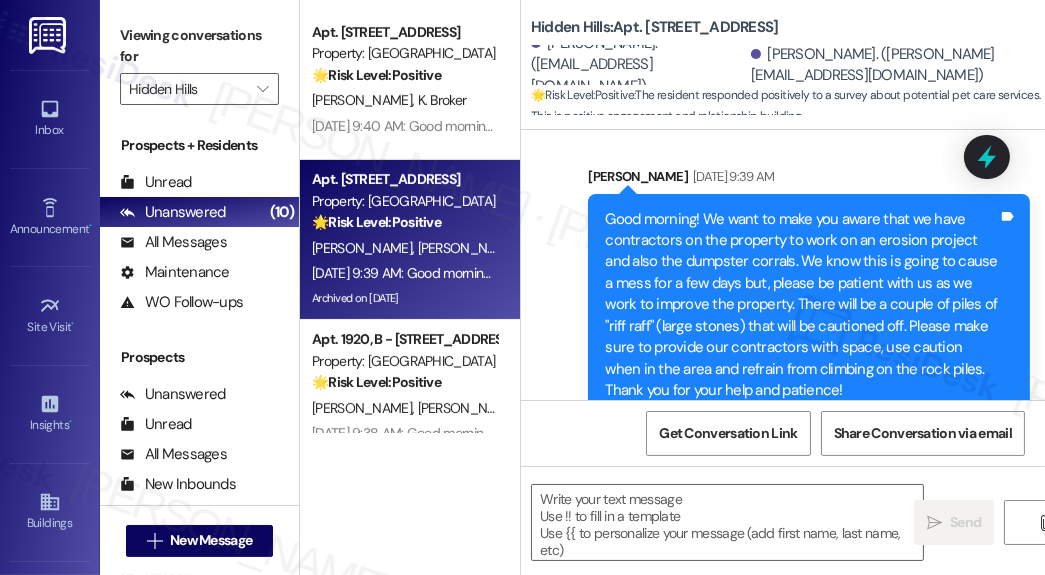 drag, startPoint x: 591, startPoint y: 307, endPoint x: 576, endPoint y: 304, distance: 15.297058 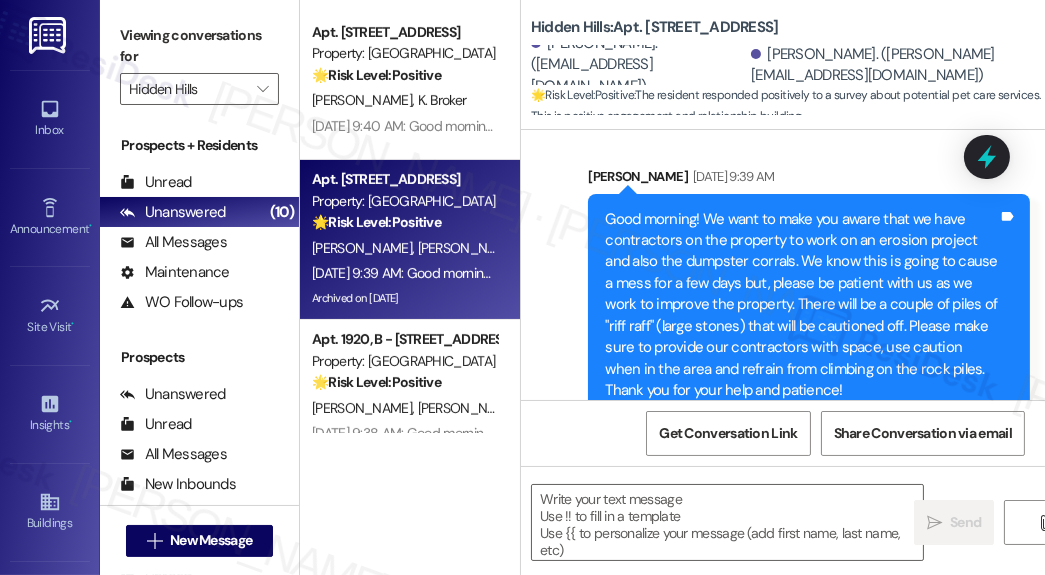 click on "Received via SMS [PERSON_NAME] [DATE] 5:44 PM Yes Tags and notes Tagged as:   Positive response Click to highlight conversations about Positive response" at bounding box center [783, 36] 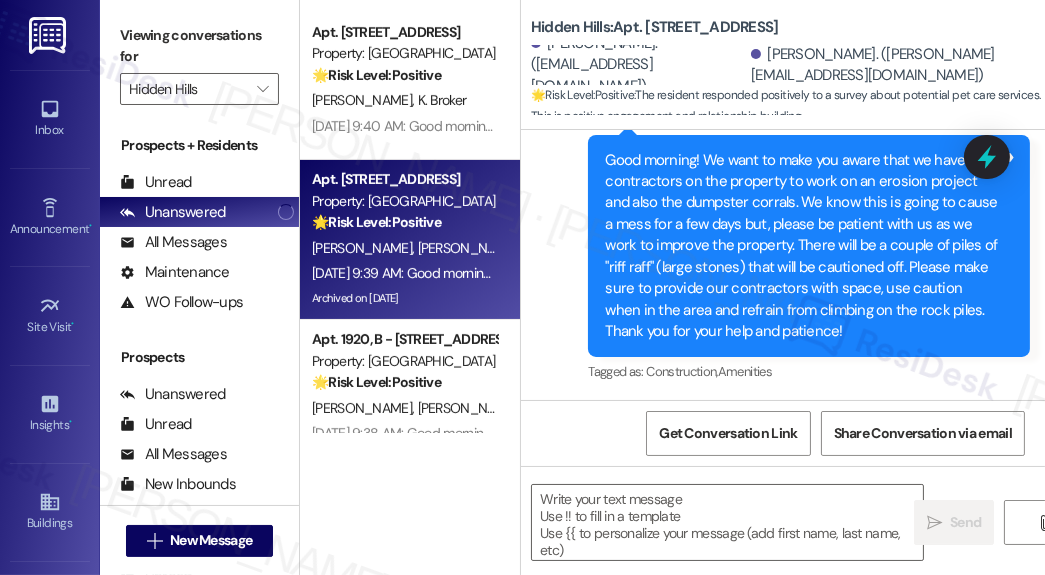 scroll, scrollTop: 21747, scrollLeft: 0, axis: vertical 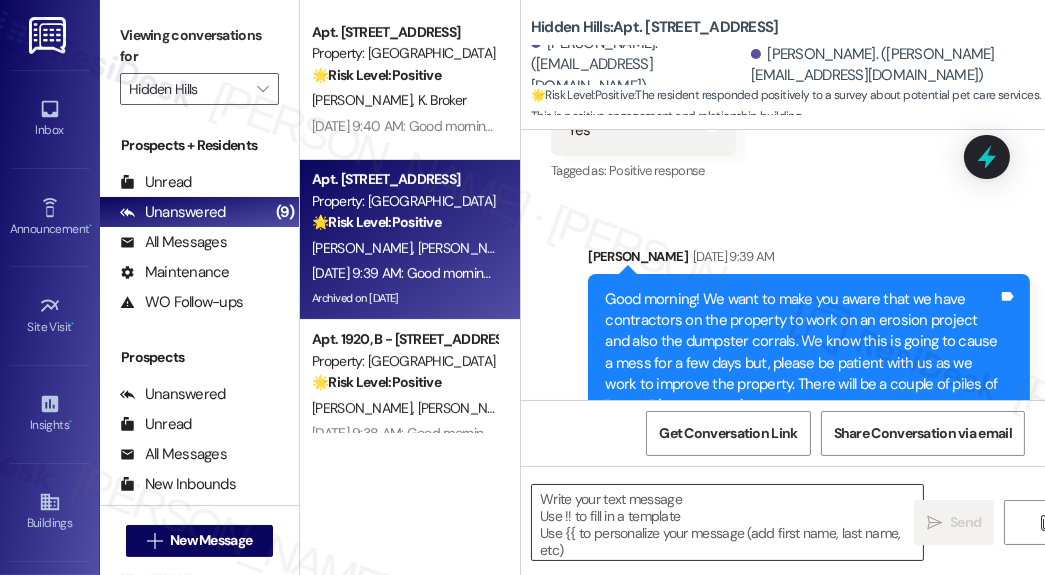 click at bounding box center (727, 522) 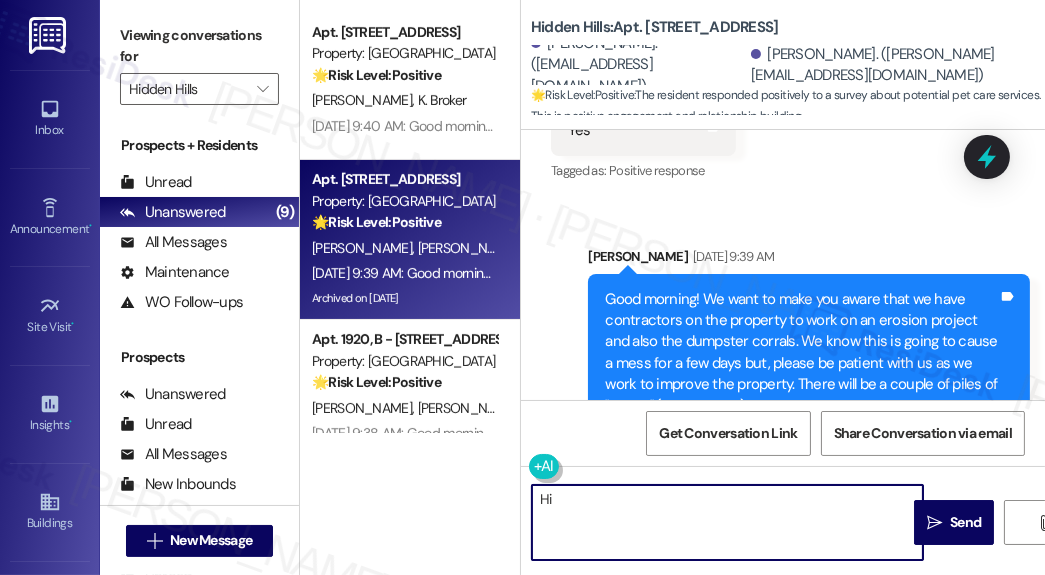 click on "[PERSON_NAME] [DATE] 5:44 PM" at bounding box center (643, 91) 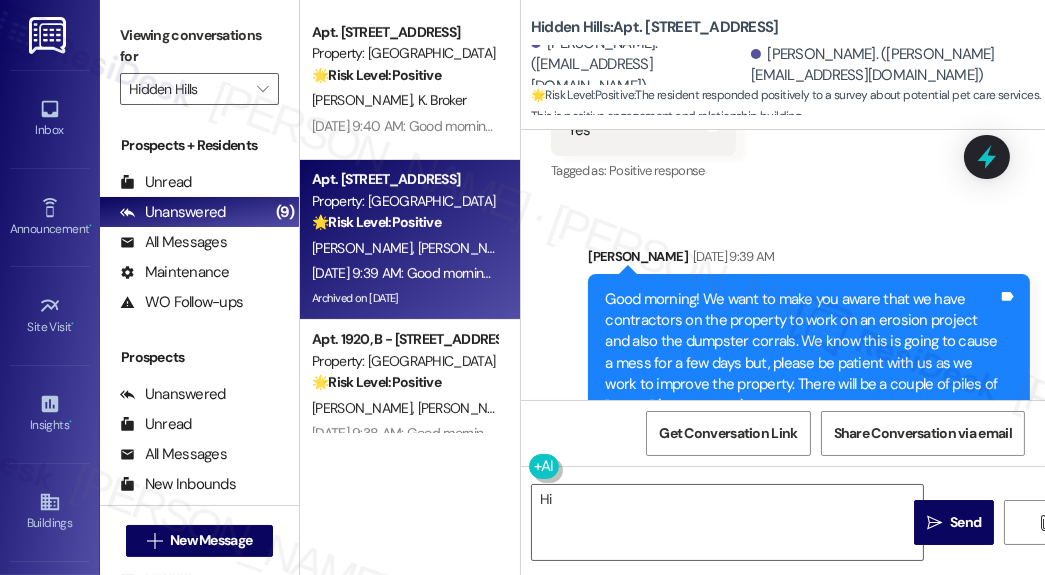 copy on "[PERSON_NAME]" 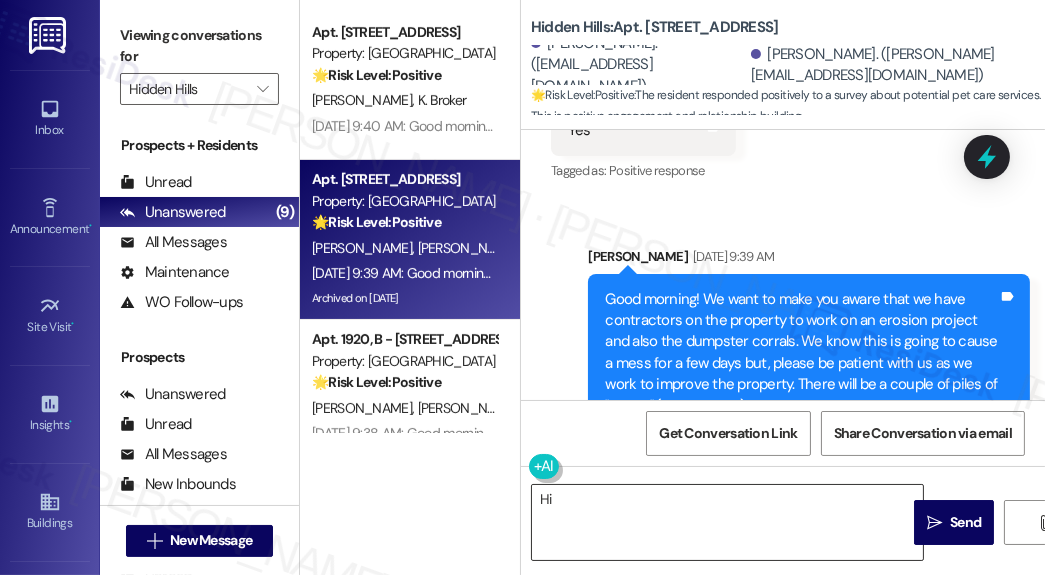 click on "Hi" at bounding box center [727, 522] 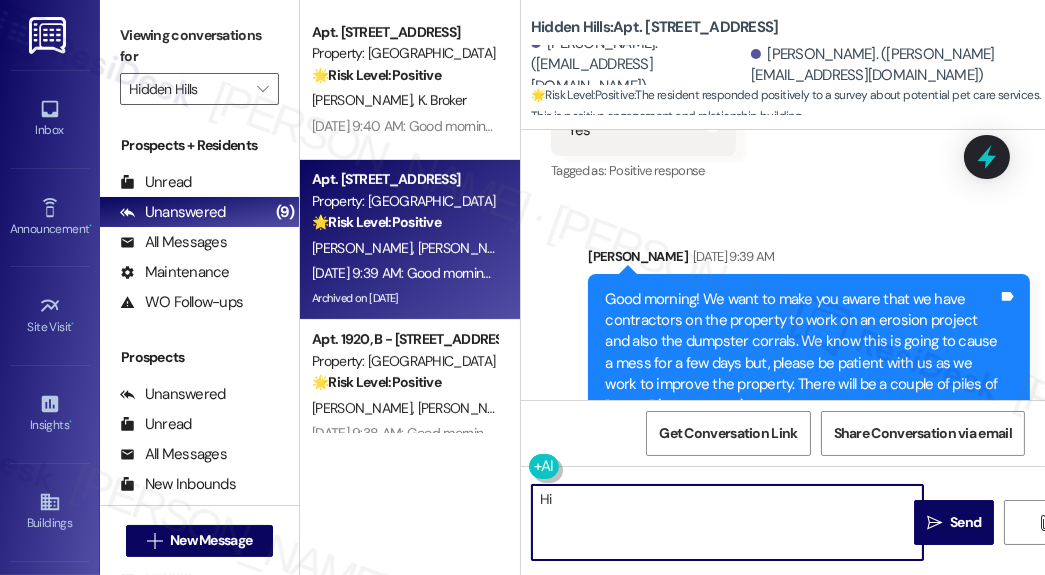 paste on "[PERSON_NAME]" 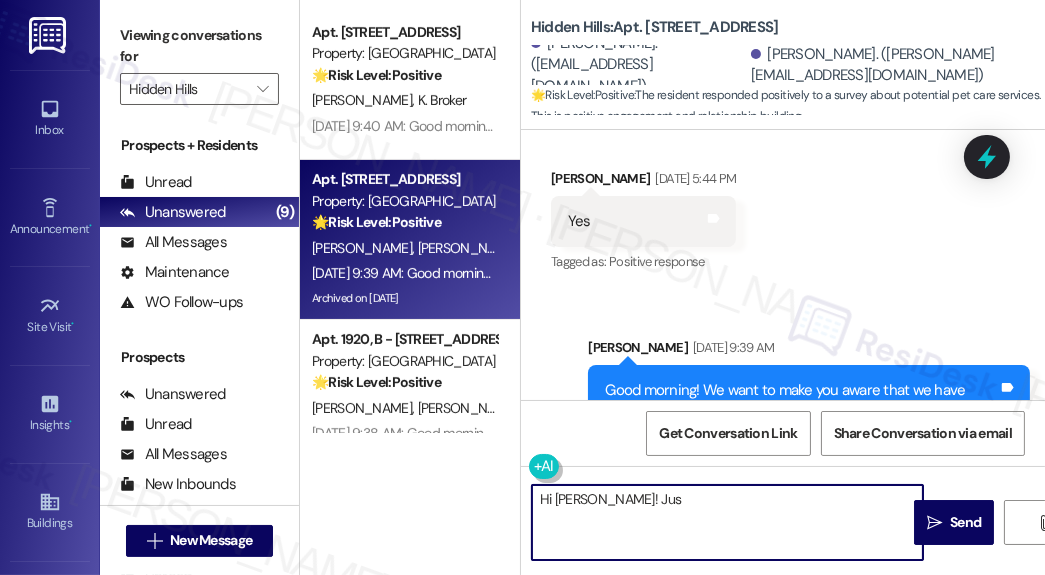 scroll, scrollTop: 21587, scrollLeft: 0, axis: vertical 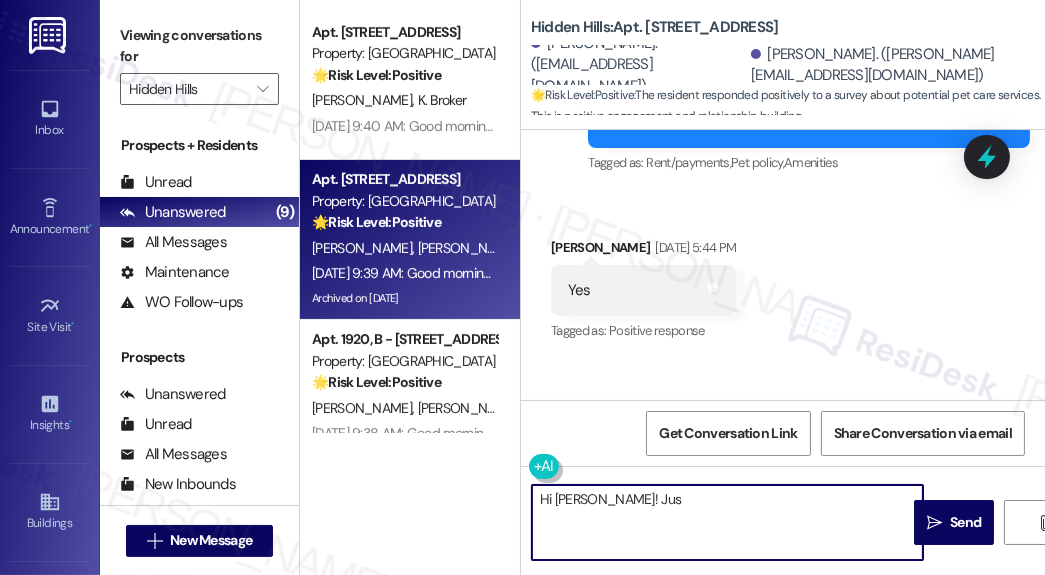 click on "Good afternoon!Were exploring the possibility of offering convenient pet care services either in your home or at a central location on the property, and wed love your feedback!  Services would be provided by an experienced veterinary technician, and could include:Nail Trims Ear Cleanings Sanitary Trims Each service would be approximately $15, and scheduled by appointment for your convenience.  This would be a great way to keep your pets happy and healthy without the stress of a vet trip.  If you're interestedor have questions or suggestionsplease let us know by replying to this message.  Thank you, and we look forward to hearing from you!" at bounding box center [801, 15] 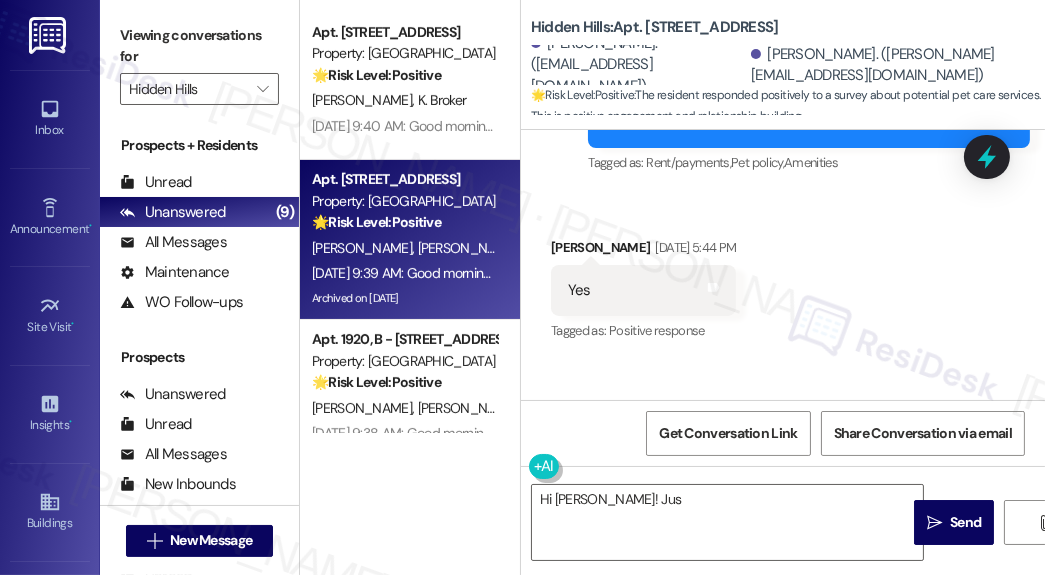 click on "Good afternoon!Were exploring the possibility of offering convenient pet care services either in your home or at a central location on the property, and wed love your feedback!  Services would be provided by an experienced veterinary technician, and could include:Nail Trims Ear Cleanings Sanitary Trims Each service would be approximately $15, and scheduled by appointment for your convenience.  This would be a great way to keep your pets happy and healthy without the stress of a vet trip.  If you're interestedor have questions or suggestionsplease let us know by replying to this message.  Thank you, and we look forward to hearing from you!" at bounding box center (801, 15) 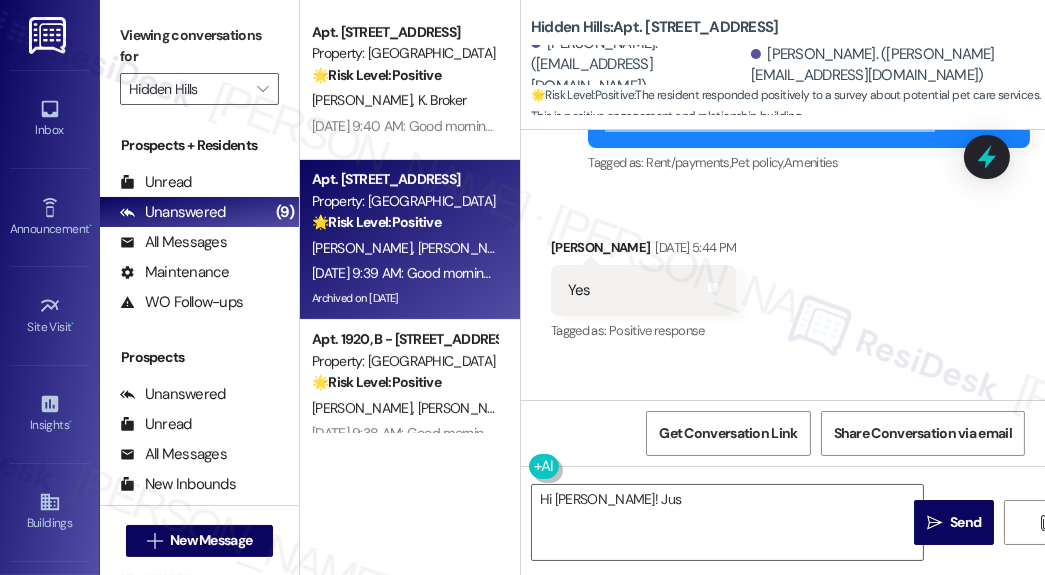 click on "Good afternoon!Were exploring the possibility of offering convenient pet care services either in your home or at a central location on the property, and wed love your feedback!  Services would be provided by an experienced veterinary technician, and could include:Nail Trims Ear Cleanings Sanitary Trims Each service would be approximately $15, and scheduled by appointment for your convenience.  This would be a great way to keep your pets happy and healthy without the stress of a vet trip.  If you're interestedor have questions or suggestionsplease let us know by replying to this message.  Thank you, and we look forward to hearing from you!" at bounding box center (801, 15) 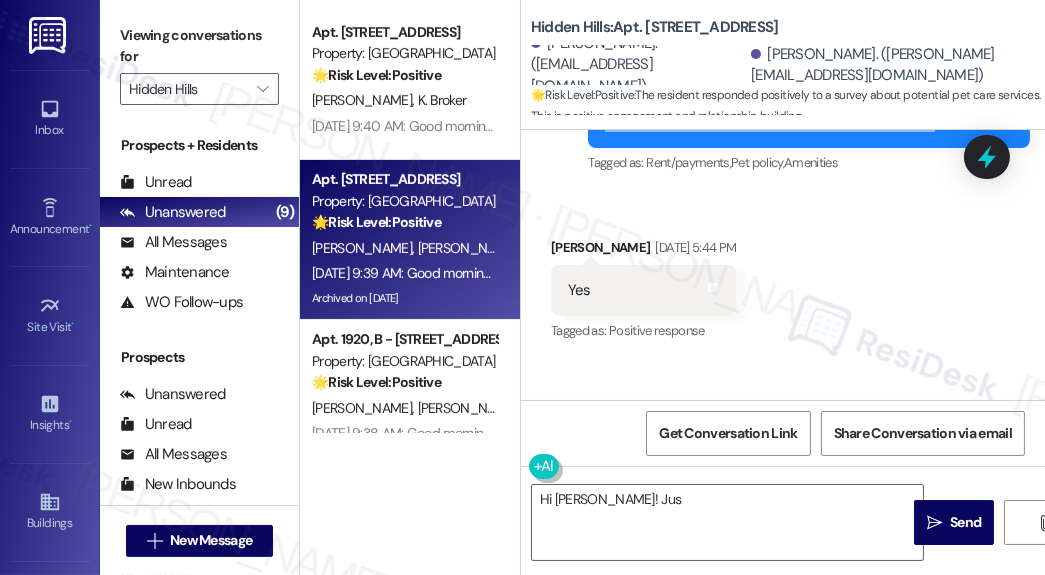 copy on "Good afternoon!Were exploring the possibility of offering convenient pet care services either in your home or at a central location on the property, and wed love your feedback!  Services would be provided by an experienced veterinary technician, and could include:Nail Trims Ear Cleanings Sanitary Trims Each service would be approximately $15, and scheduled by appointment for your convenience.  This would be a great way to keep your pets happy and healthy without the stress of a vet trip.  If you're interestedor have questions or suggestionsplease let us know by replying to this message.  Thank you, and we look forward to hearing from you! Tags and notes" 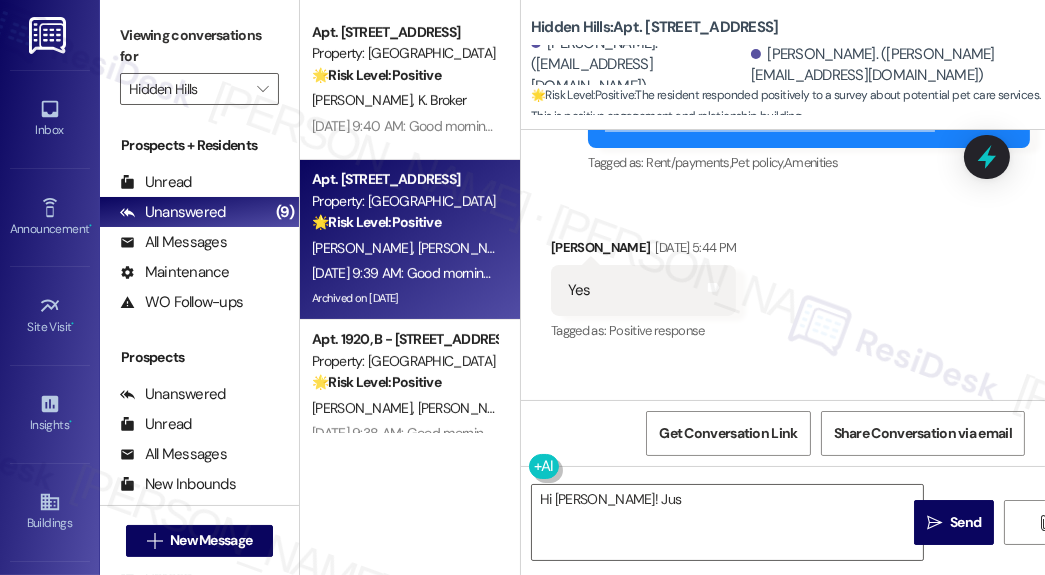 drag, startPoint x: 981, startPoint y: 348, endPoint x: 938, endPoint y: 376, distance: 51.312767 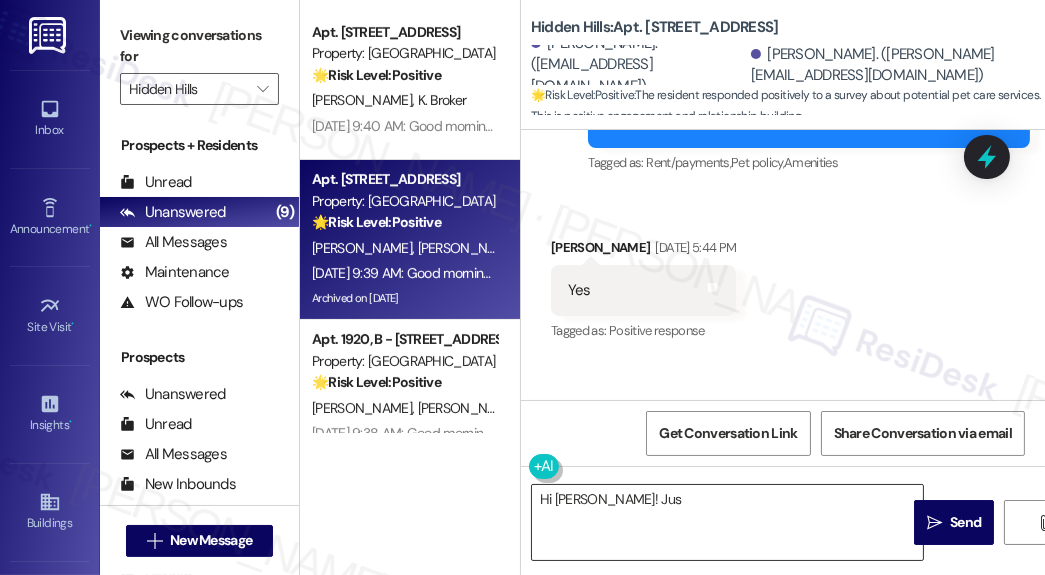 click on "Hi [PERSON_NAME]! Jus" at bounding box center (727, 522) 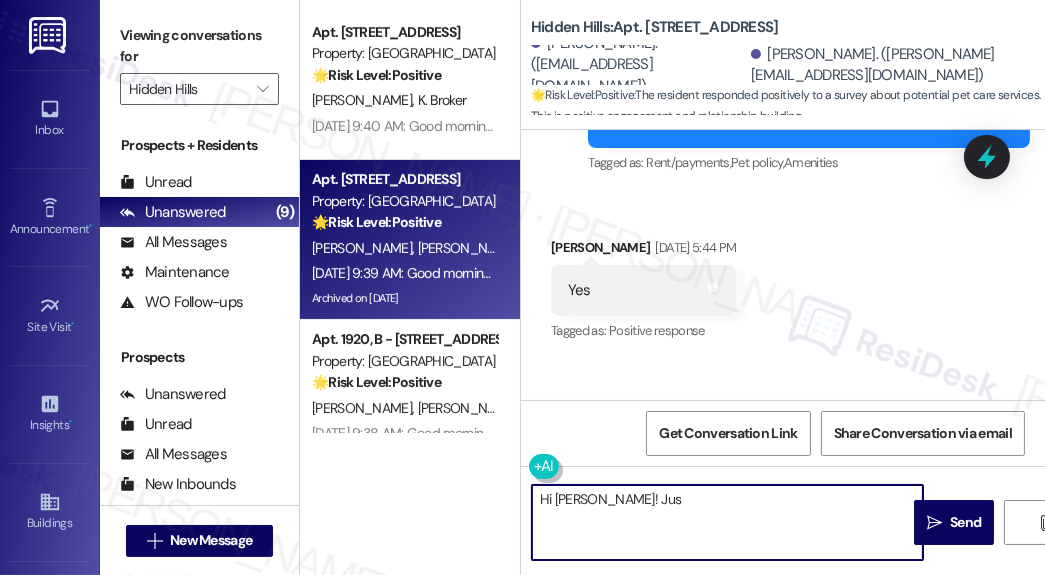 click on "Hi [PERSON_NAME]! Jus" at bounding box center (727, 522) 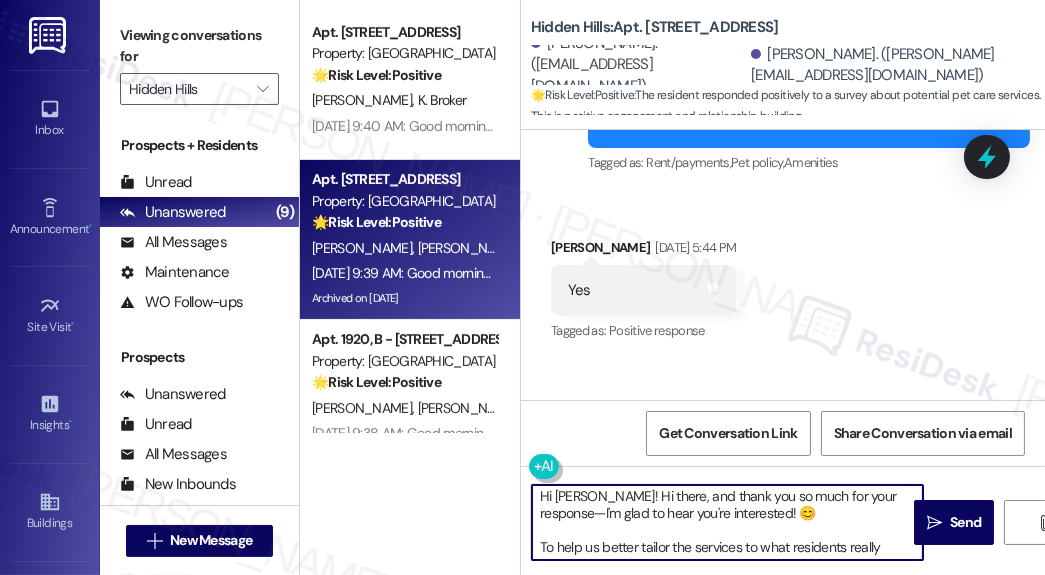 scroll, scrollTop: 0, scrollLeft: 0, axis: both 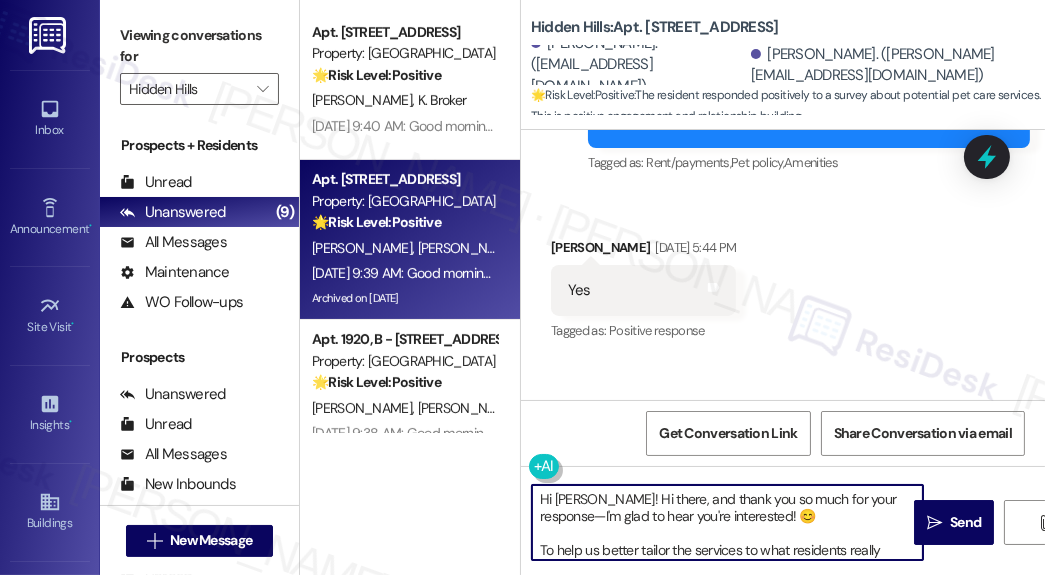 drag, startPoint x: 667, startPoint y: 498, endPoint x: 588, endPoint y: 497, distance: 79.00633 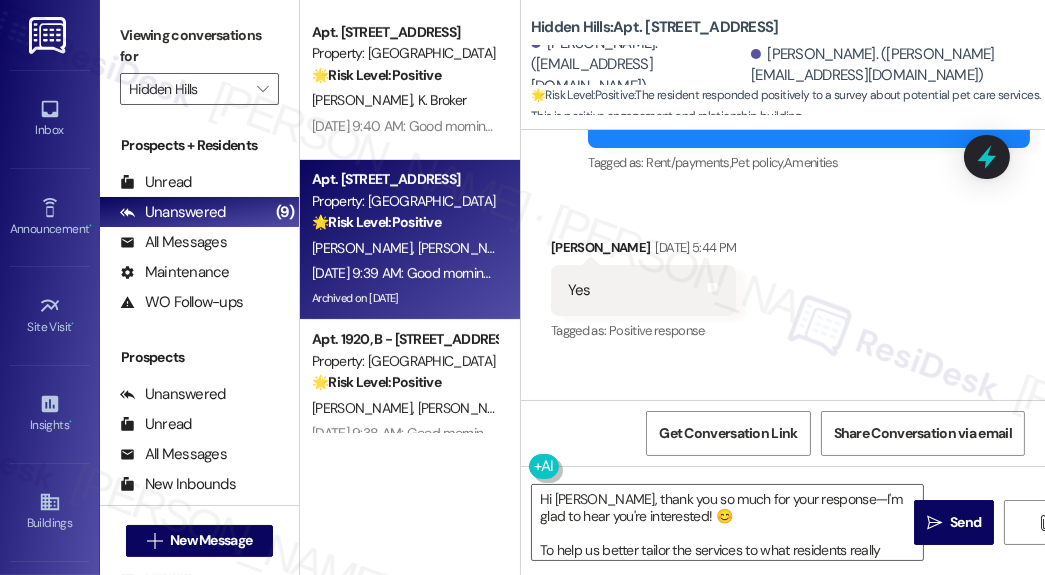 click on "[PERSON_NAME]. ([PERSON_NAME][EMAIL_ADDRESS][DOMAIN_NAME])" at bounding box center [890, 65] 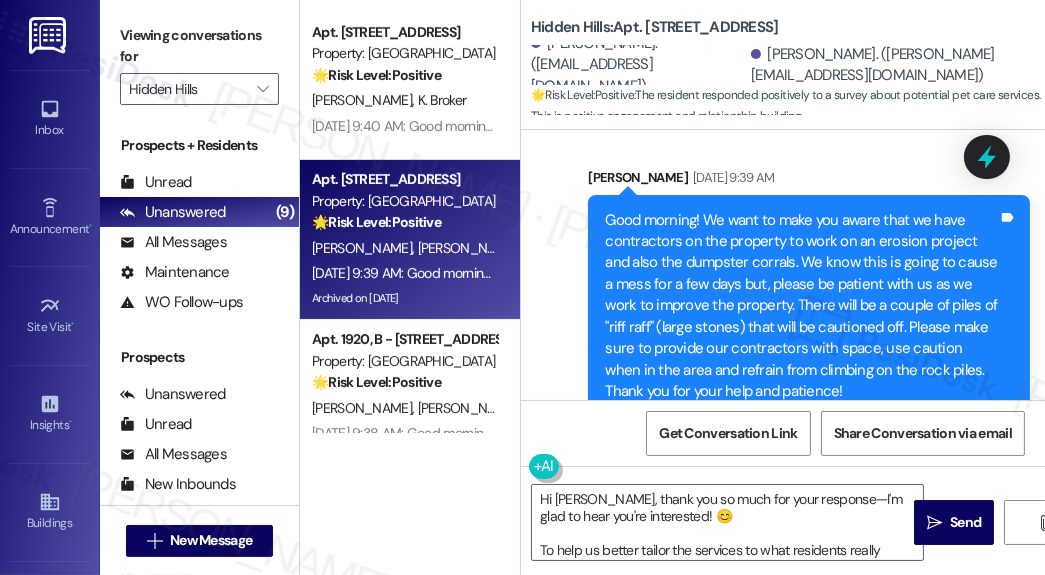 scroll, scrollTop: 21827, scrollLeft: 0, axis: vertical 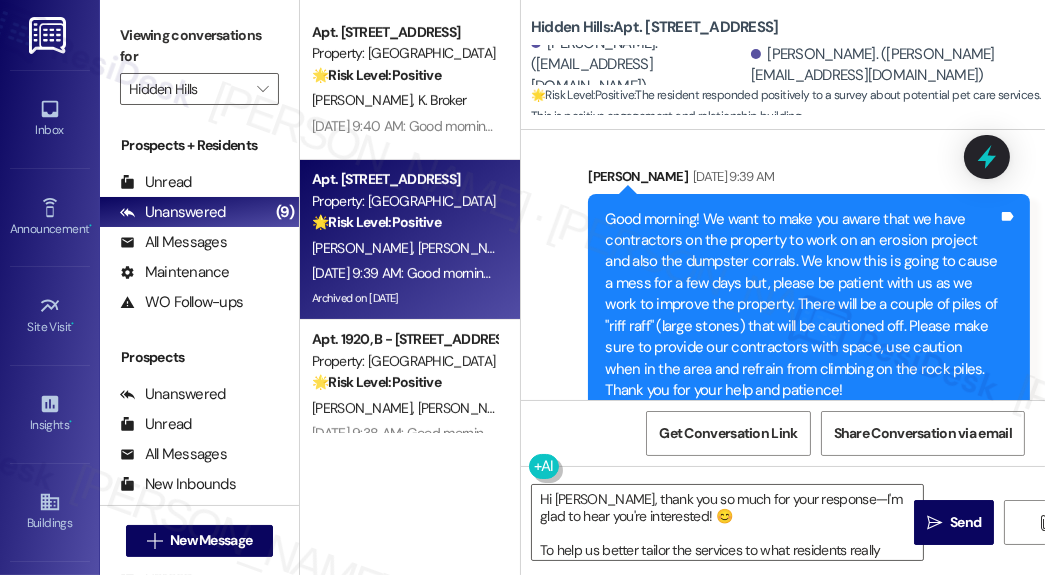 click on "Yes Tags and notes" at bounding box center [643, 50] 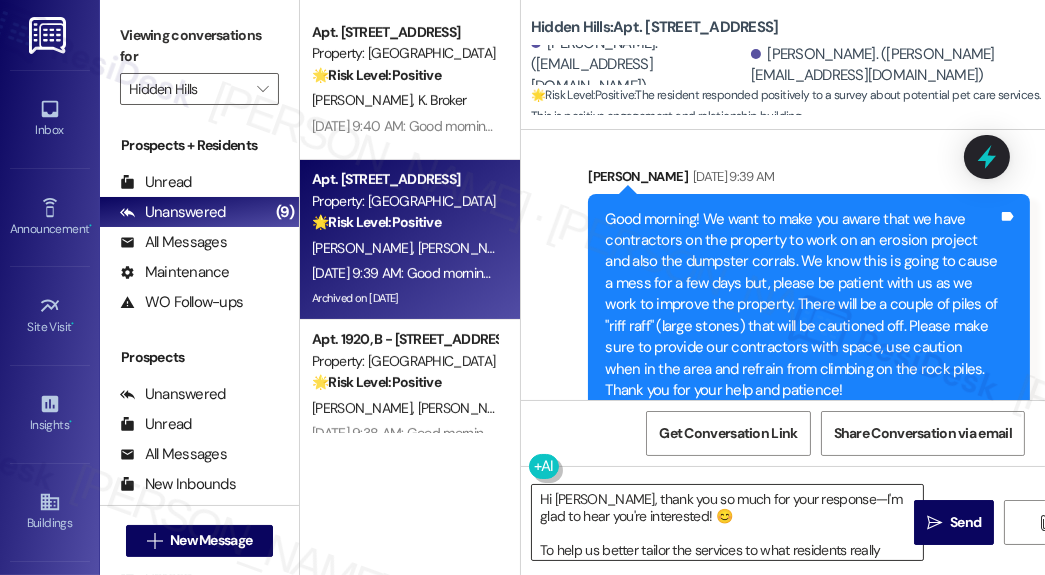click on "Hi [PERSON_NAME], thank you so much for your response—I'm glad to hear you're interested! 😊
To help us better tailor the services to what residents really need, do you mind if I ask:" at bounding box center [727, 522] 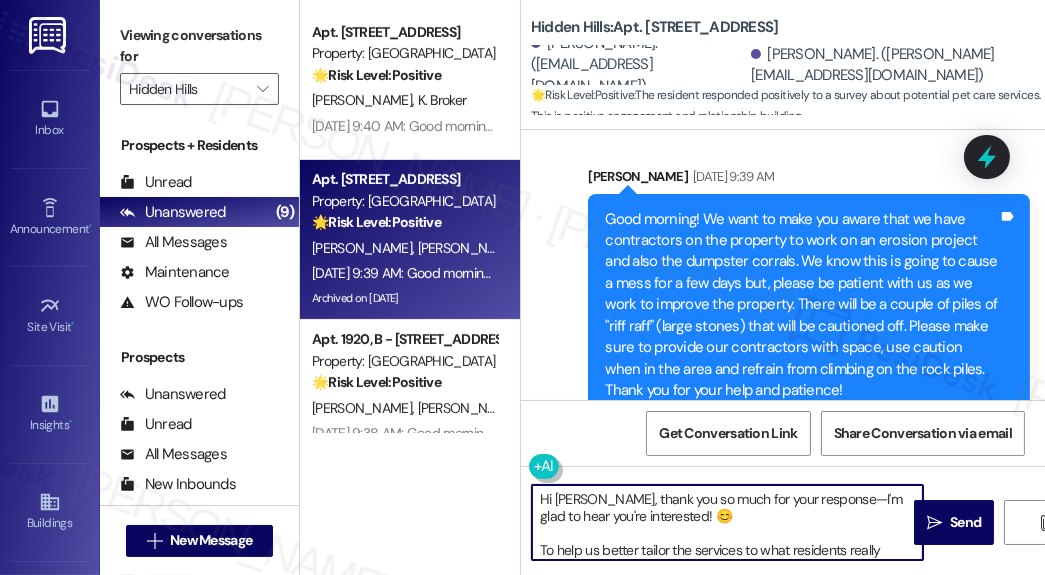 click on "Hi [PERSON_NAME], thank you so much for your response—I'm glad to hear you're interested! 😊
To help us better tailor the services to what residents really need, do you mind if I ask:" at bounding box center [727, 522] 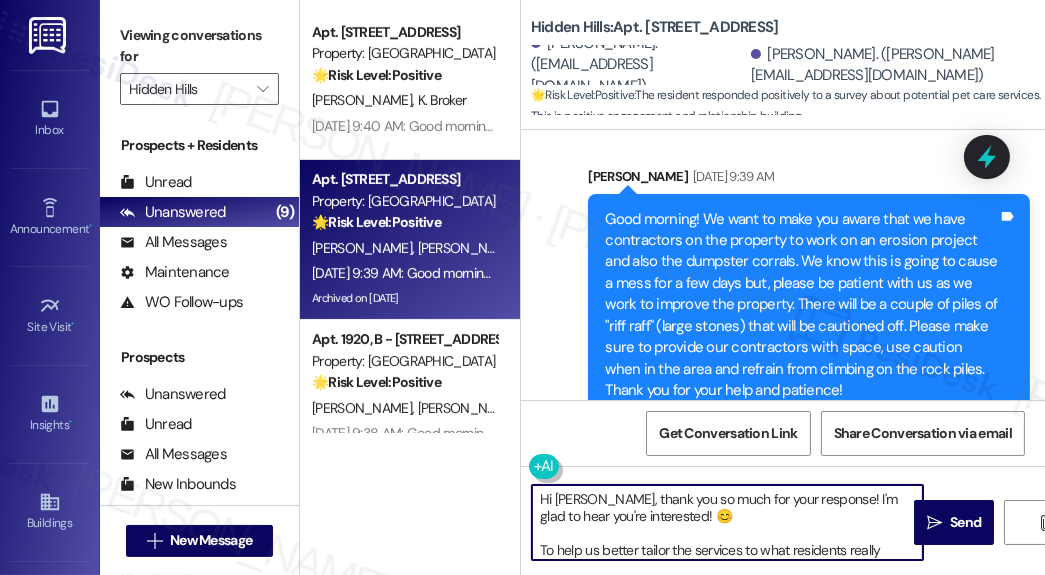 click on "Hi [PERSON_NAME], thank you so much for your response! I'm glad to hear you're interested! 😊
To help us better tailor the services to what residents really need, do you mind if I ask:" at bounding box center (727, 522) 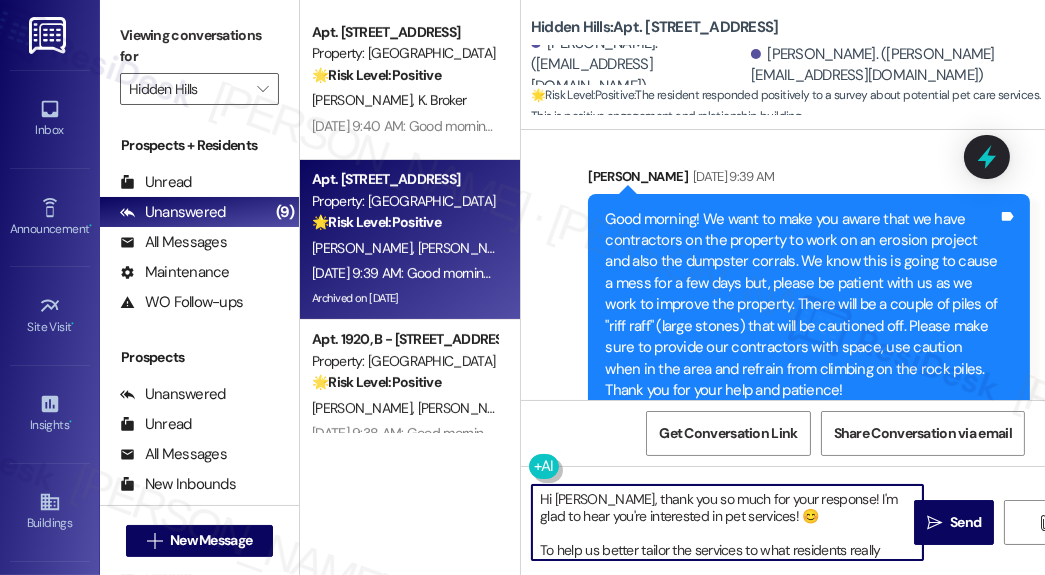 scroll, scrollTop: 21, scrollLeft: 0, axis: vertical 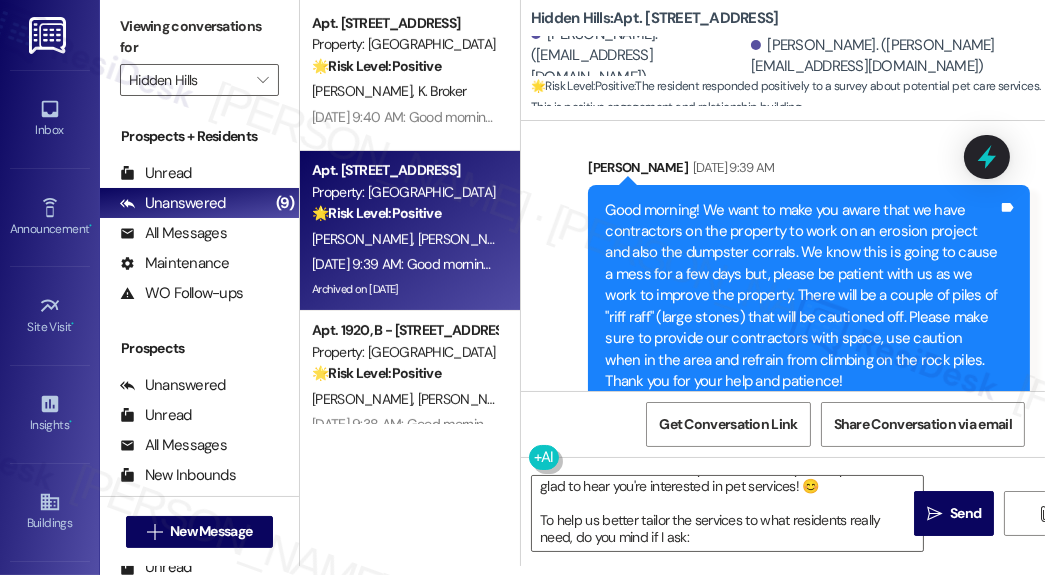 click on "Received via SMS [PERSON_NAME] [DATE] 5:44 PM Yes Tags and notes Tagged as:   Positive response Click to highlight conversations about Positive response" at bounding box center (783, 27) 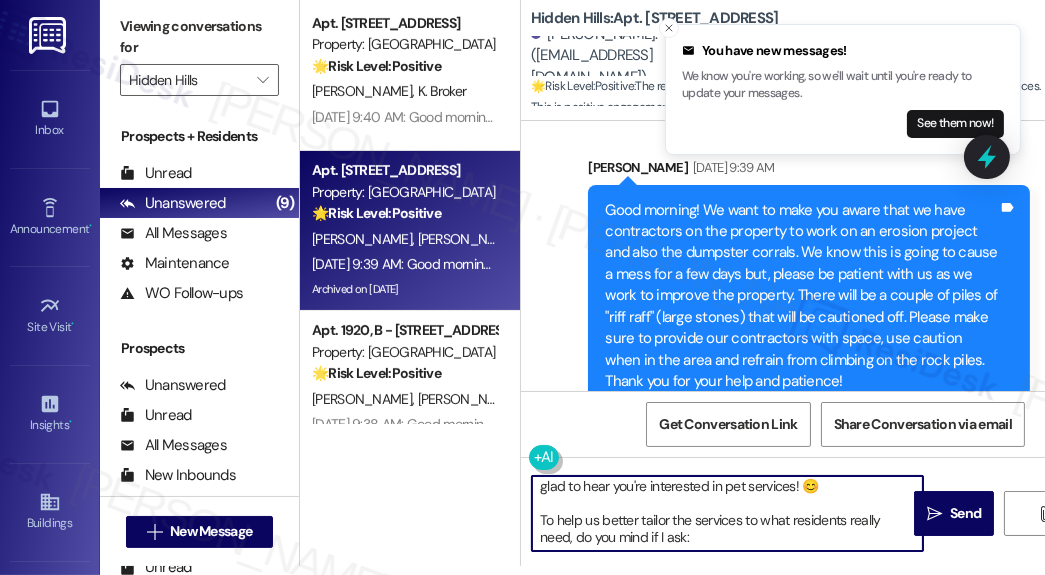 drag, startPoint x: 541, startPoint y: 521, endPoint x: 597, endPoint y: 537, distance: 58.24088 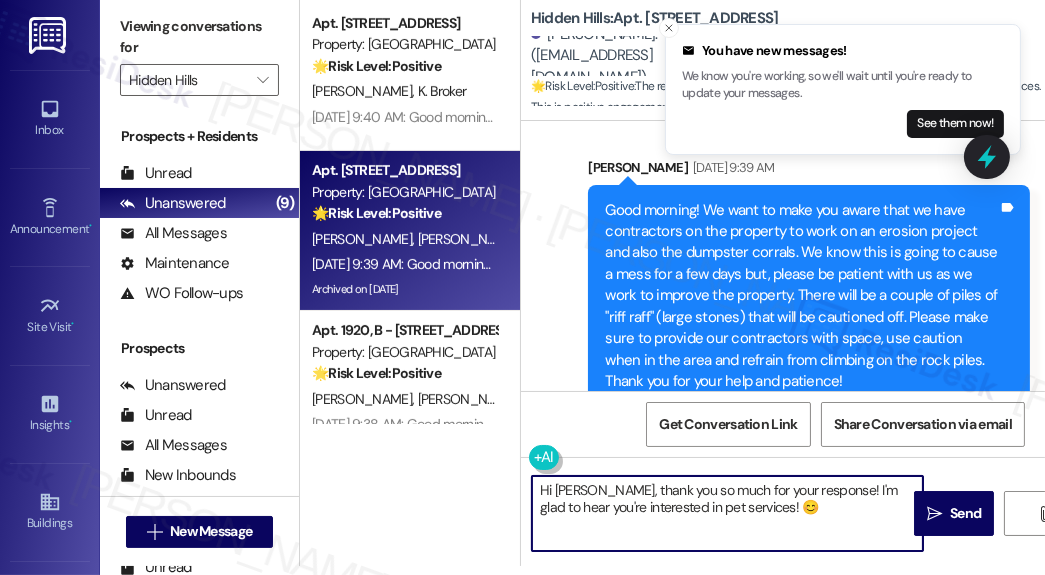 scroll, scrollTop: 0, scrollLeft: 0, axis: both 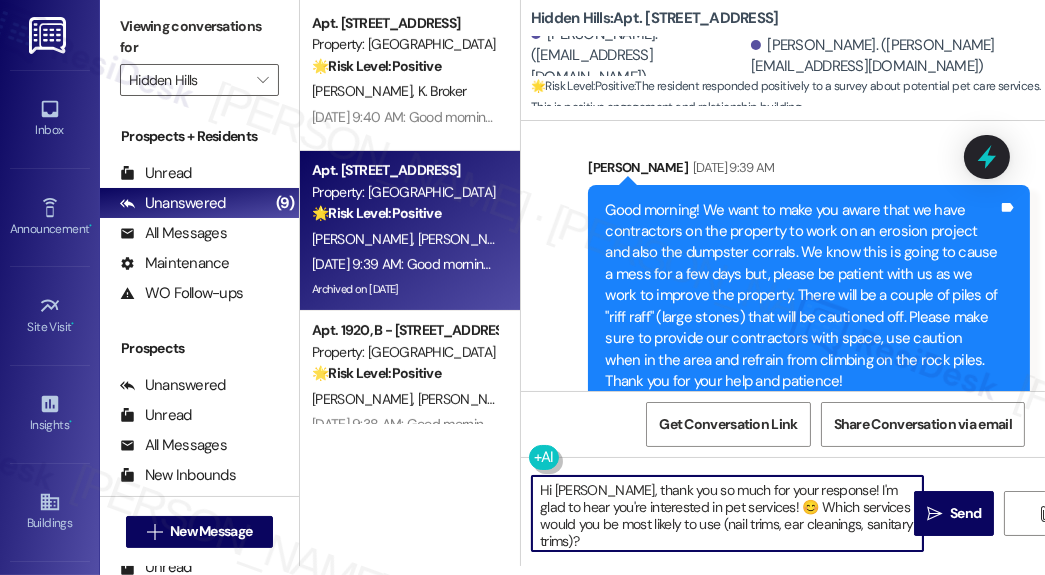 click on "Hi [PERSON_NAME], thank you so much for your response! I'm glad to hear you're interested in pet services! 😊 Which services would you be most likely to use (nail trims, ear cleanings, sanitary trims)?" at bounding box center [727, 513] 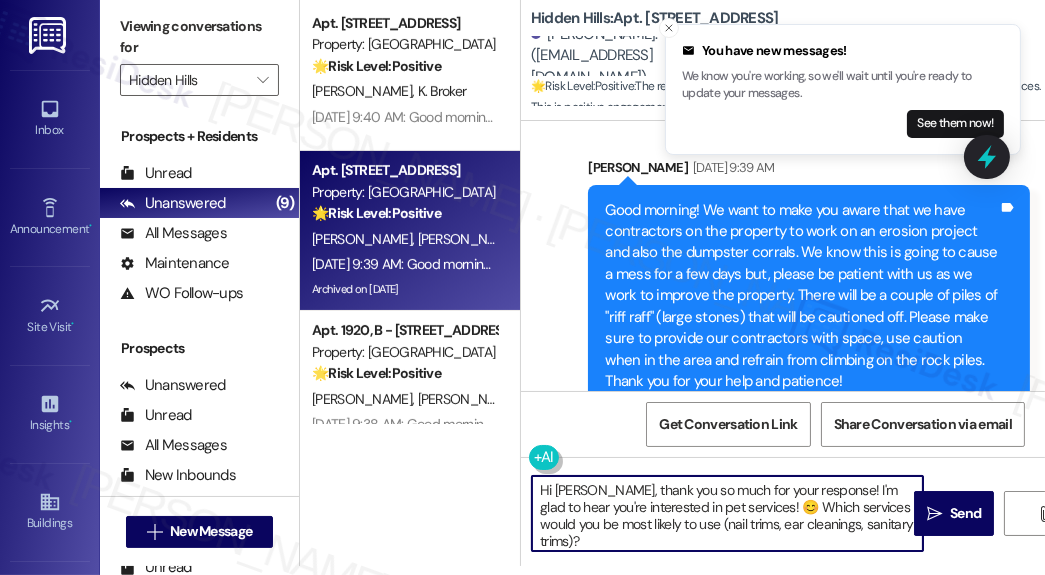click on "Hi [PERSON_NAME], thank you so much for your response! I'm glad to hear you're interested in pet services! 😊 Which services would you be most likely to use (nail trims, ear cleanings, sanitary trims)?" at bounding box center (727, 513) 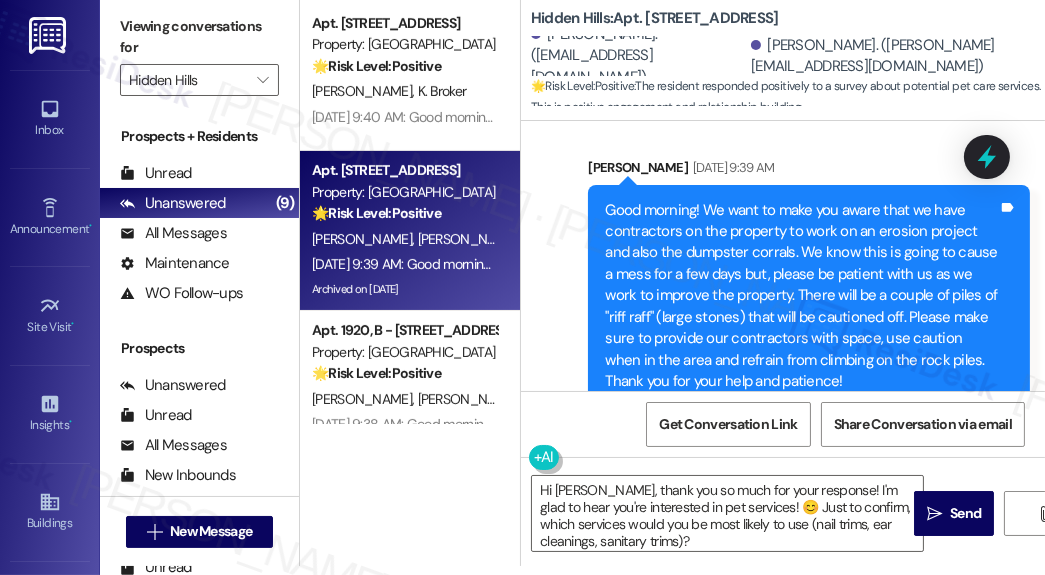 click on "Received via SMS [PERSON_NAME] [DATE] 5:44 PM Yes Tags and notes Tagged as:   Positive response Click to highlight conversations about Positive response" at bounding box center (783, 27) 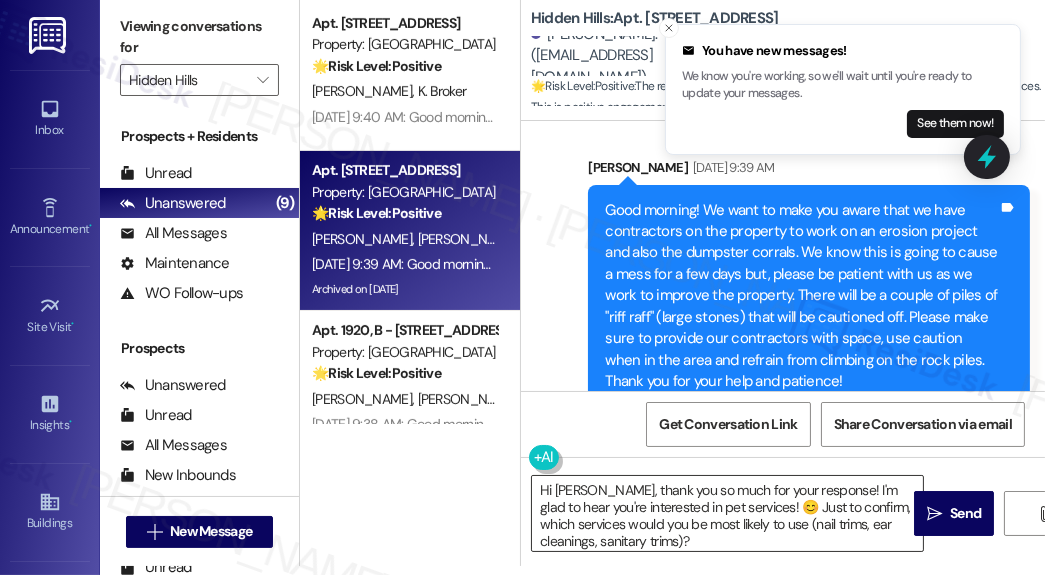 click on "Hi [PERSON_NAME], thank you so much for your response! I'm glad to hear you're interested in pet services! 😊 Just to confirm, which services would you be most likely to use (nail trims, ear cleanings, sanitary trims)?" at bounding box center [727, 513] 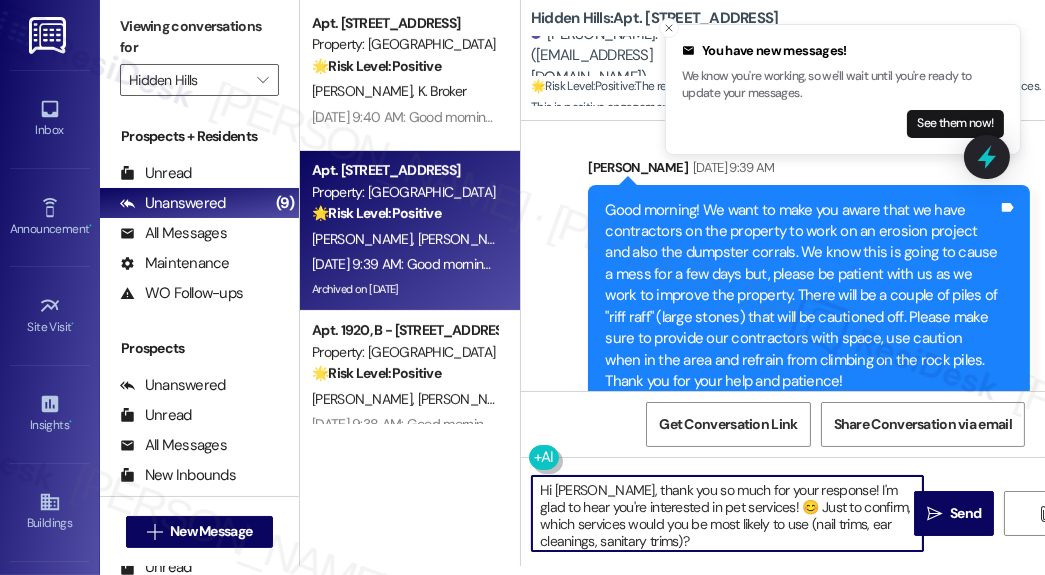 paste on "What kind of pet(s) do you have?" 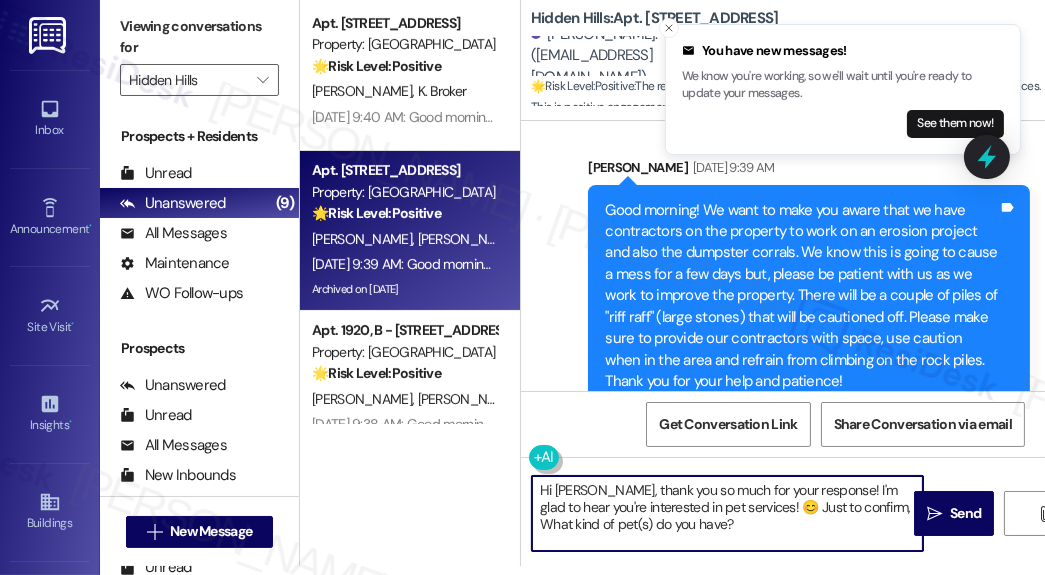 scroll, scrollTop: 16, scrollLeft: 0, axis: vertical 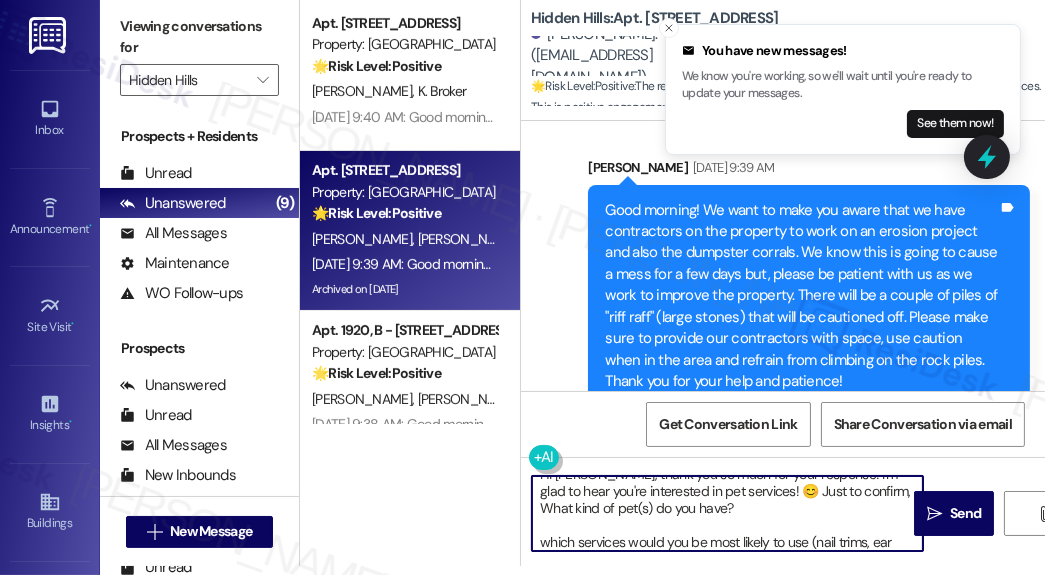 drag, startPoint x: 858, startPoint y: 489, endPoint x: 847, endPoint y: 487, distance: 11.18034 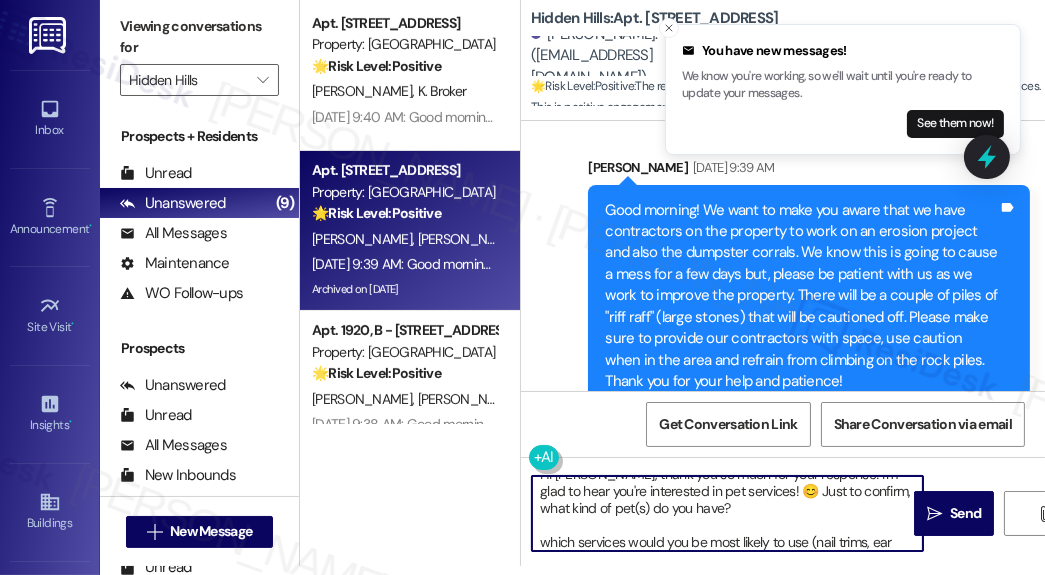 click on "Hi [PERSON_NAME], thank you so much for your response! I'm glad to hear you're interested in pet services! 😊 Just to confirm, what kind of pet(s) do you have?
which services would you be most likely to use (nail trims, ear cleanings, sanitary trims)?" at bounding box center [727, 513] 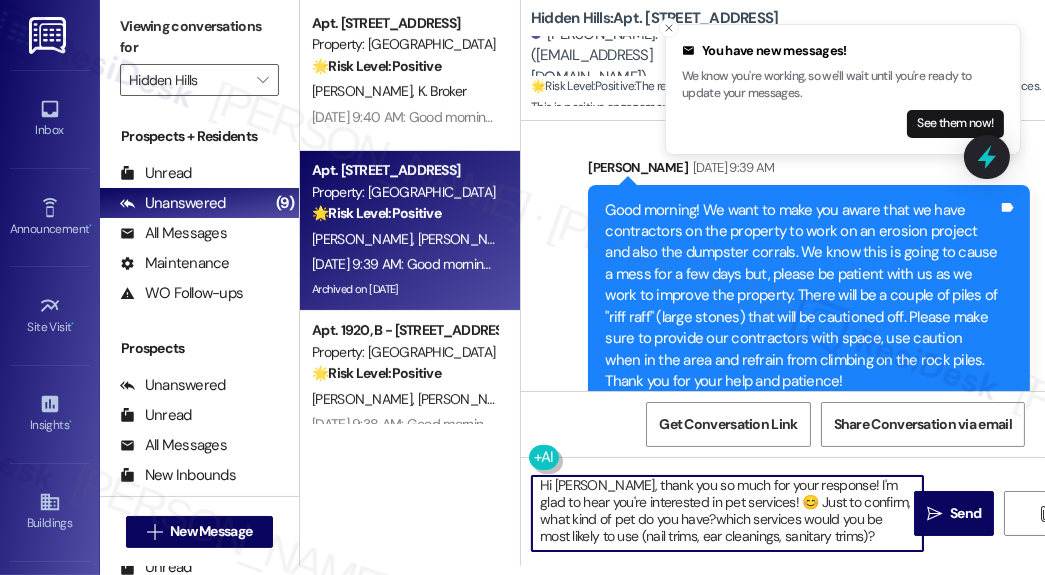 scroll, scrollTop: 0, scrollLeft: 0, axis: both 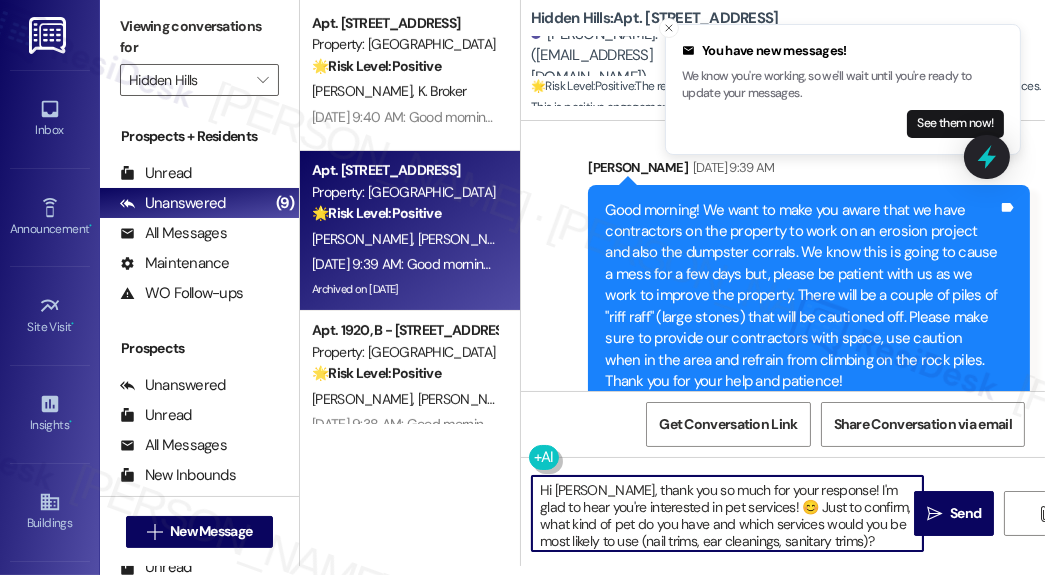 click on "Hi [PERSON_NAME], thank you so much for your response! I'm glad to hear you're interested in pet services! 😊 Just to confirm, what kind of pet do you have and which services would you be most likely to use (nail trims, ear cleanings, sanitary trims)?" at bounding box center (727, 513) 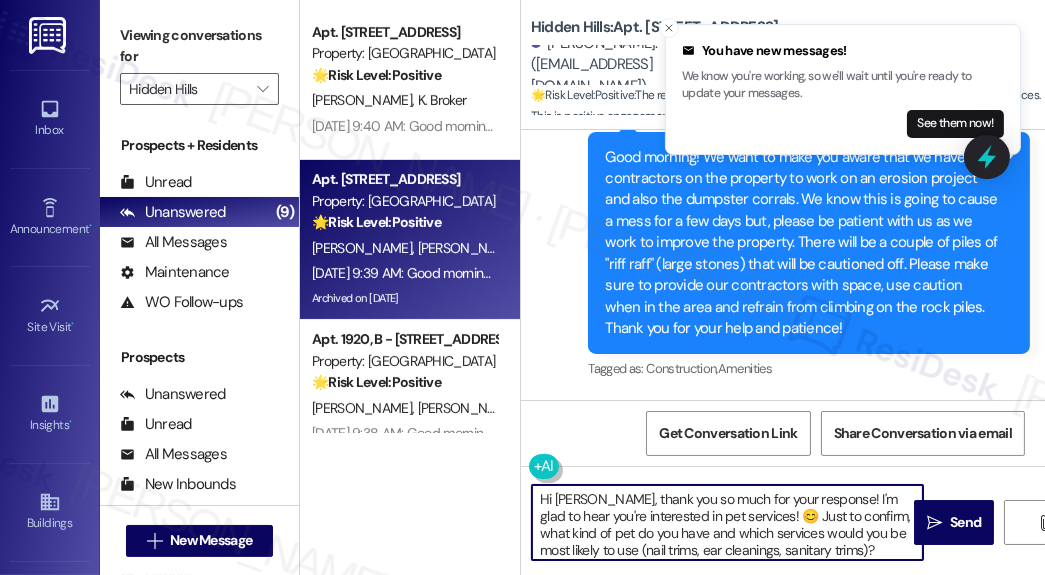 scroll, scrollTop: 22147, scrollLeft: 0, axis: vertical 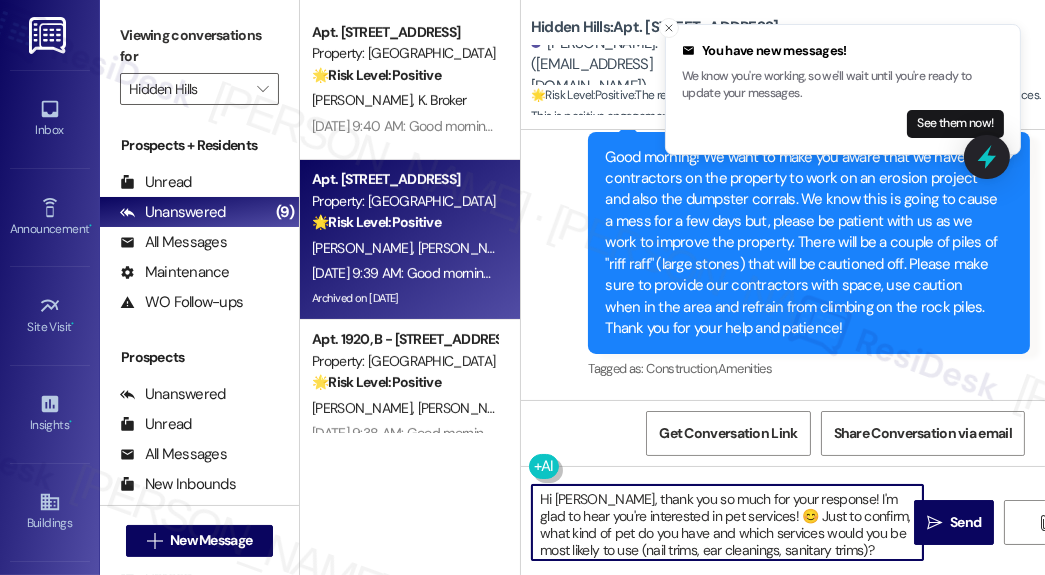 click on "Hi [PERSON_NAME], thank you so much for your response! I'm glad to hear you're interested in pet services! 😊 Just to confirm, what kind of pet do you have and which services would you be most likely to use (nail trims, ear cleanings, sanitary trims)?" at bounding box center [727, 522] 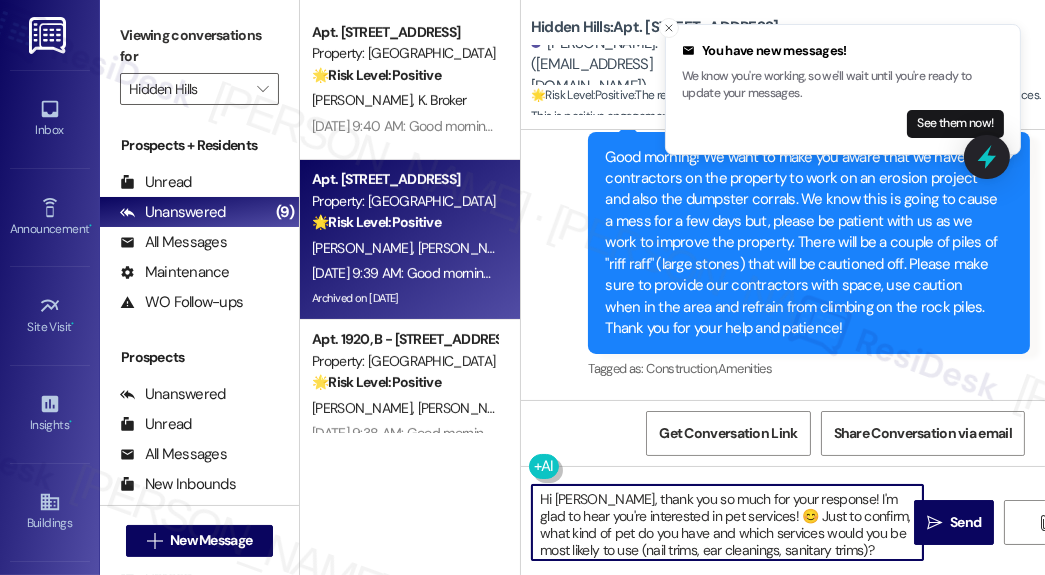 click on "Hi [PERSON_NAME], thank you so much for your response! I'm glad to hear you're interested in pet services! 😊 Just to confirm, what kind of pet do you have and which services would you be most likely to use (nail trims, ear cleanings, sanitary trims)?" at bounding box center [727, 522] 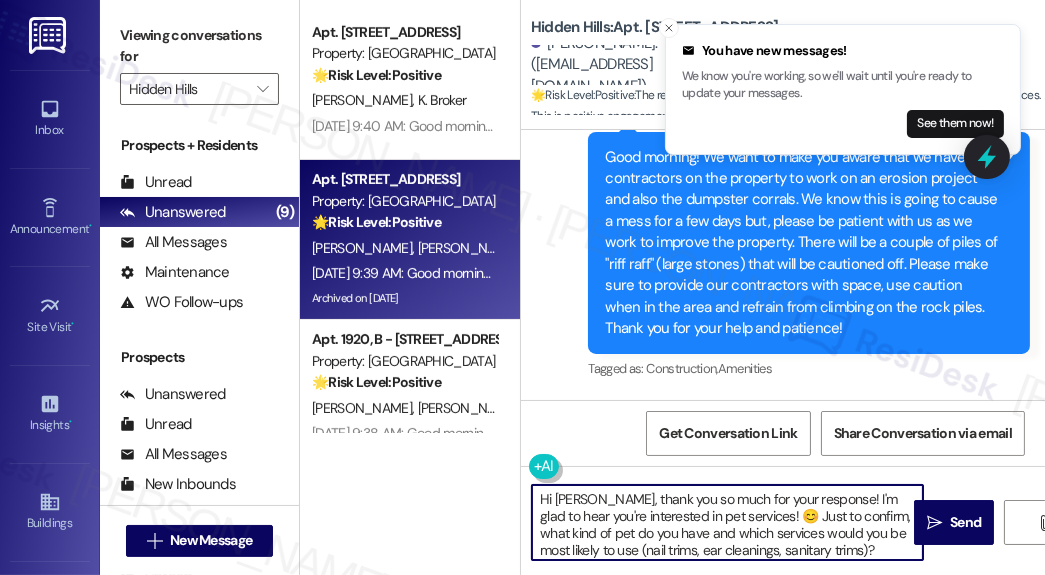 type on "Hi [PERSON_NAME], thank you so much for your response! I'm glad to hear you're interested in pet services! 😊 Just to confirm, what kind of pet do you have and which services would you be most likely to use (nail trims, ear cleanings, sanitary trims)?" 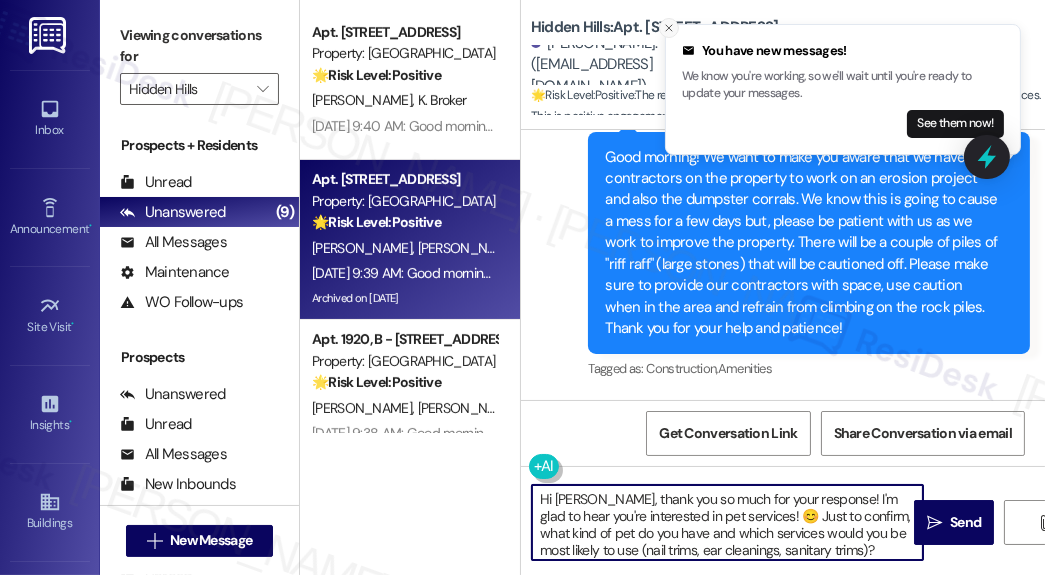 click 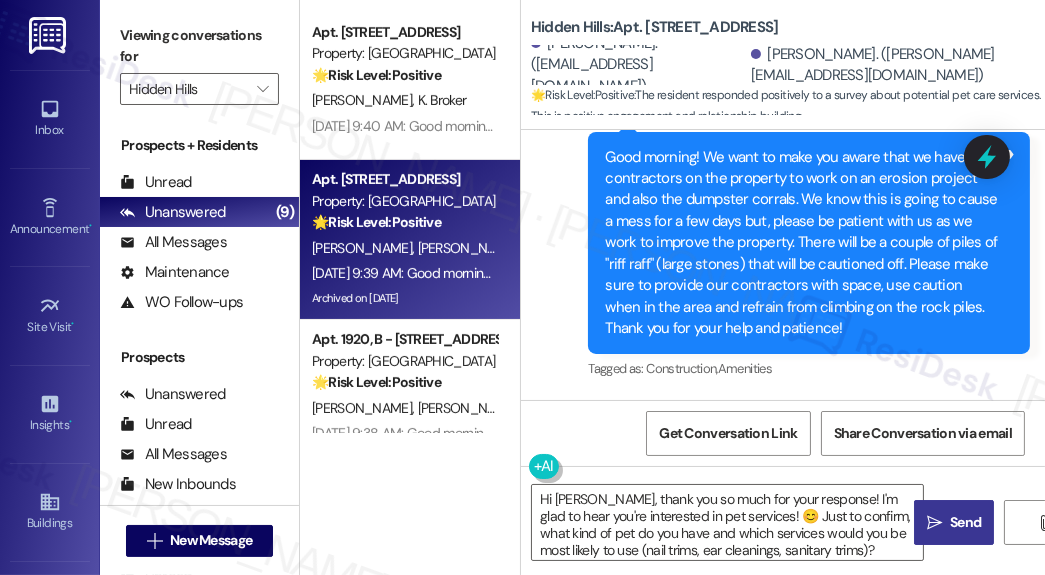 click on " Send" at bounding box center [954, 522] 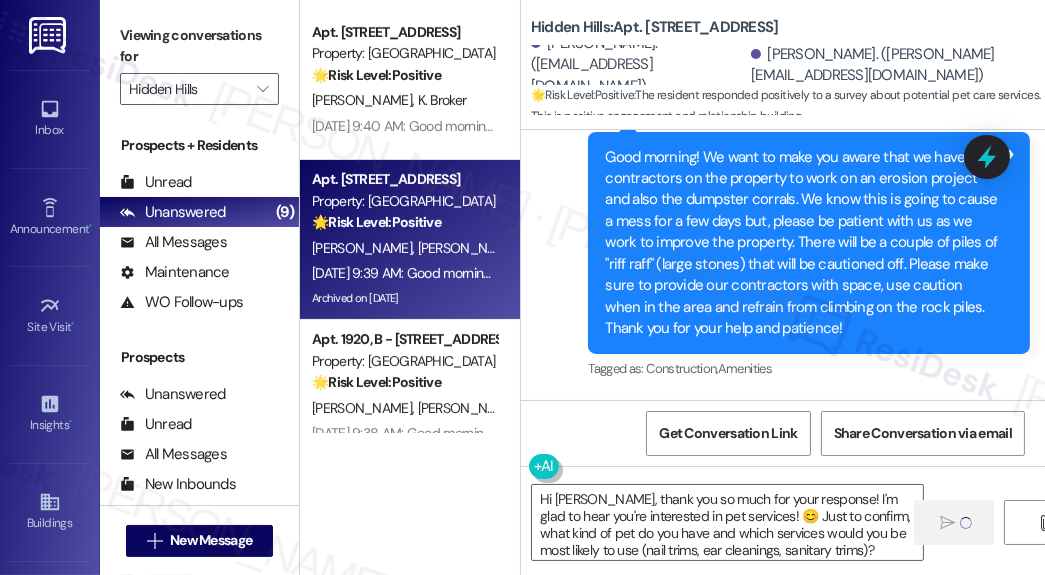 type 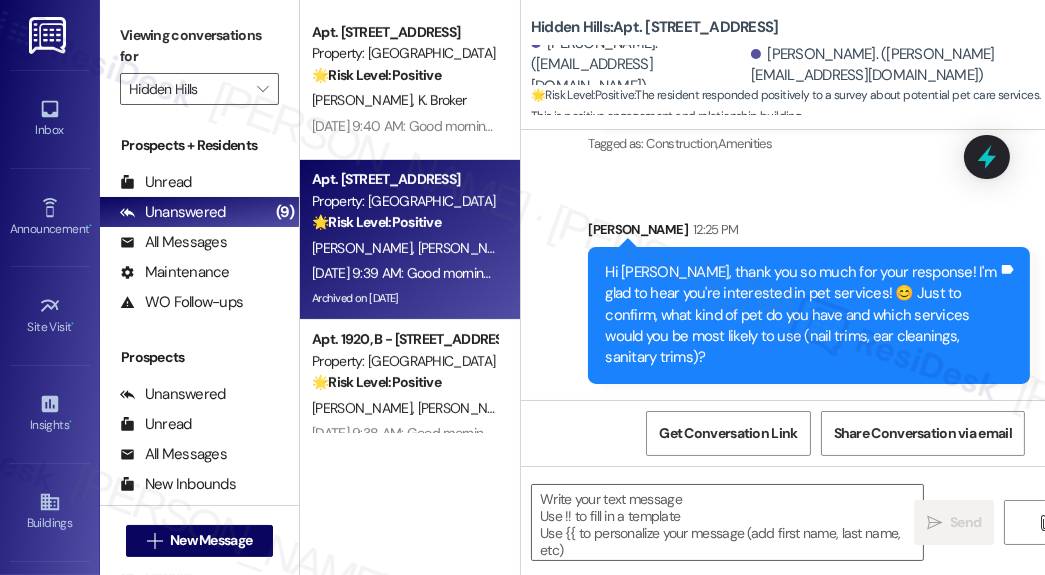 scroll, scrollTop: 22350, scrollLeft: 0, axis: vertical 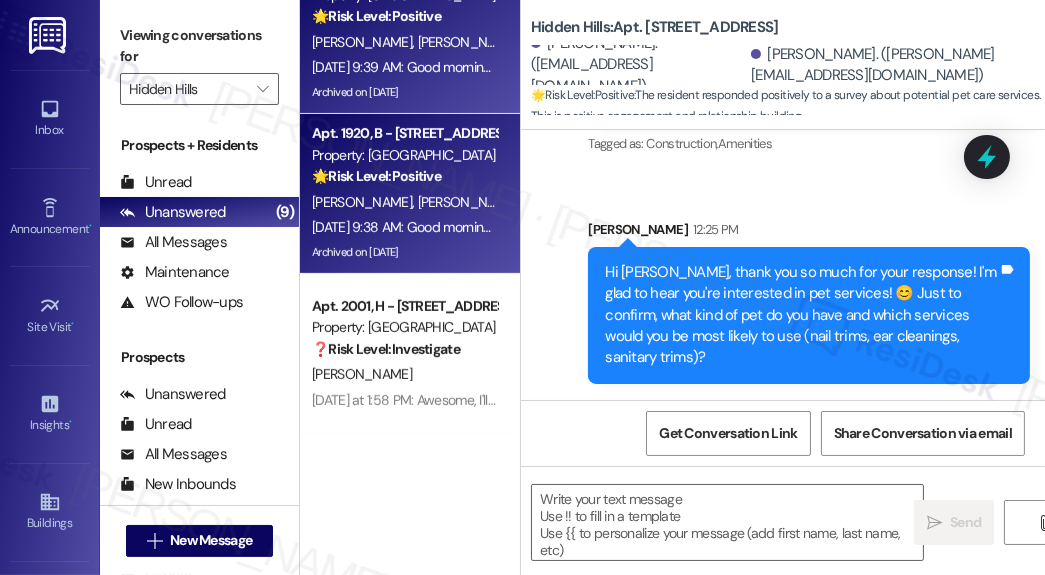 click on "[PERSON_NAME] [PERSON_NAME]" at bounding box center [404, 202] 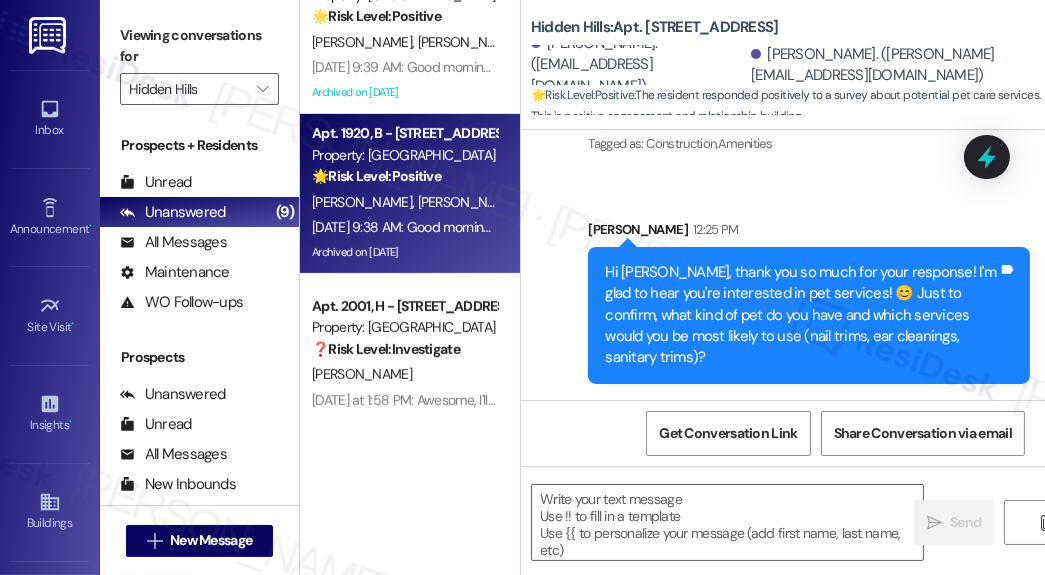 type on "Fetching suggested responses. Please feel free to read through the conversation in the meantime." 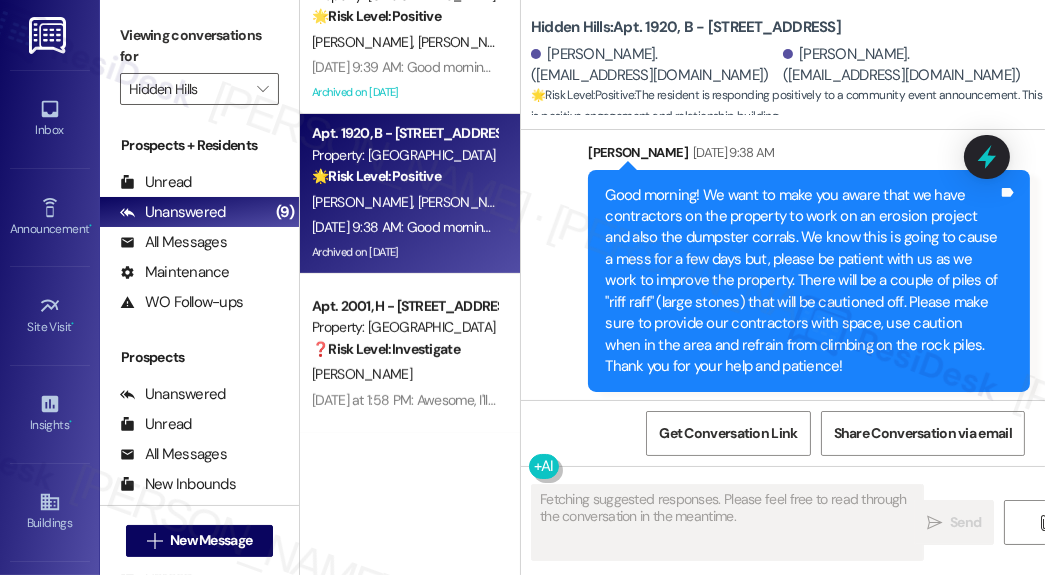scroll, scrollTop: 43718, scrollLeft: 0, axis: vertical 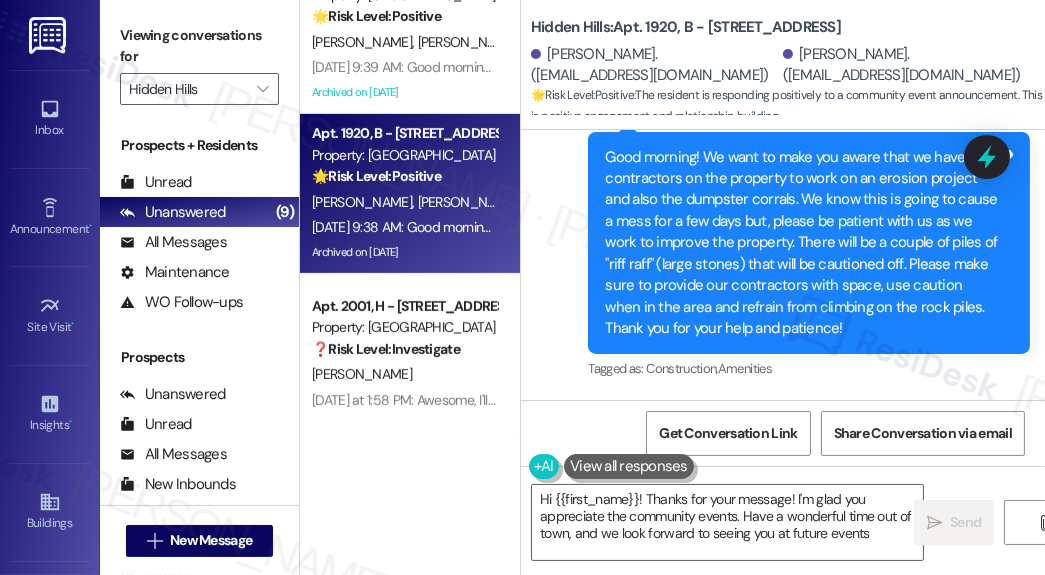 type on "Hi {{first_name}}! Thanks for your message! I'm glad you appreciate the community events. Have a wonderful time out of town, and we look forward to seeing you at future events!" 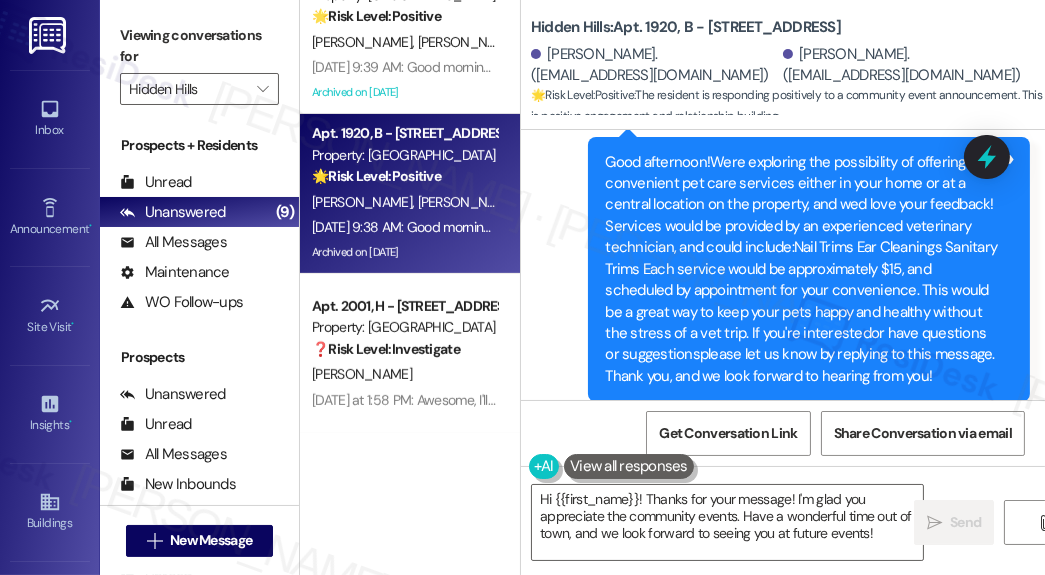scroll, scrollTop: 42918, scrollLeft: 0, axis: vertical 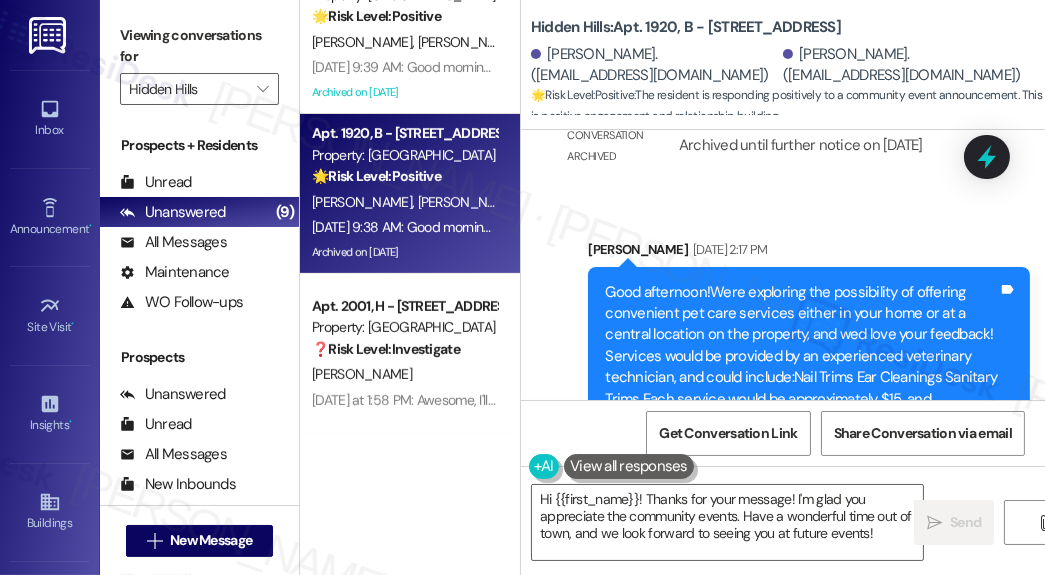 click on "You can just leave it at my door and I'll get it the next day (kidding! 😝) Tags and notes" at bounding box center (772, -34) 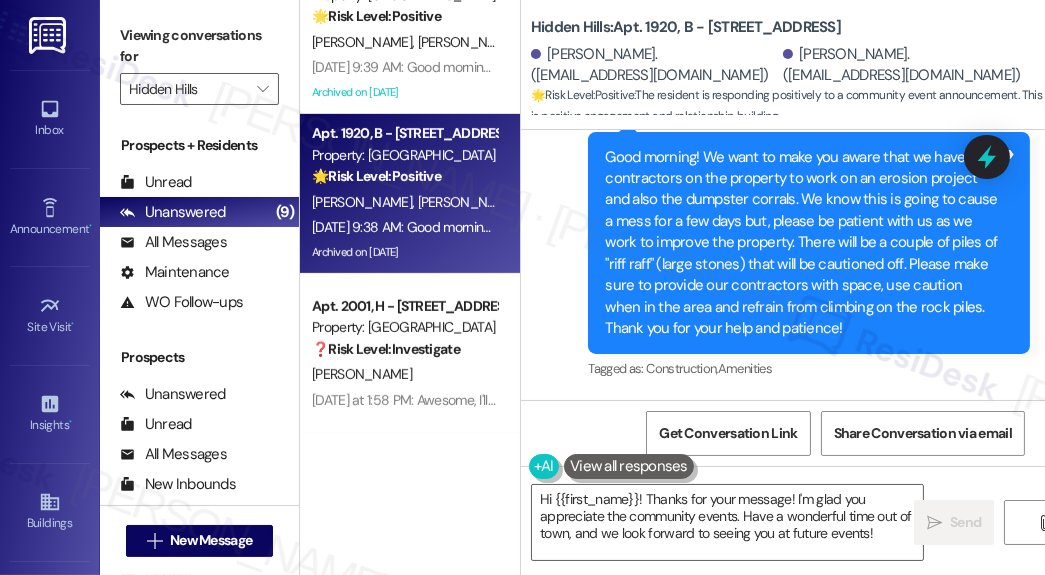 scroll, scrollTop: 43718, scrollLeft: 0, axis: vertical 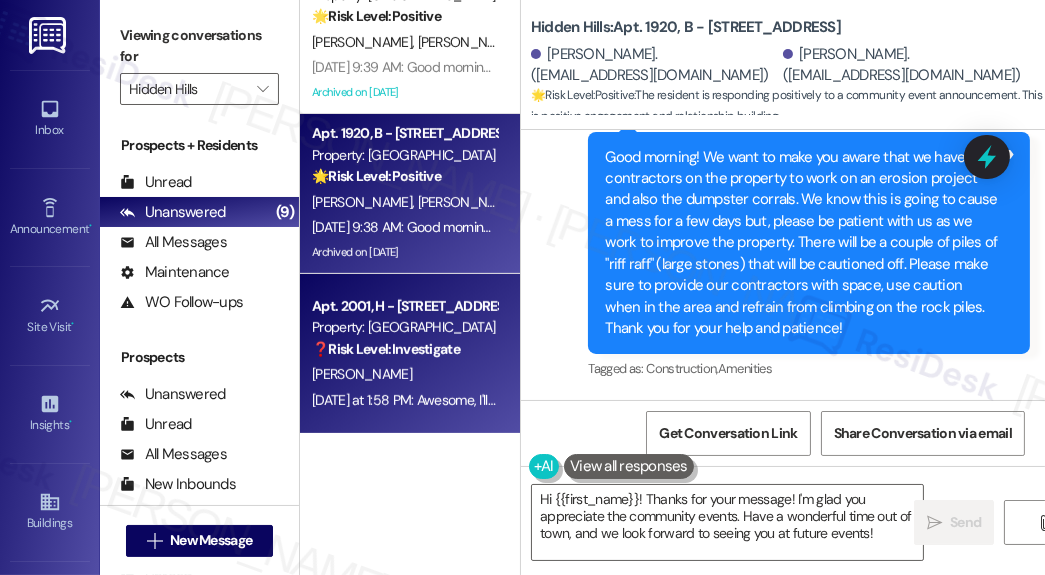 click on "[PERSON_NAME]" at bounding box center [404, 374] 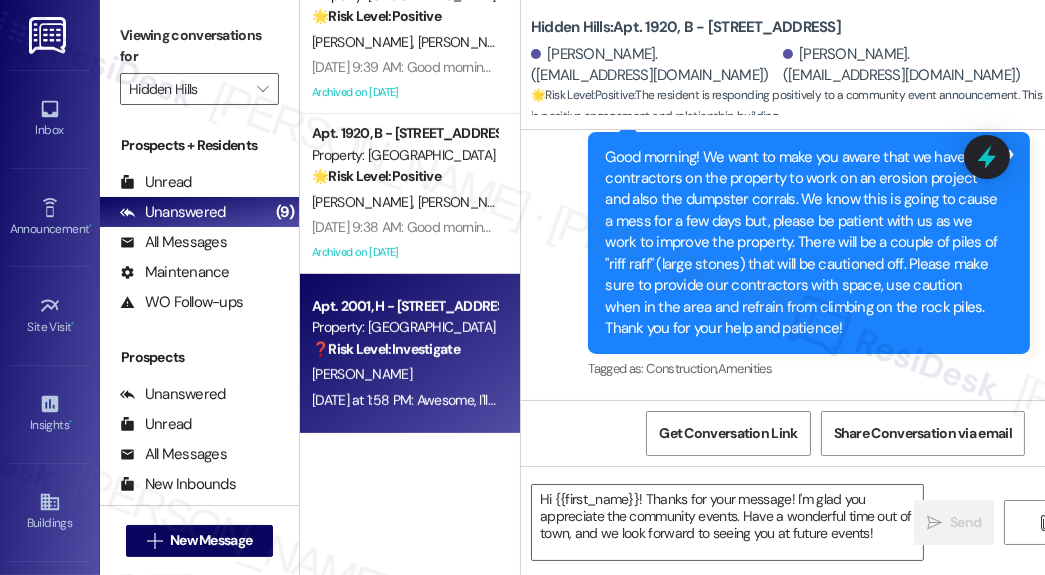 type on "Fetching suggested responses. Please feel free to read through the conversation in the meantime." 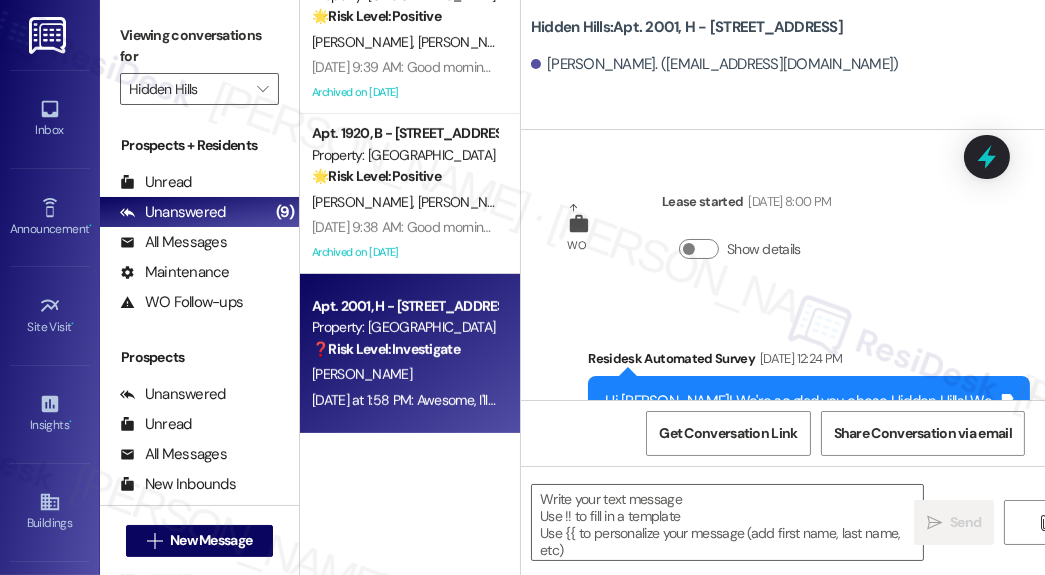 scroll, scrollTop: 2853, scrollLeft: 0, axis: vertical 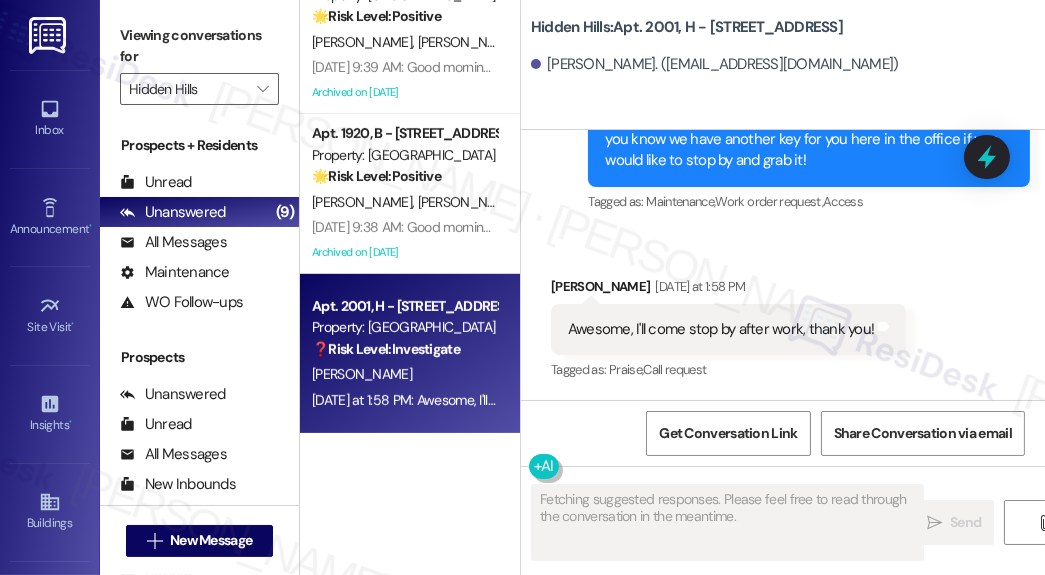 click on "Awesome, I'll come stop by after work, thank you!" at bounding box center [721, 329] 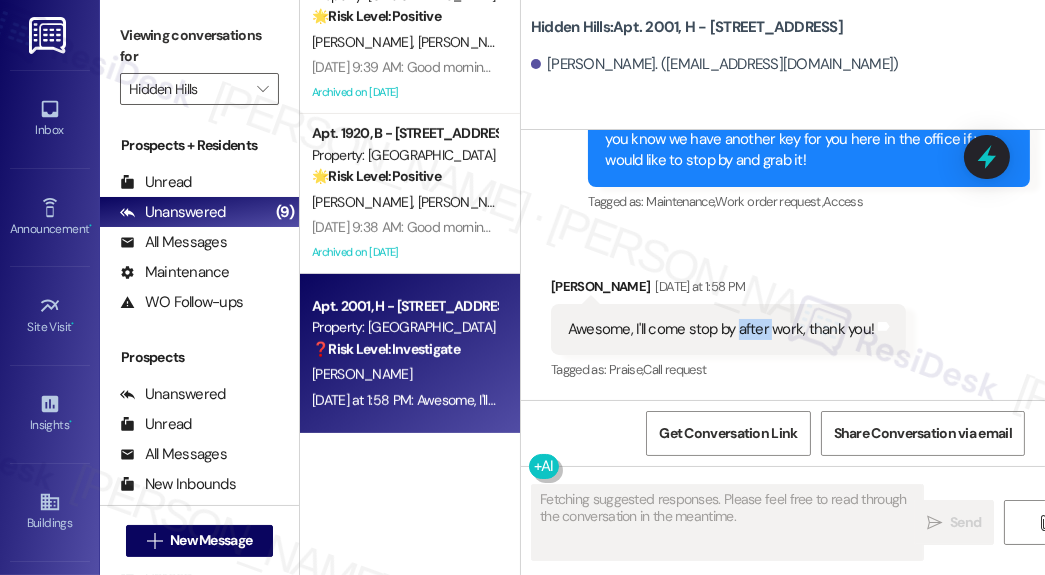click on "Awesome, I'll come stop by after work, thank you!" at bounding box center [721, 329] 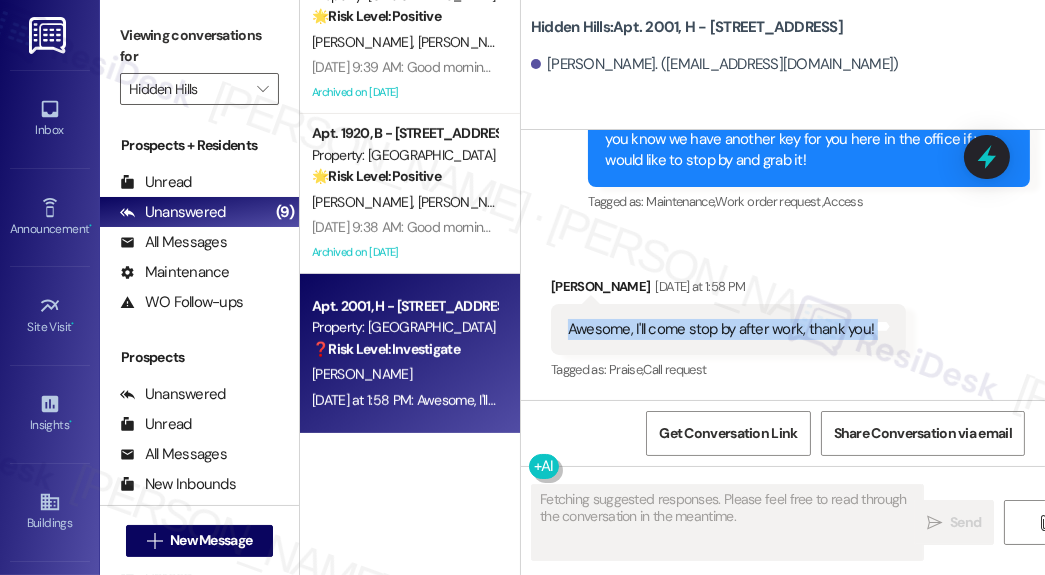 click on "Awesome, I'll come stop by after work, thank you!" at bounding box center [721, 329] 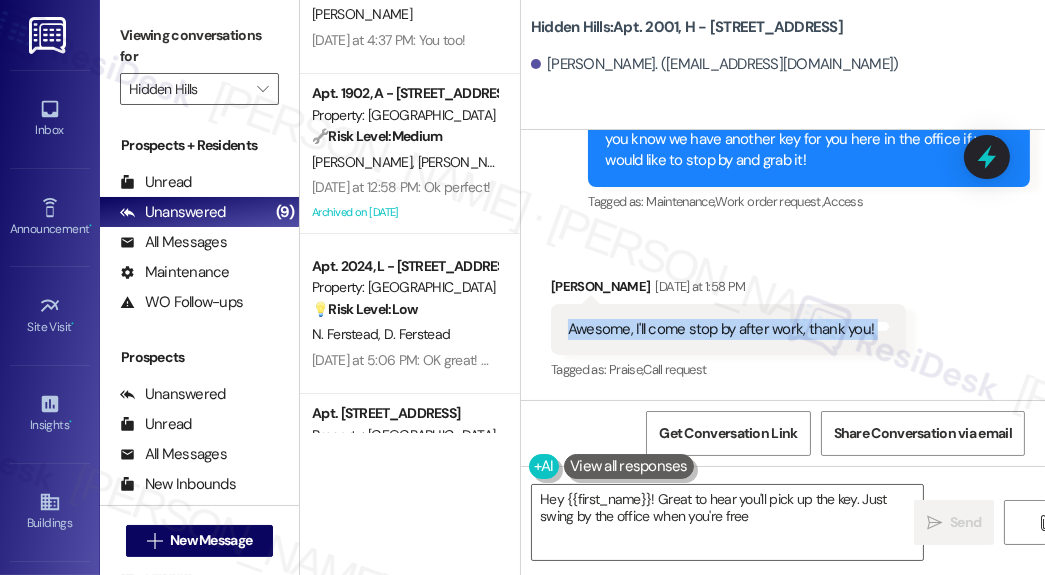 scroll, scrollTop: 1, scrollLeft: 0, axis: vertical 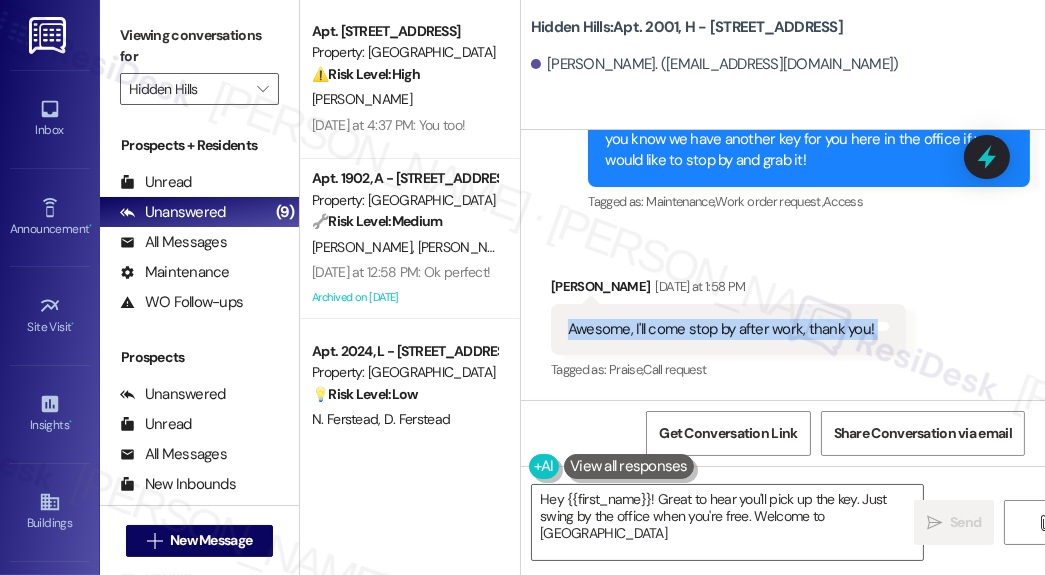 type on "Hey {{first_name}}! Great to hear you'll pick up the key. Just swing by the office when you're free. Welcome to [GEOGRAPHIC_DATA]!" 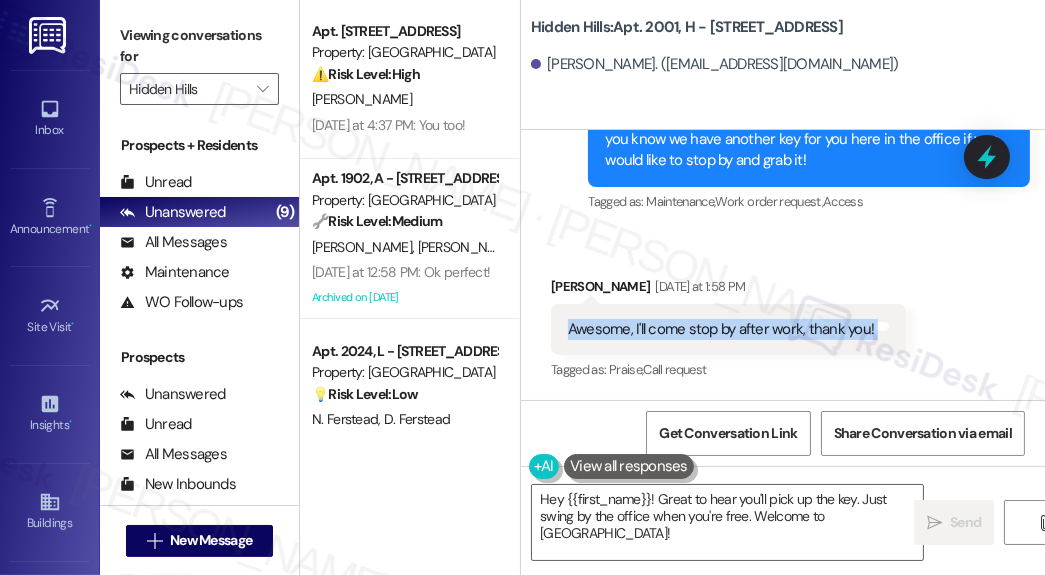scroll, scrollTop: 0, scrollLeft: 0, axis: both 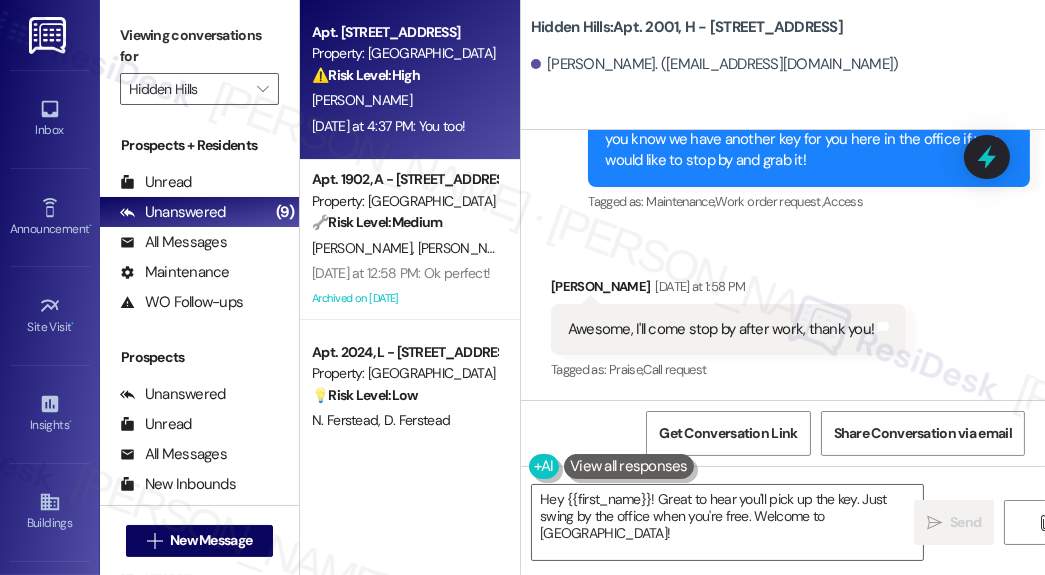 click on "[DATE] at 4:37 PM: You too! [DATE] at 4:37 PM: You too!" at bounding box center (388, 126) 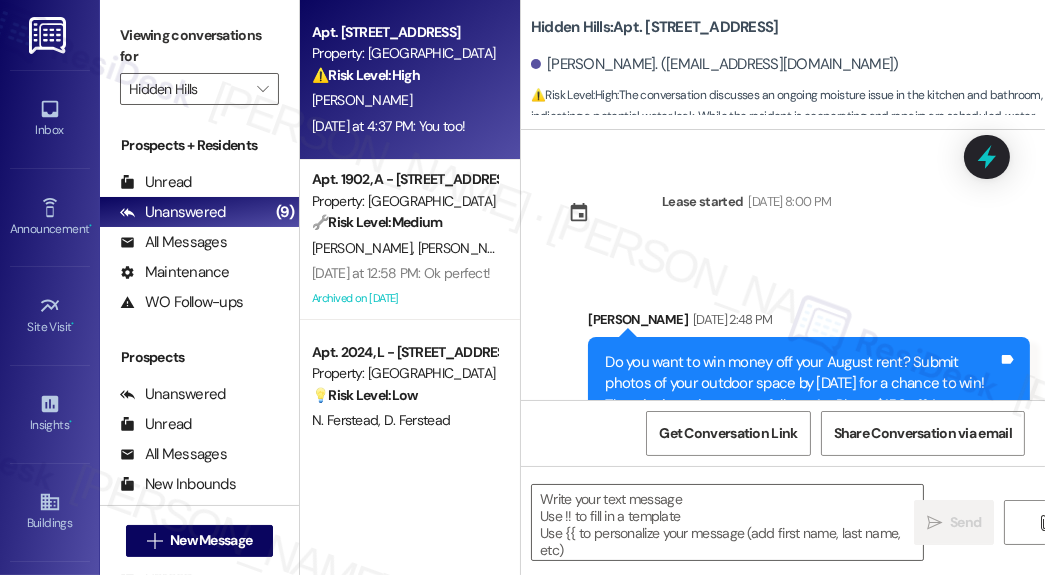 scroll, scrollTop: 28406, scrollLeft: 0, axis: vertical 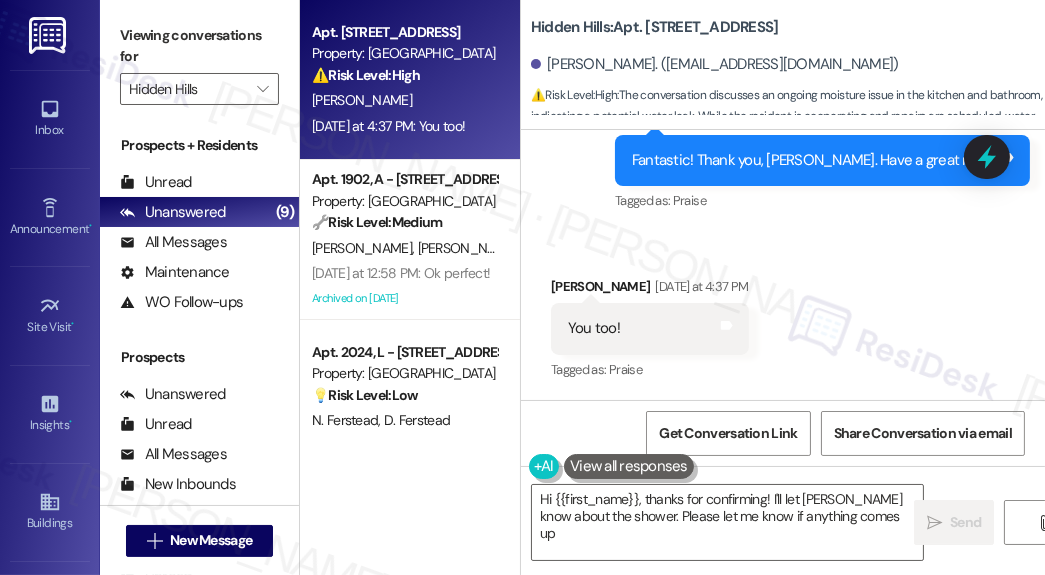 type on "Hi {{first_name}}, thanks for confirming! I'll let [PERSON_NAME] know about the shower. Please let me know if anything comes up!" 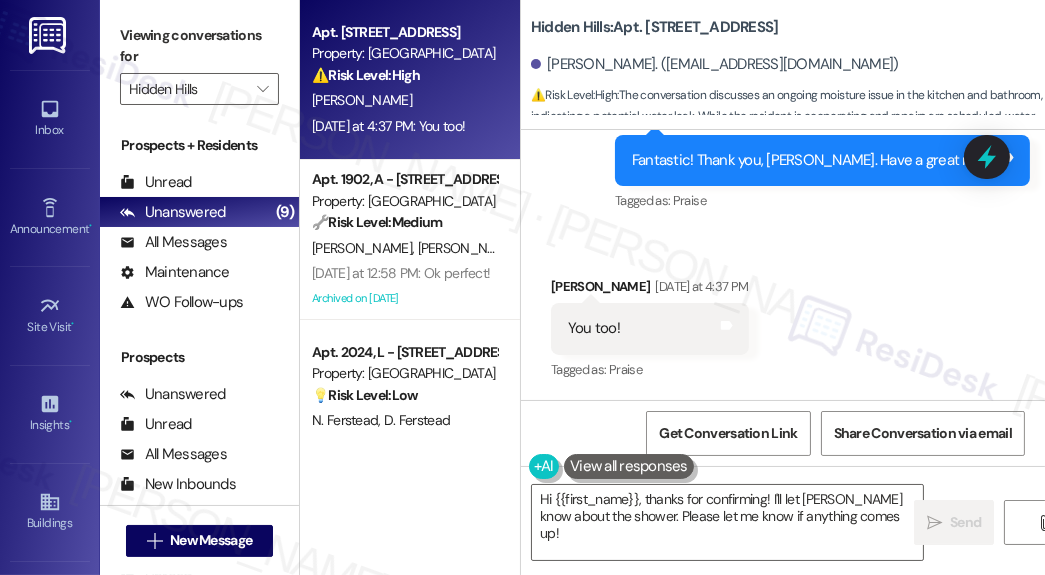 click on "Received via SMS [PERSON_NAME] [DATE] at 4:37 PM You too! Tags and notes Tagged as:   Praise Click to highlight conversations about Praise" at bounding box center (783, 315) 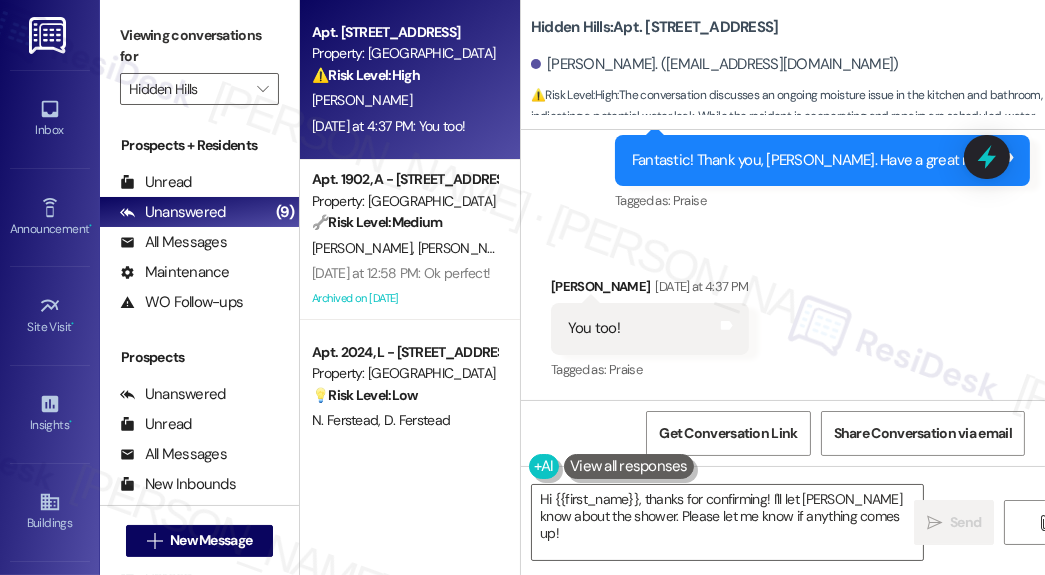 click on "Sent via SMS [PERSON_NAME] [DATE] at 4:31 PM Fantastic!  Thank you, [PERSON_NAME].  Have a great night! Tags and notes Tagged as:   Praise Click to highlight conversations about Praise" at bounding box center (822, 161) 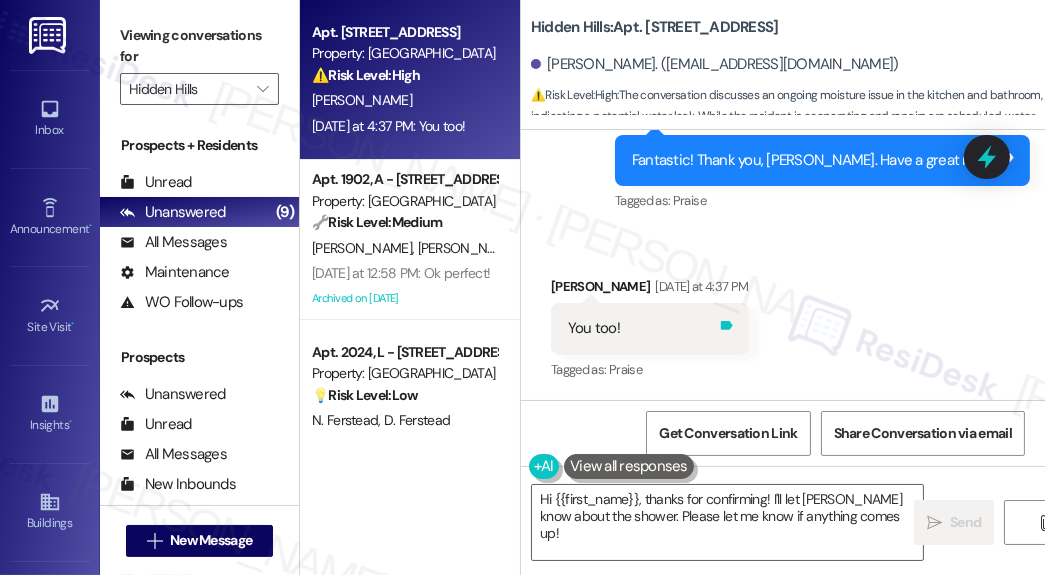 scroll, scrollTop: 28407, scrollLeft: 0, axis: vertical 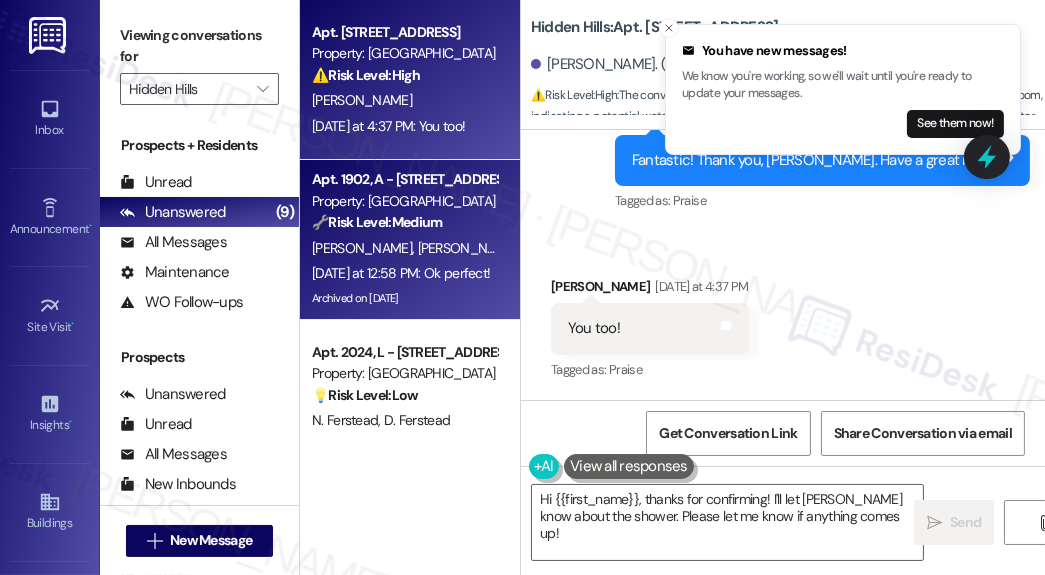 click on "🔧  Risk Level:  Medium" at bounding box center [377, 222] 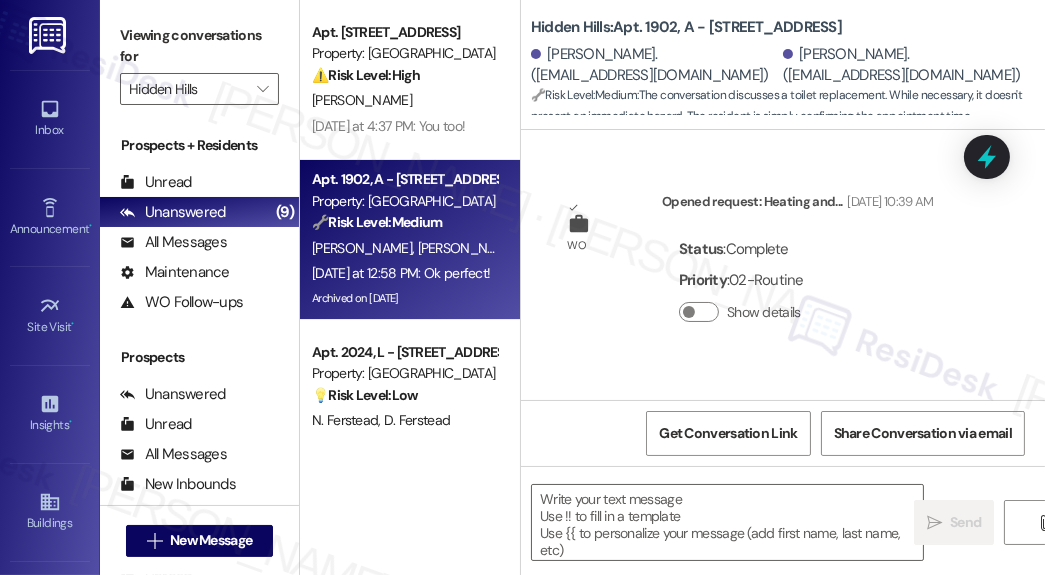 scroll, scrollTop: 36117, scrollLeft: 0, axis: vertical 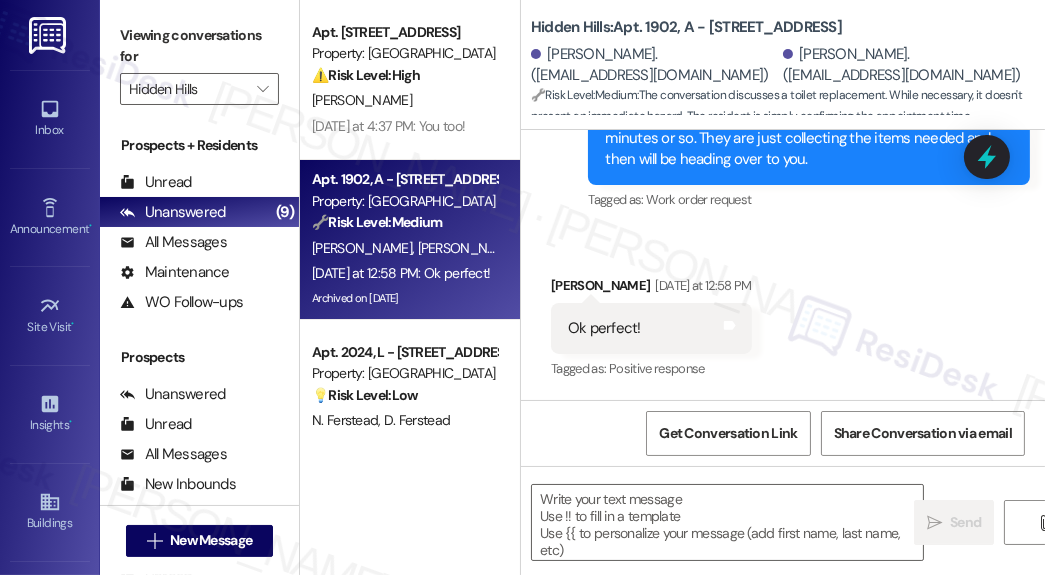 type on "Fetching suggested responses. Please feel free to read through the conversation in the meantime." 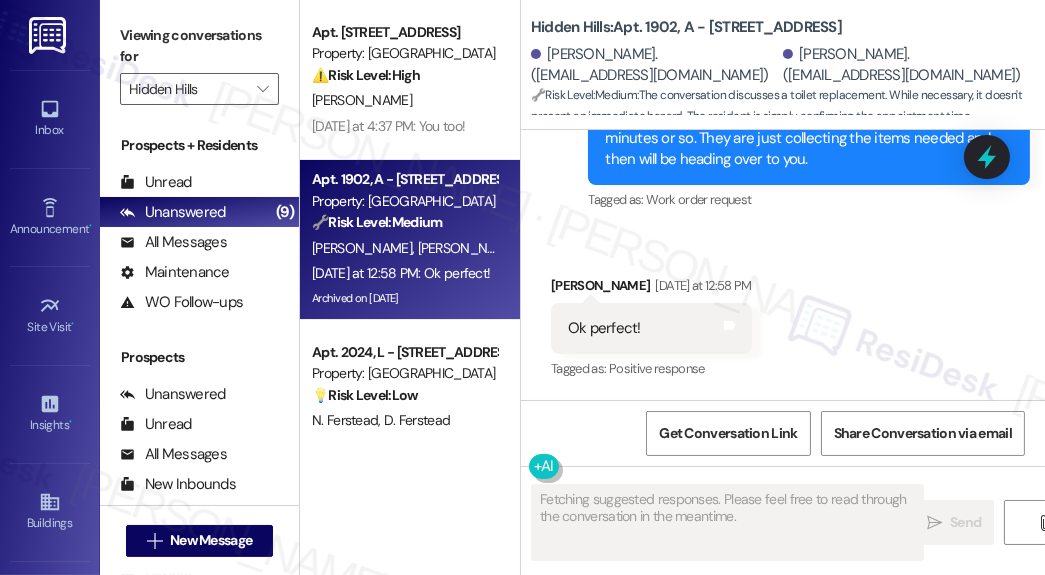 click on "Viewing conversations for Hidden Hills " at bounding box center [199, 62] 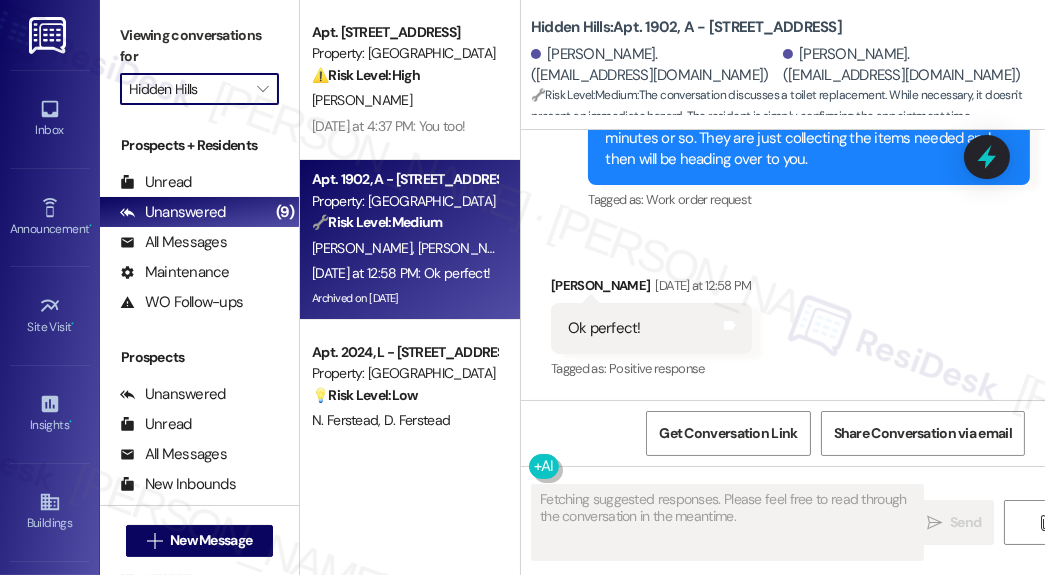 click on "Hidden Hills" at bounding box center [188, 89] 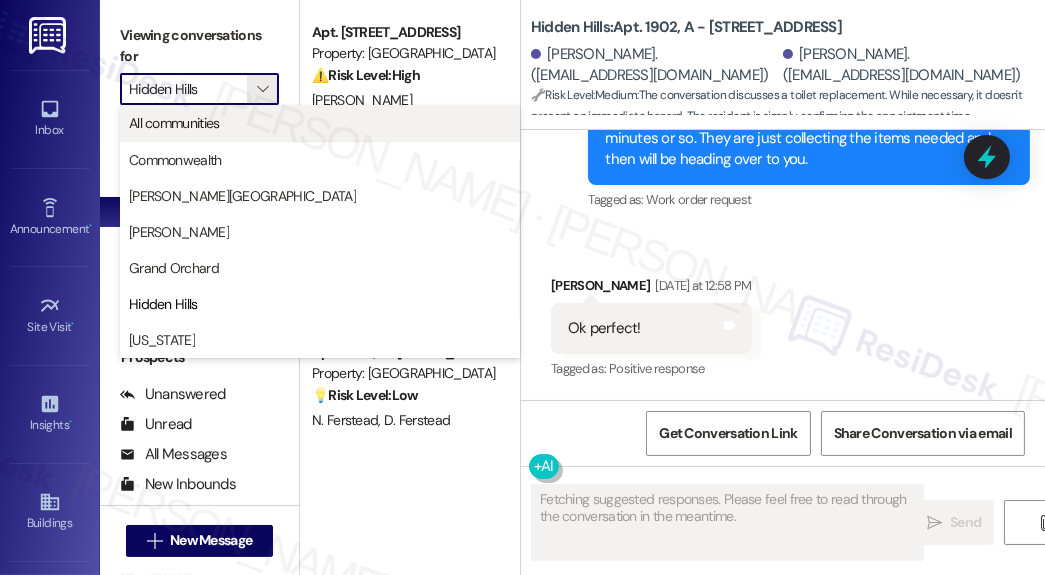 click on "All communities" at bounding box center [174, 123] 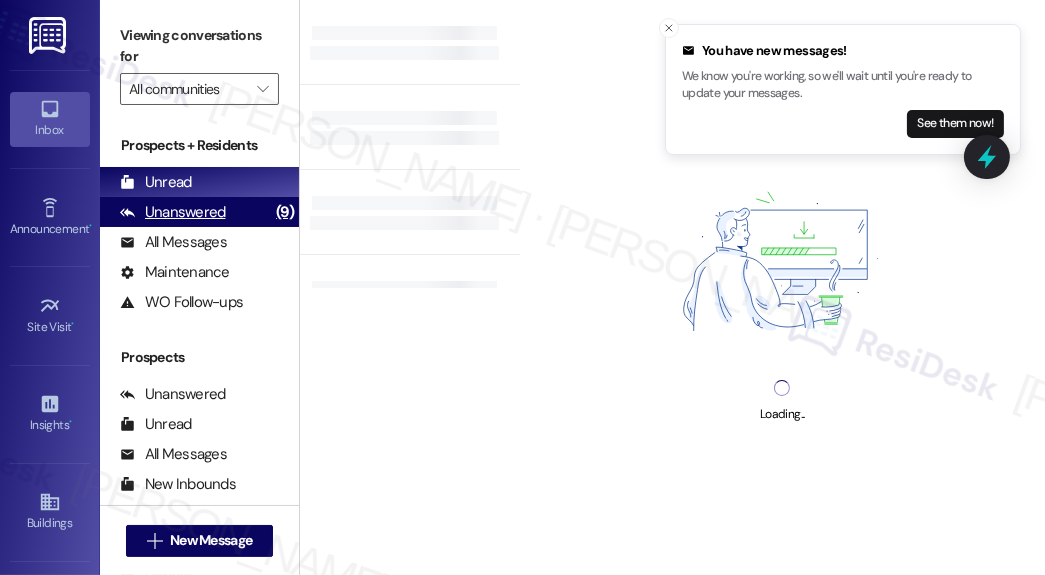 click on "Unanswered (9)" at bounding box center (199, 212) 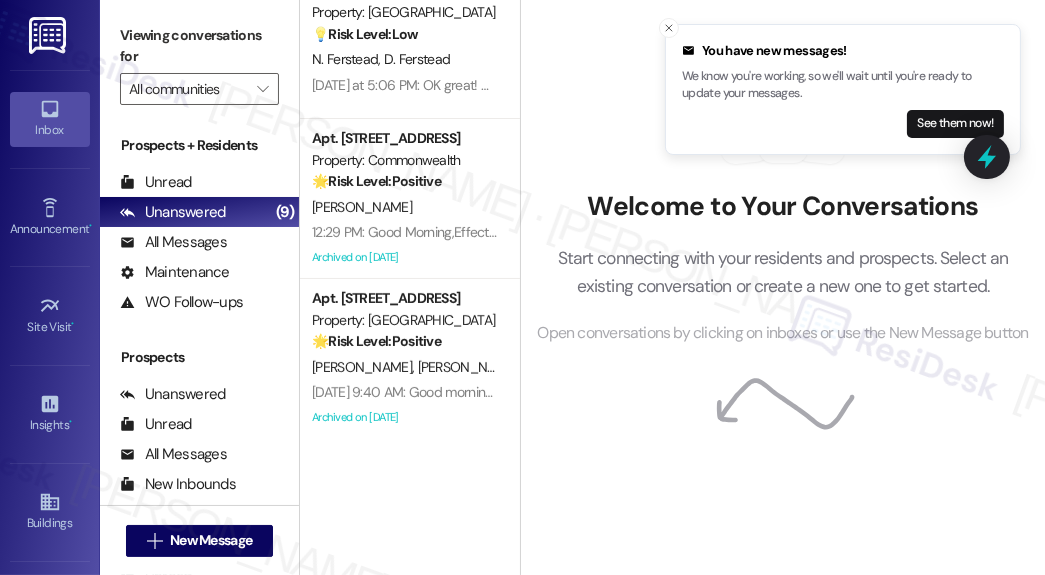 scroll, scrollTop: 480, scrollLeft: 0, axis: vertical 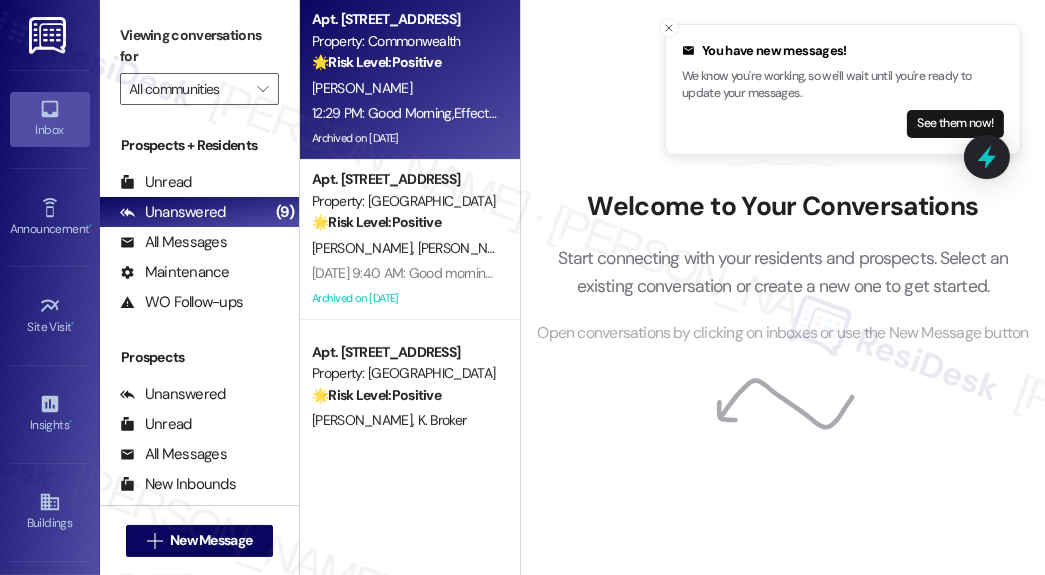 click on "12:29 PM: Good Morning,Effective [DATE], late fees will be applied to your ledger for any rent payments made after the 5th of each month, per your lease agreement.Please note:If the 5th falls on a weekend or holiday (for example, [DATE]), payment must still be made on or before that date, unless otherwise stated in your lease.If rent is received on the 6th or later, a late fee will be charged based on your property's location: [GEOGRAPHIC_DATA], [GEOGRAPHIC_DATA]: $10 for the first $500 of rent, plus 5% of any amount over $500 (per city ordinance). [US_STATE]: Flat fee of $40 for late rent (per your lease and state regulations).Please plan accordingly to avoid additional charges.Thank you for your cooperation. Management" at bounding box center [2424, 113] 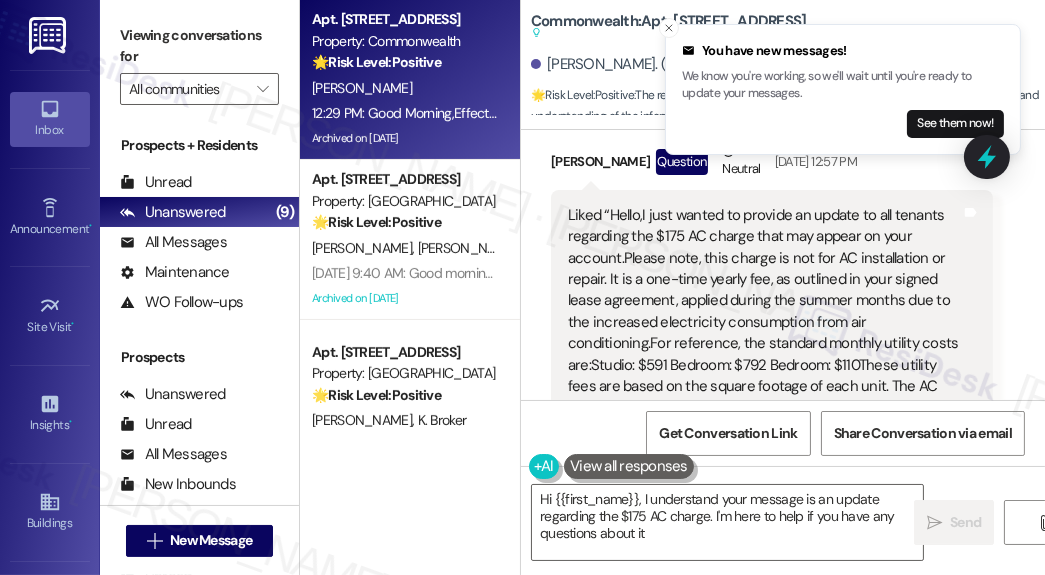 type on "Hi {{first_name}}, I understand your message is an update regarding the $175 AC charge. I'm here to help if you have any questions about it!" 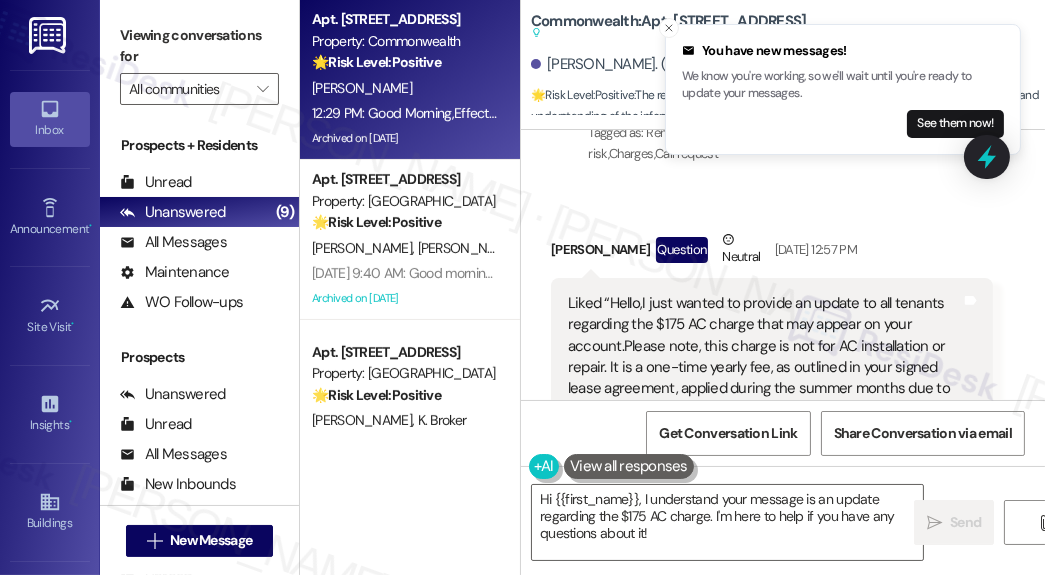 scroll, scrollTop: 2466, scrollLeft: 0, axis: vertical 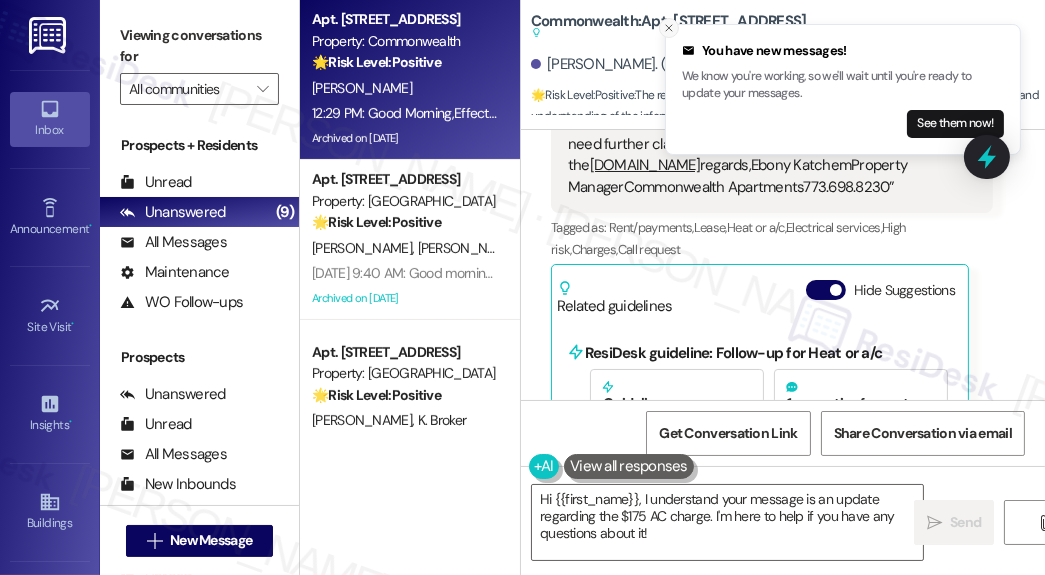 click 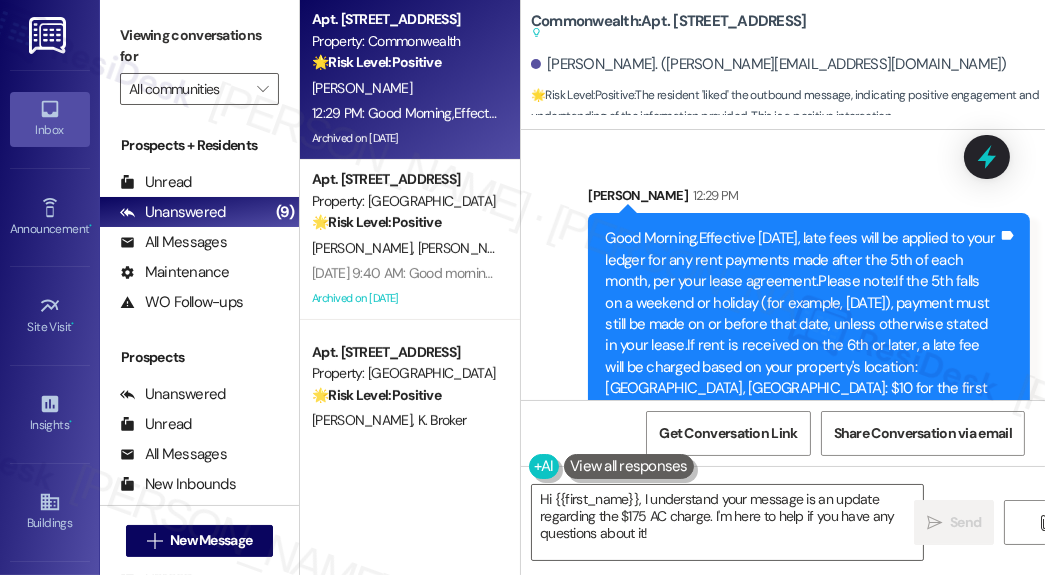 scroll, scrollTop: 3186, scrollLeft: 0, axis: vertical 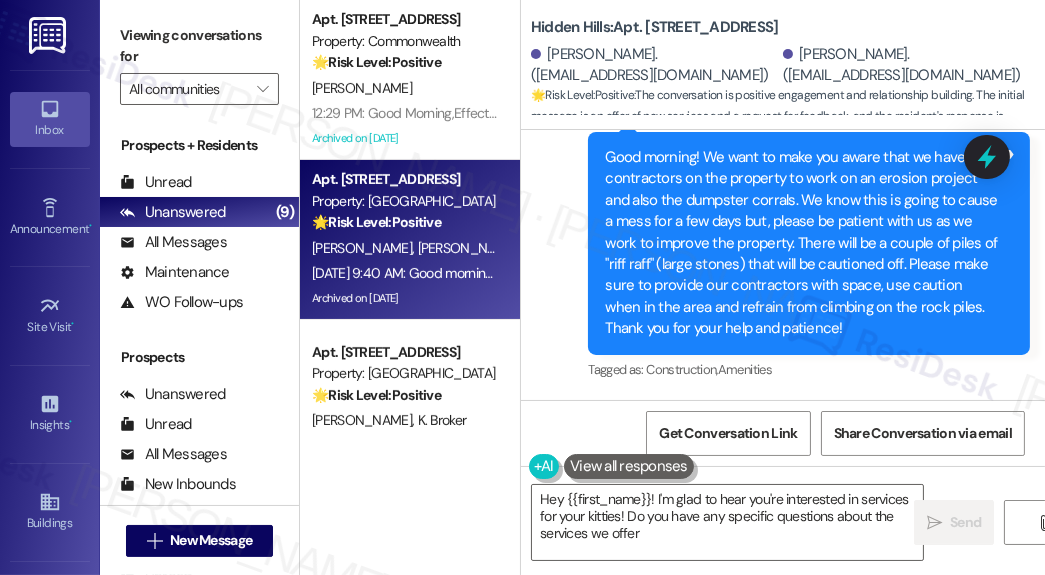 type on "Hey {{first_name}}! I'm glad to hear you're interested in services for your kitties! Do you have any specific questions about the services we offer?" 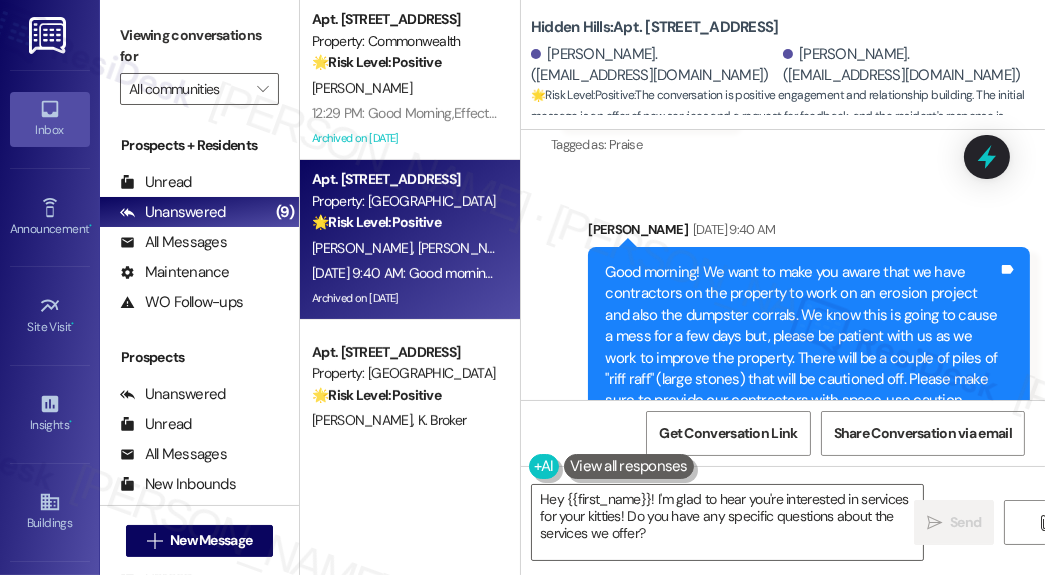 scroll, scrollTop: 34316, scrollLeft: 0, axis: vertical 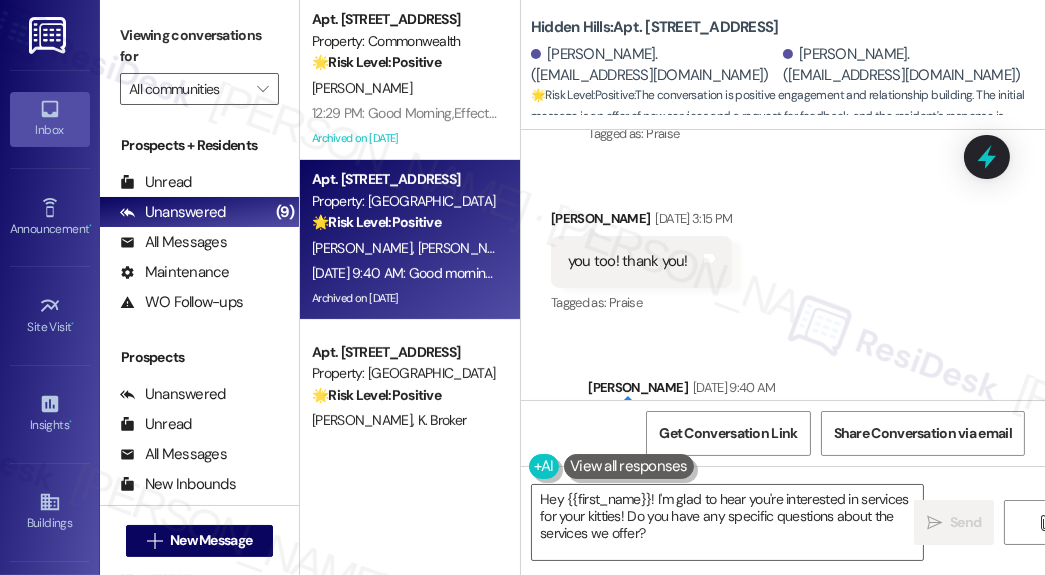 click on "Hi! Those are definitely services we could make use of for the kitties!" at bounding box center (764, -108) 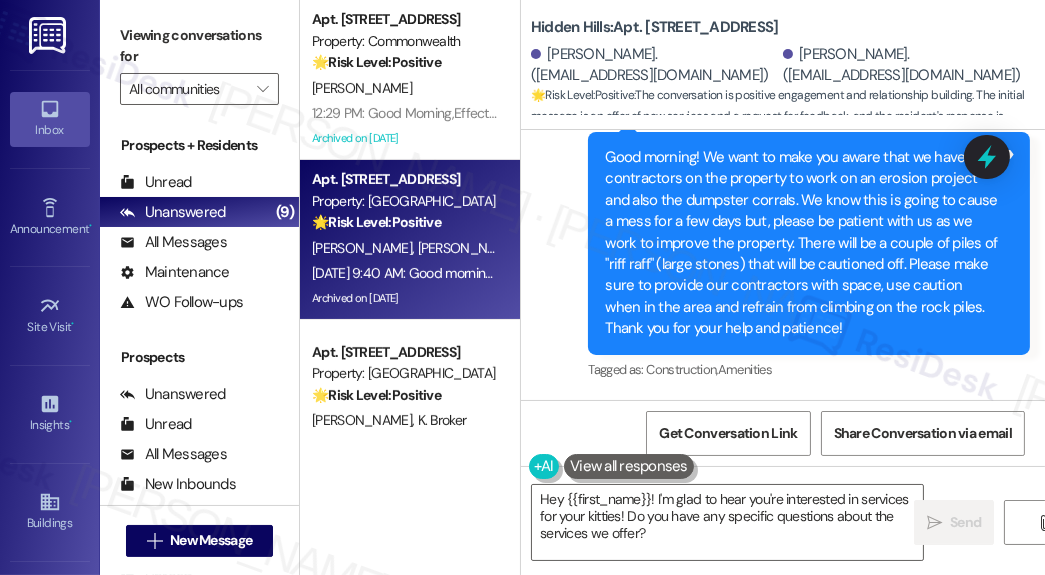 scroll, scrollTop: 34556, scrollLeft: 0, axis: vertical 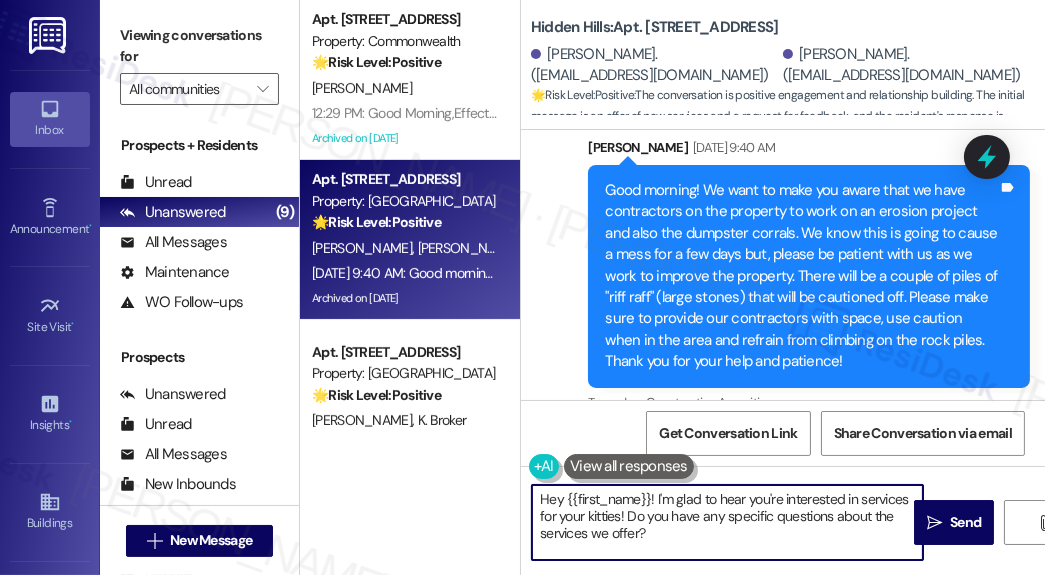 click on "Hey {{first_name}}! I'm glad to hear you're interested in services for your kitties! Do you have any specific questions about the services we offer?" at bounding box center [727, 522] 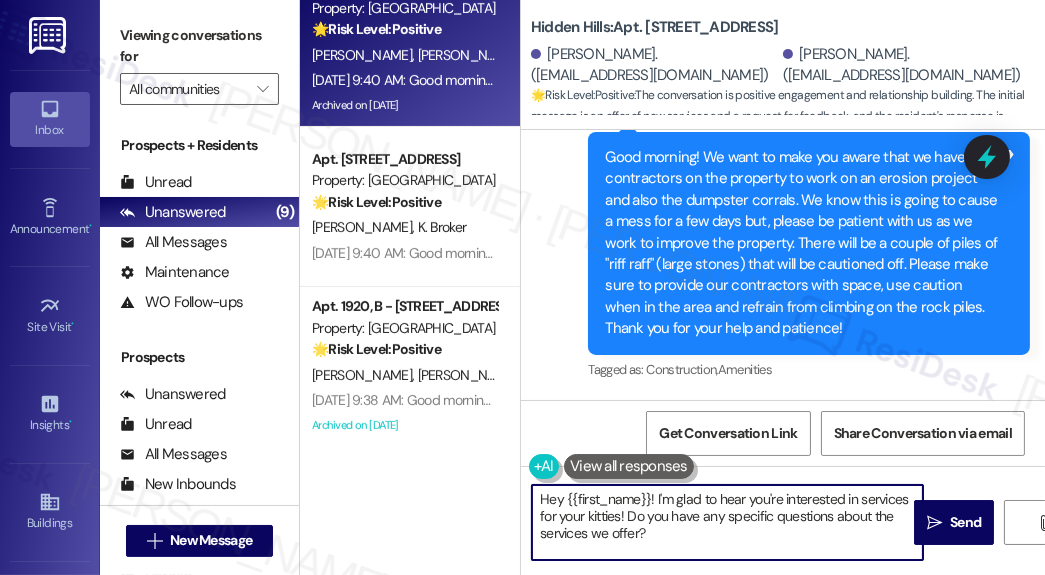 scroll, scrollTop: 720, scrollLeft: 0, axis: vertical 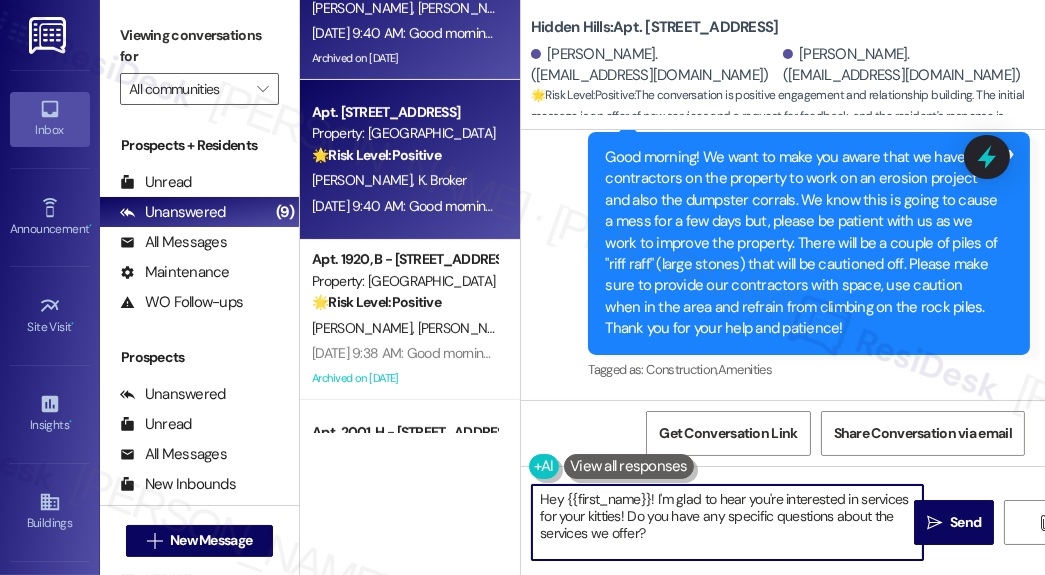 click on "[DATE] 9:40 AM: Good morning!  We want to make you aware that we have contractors on the property to work on an erosion project and also the dumpster corrals.  We know this is going to cause a mess for a few days but, please be patient with us as we work to improve the property.  There will be a couple of piles of "riff raff" (large stones) that will be cautioned off.  Please make sure to provide our contractors with space, use caution when in the area and refrain from climbing on the rock piles.  Thank you for your help and patience!" at bounding box center (1859, 206) 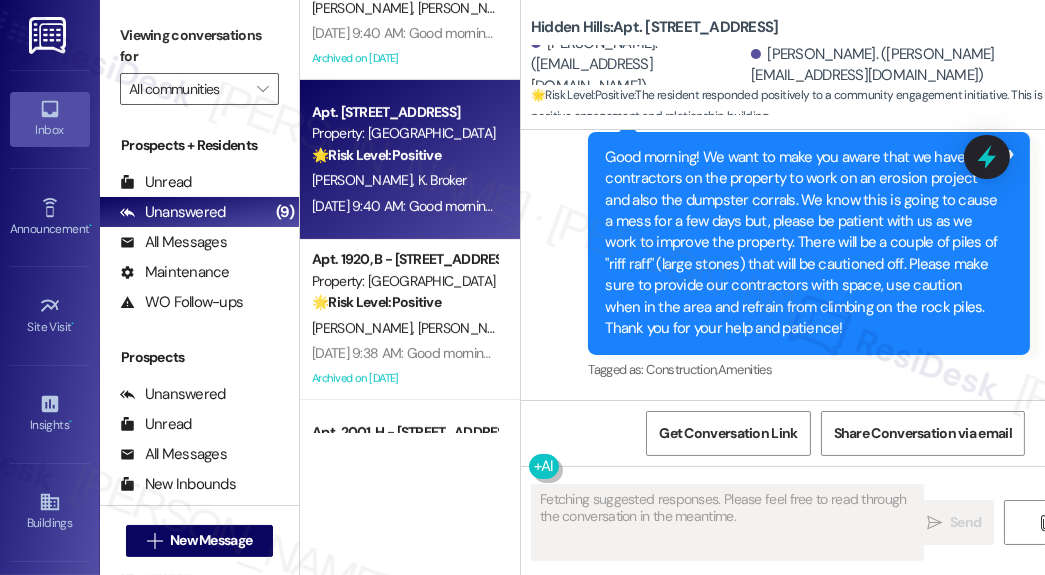 type on "Fetching suggested responses. Please feel free to read through the conversation in the meantime." 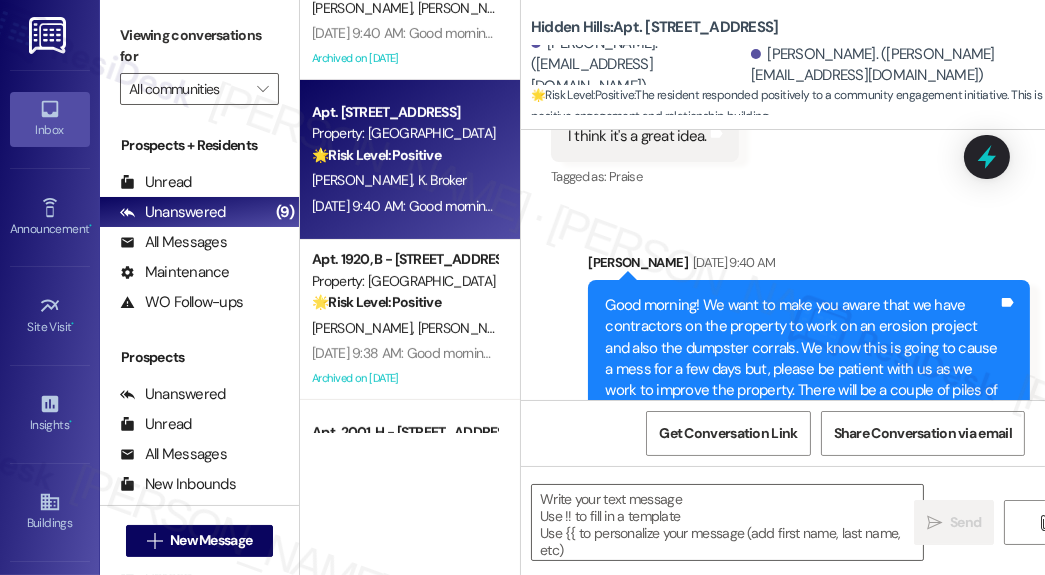 scroll, scrollTop: 33987, scrollLeft: 0, axis: vertical 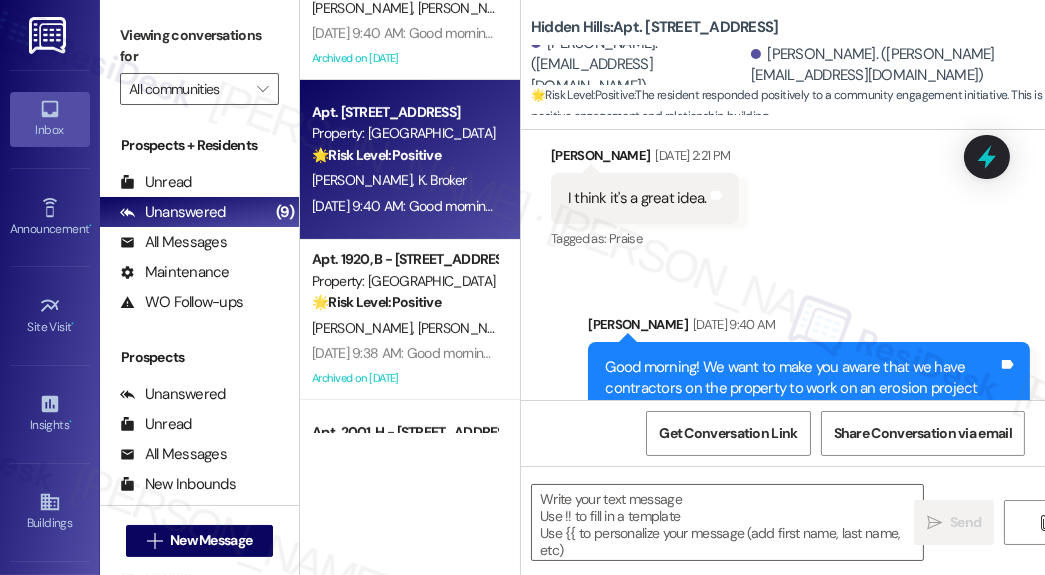 click on "Good afternoon!Were exploring the possibility of offering convenient pet care services either in your home or at a central location on the property, and wed love your feedback!  Services would be provided by an experienced veterinary technician, and could include:Nail Trims Ear Cleanings Sanitary Trims Each service would be approximately $15, and scheduled by appointment for your convenience.  This would be a great way to keep your pets happy and healthy without the stress of a vet trip.  If you're interestedor have questions or suggestionsplease let us know by replying to this message.  Thank you, and we look forward to hearing from you!" at bounding box center [801, -77] 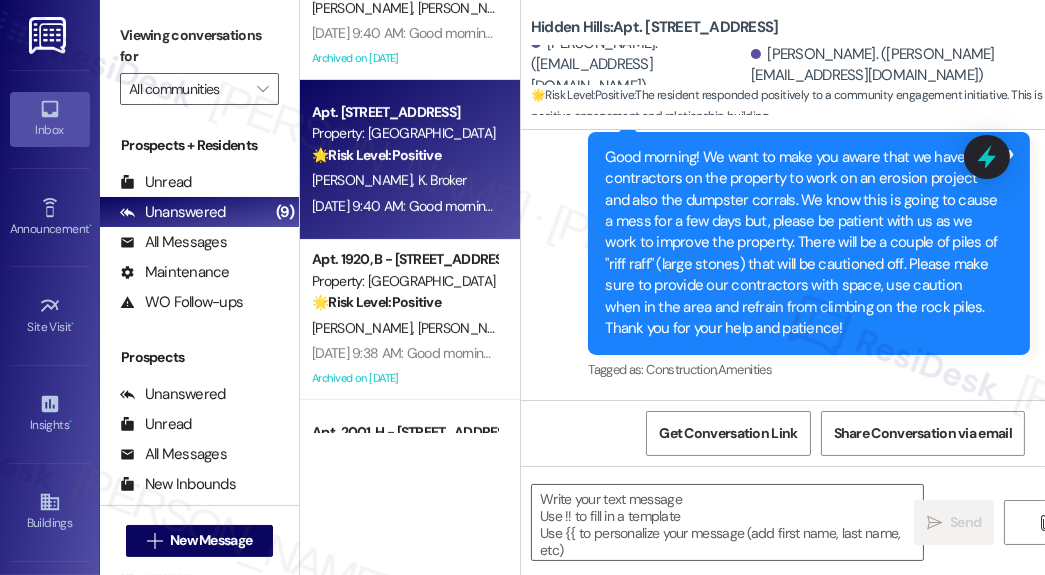 scroll, scrollTop: 34307, scrollLeft: 0, axis: vertical 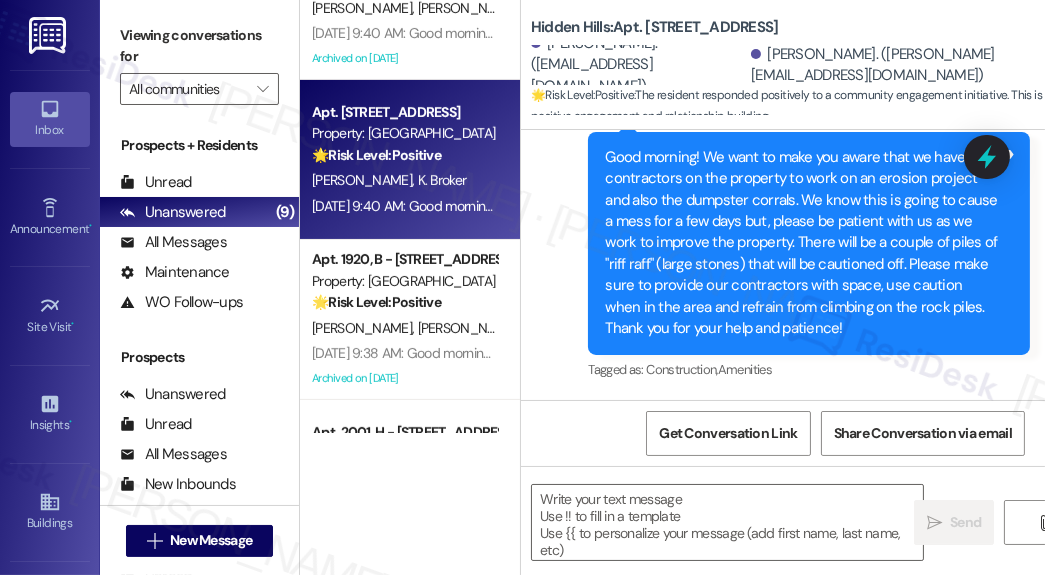 drag, startPoint x: 952, startPoint y: 263, endPoint x: 886, endPoint y: 274, distance: 66.910385 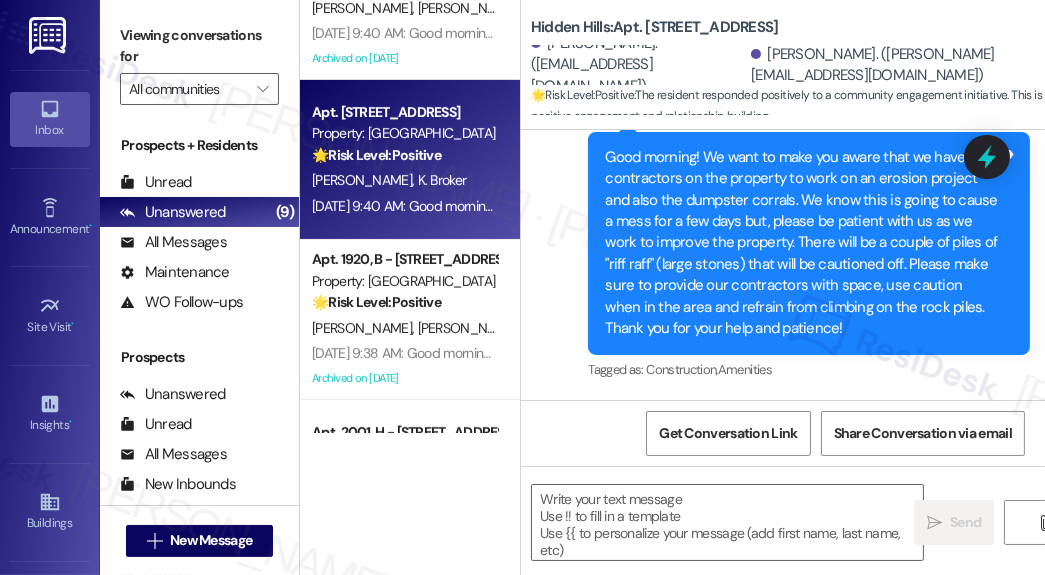 click on "Announcement, sent via SMS [PERSON_NAME] [DATE] 2:20 PM Good afternoon!Were exploring the possibility of offering convenient pet care services either in your home or at a central location on the property, and wed love your feedback!  Services would be provided by an experienced veterinary technician, and could include:Nail Trims Ear Cleanings Sanitary Trims Each service would be approximately $15, and scheduled by appointment for your convenience.  This would be a great way to keep your pets happy and healthy without the stress of a vet trip.  If you're interestedor have questions or suggestionsplease let us know by replying to this message.  Thank you, and we look forward to hearing from you! Tags and notes Tagged as:   Rent/payments ,  Click to highlight conversations about Rent/payments Pet policy ,  Click to highlight conversations about Pet policy Amenities Click to highlight conversations about Amenities" at bounding box center (809, -287) 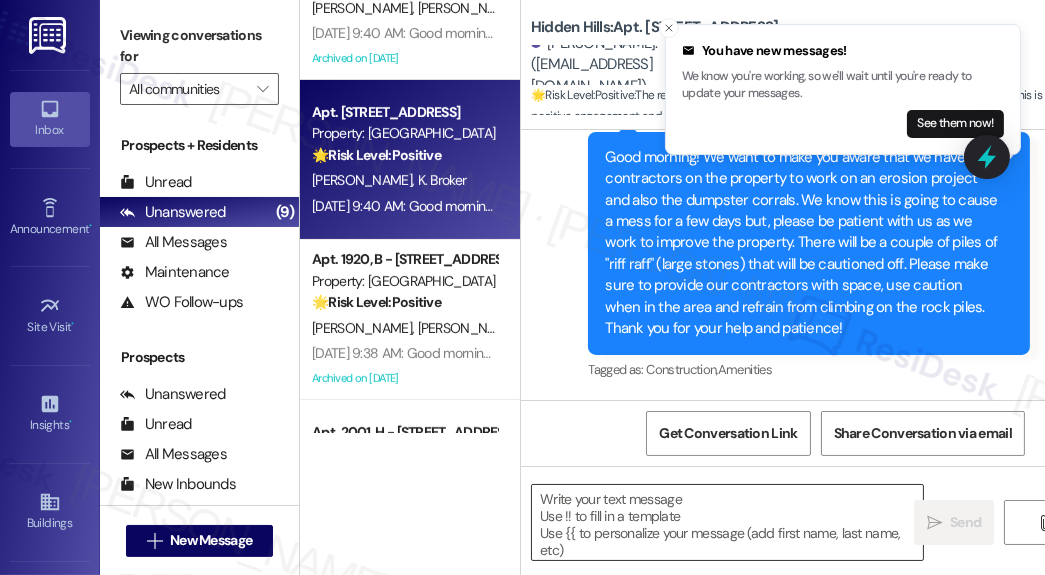 click at bounding box center (727, 522) 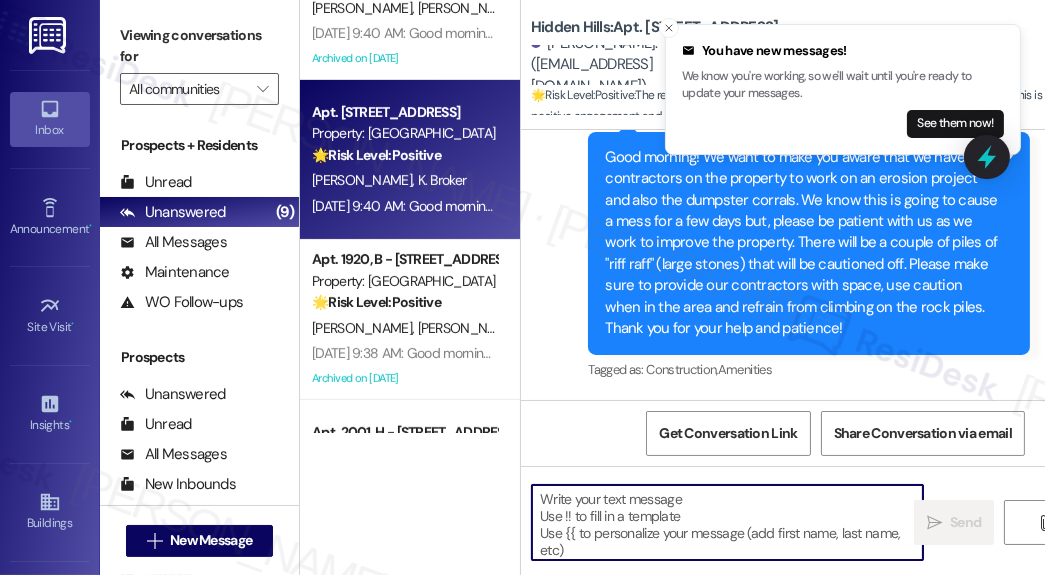 paste on "That's awesome to hear—thanks so much! 😊 If there’s anything specific you’d like to see offered or if you have any questions about how it might work, feel free to text us anytime." 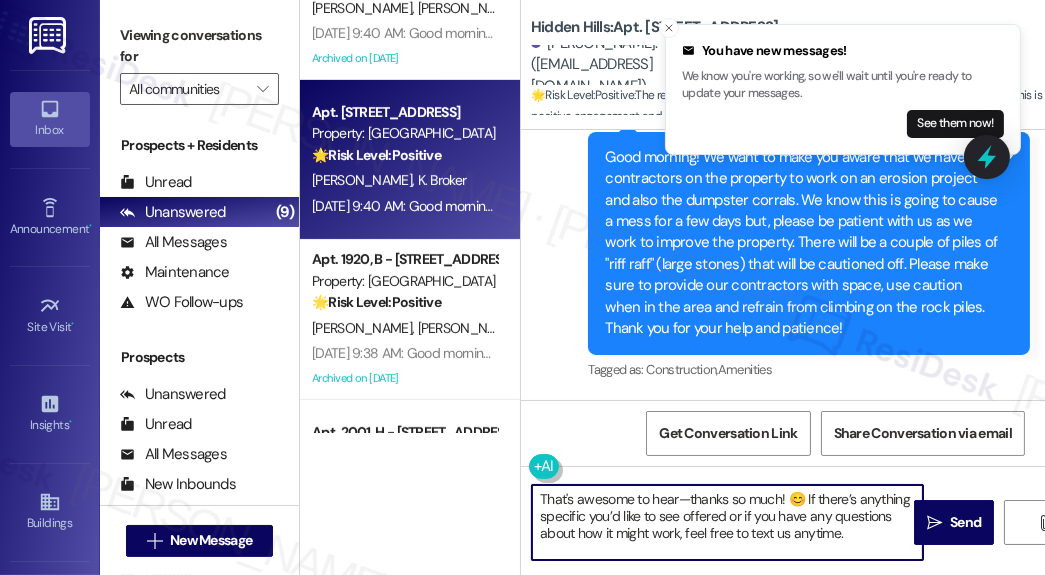 click on "[PERSON_NAME] [DATE] 2:21 PM" at bounding box center [645, -51] 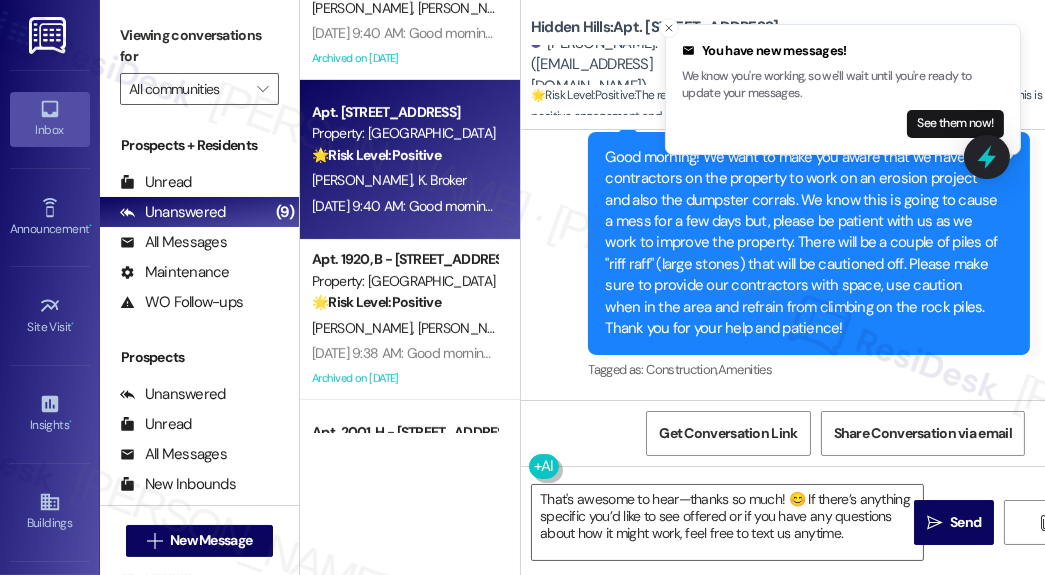 click on "[PERSON_NAME] [DATE] 2:21 PM" at bounding box center [645, -51] 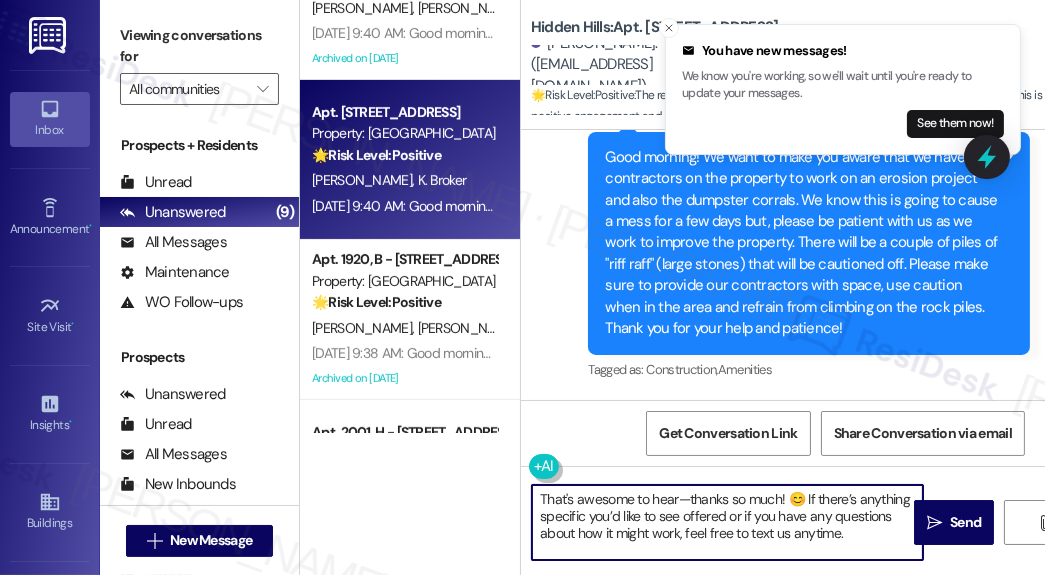 click on "That's awesome to hear—thanks so much! 😊 If there’s anything specific you’d like to see offered or if you have any questions about how it might work, feel free to text us anytime." at bounding box center (727, 522) 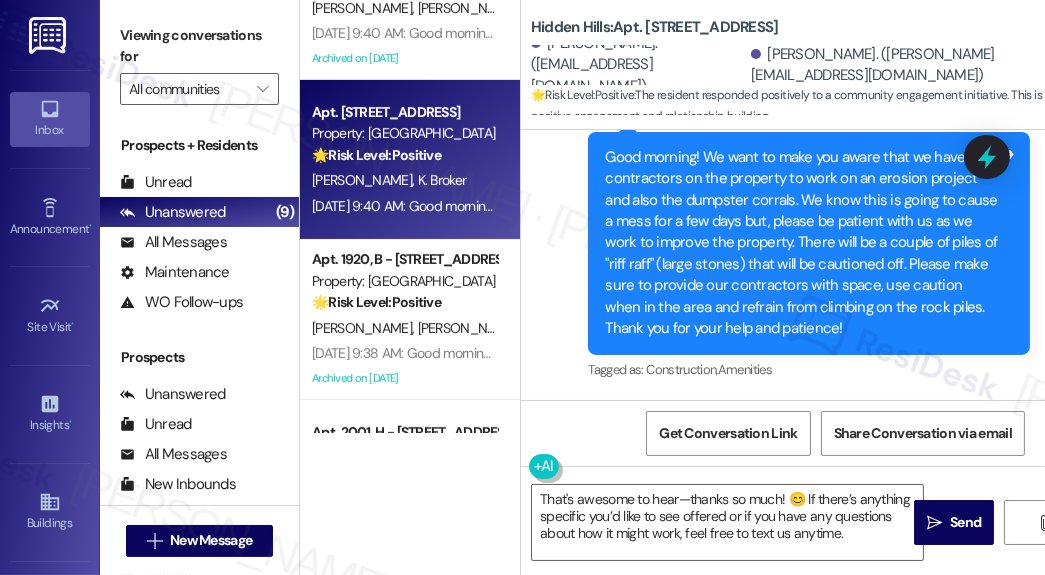 drag, startPoint x: 963, startPoint y: 258, endPoint x: 801, endPoint y: 238, distance: 163.2299 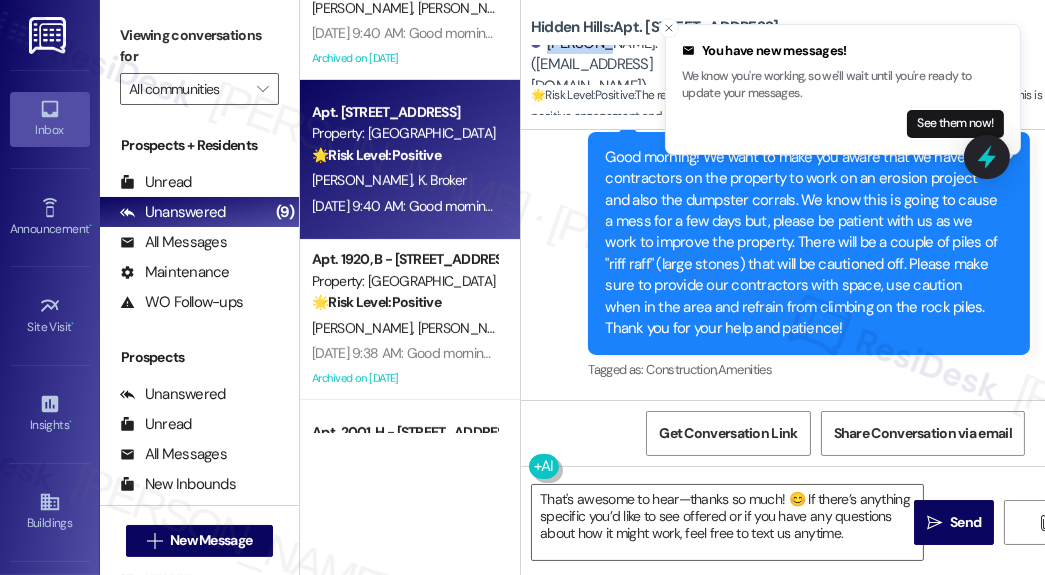 copy on "[PERSON_NAME]" 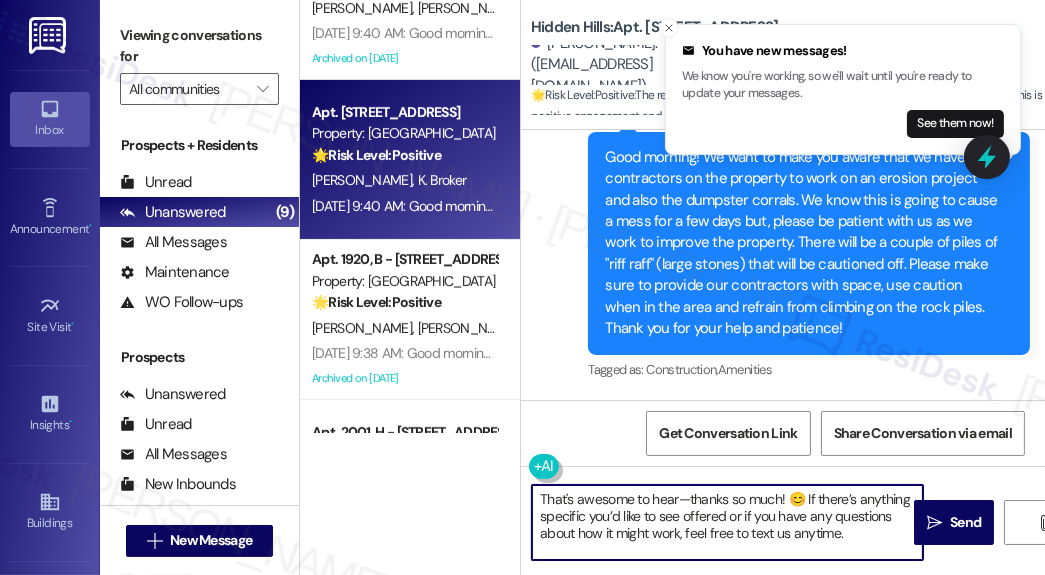click on "That's awesome to hear—thanks so much! 😊 If there’s anything specific you’d like to see offered or if you have any questions about how it might work, feel free to text us anytime." at bounding box center [727, 522] 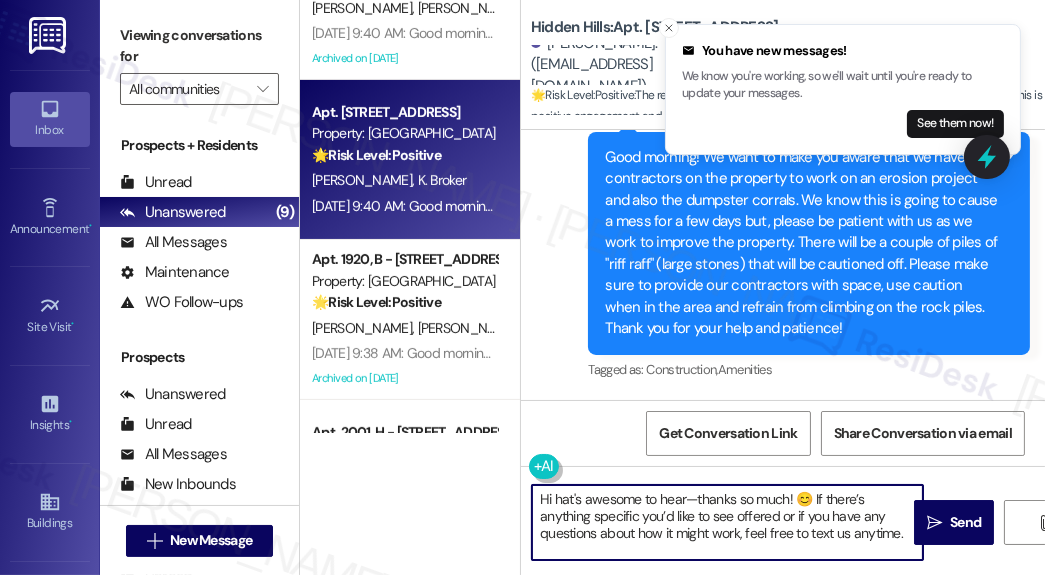 paste on "[PERSON_NAME]" 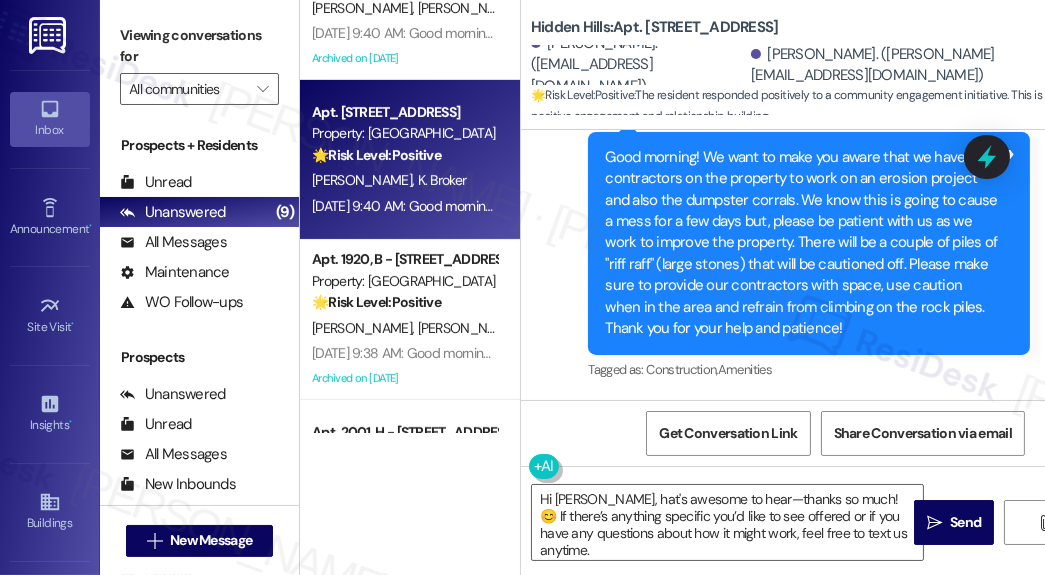 click on "Received via SMS [PERSON_NAME] [DATE] 2:21 PM I think it's a great idea.  Tags and notes Tagged as:   Praise Click to highlight conversations about Praise" at bounding box center (783, -26) 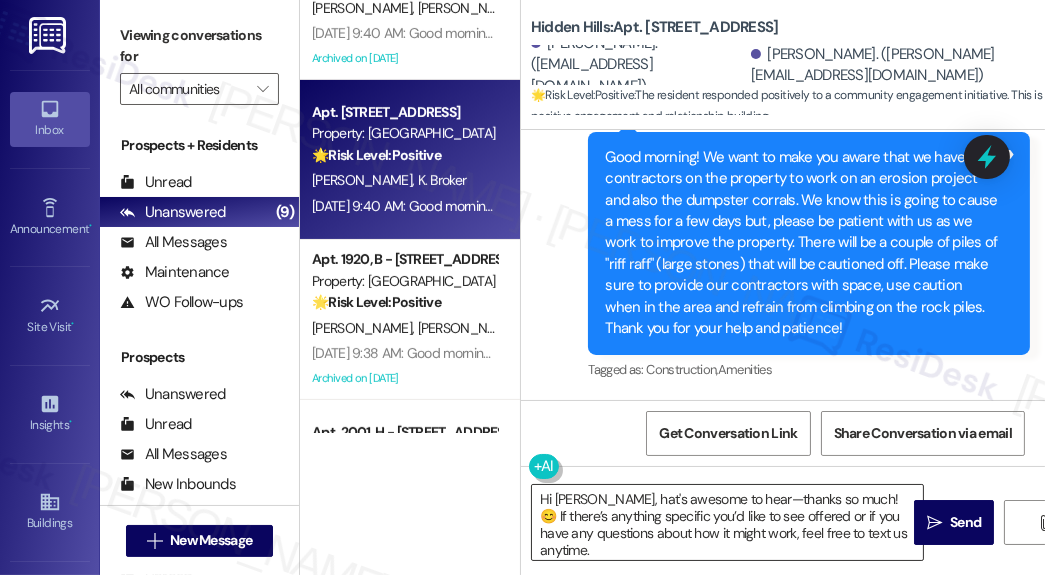 click on "Hi [PERSON_NAME], hat's awesome to hear—thanks so much! 😊 If there’s anything specific you’d like to see offered or if you have any questions about how it might work, feel free to text us anytime." at bounding box center [727, 522] 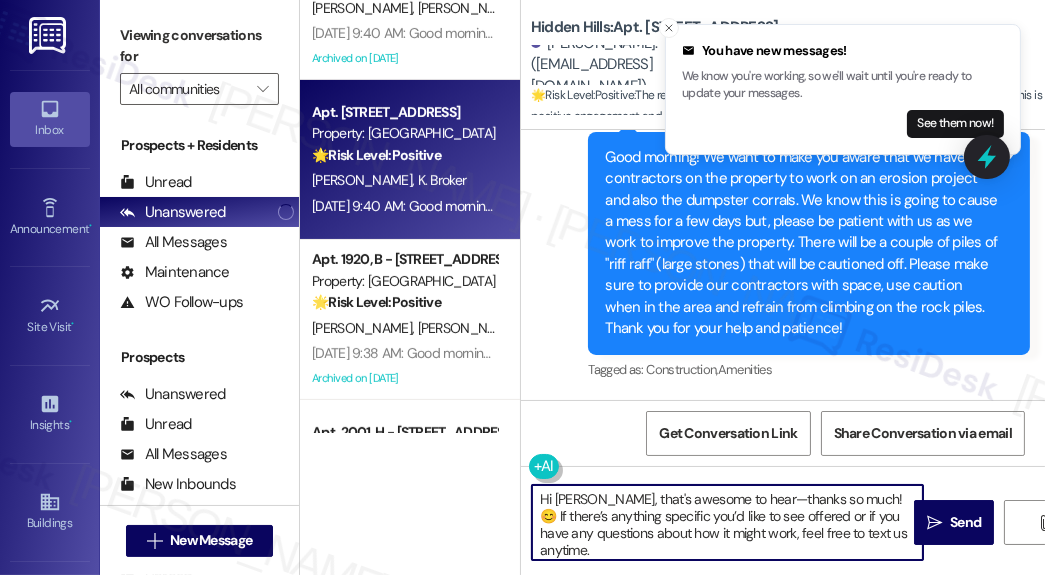 click on "Hi [PERSON_NAME], that's awesome to hear—thanks so much! 😊 If there’s anything specific you’d like to see offered or if you have any questions about how it might work, feel free to text us anytime." at bounding box center [727, 522] 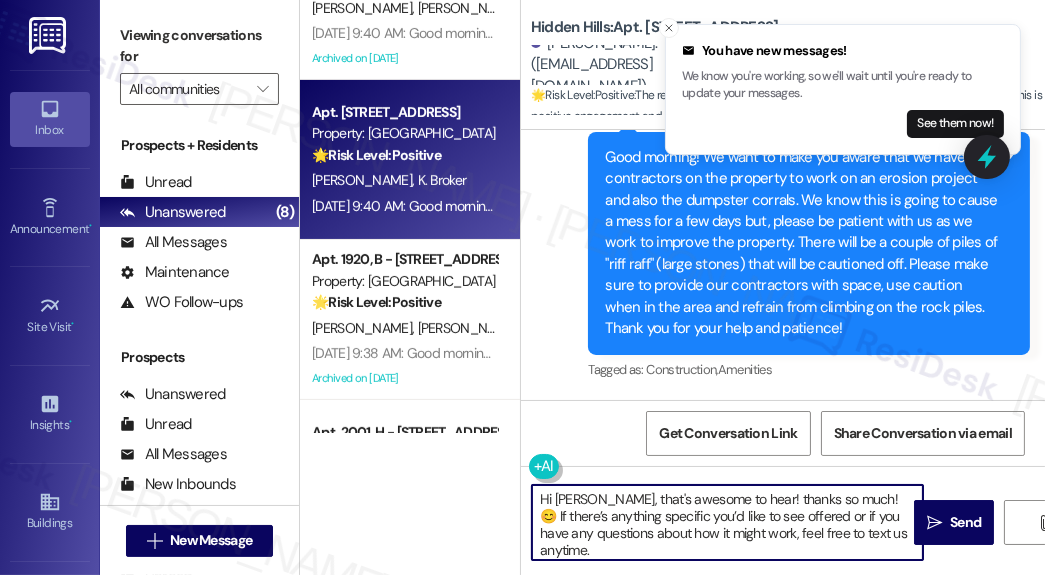 click on "Hi [PERSON_NAME], that's awesome to hear! thanks so much! 😊 If there’s anything specific you’d like to see offered or if you have any questions about how it might work, feel free to text us anytime." at bounding box center (727, 522) 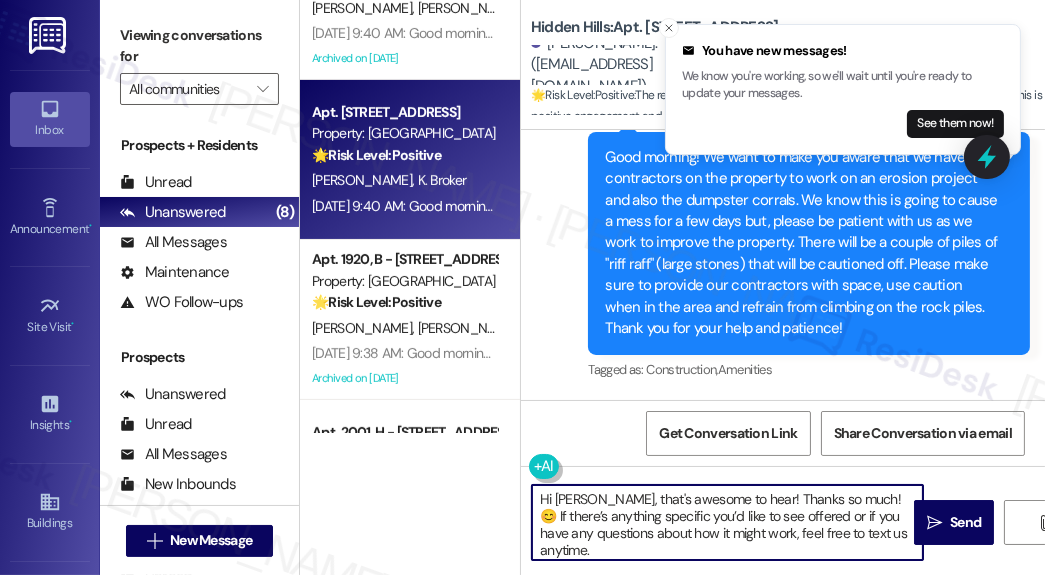 click on "Hi [PERSON_NAME], that's awesome to hear! Thanks so much! 😊 If there’s anything specific you’d like to see offered or if you have any questions about how it might work, feel free to text us anytime." at bounding box center [727, 522] 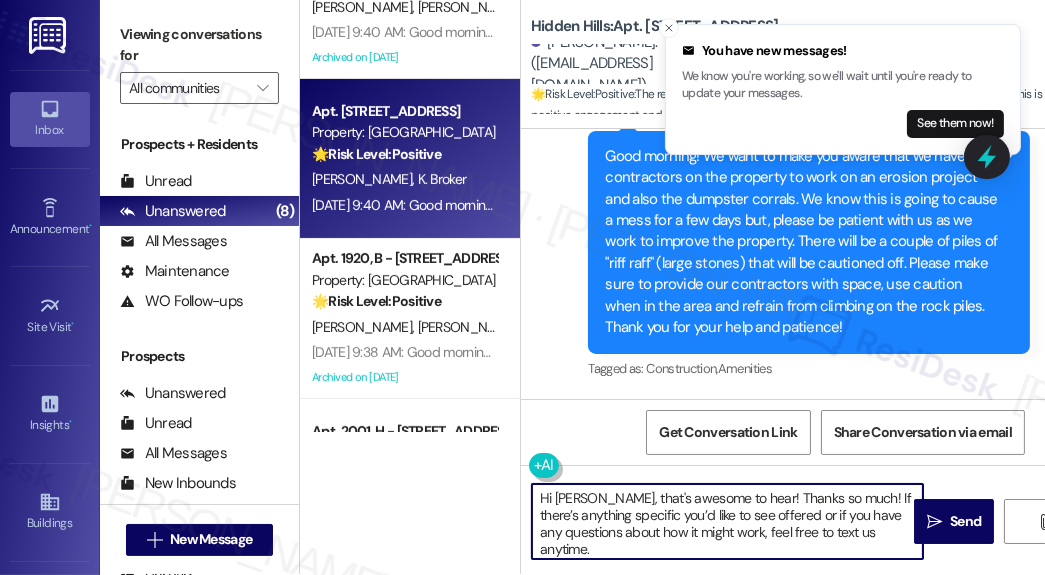 scroll, scrollTop: 0, scrollLeft: 0, axis: both 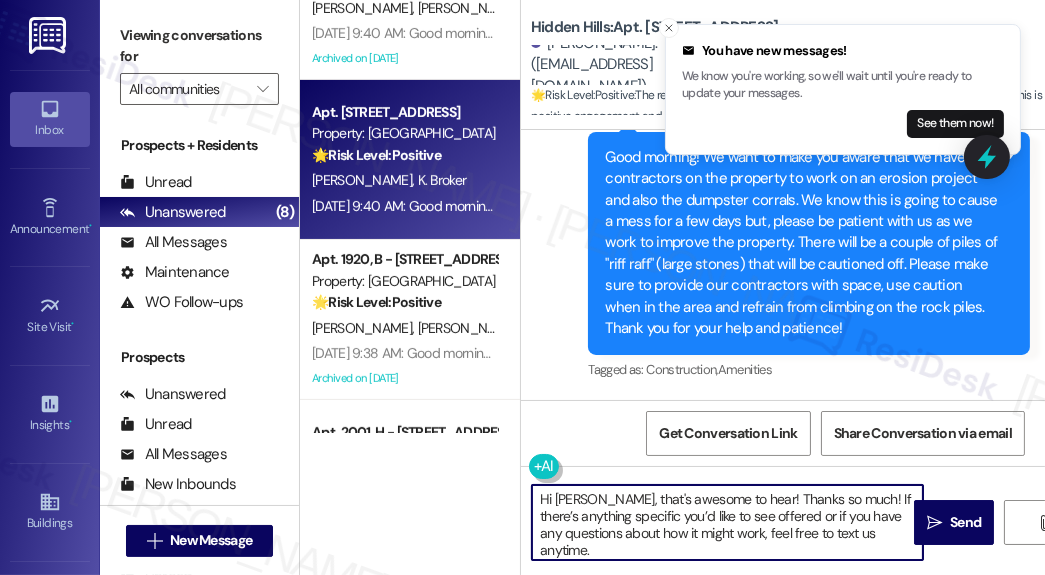 click on "Hi [PERSON_NAME], that's awesome to hear! Thanks so much! If there’s anything specific you’d like to see offered or if you have any questions about how it might work, feel free to text us anytime." at bounding box center [727, 522] 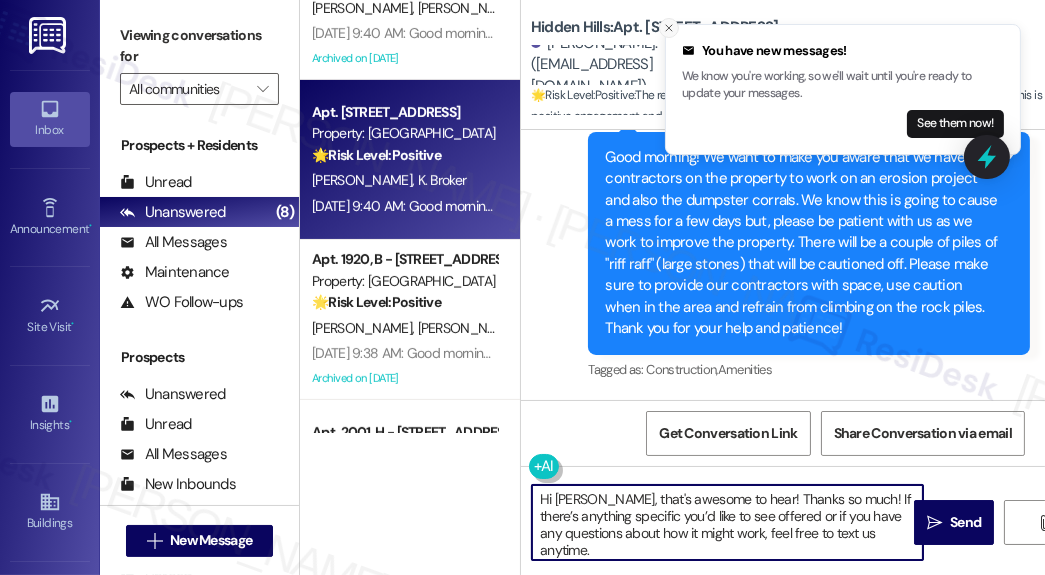 click at bounding box center (669, 28) 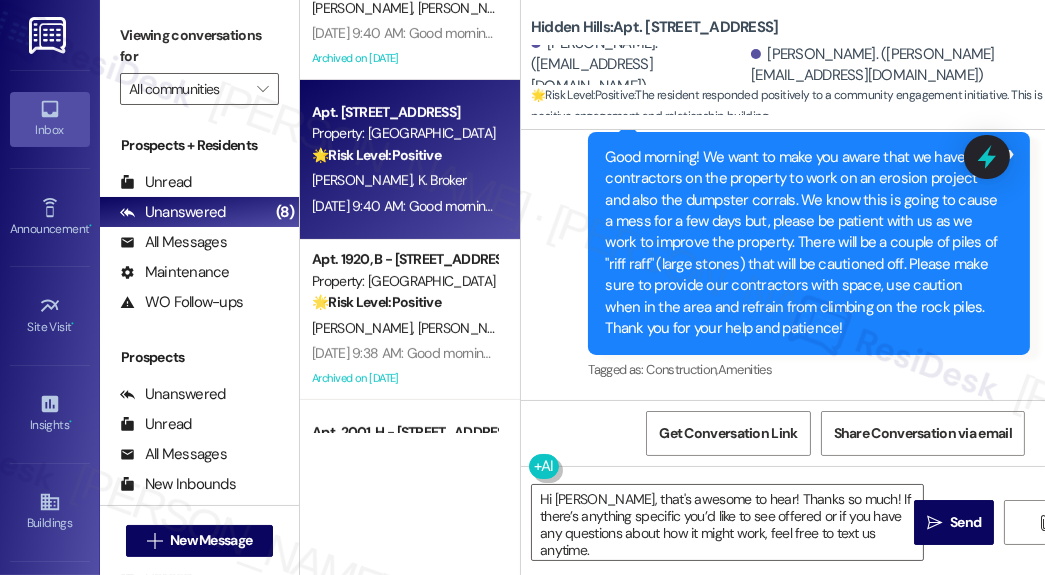click on "[PERSON_NAME]. ([EMAIL_ADDRESS][DOMAIN_NAME])" at bounding box center [638, 65] 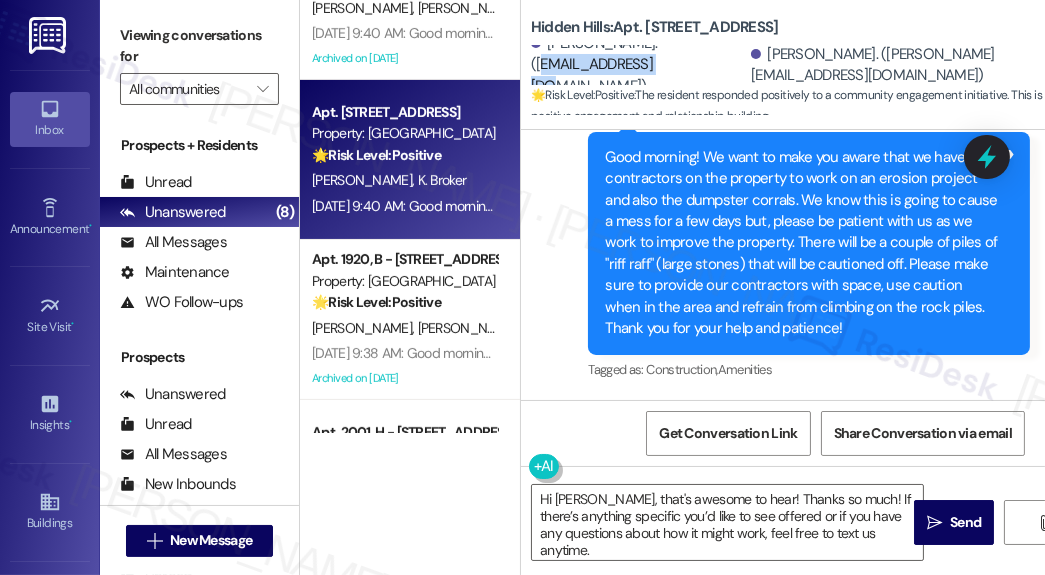 click on "[PERSON_NAME]. ([EMAIL_ADDRESS][DOMAIN_NAME])" at bounding box center (638, 65) 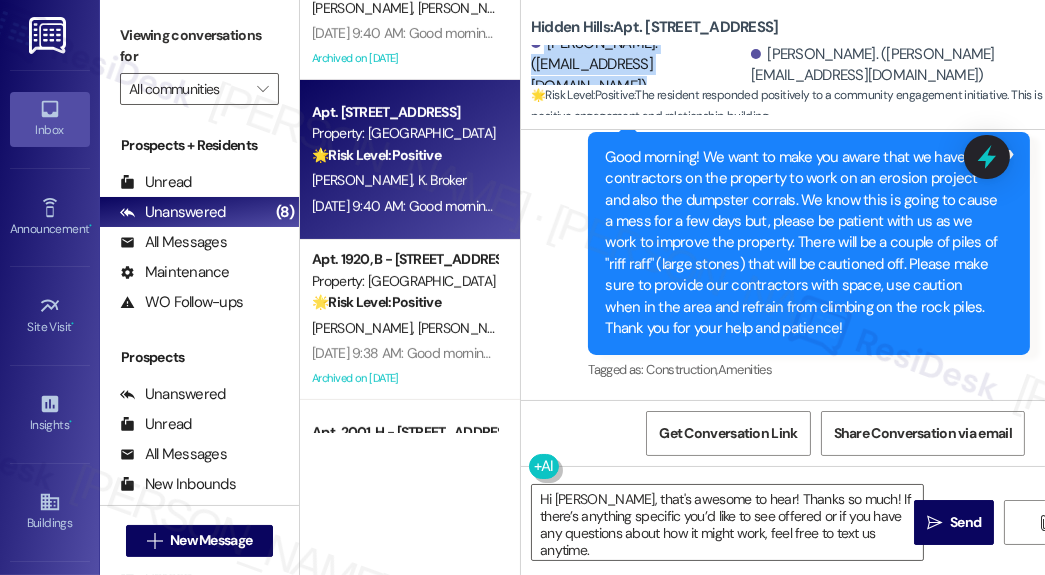 click on "[PERSON_NAME]. ([EMAIL_ADDRESS][DOMAIN_NAME])" at bounding box center (638, 65) 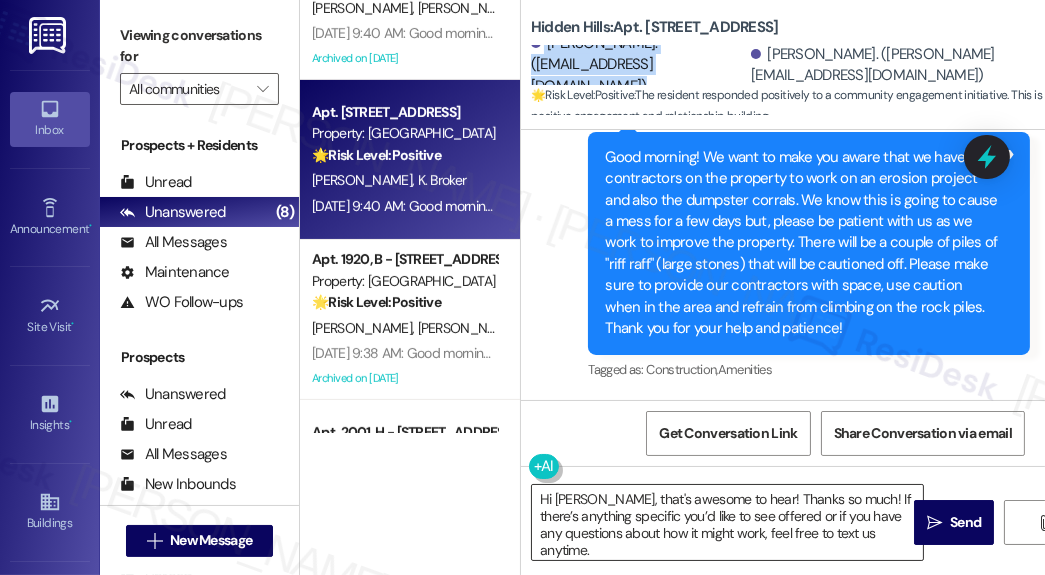 click on "Hi [PERSON_NAME], that's awesome to hear! Thanks so much! If there’s anything specific you’d like to see offered or if you have any questions about how it might work, feel free to text us anytime." at bounding box center (727, 522) 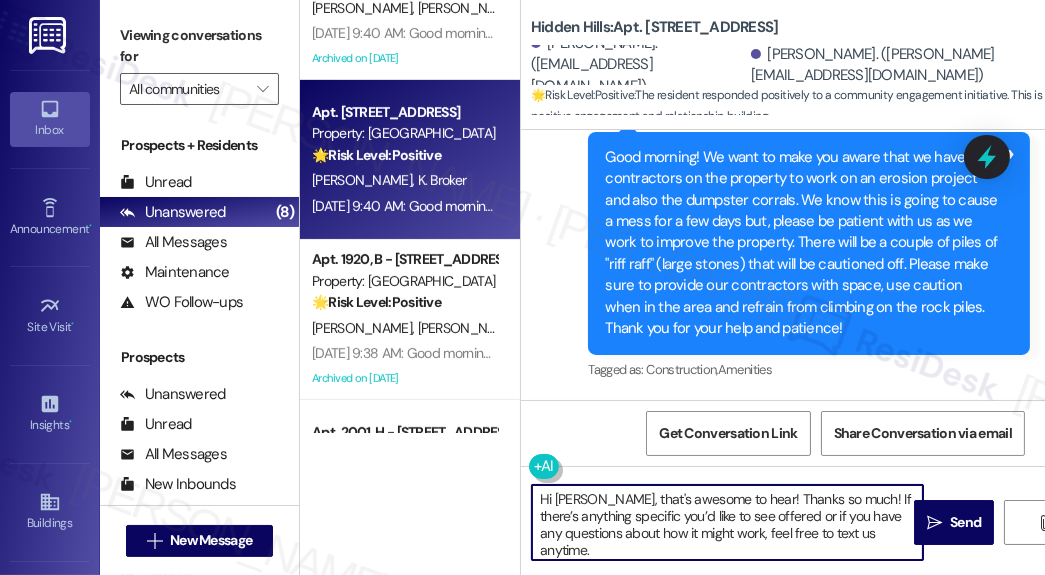 click on "Hi [PERSON_NAME], that's awesome to hear! Thanks so much! If there’s anything specific you’d like to see offered or if you have any questions about how it might work, feel free to text us anytime." at bounding box center (727, 522) 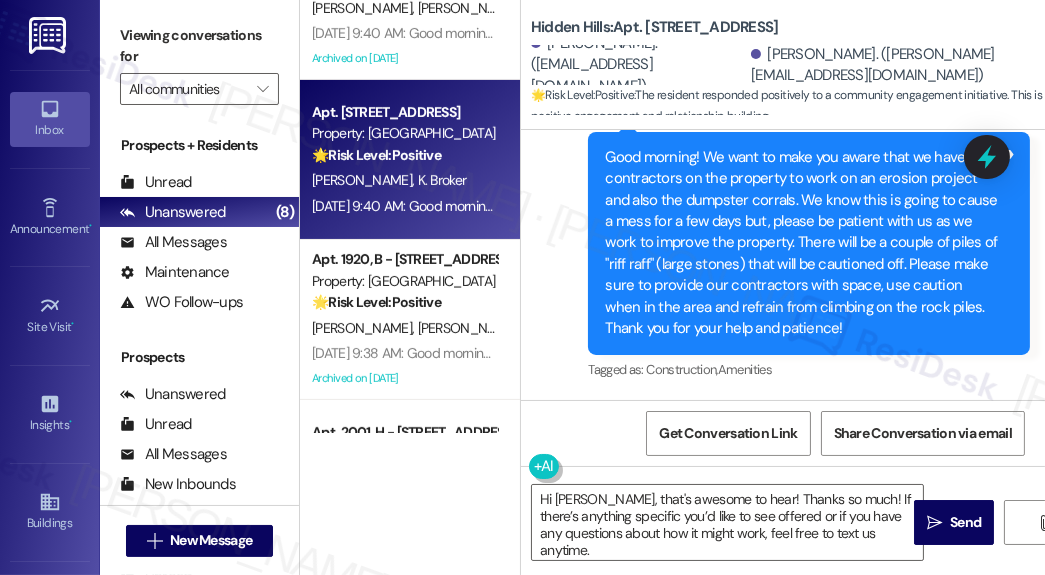 click on "Received via SMS [PERSON_NAME] [DATE] 2:21 PM I think it's a great idea.  Tags and notes Tagged as:   Praise Click to highlight conversations about Praise" at bounding box center [783, -26] 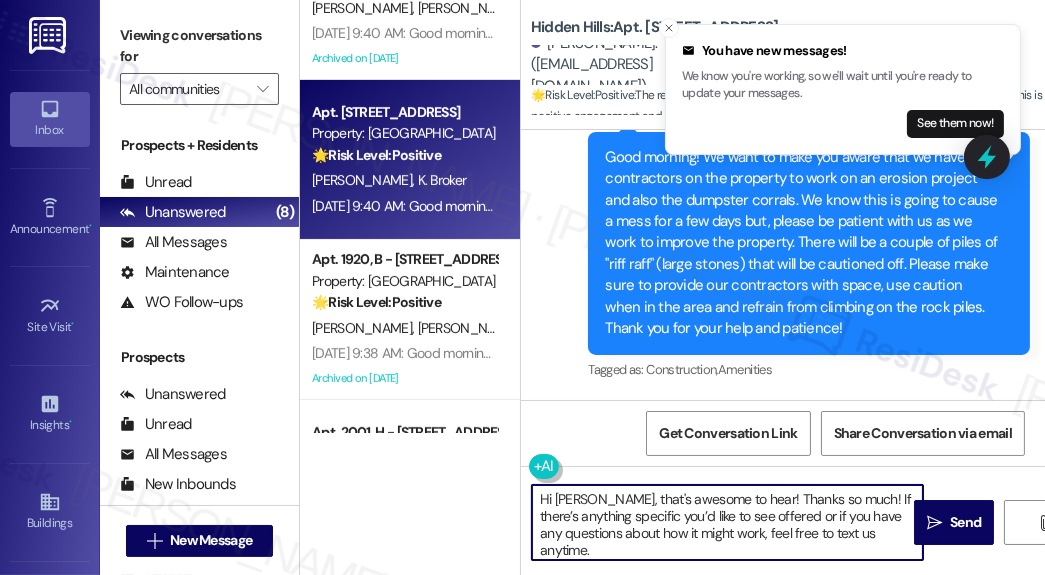 click on "Hi [PERSON_NAME], that's awesome to hear! Thanks so much! If there’s anything specific you’d like to see offered or if you have any questions about how it might work, feel free to text us anytime." at bounding box center [727, 522] 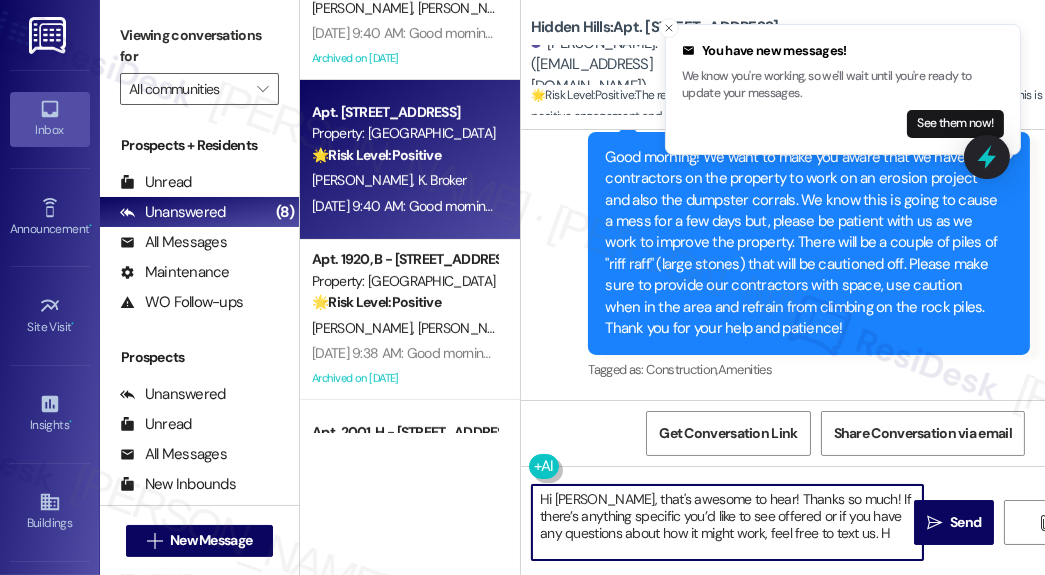 type on "Hi [PERSON_NAME], that's awesome to hear! Thanks so much! If there’s anything specific you’d like to see offered or if you have any questions about how it might work, feel free to text us." 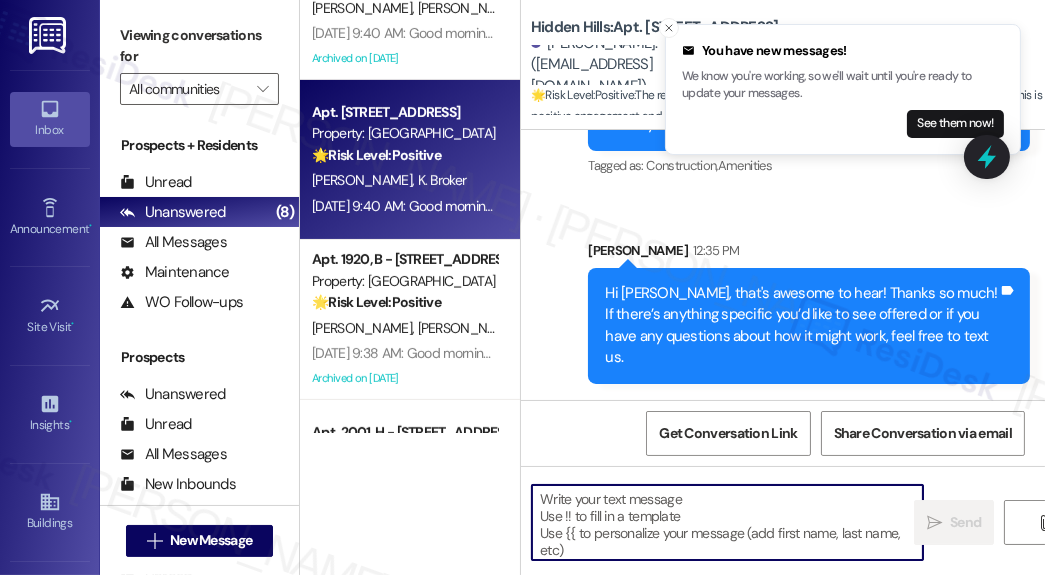 scroll, scrollTop: 34831, scrollLeft: 0, axis: vertical 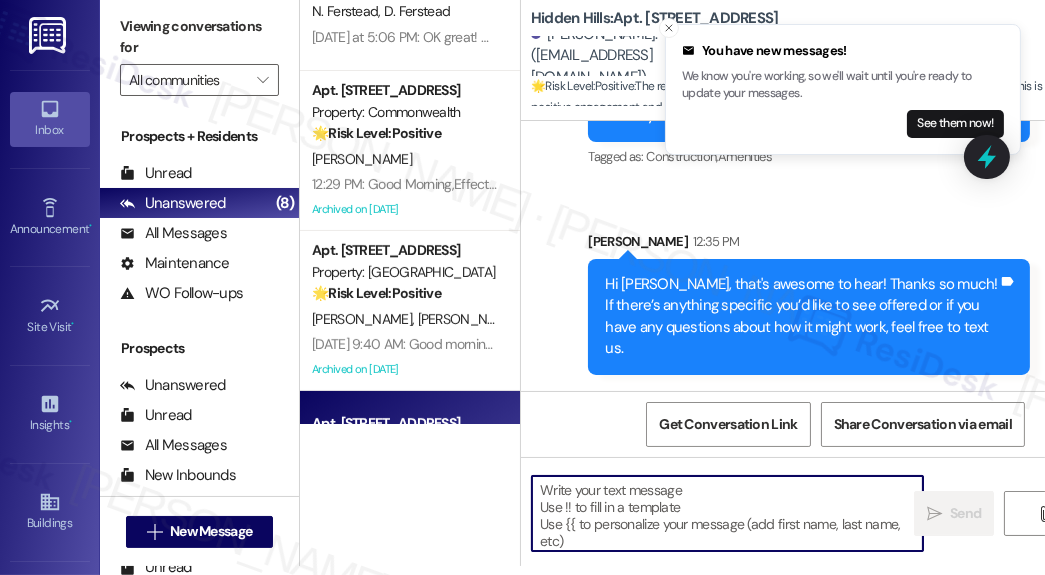 type 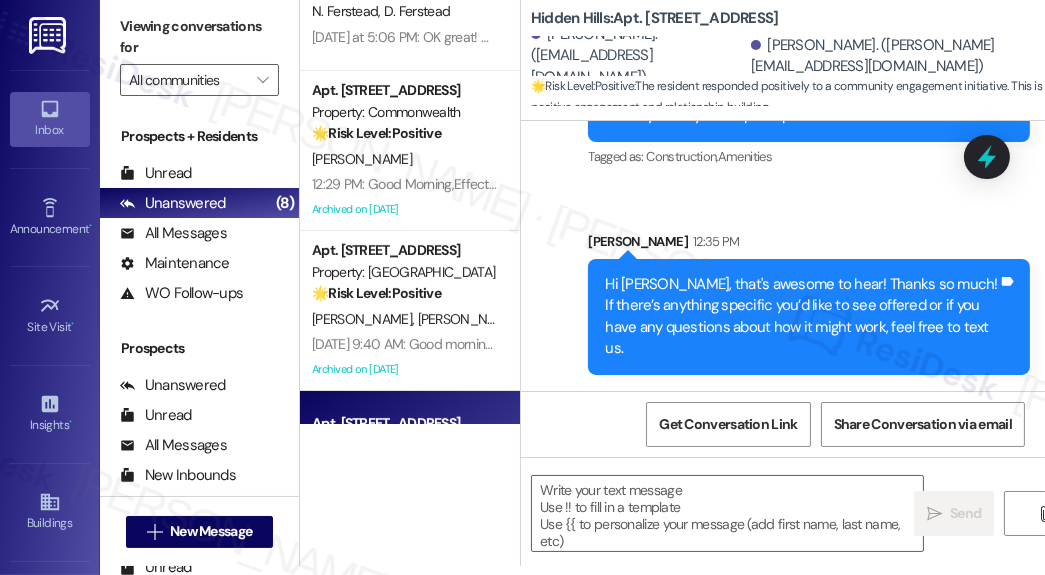 click on "Announcement, sent via SMS [PERSON_NAME] [DATE] 9:40 AM Good morning!  We want to make you aware that we have contractors on the property to work on an erosion project and also the dumpster corrals.  We know this is going to cause a mess for a few days but, please be patient with us as we work to improve the property.  There will be a couple of piles of "riff raff" (large stones) that will be cautioned off.  Please make sure to provide our contractors with space, use caution when in the area and refrain from climbing on the rock piles.  Thank you for your help and patience!  Tags and notes Tagged as:   Construction ,  Click to highlight conversations about Construction Amenities Click to highlight conversations about Amenities Sent via SMS [PERSON_NAME] 12:35 PM Hi [PERSON_NAME], that's awesome to hear! Thanks so much! If there’s anything specific you’d like to see offered or if you have any questions about how it might work, feel free to text us. Tags and notes" at bounding box center (783, 118) 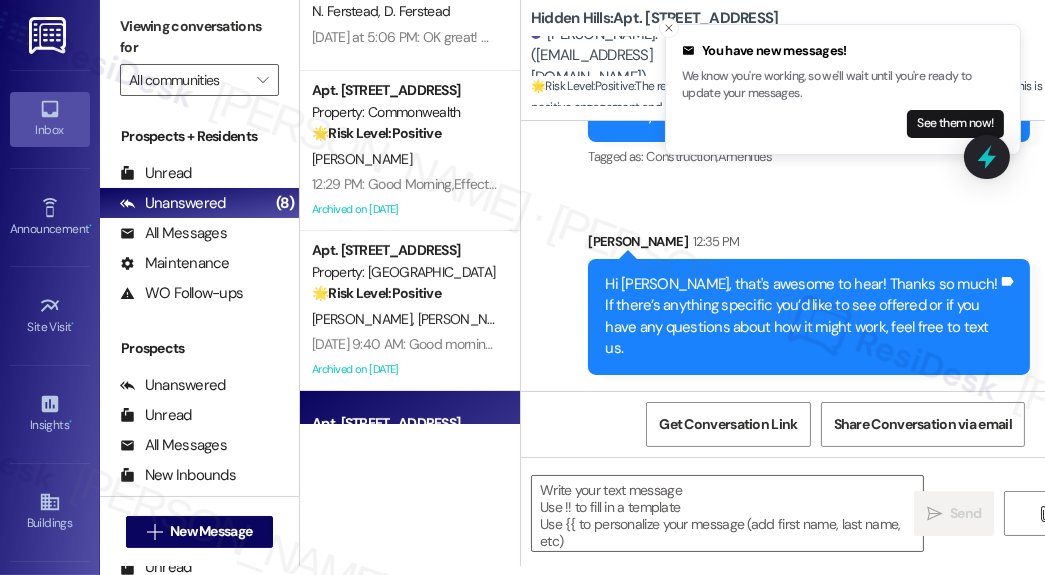 scroll, scrollTop: 34751, scrollLeft: 0, axis: vertical 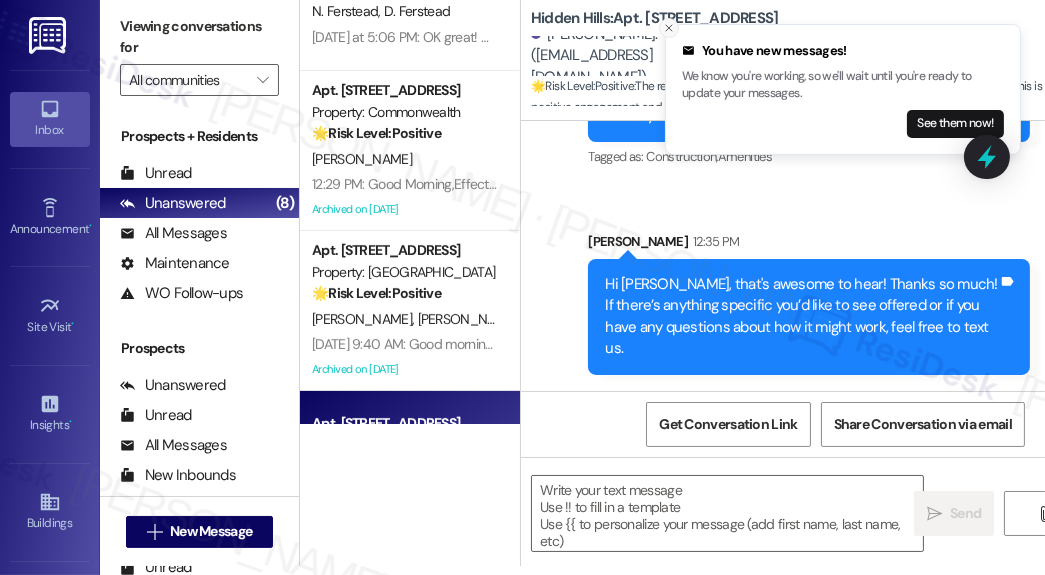 click 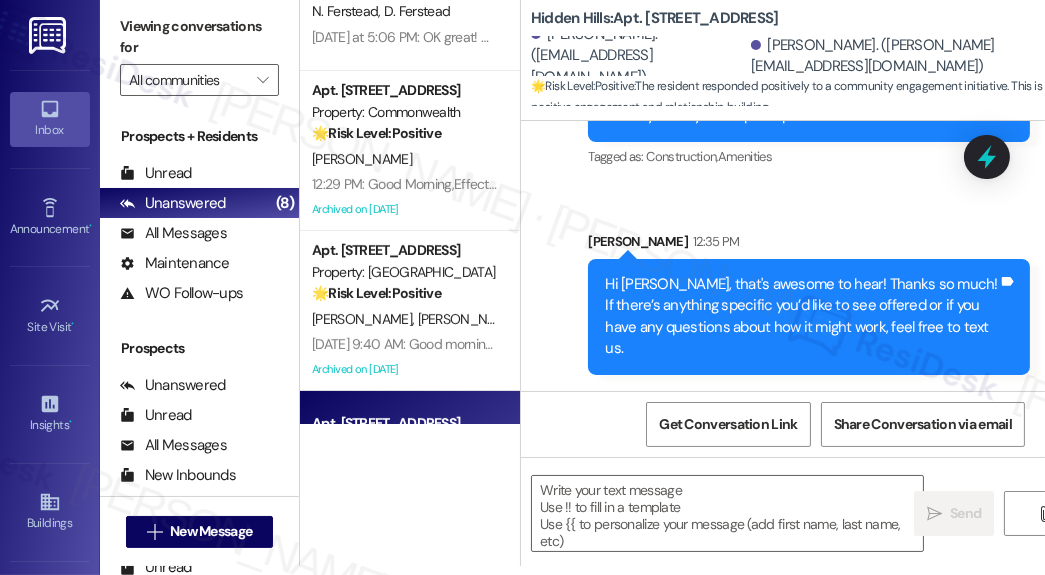 scroll, scrollTop: 34831, scrollLeft: 0, axis: vertical 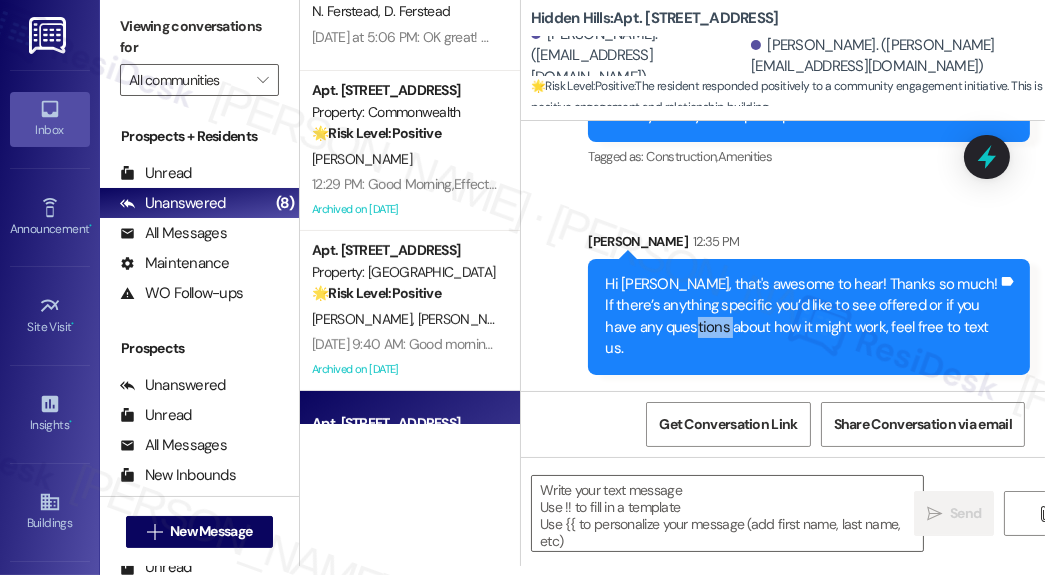 click on "Hi [PERSON_NAME], that's awesome to hear! Thanks so much! If there’s anything specific you’d like to see offered or if you have any questions about how it might work, feel free to text us." at bounding box center (801, 317) 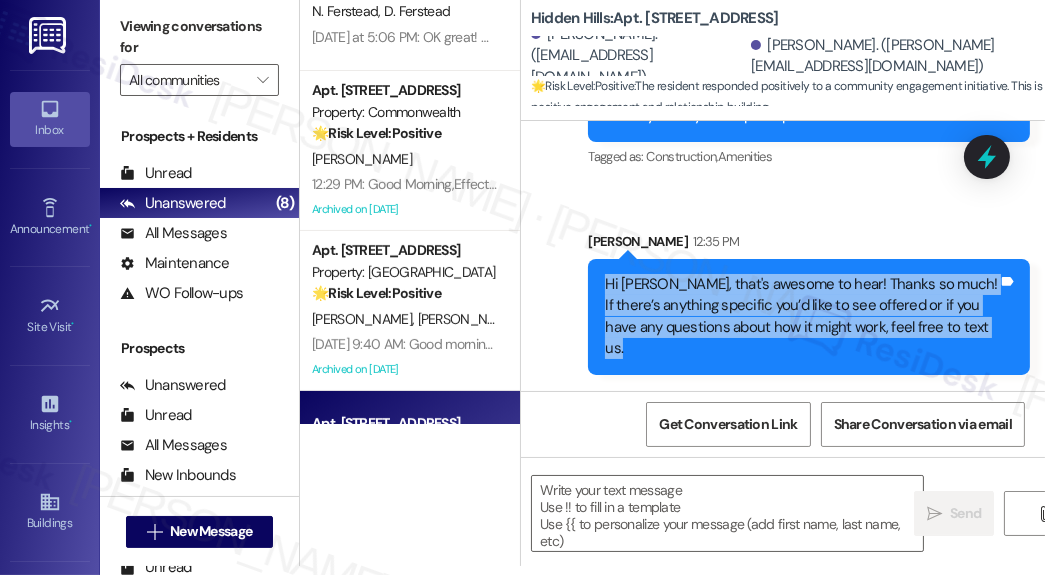 click on "Hi [PERSON_NAME], that's awesome to hear! Thanks so much! If there’s anything specific you’d like to see offered or if you have any questions about how it might work, feel free to text us." at bounding box center (801, 317) 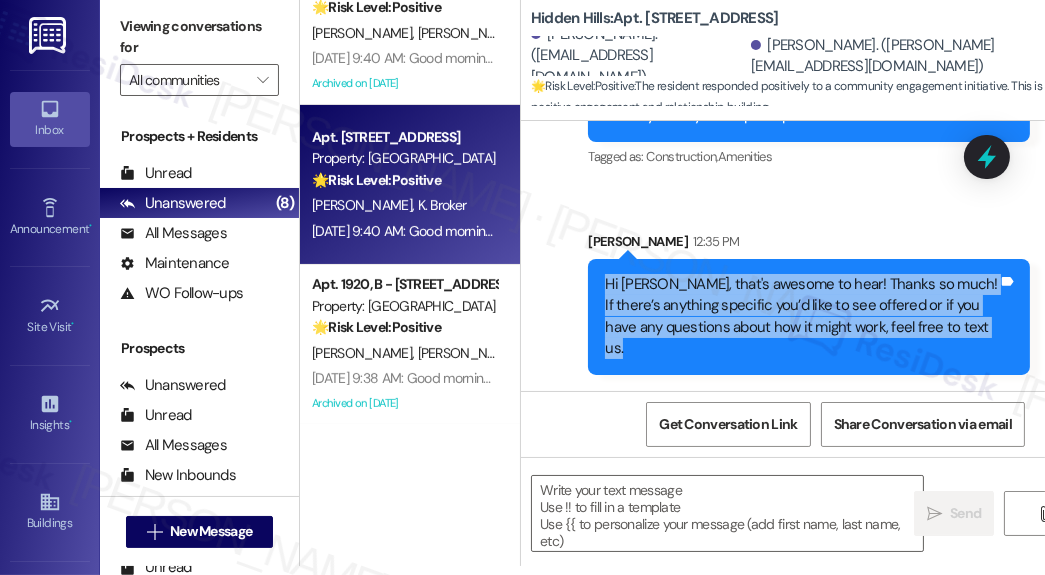 scroll, scrollTop: 800, scrollLeft: 0, axis: vertical 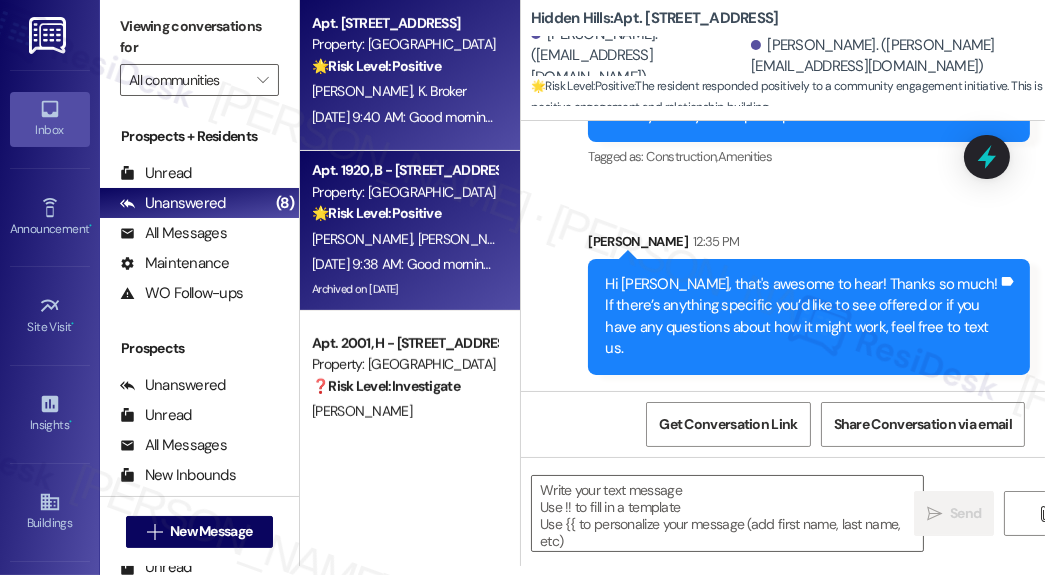 click on "🌟  Risk Level:  Positive" at bounding box center [376, 213] 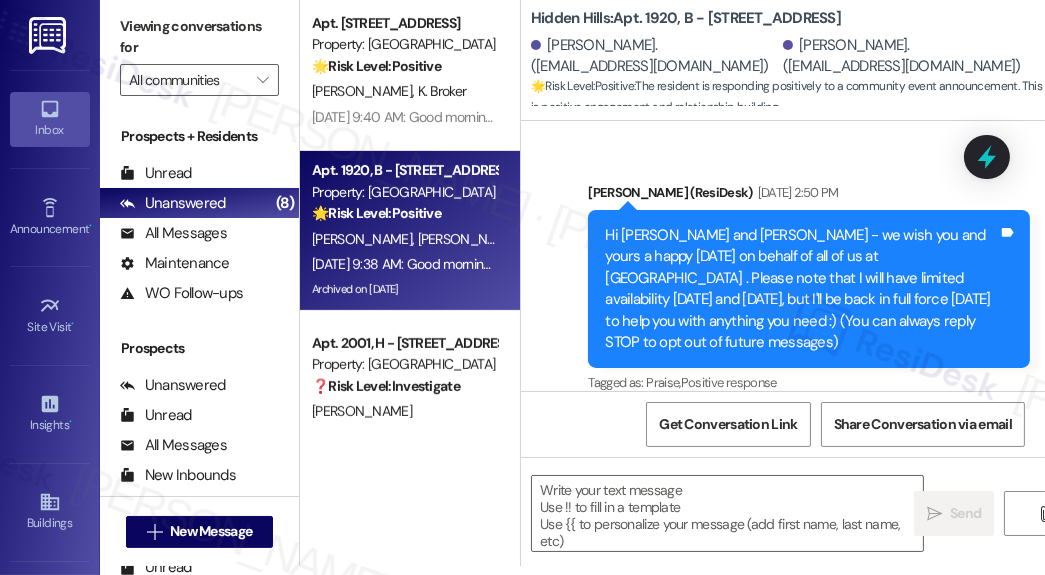 scroll, scrollTop: 43138, scrollLeft: 0, axis: vertical 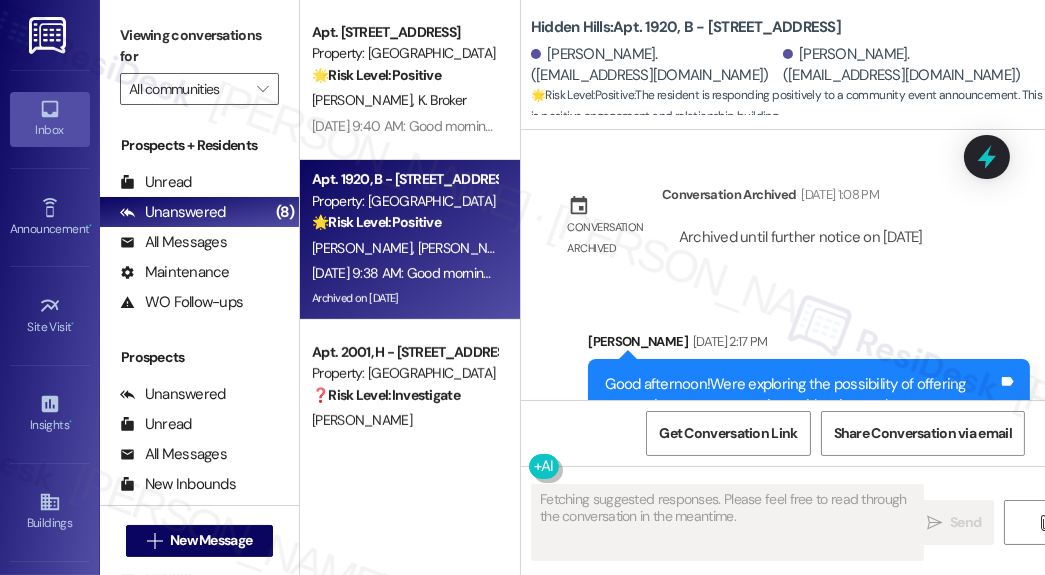 click on "You can just leave it at my door and I'll get it the next day (kidding! 😝)" at bounding box center [764, 58] 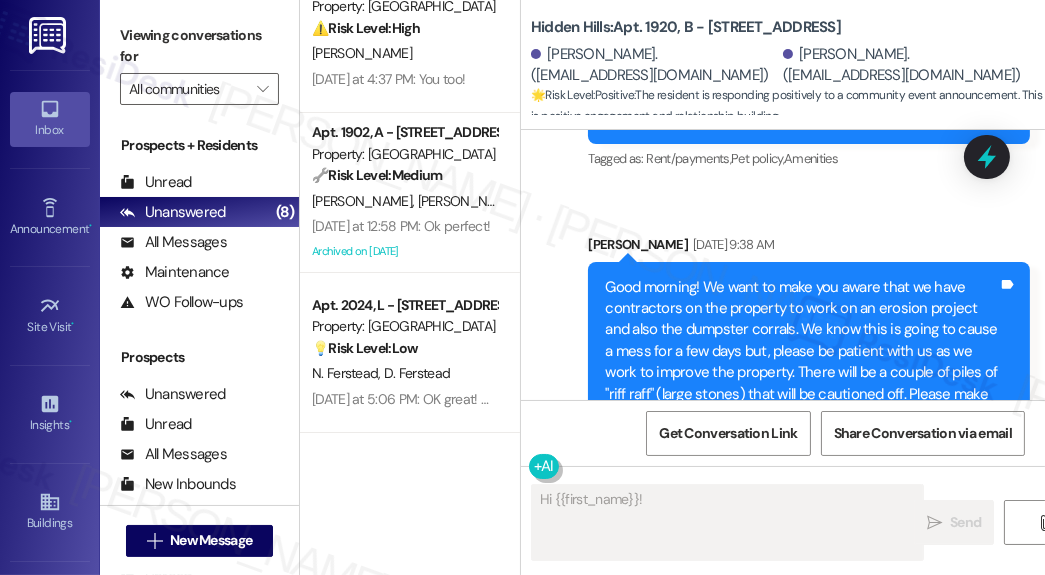 scroll, scrollTop: 0, scrollLeft: 0, axis: both 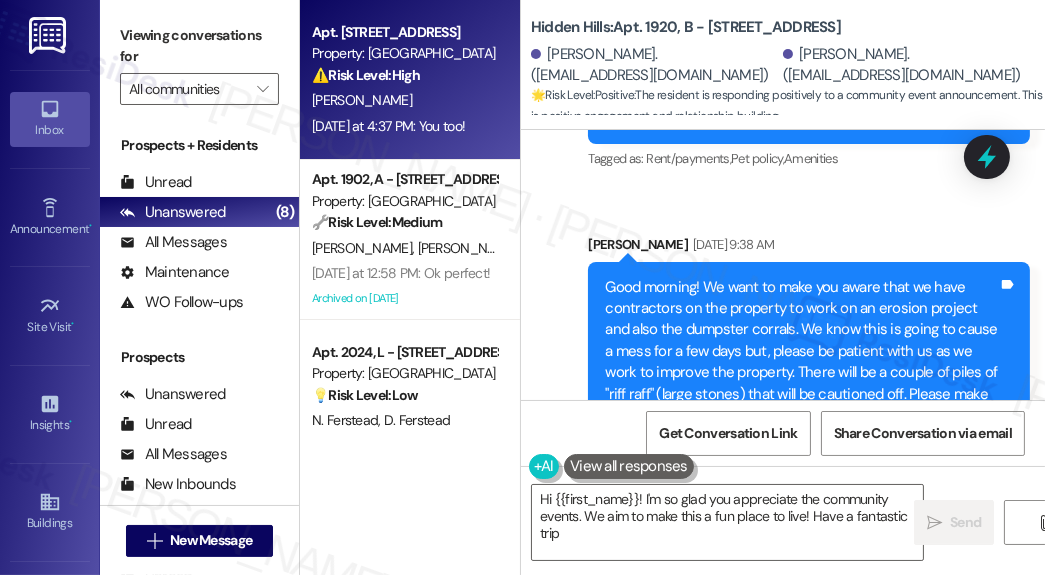 type on "Hi {{first_name}}! I'm so glad you appreciate the community events. We aim to make this a fun place to live! Have a fantastic trip!" 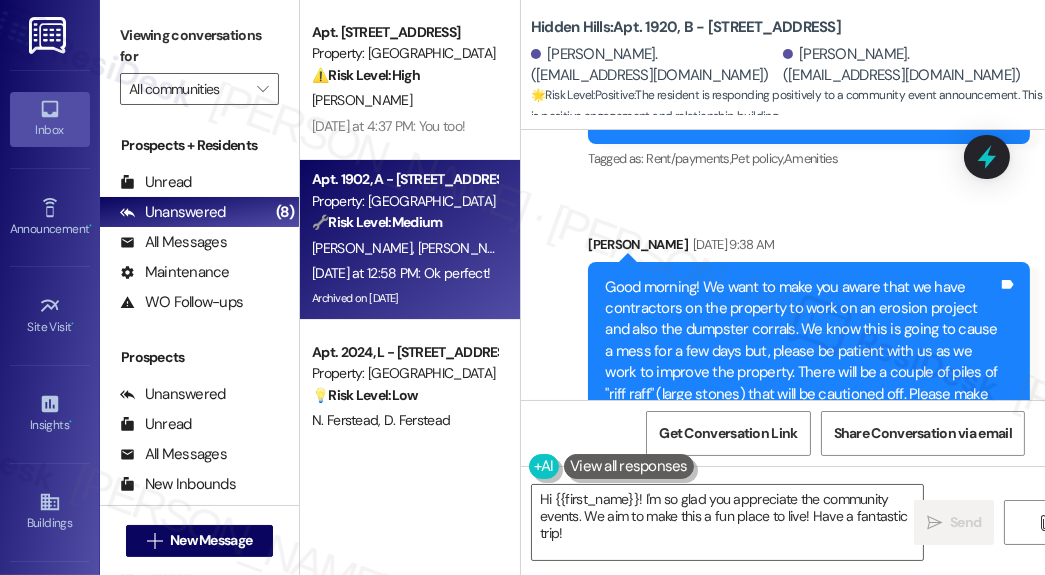 click on "🔧  Risk Level:  Medium The conversation discusses a toilet replacement. While necessary, it doesn't present an immediate hazard. The resident is simply confirming the appointment time." at bounding box center [404, 222] 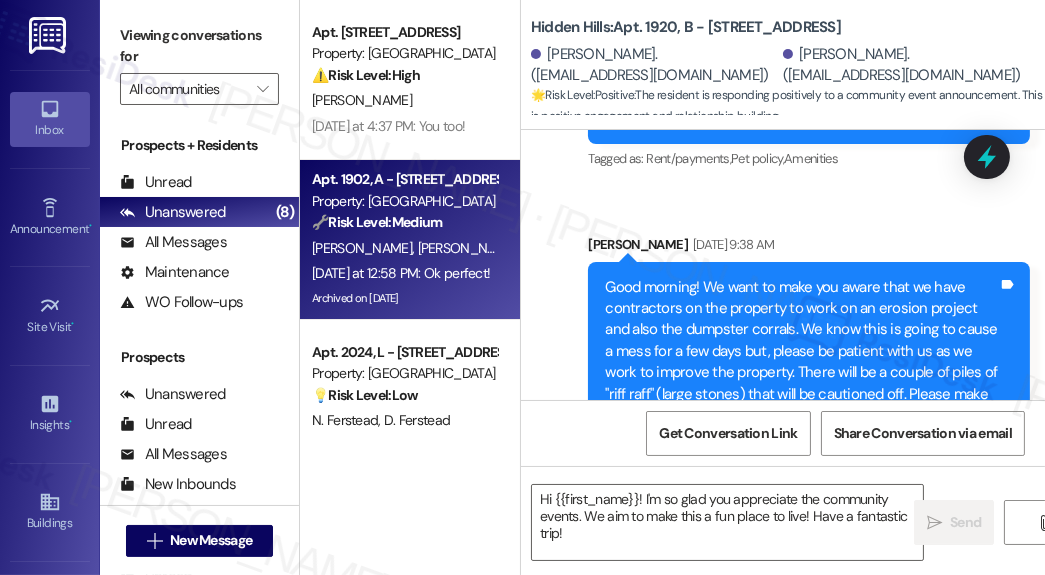 type on "Fetching suggested responses. Please feel free to read through the conversation in the meantime." 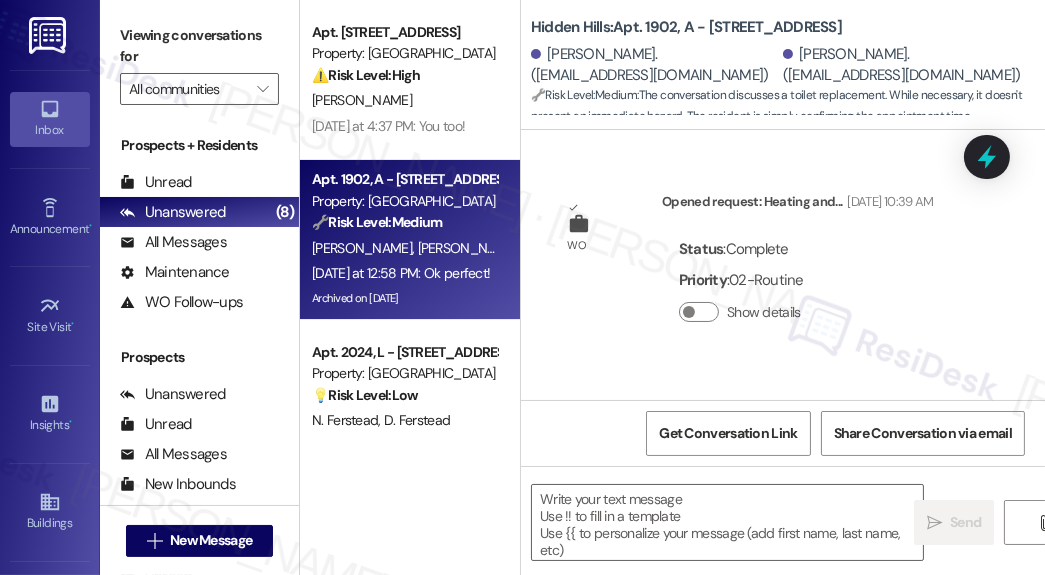 type on "Fetching suggested responses. Please feel free to read through the conversation in the meantime." 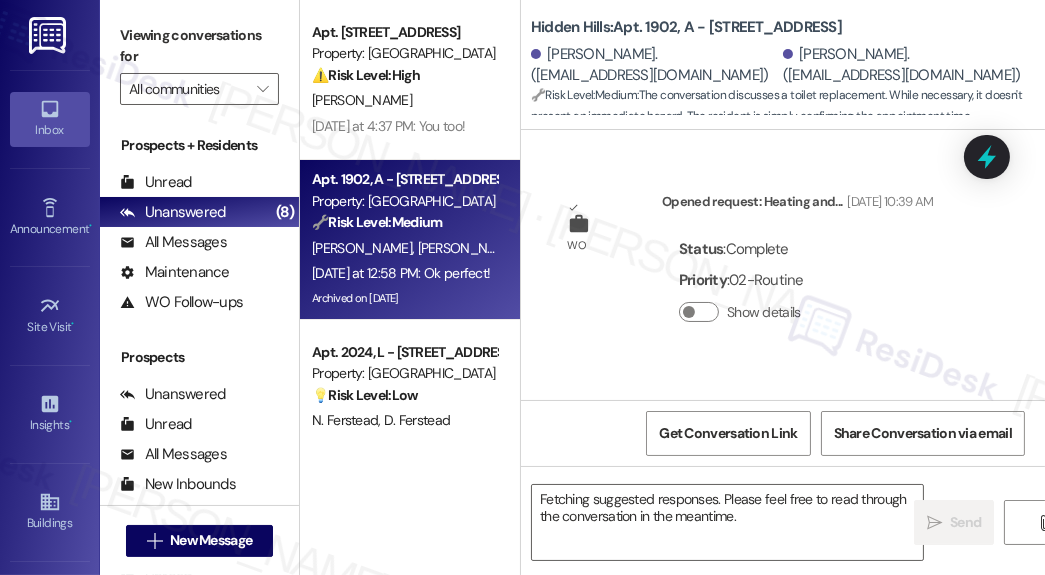scroll, scrollTop: 36117, scrollLeft: 0, axis: vertical 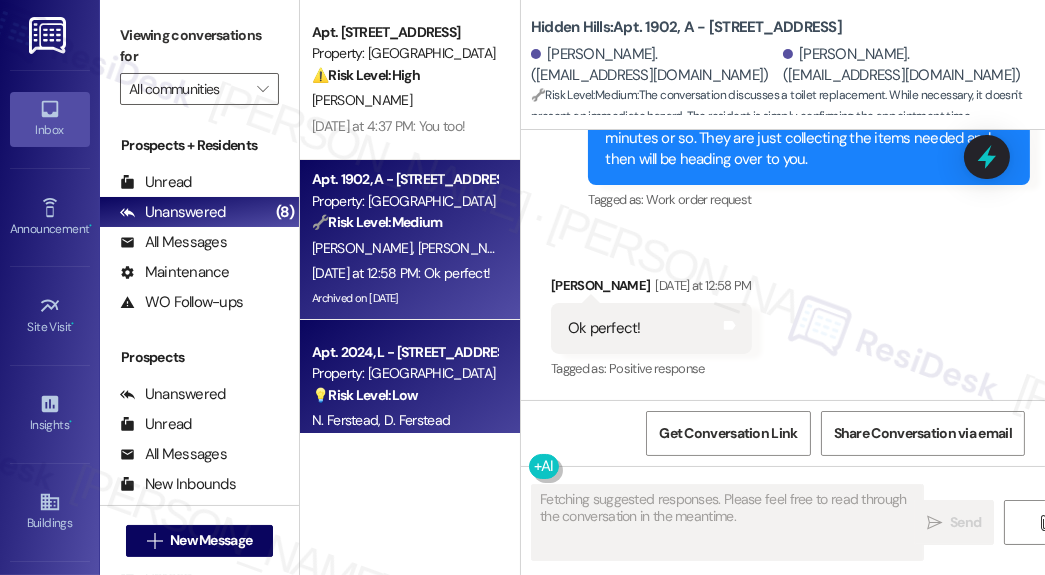 click on "Property: [GEOGRAPHIC_DATA]" at bounding box center [404, 373] 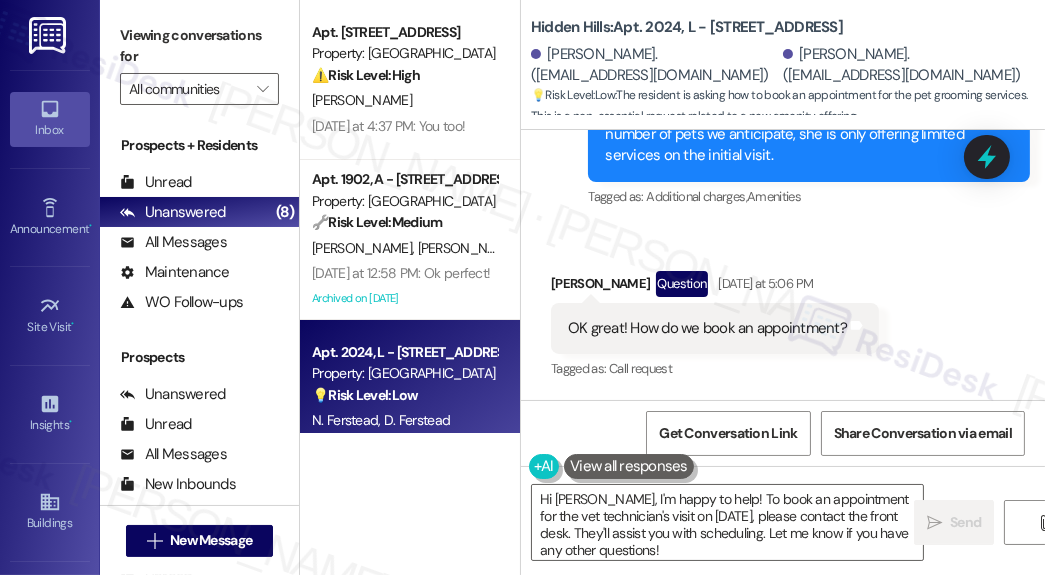 scroll, scrollTop: 34316, scrollLeft: 0, axis: vertical 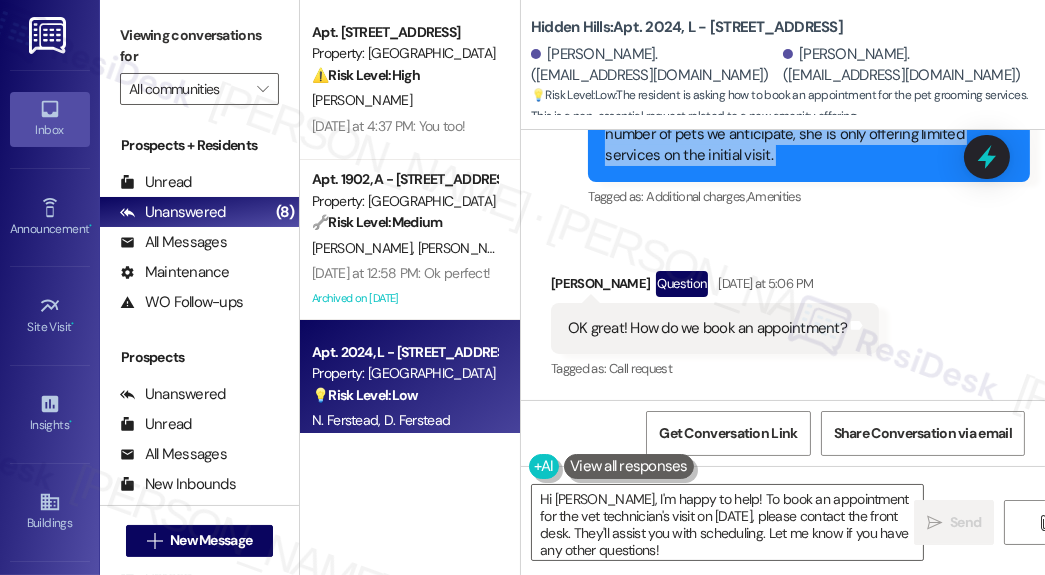 click on "Hi, [PERSON_NAME].  Thank you for the feedback!  We had an overwhelming interest in this so we have booked the vet technician for [DATE] 2 - 5 p.m.  While the initial visit doesn't include bathing due to a restriction of time, I am sure that she would be happy to work out additional services with clients moving forward.  She has a long list of services but due to the number of pets we anticipate, she is only offering limited services on the initial visit." at bounding box center [801, 80] 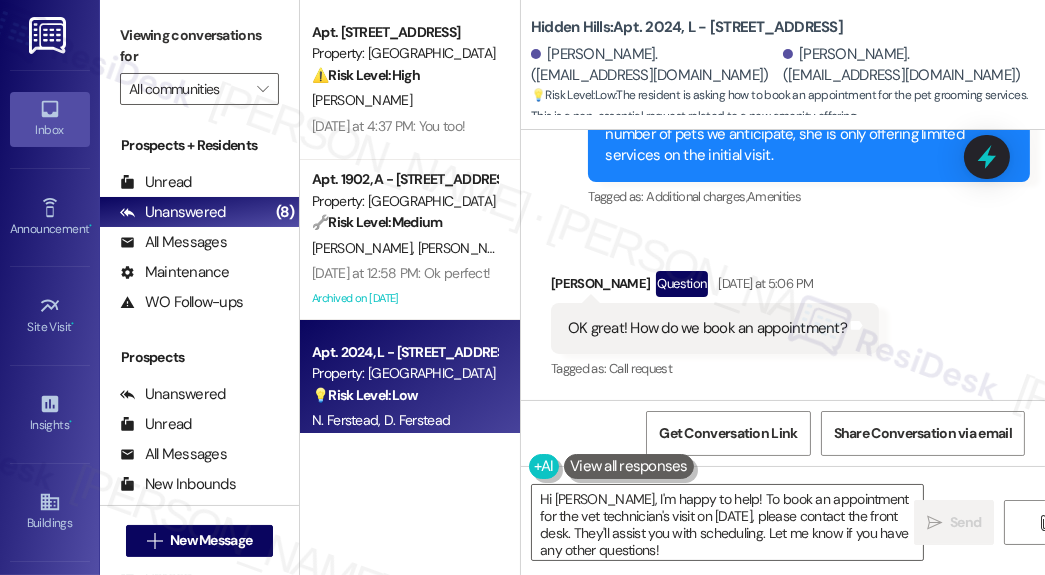 click on "Hi, [PERSON_NAME].  Thank you for the feedback!  We had an overwhelming interest in this so we have booked the vet technician for [DATE] 2 - 5 p.m.  While the initial visit doesn't include bathing due to a restriction of time, I am sure that she would be happy to work out additional services with clients moving forward.  She has a long list of services but due to the number of pets we anticipate, she is only offering limited services on the initial visit." at bounding box center [801, 80] 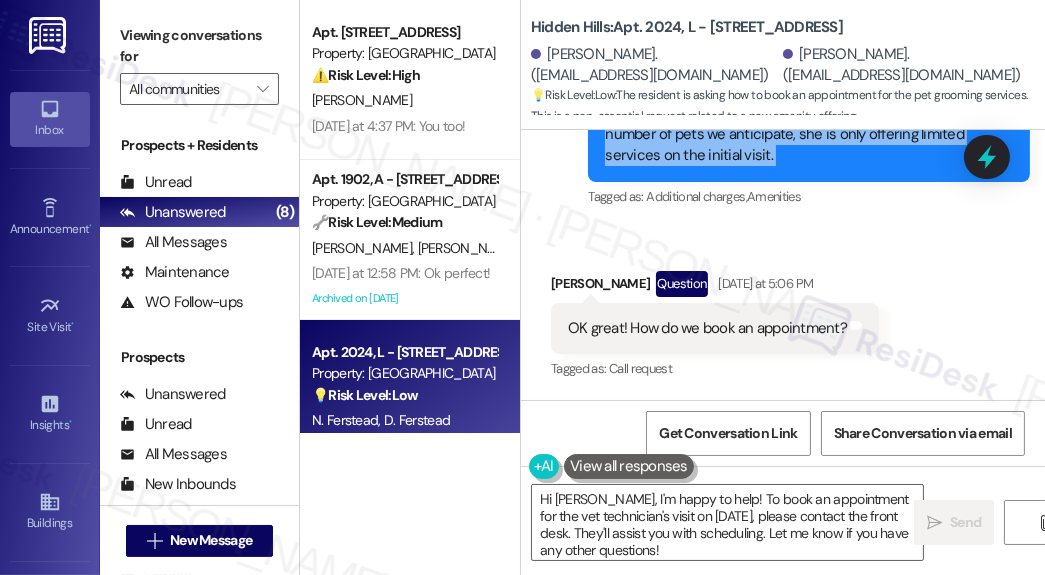 click on "Hi, [PERSON_NAME].  Thank you for the feedback!  We had an overwhelming interest in this so we have booked the vet technician for [DATE] 2 - 5 p.m.  While the initial visit doesn't include bathing due to a restriction of time, I am sure that she would be happy to work out additional services with clients moving forward.  She has a long list of services but due to the number of pets we anticipate, she is only offering limited services on the initial visit." at bounding box center (801, 80) 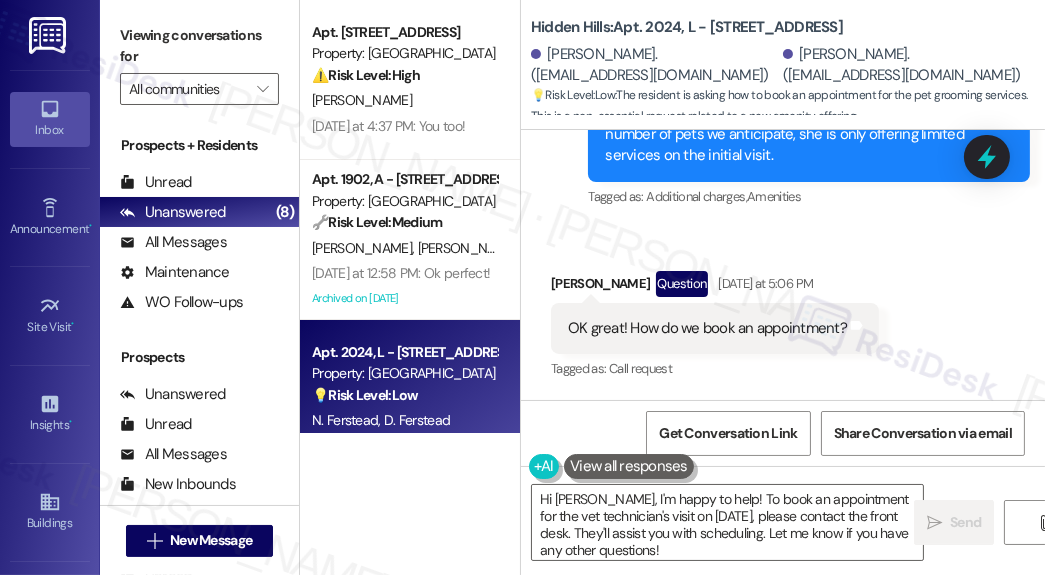scroll, scrollTop: 34396, scrollLeft: 0, axis: vertical 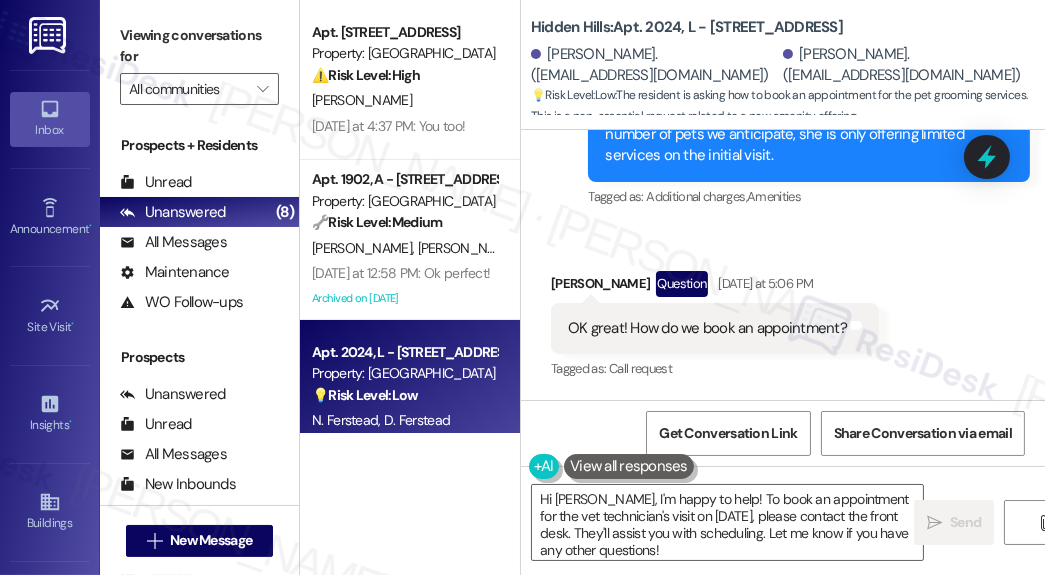 click on "Hi, [PERSON_NAME].  Thank you for the feedback!  We had an overwhelming interest in this so we have booked the vet technician for [DATE] 2 - 5 p.m.  While the initial visit doesn't include bathing due to a restriction of time, I am sure that she would be happy to work out additional services with clients moving forward.  She has a long list of services but due to the number of pets we anticipate, she is only offering limited services on the initial visit." at bounding box center [801, 80] 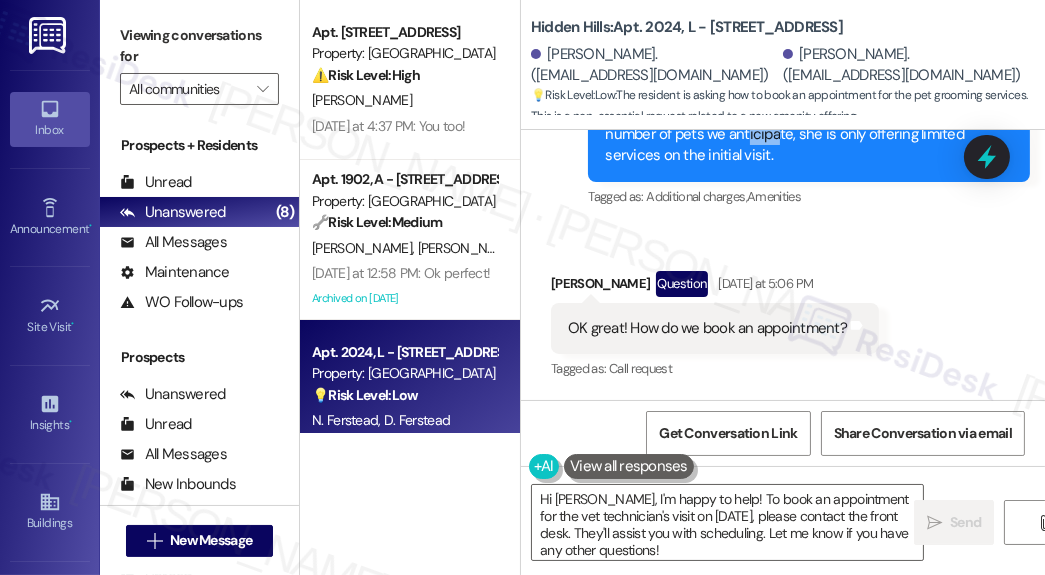 click on "Hi, [PERSON_NAME].  Thank you for the feedback!  We had an overwhelming interest in this so we have booked the vet technician for [DATE] 2 - 5 p.m.  While the initial visit doesn't include bathing due to a restriction of time, I am sure that she would be happy to work out additional services with clients moving forward.  She has a long list of services but due to the number of pets we anticipate, she is only offering limited services on the initial visit." at bounding box center [801, 80] 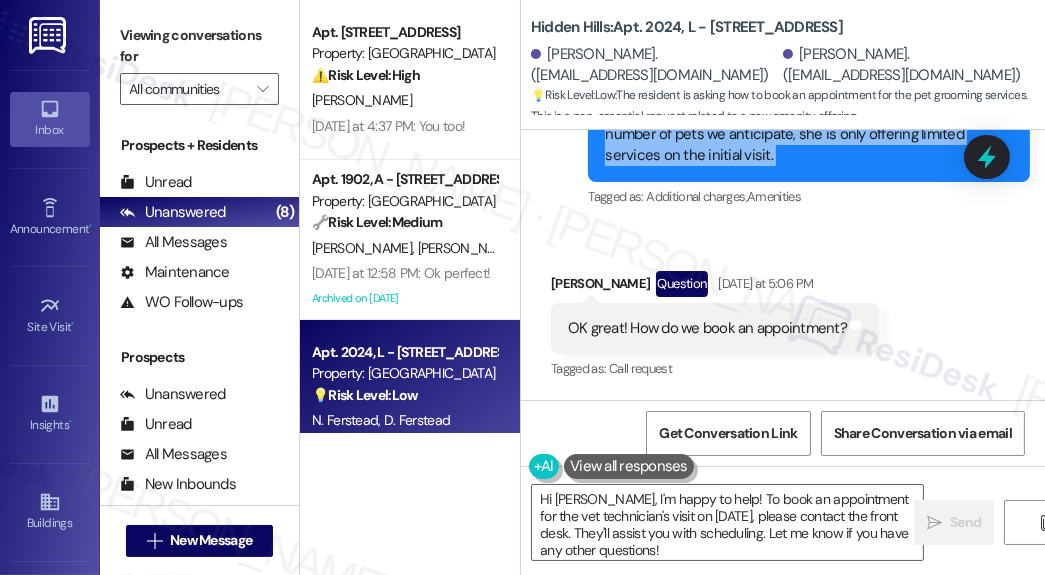 click on "Hi, [PERSON_NAME].  Thank you for the feedback!  We had an overwhelming interest in this so we have booked the vet technician for [DATE] 2 - 5 p.m.  While the initial visit doesn't include bathing due to a restriction of time, I am sure that she would be happy to work out additional services with clients moving forward.  She has a long list of services but due to the number of pets we anticipate, she is only offering limited services on the initial visit." at bounding box center [801, 80] 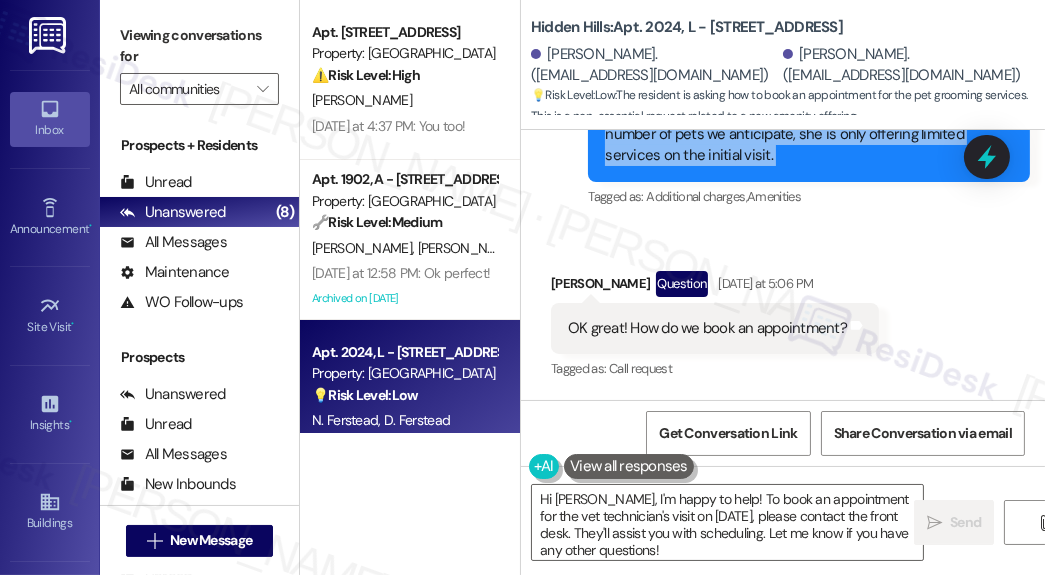 click on "Hi, [PERSON_NAME].  Thank you for the feedback!  We had an overwhelming interest in this so we have booked the vet technician for [DATE] 2 - 5 p.m.  While the initial visit doesn't include bathing due to a restriction of time, I am sure that she would be happy to work out additional services with clients moving forward.  She has a long list of services but due to the number of pets we anticipate, she is only offering limited services on the initial visit." at bounding box center (801, 80) 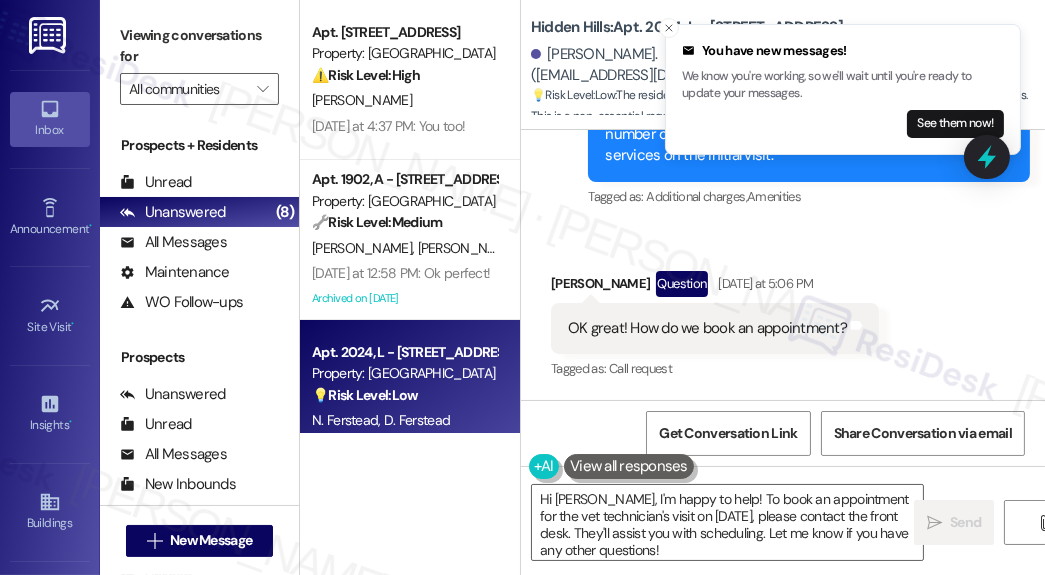 click on "Hi, [PERSON_NAME].  Thank you for the feedback!  We had an overwhelming interest in this so we have booked the vet technician for [DATE] 2 - 5 p.m.  While the initial visit doesn't include bathing due to a restriction of time, I am sure that she would be happy to work out additional services with clients moving forward.  She has a long list of services but due to the number of pets we anticipate, she is only offering limited services on the initial visit." at bounding box center (801, 80) 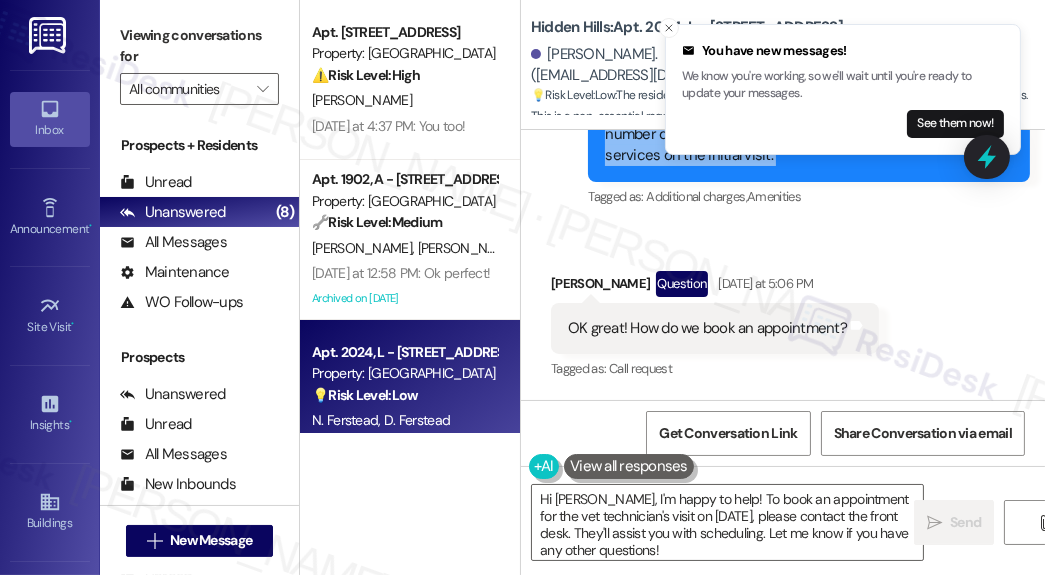 click on "Hi, [PERSON_NAME].  Thank you for the feedback!  We had an overwhelming interest in this so we have booked the vet technician for [DATE] 2 - 5 p.m.  While the initial visit doesn't include bathing due to a restriction of time, I am sure that she would be happy to work out additional services with clients moving forward.  She has a long list of services but due to the number of pets we anticipate, she is only offering limited services on the initial visit." at bounding box center [801, 80] 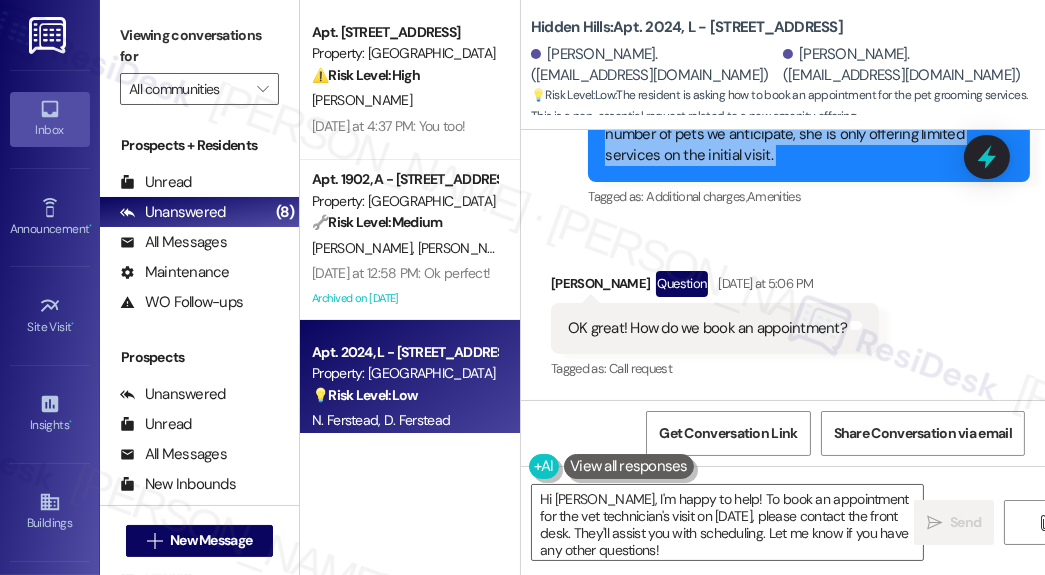 click on "Hi, [PERSON_NAME].  Thank you for the feedback!  We had an overwhelming interest in this so we have booked the vet technician for [DATE] 2 - 5 p.m.  While the initial visit doesn't include bathing due to a restriction of time, I am sure that she would be happy to work out additional services with clients moving forward.  She has a long list of services but due to the number of pets we anticipate, she is only offering limited services on the initial visit." at bounding box center (801, 80) 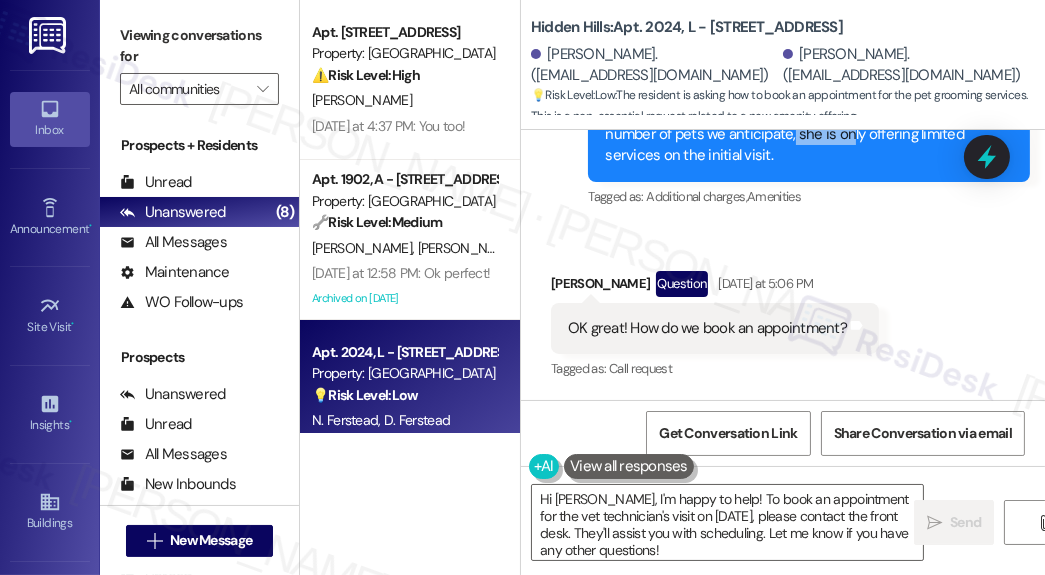 click on "Hi, [PERSON_NAME].  Thank you for the feedback!  We had an overwhelming interest in this so we have booked the vet technician for [DATE] 2 - 5 p.m.  While the initial visit doesn't include bathing due to a restriction of time, I am sure that she would be happy to work out additional services with clients moving forward.  She has a long list of services but due to the number of pets we anticipate, she is only offering limited services on the initial visit." at bounding box center [801, 80] 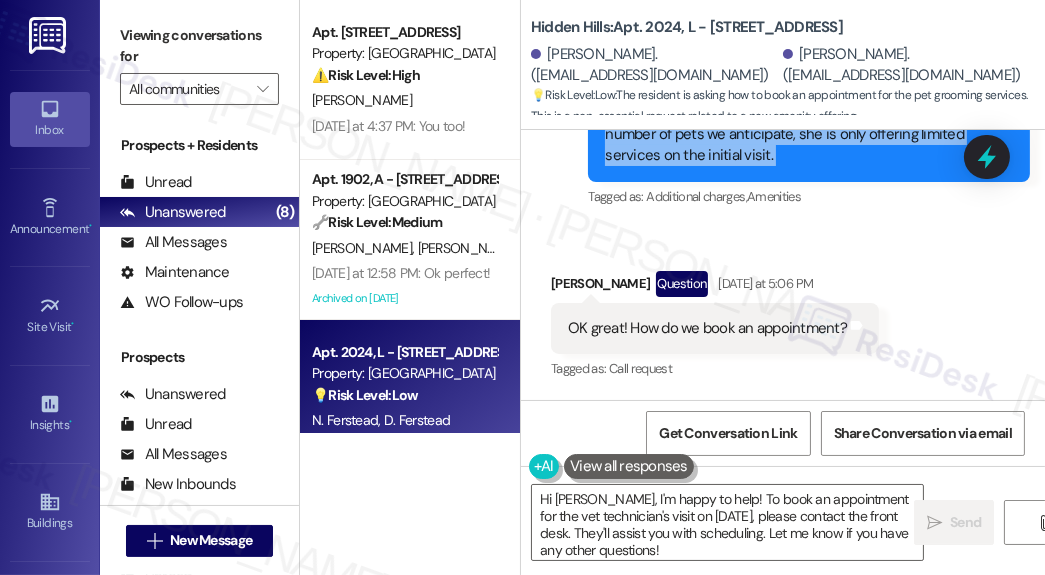 click on "Hi, [PERSON_NAME].  Thank you for the feedback!  We had an overwhelming interest in this so we have booked the vet technician for [DATE] 2 - 5 p.m.  While the initial visit doesn't include bathing due to a restriction of time, I am sure that she would be happy to work out additional services with clients moving forward.  She has a long list of services but due to the number of pets we anticipate, she is only offering limited services on the initial visit." at bounding box center (801, 80) 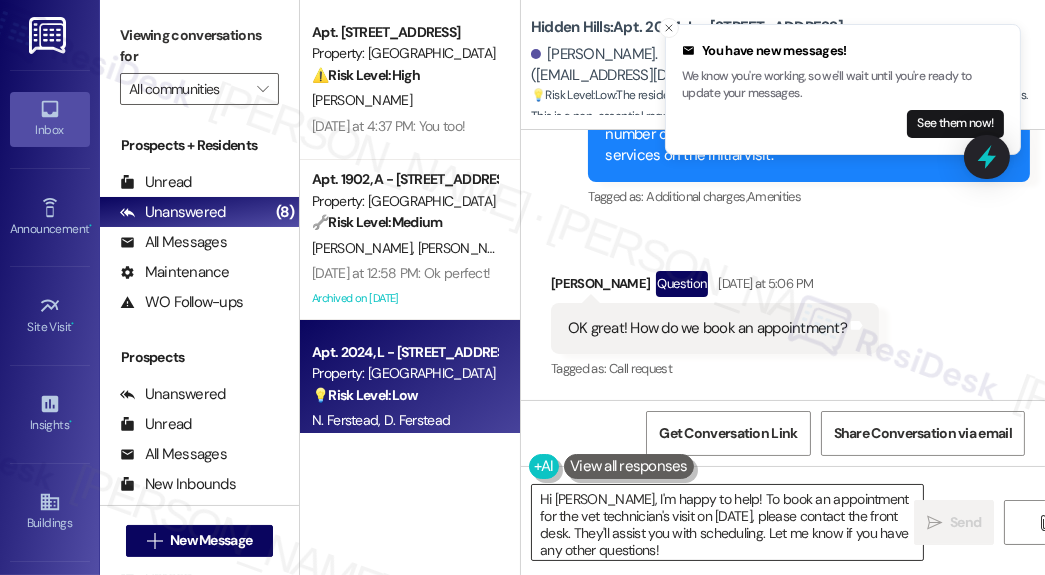 click on "Hi [PERSON_NAME], I'm happy to help! To book an appointment for the vet technician's visit on [DATE], please contact the front desk. They'll assist you with scheduling. Let me know if you have any other questions!" at bounding box center [727, 522] 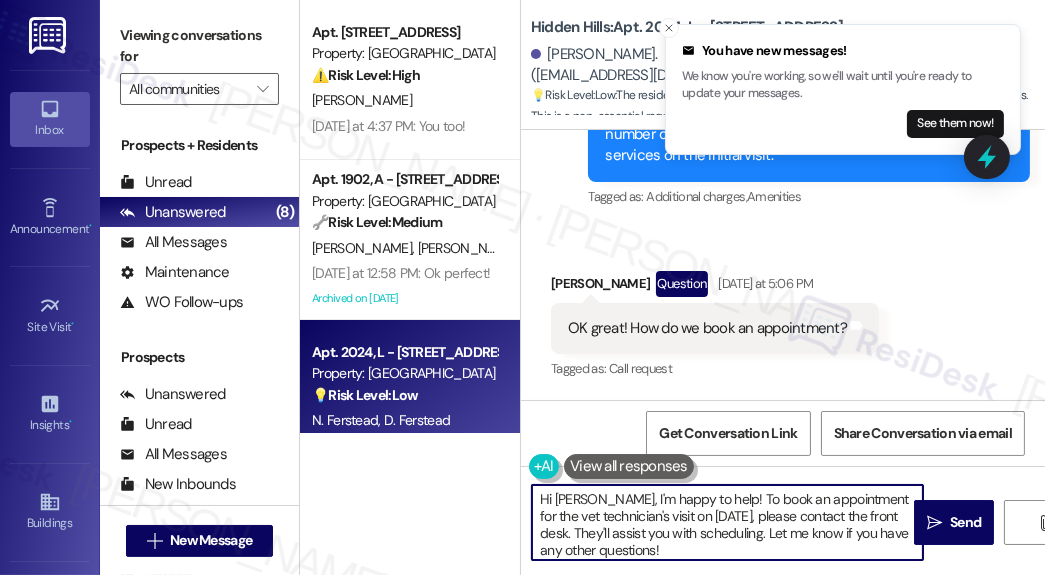 paste on ", [PERSON_NAME]. Thank you for the feedback! We had an overwhelming interest in this so we have booked the vet technician for [DATE] 2 - 5 p.m. While the initial visit doesn't include bathing due to a restriction of time, I am sure that she would be happy to work out additional services with clients moving forward. She has a long list of services but due to the number of pets we anticipate, she is only offering limited services on the initial visit." 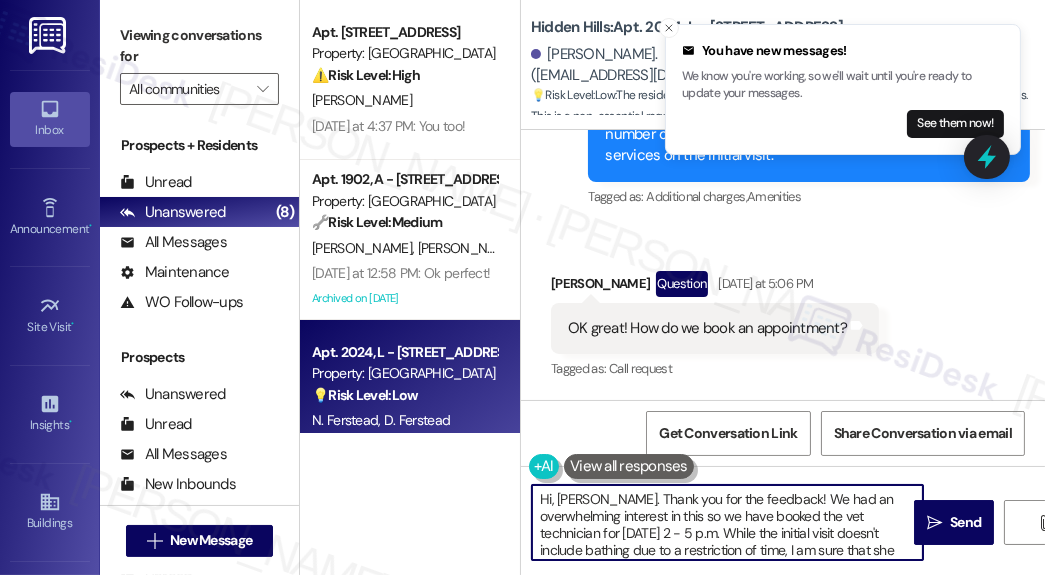 scroll, scrollTop: 84, scrollLeft: 0, axis: vertical 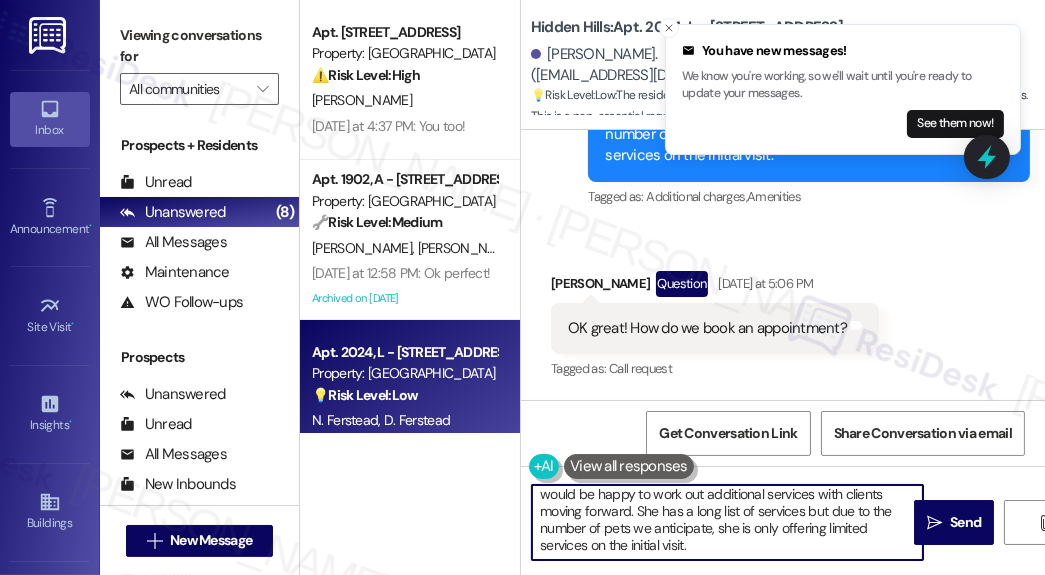 type on "Hi, [PERSON_NAME]. Thank you for the feedback! We had an overwhelming interest in this so we have booked the vet technician for [DATE] 2 - 5 p.m. While the initial visit doesn't include bathing due to a restriction of time, I am sure that she would be happy to work out additional services with clients moving forward. She has a long list of services but due to the number of pets we anticipate, she is only offering limited services on the initial visit." 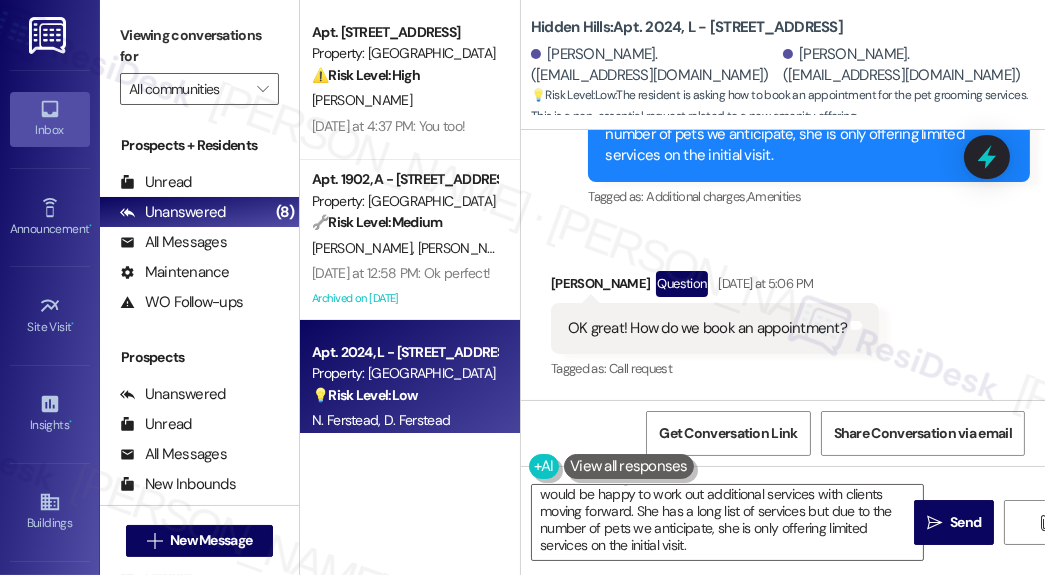 click on "Hi, [PERSON_NAME].  Thank you for the feedback!  We had an overwhelming interest in this so we have booked the vet technician for [DATE] 2 - 5 p.m.  While the initial visit doesn't include bathing due to a restriction of time, I am sure that she would be happy to work out additional services with clients moving forward.  She has a long list of services but due to the number of pets we anticipate, she is only offering limited services on the initial visit." at bounding box center [801, 80] 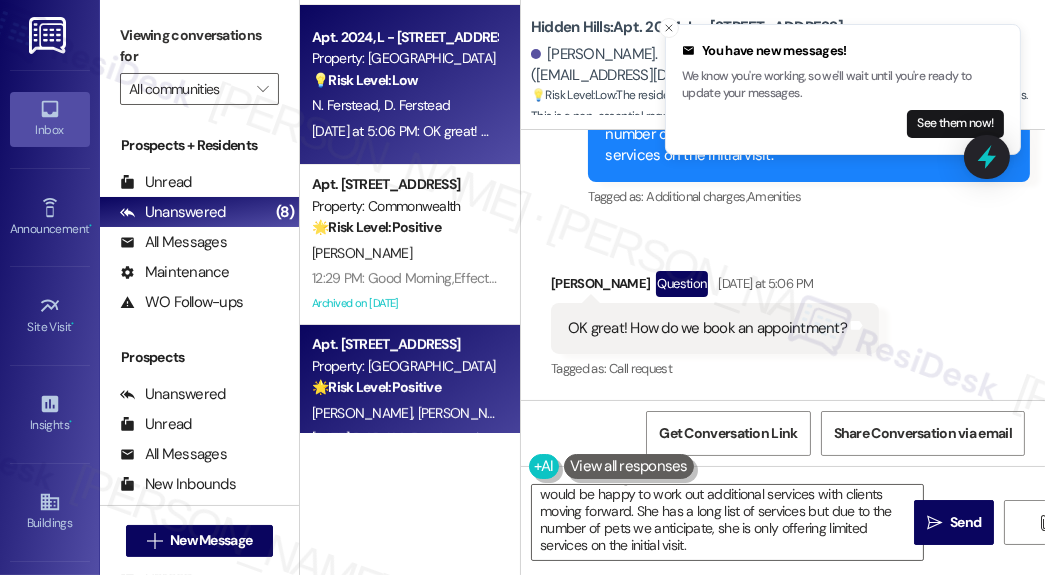 scroll, scrollTop: 240, scrollLeft: 0, axis: vertical 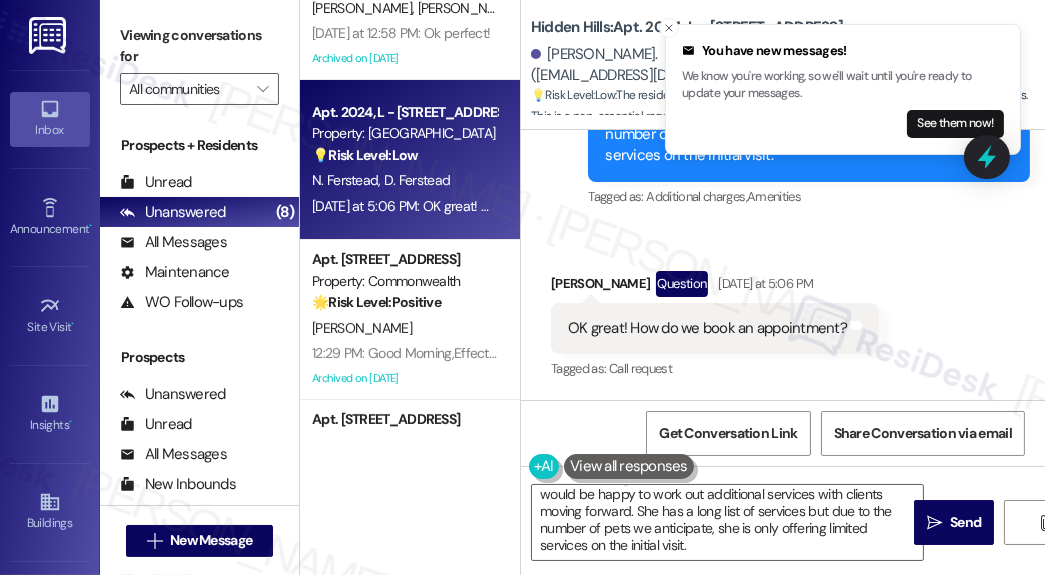click on "🌟  Risk Level:  Positive" at bounding box center [376, 302] 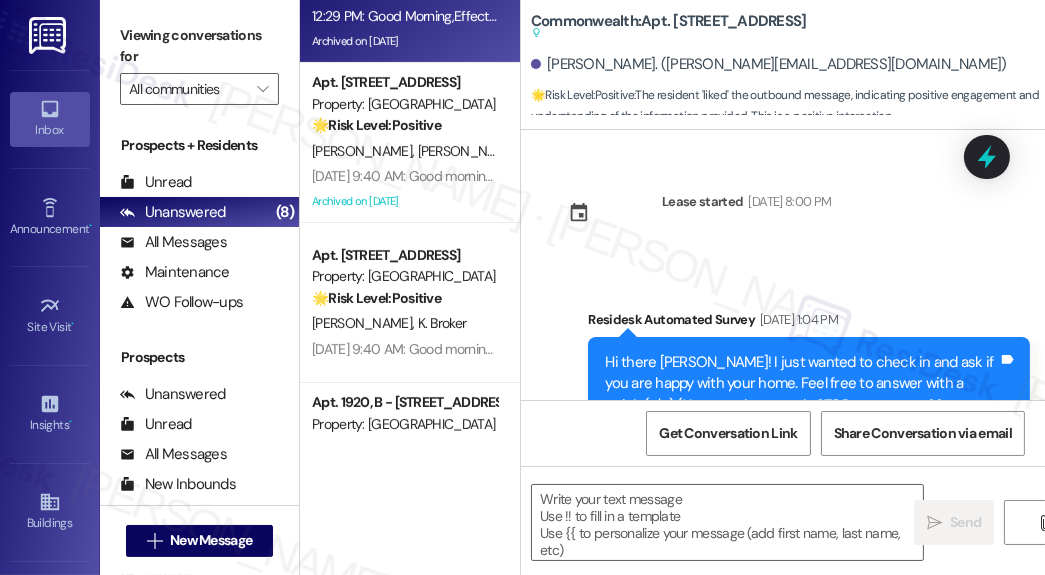 scroll, scrollTop: 640, scrollLeft: 0, axis: vertical 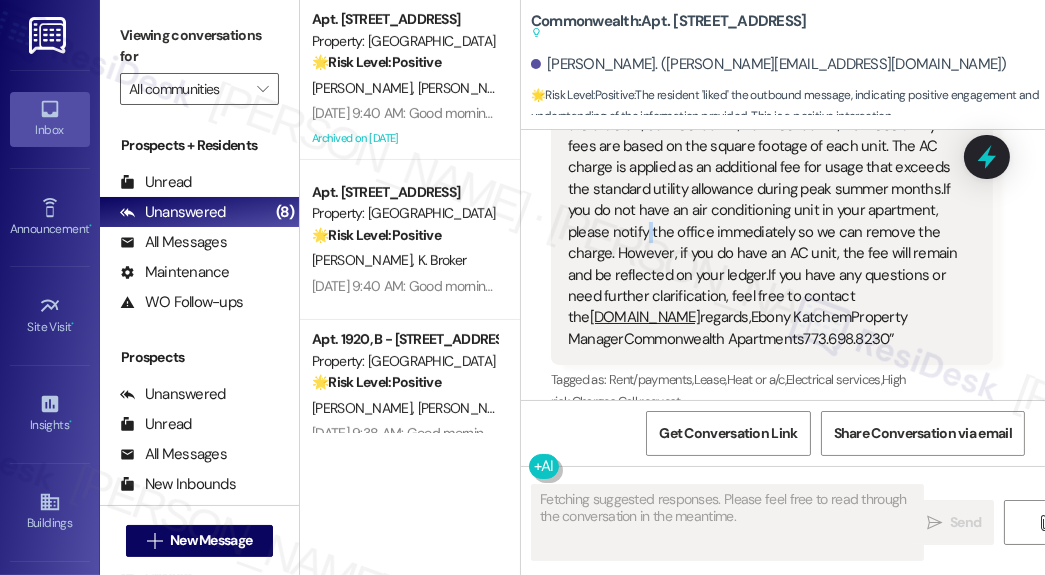 click on "Liked “Hello,I just wanted to provide an update to all tenants regarding the $175 AC charge that may appear on your account.Please note, this charge is not for AC installation or repair. It is a one-time yearly fee, as outlined in your signed lease agreement, applied during the summer months due to the increased electricity consumption from air conditioning.For reference, the standard monthly utility costs are:Studio: $591 Bedroom: $792 Bedroom: $110These utility fees are based on the square footage of each unit. The AC charge is applied as an additional fee for usage that exceeds the standard utility allowance during peak summer months.If you do not have an air conditioning unit in your apartment, please notify the office immediately so we can remove the charge. However, if you do have an AC unit, the fee will remain and be reflected on your ledger.If you have any questions or need further clarification, feel free to contact the  [DOMAIN_NAME]" at bounding box center [764, 158] 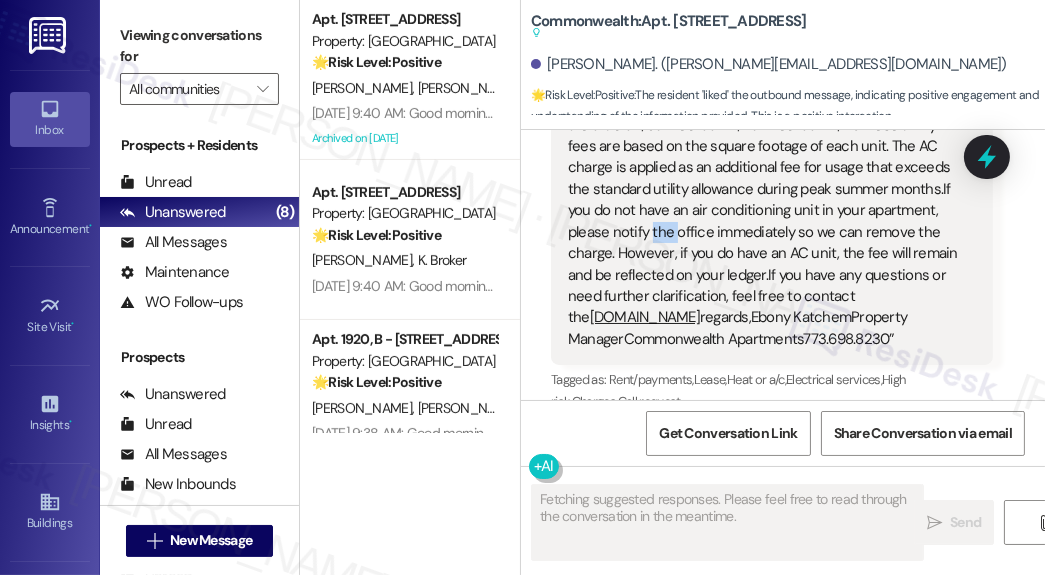 click on "Liked “Hello,I just wanted to provide an update to all tenants regarding the $175 AC charge that may appear on your account.Please note, this charge is not for AC installation or repair. It is a one-time yearly fee, as outlined in your signed lease agreement, applied during the summer months due to the increased electricity consumption from air conditioning.For reference, the standard monthly utility costs are:Studio: $591 Bedroom: $792 Bedroom: $110These utility fees are based on the square footage of each unit. The AC charge is applied as an additional fee for usage that exceeds the standard utility allowance during peak summer months.If you do not have an air conditioning unit in your apartment, please notify the office immediately so we can remove the charge. However, if you do have an AC unit, the fee will remain and be reflected on your ledger.If you have any questions or need further clarification, feel free to contact the  [DOMAIN_NAME]" at bounding box center [764, 158] 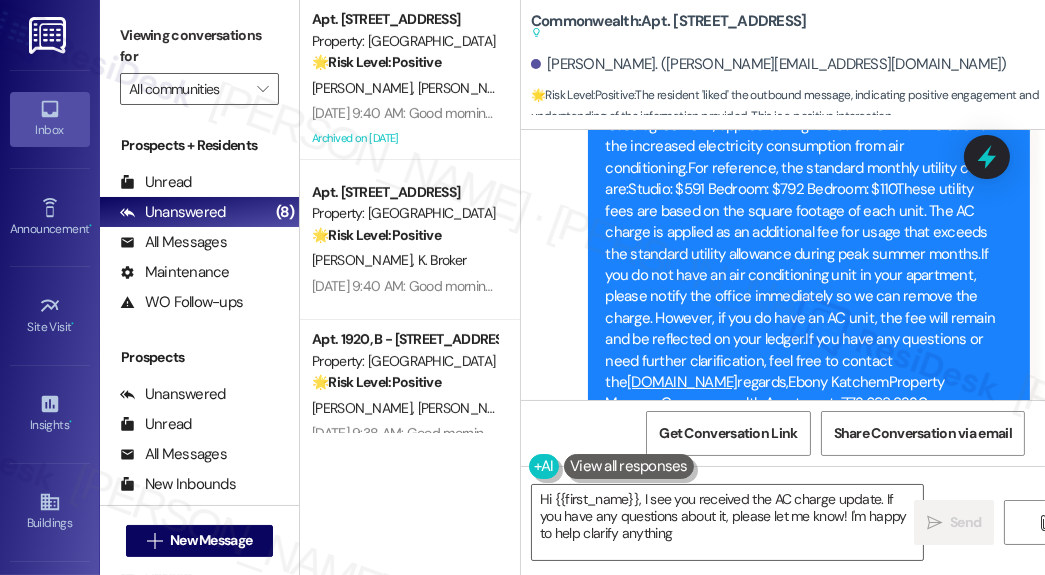 type on "Hi {{first_name}}, I see you received the AC charge update. If you have any questions about it, please let me know! I'm happy to help clarify anything." 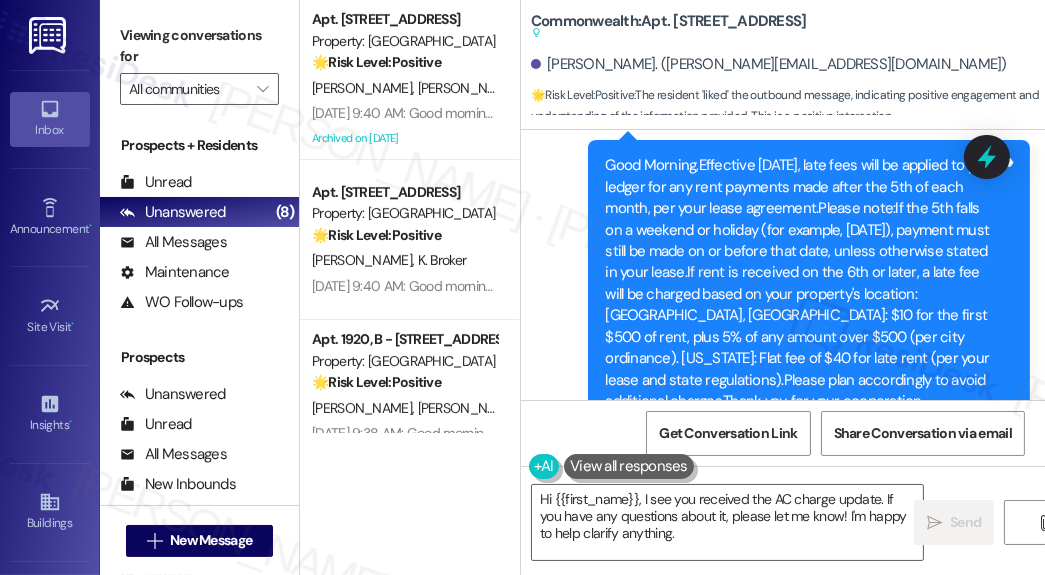 scroll, scrollTop: 3186, scrollLeft: 0, axis: vertical 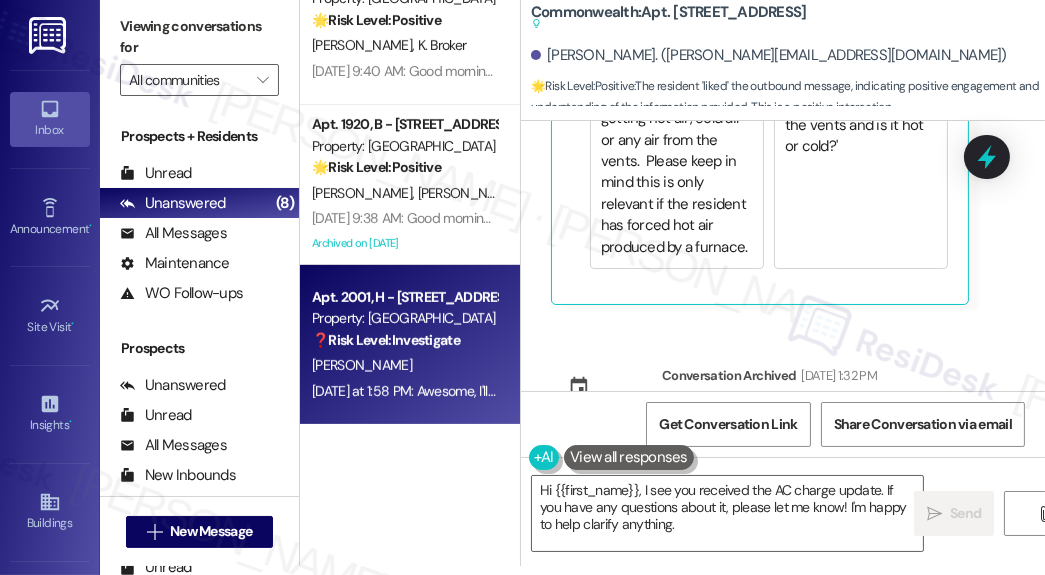 click on "Property: [GEOGRAPHIC_DATA]" at bounding box center (404, 318) 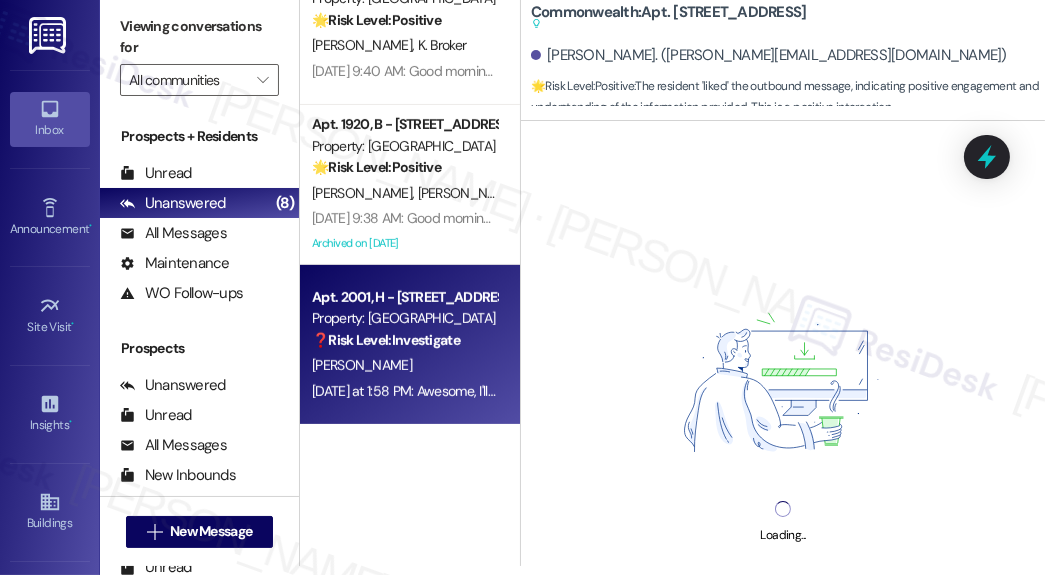scroll, scrollTop: 0, scrollLeft: 0, axis: both 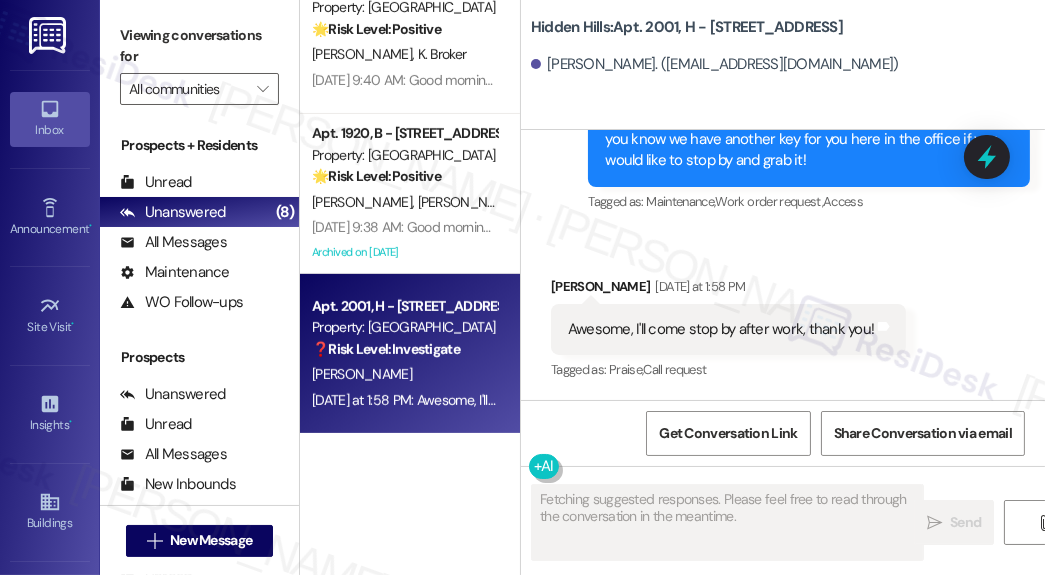 click on "Awesome, I'll come stop by after work, thank you!  Tags and notes" at bounding box center (728, 329) 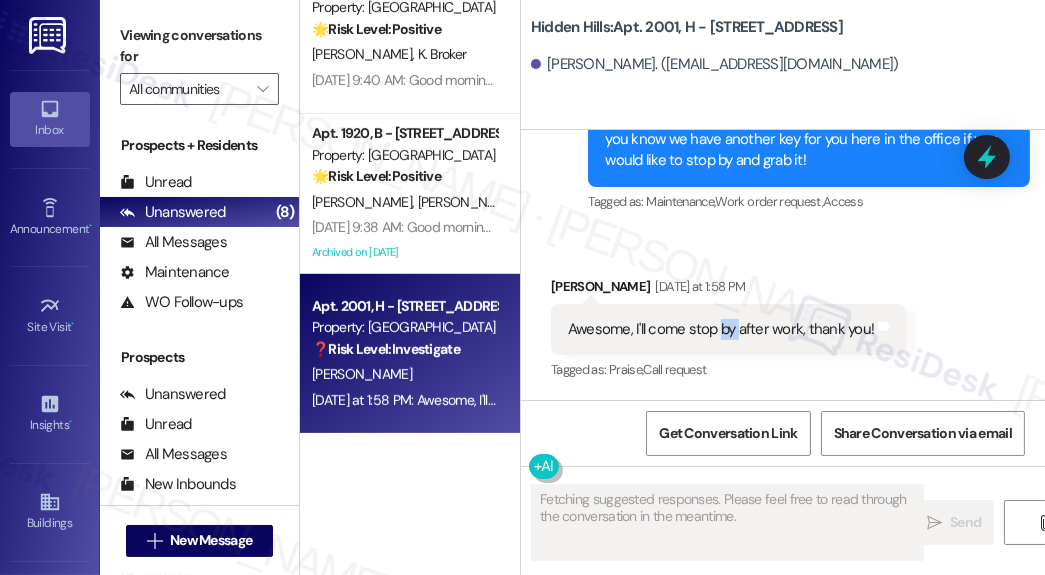 click on "Awesome, I'll come stop by after work, thank you!  Tags and notes" at bounding box center (728, 329) 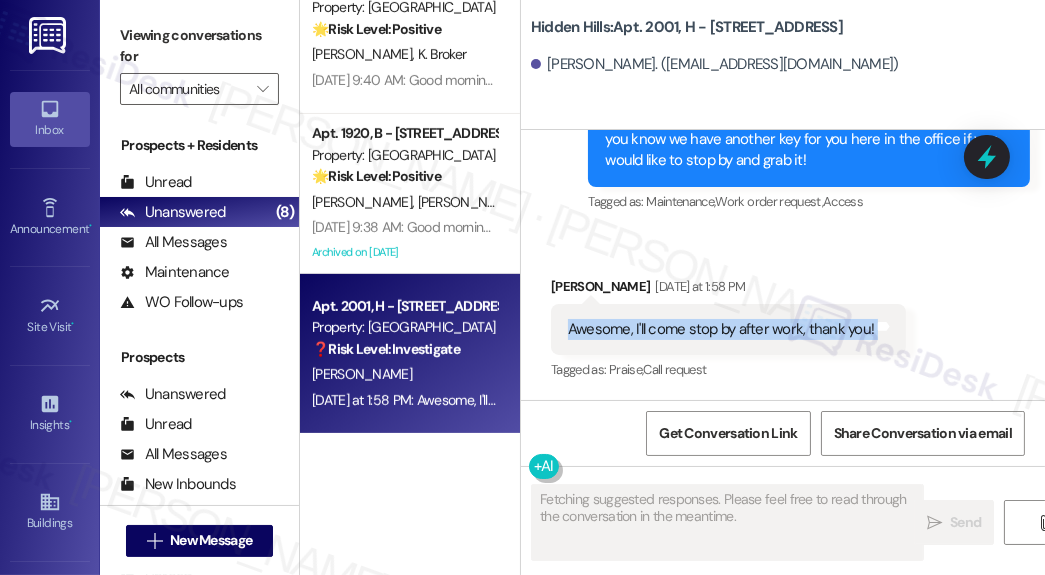 click on "Awesome, I'll come stop by after work, thank you!  Tags and notes" at bounding box center [728, 329] 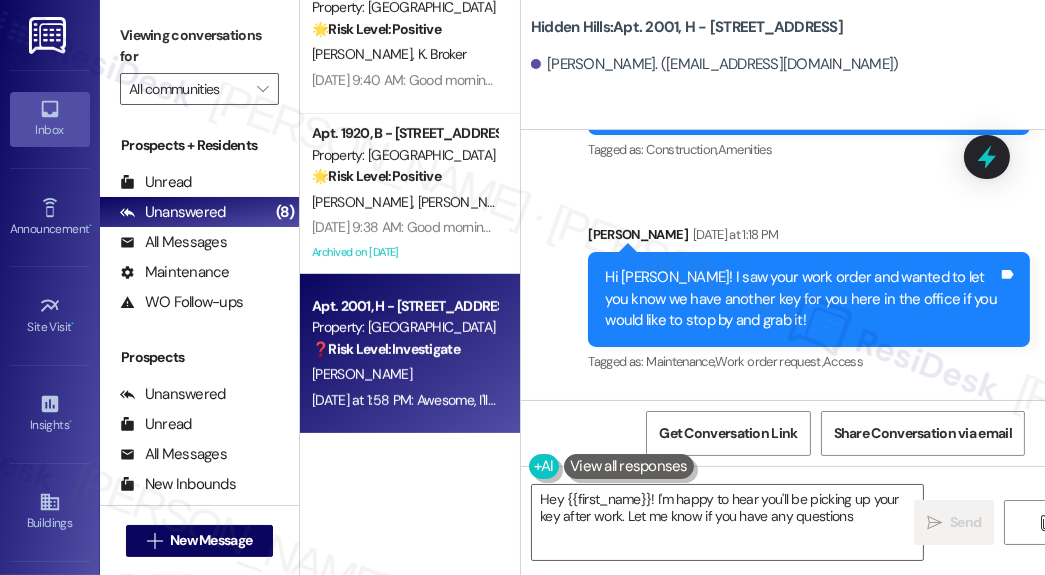 type on "Hey {{first_name}}! I'm happy to hear you'll be picking up your key after work. Let me know if you have any questions!" 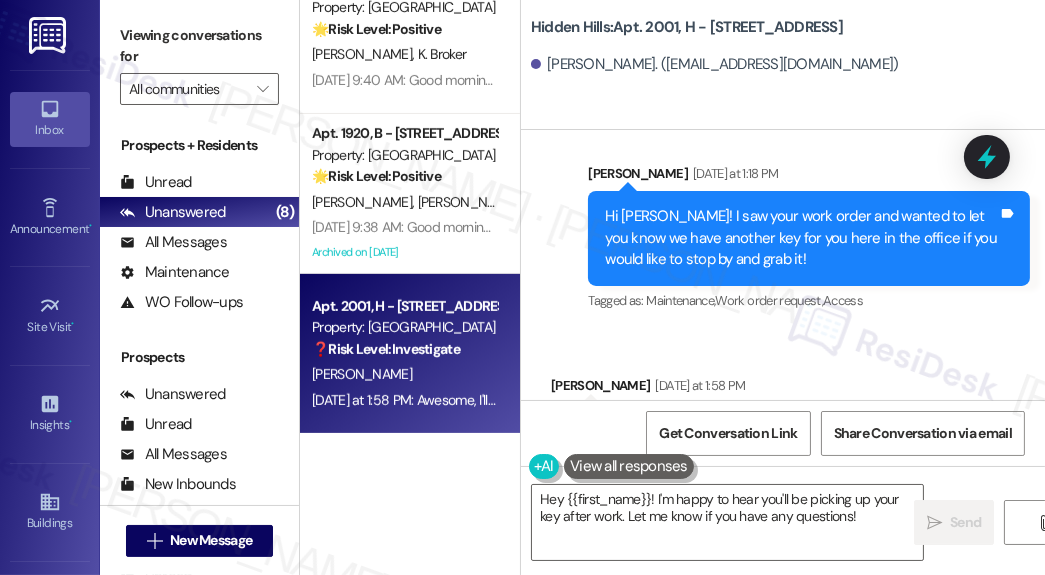 scroll, scrollTop: 2853, scrollLeft: 0, axis: vertical 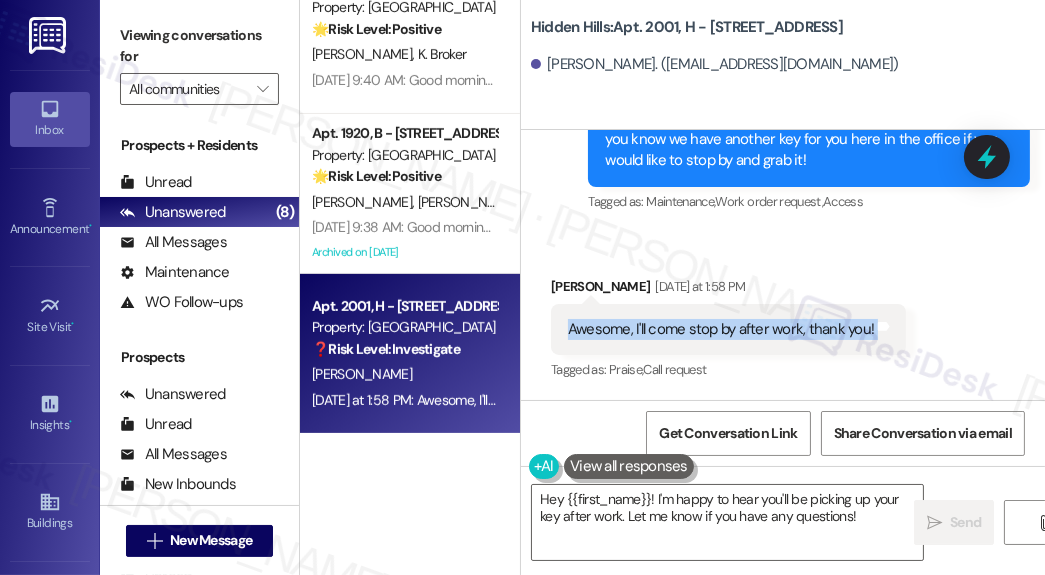 click on "Awesome, I'll come stop by after work, thank you!" at bounding box center [721, 329] 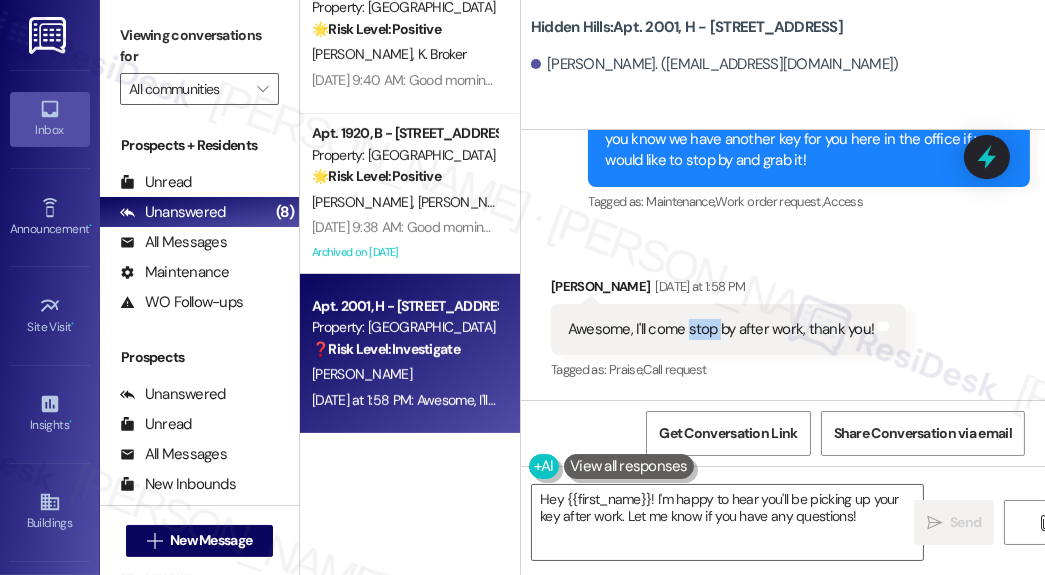 click on "Awesome, I'll come stop by after work, thank you!" at bounding box center [721, 329] 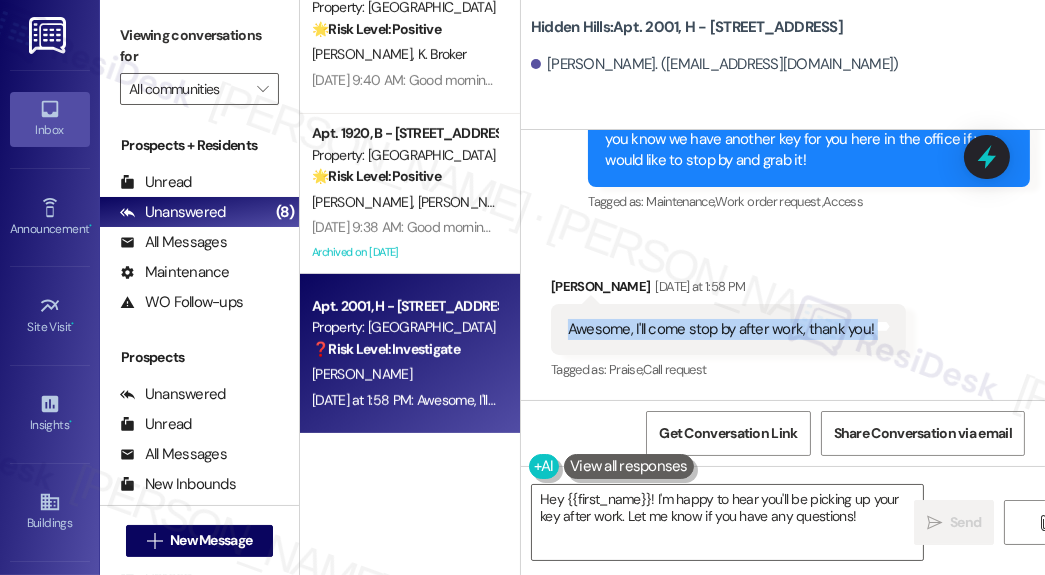click on "Awesome, I'll come stop by after work, thank you!" at bounding box center [721, 329] 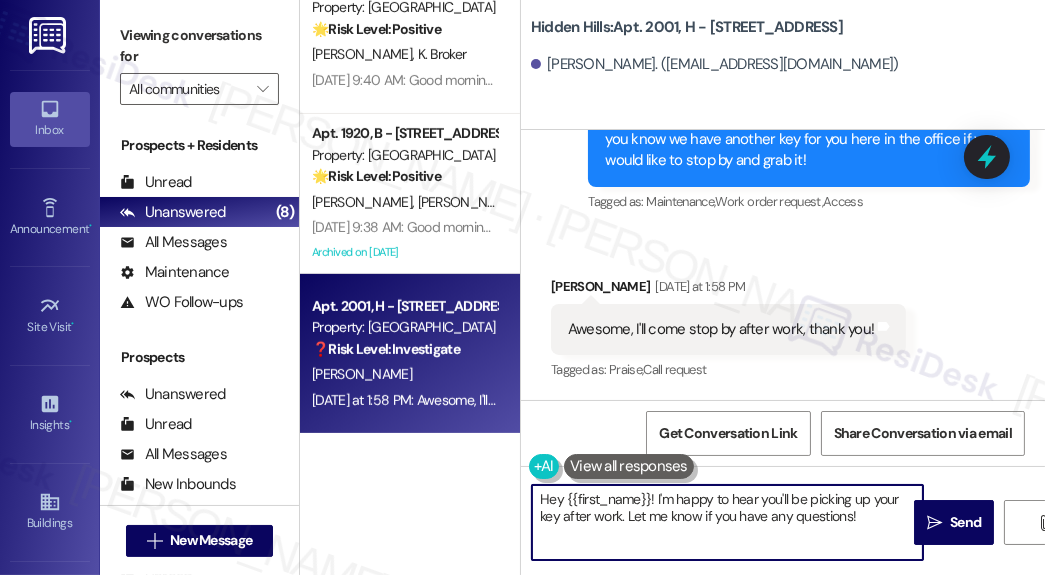 click on "Hey {{first_name}}! I'm happy to hear you'll be picking up your key after work. Let me know if you have any questions!" at bounding box center [727, 522] 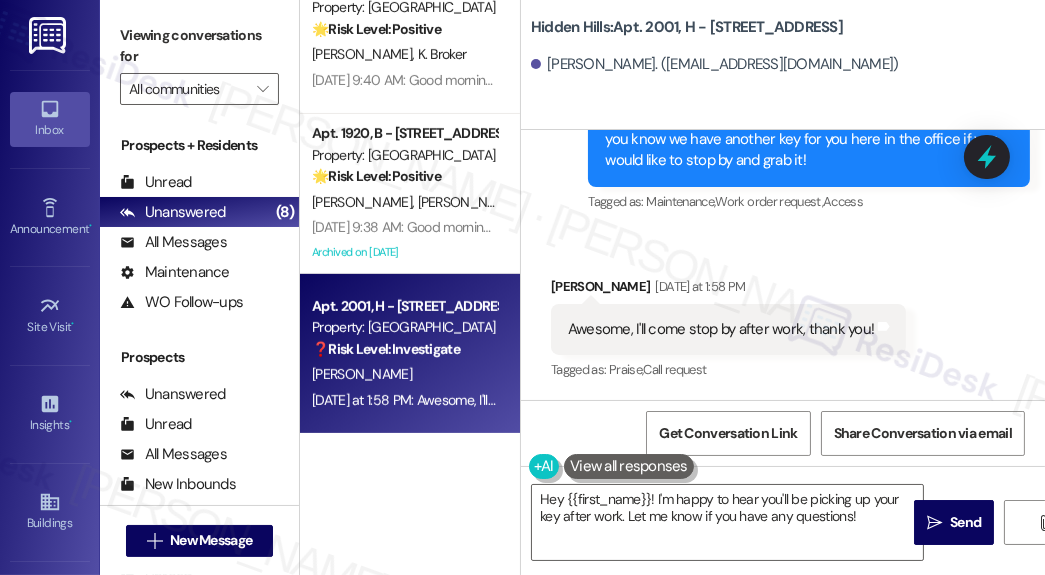 drag, startPoint x: 947, startPoint y: 203, endPoint x: 924, endPoint y: 224, distance: 31.144823 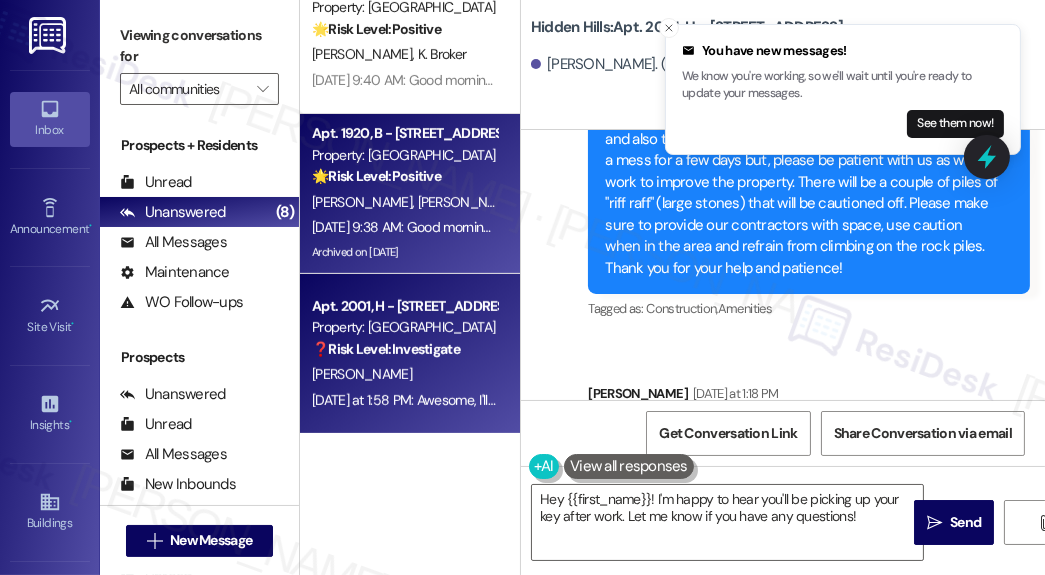 scroll, scrollTop: 2533, scrollLeft: 0, axis: vertical 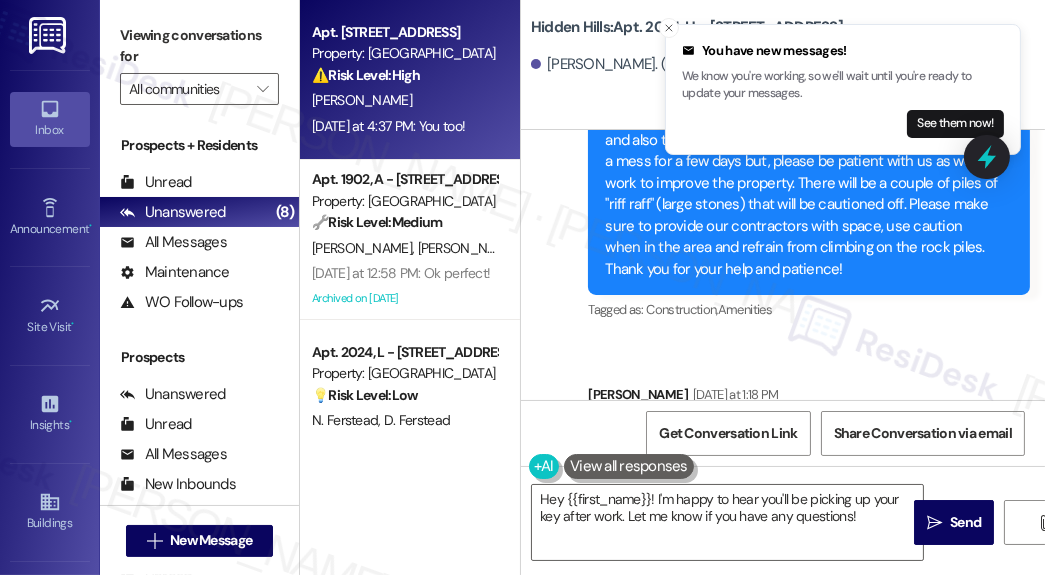 click on "[PERSON_NAME]" at bounding box center [404, 100] 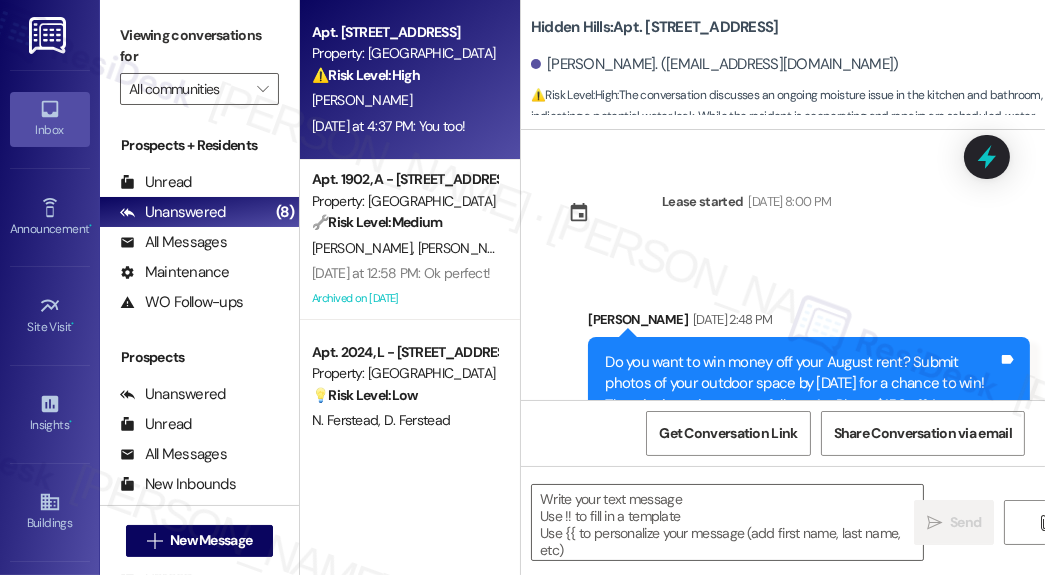 type on "Fetching suggested responses. Please feel free to read through the conversation in the meantime." 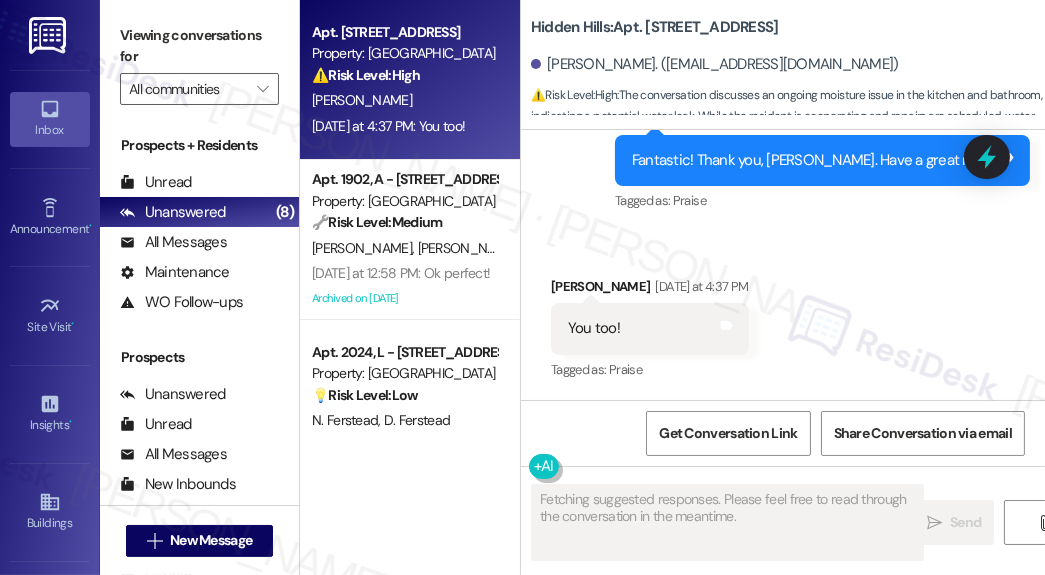 scroll, scrollTop: 28407, scrollLeft: 0, axis: vertical 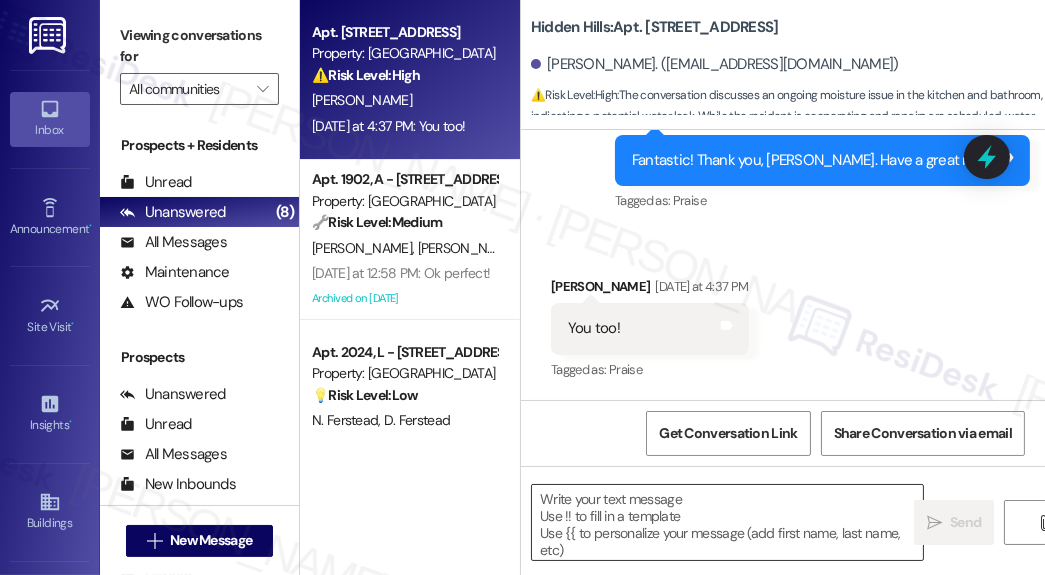click at bounding box center [727, 522] 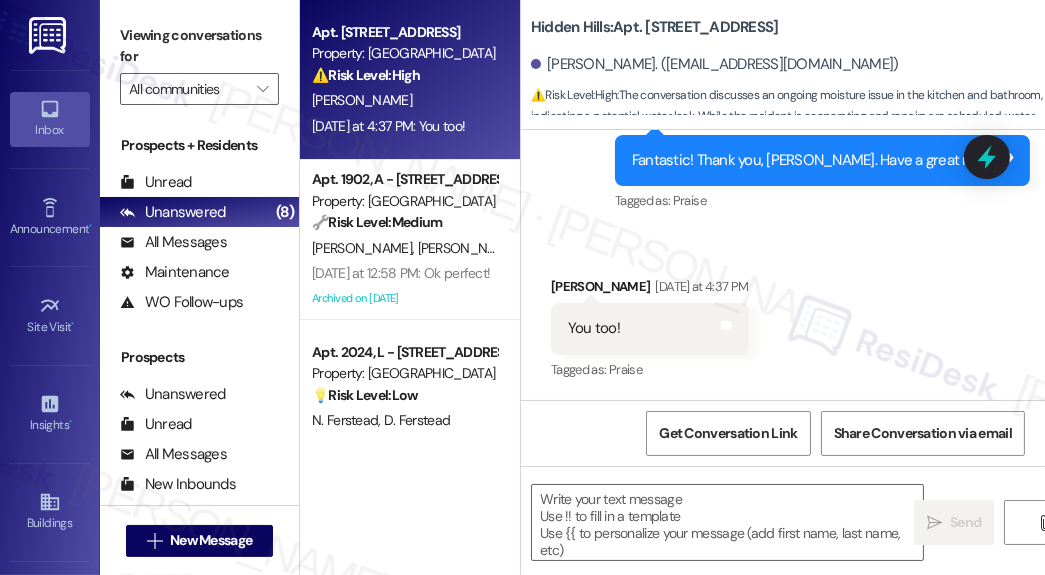 click on "Received via SMS [PERSON_NAME] [DATE] at 4:37 PM You too! Tags and notes Tagged as:   Praise Click to highlight conversations about Praise" at bounding box center (783, 315) 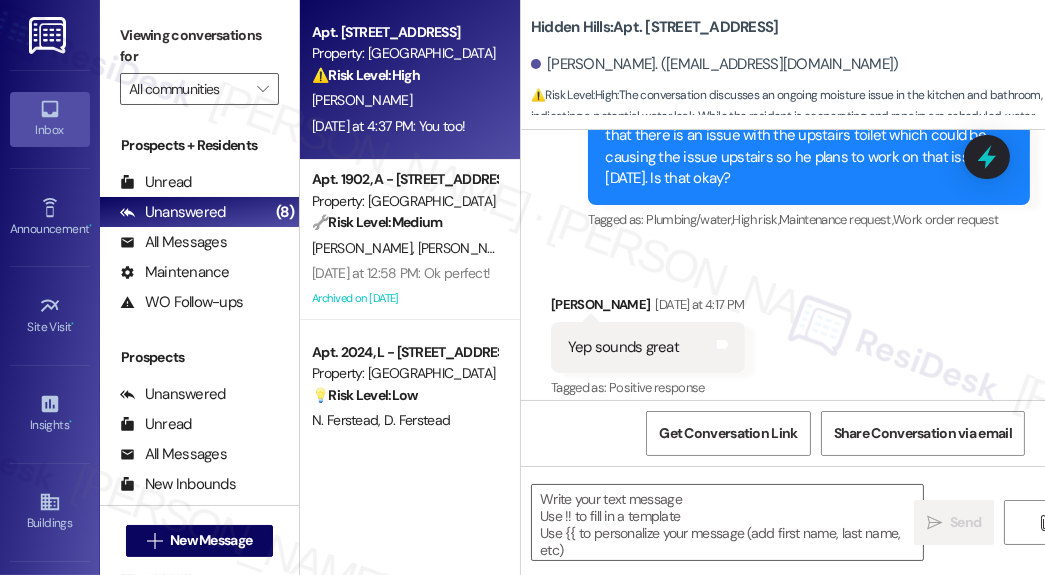 scroll, scrollTop: 27847, scrollLeft: 0, axis: vertical 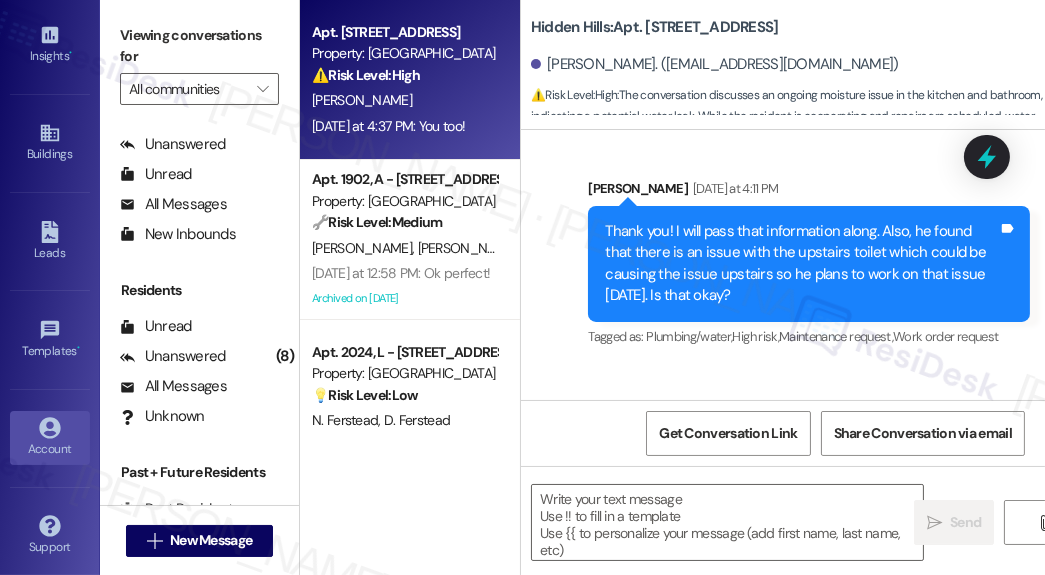 click on "Account" at bounding box center (50, 449) 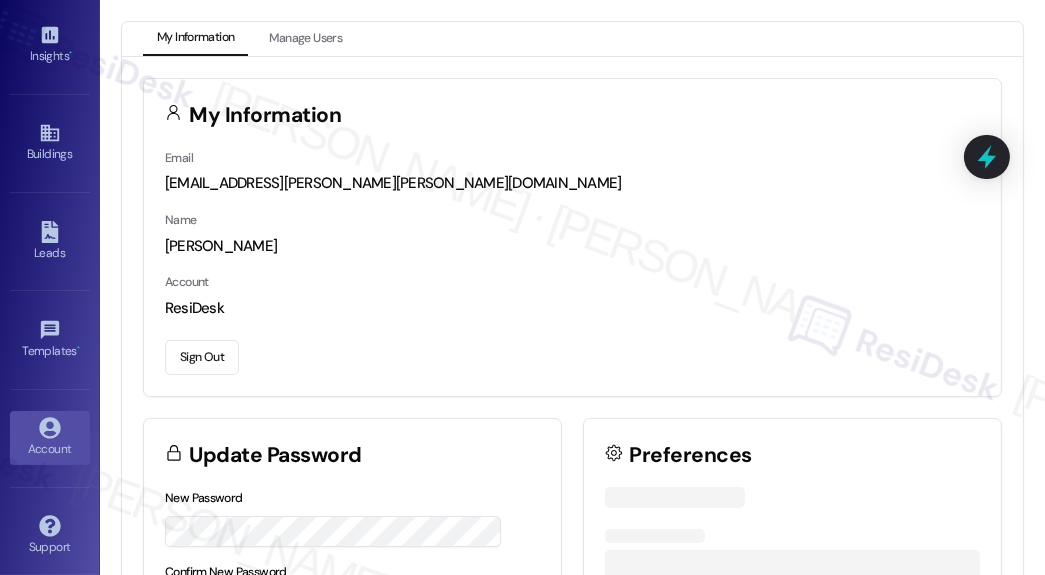 click on "Sign Out" at bounding box center [202, 357] 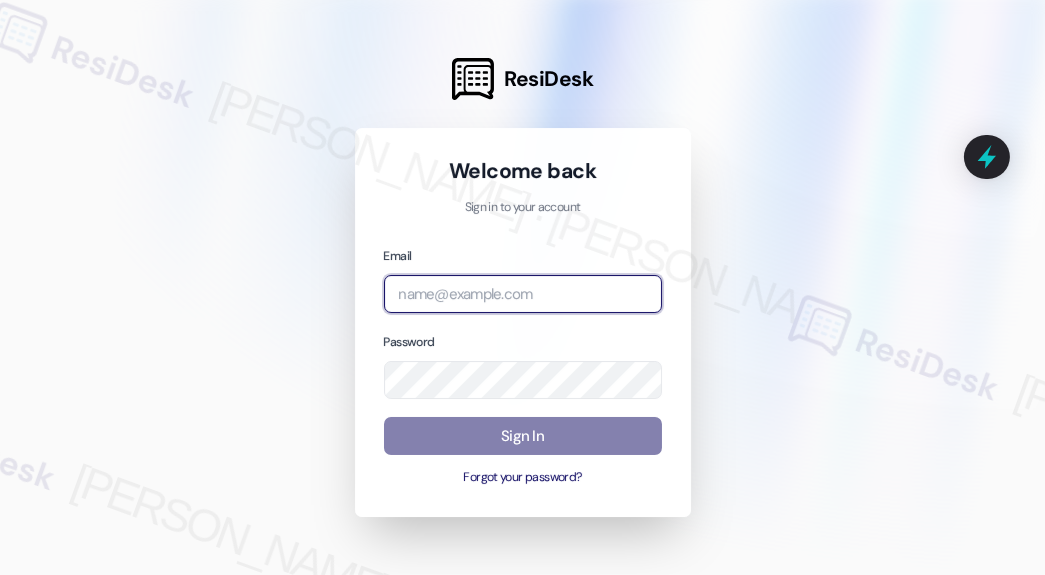 click at bounding box center (523, 294) 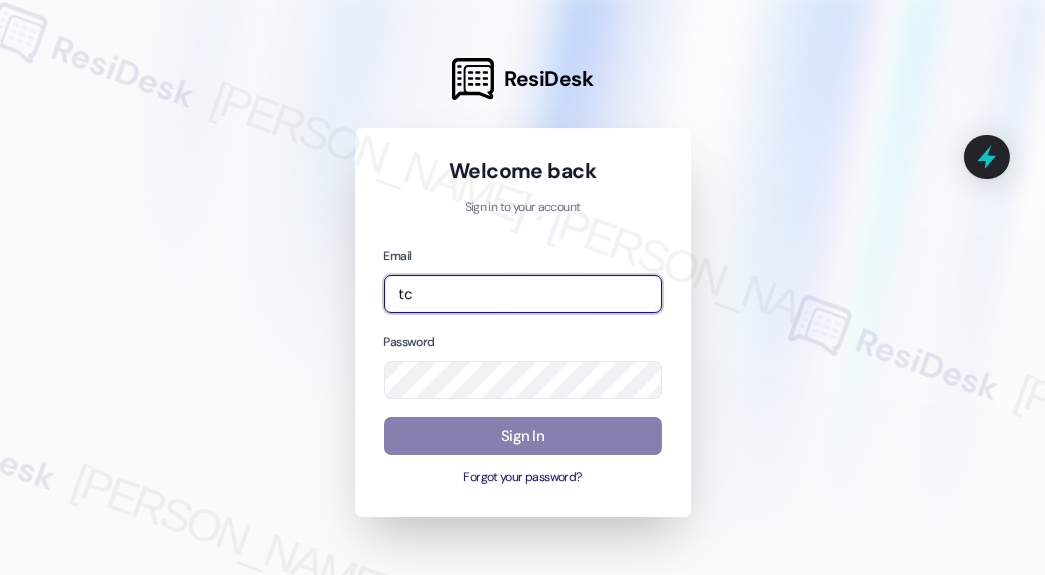type on "t" 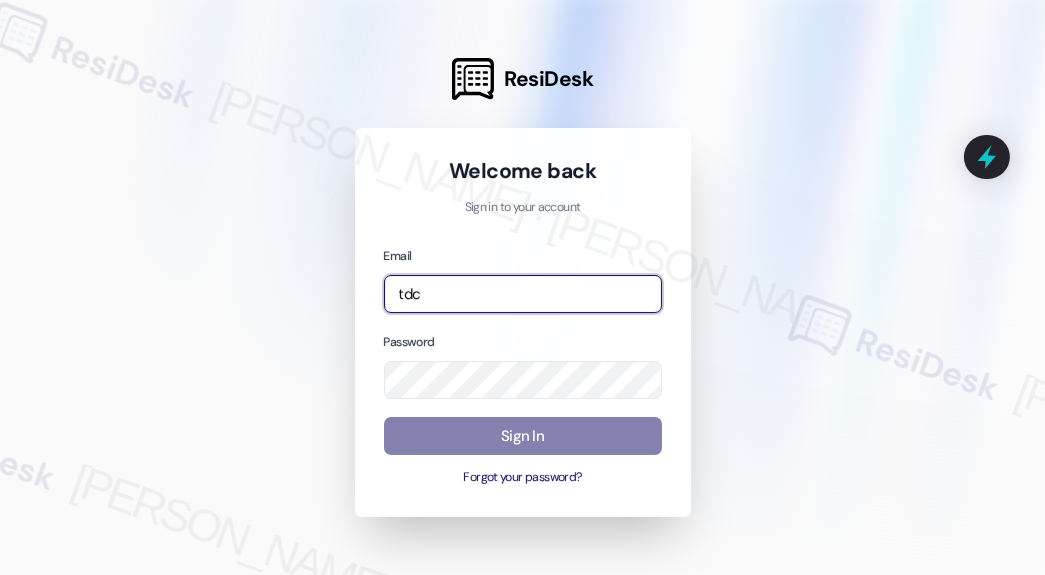 type on "automated-surveys-tdc_management-[PERSON_NAME].[PERSON_NAME]@tdc_[DOMAIN_NAME]" 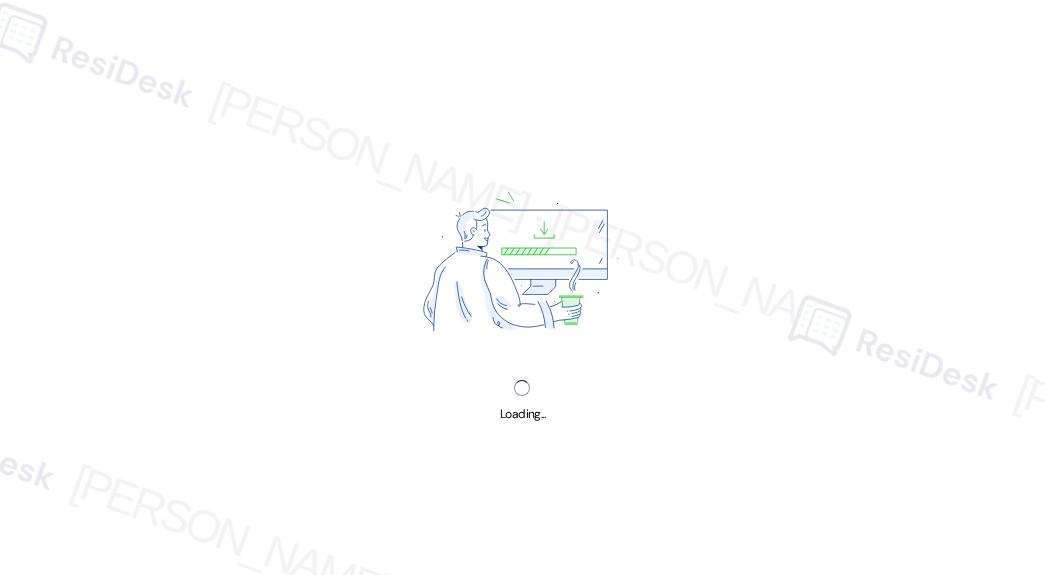 scroll, scrollTop: 0, scrollLeft: 0, axis: both 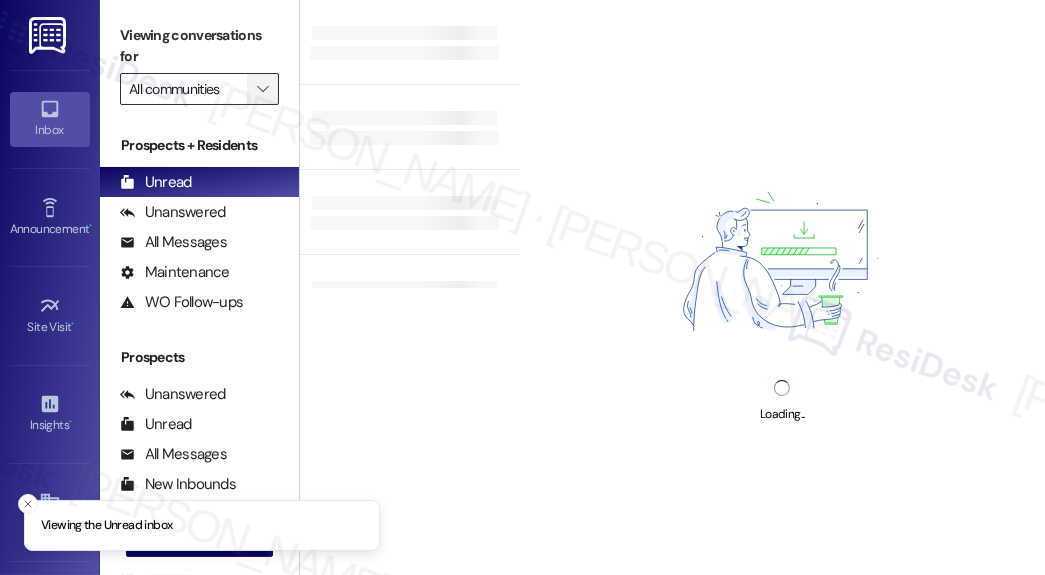 click on "" at bounding box center [263, 89] 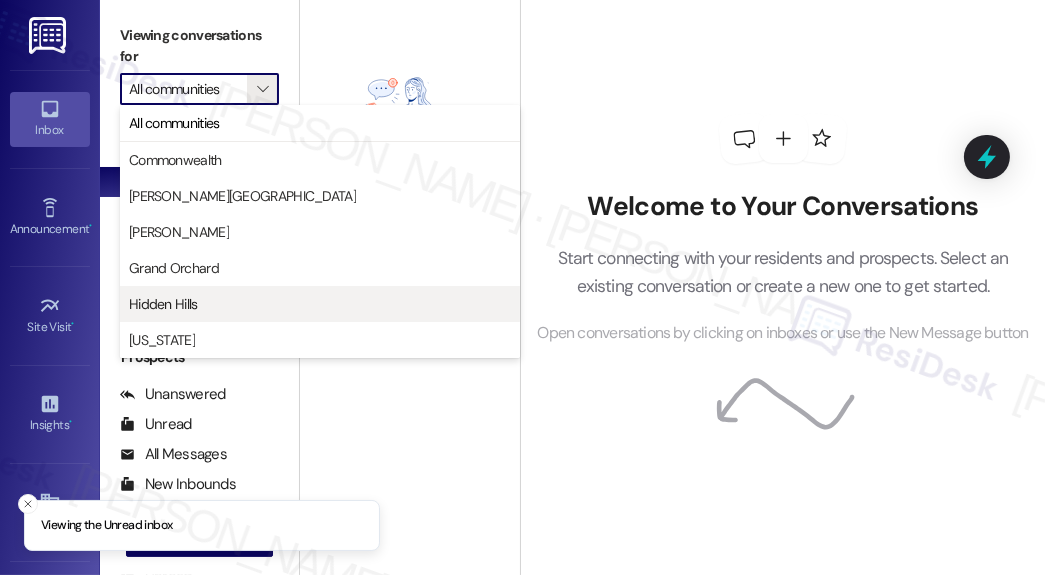 click on "Hidden Hills" at bounding box center [320, 304] 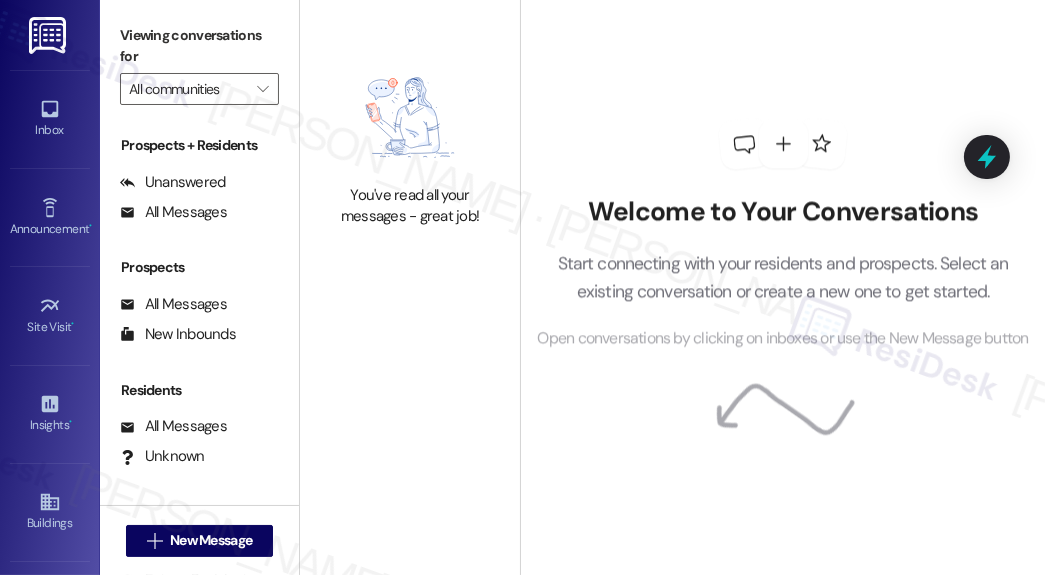 type on "Hidden Hills" 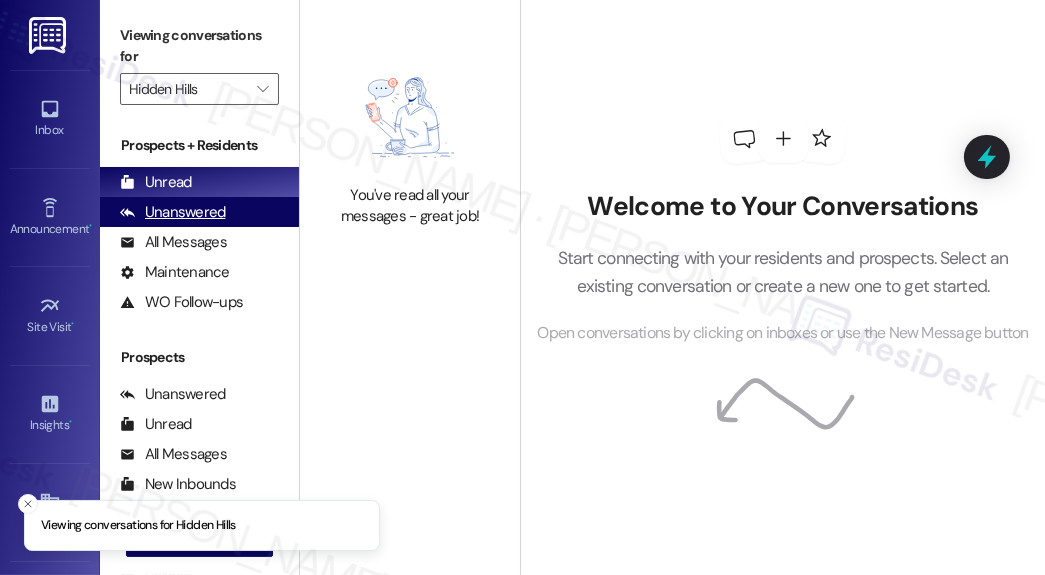 click on "Unanswered (0)" at bounding box center [199, 212] 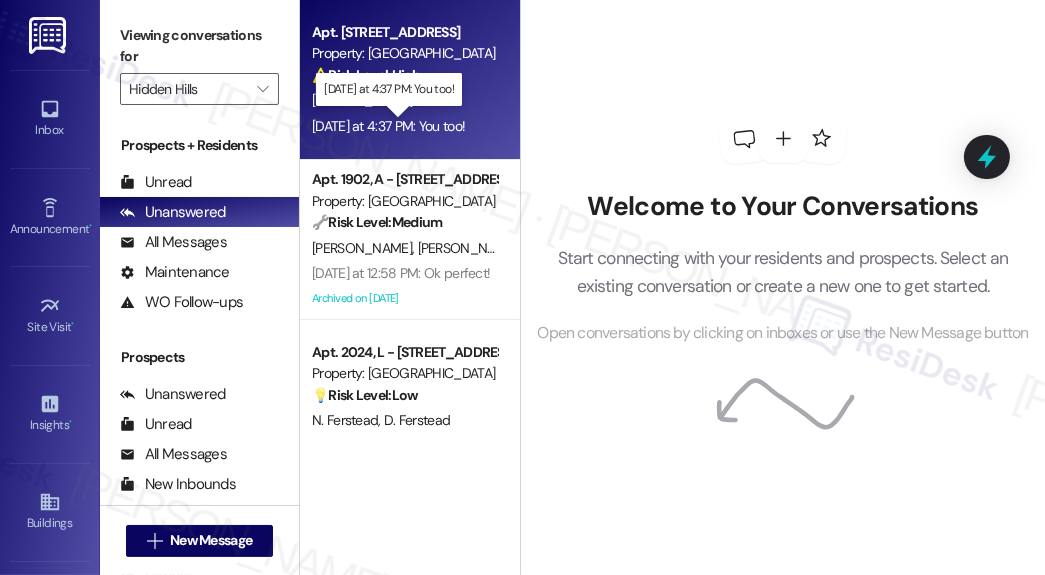 click on "[DATE] at 4:37 PM: You too! [DATE] at 4:37 PM: You too!" at bounding box center (388, 126) 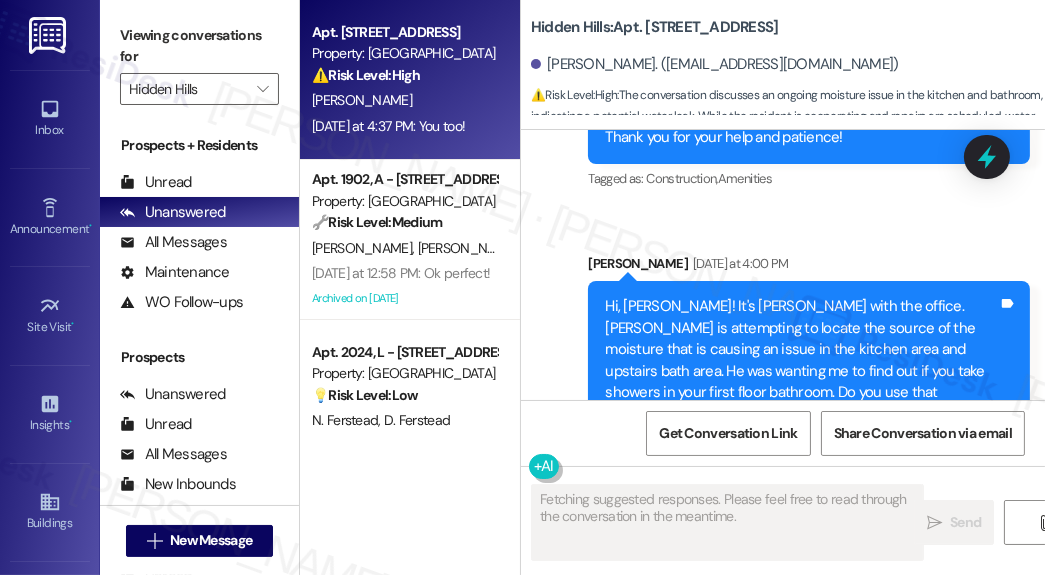 scroll, scrollTop: 27207, scrollLeft: 0, axis: vertical 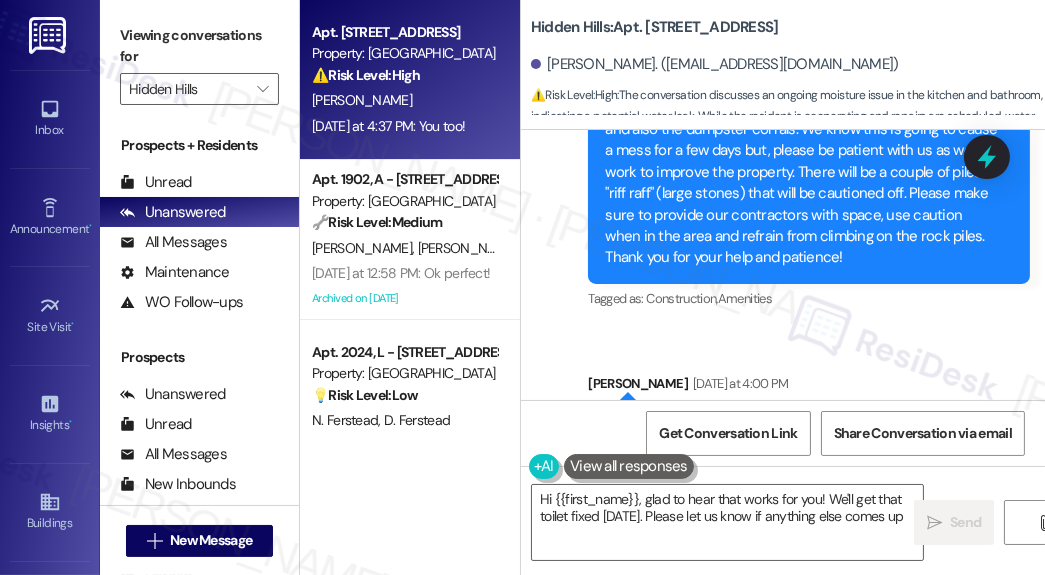 type on "Hi {{first_name}}, glad to hear that works for you! We'll get that toilet fixed tomorrow. Please let us know if anything else comes up!" 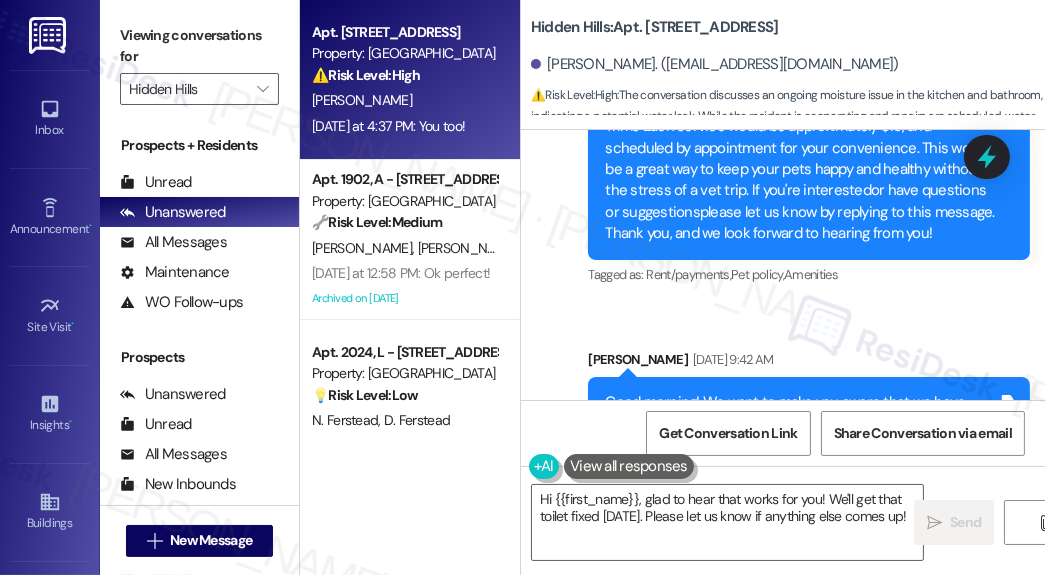scroll, scrollTop: 26807, scrollLeft: 0, axis: vertical 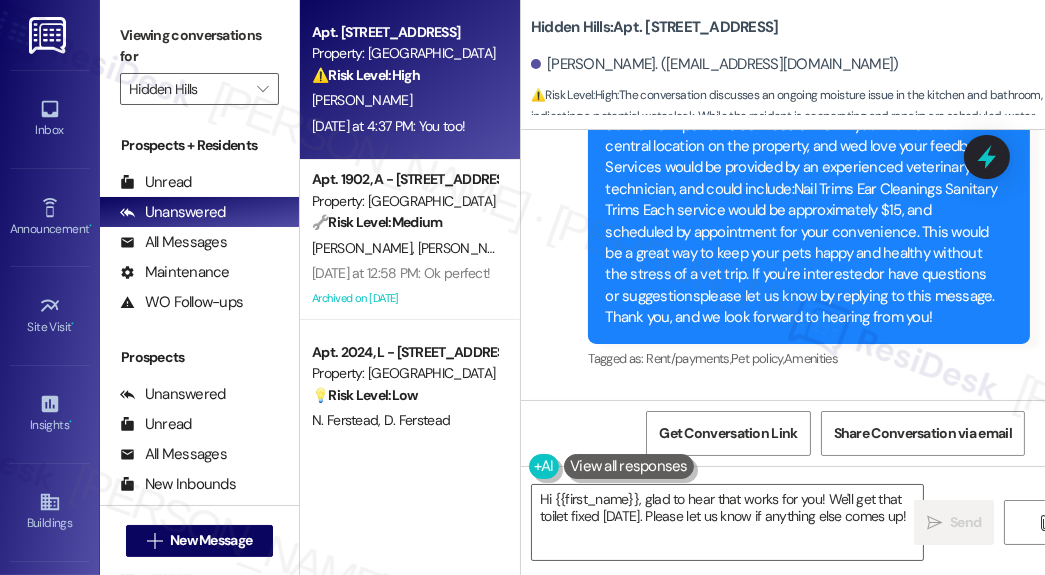 click on "Good afternoon!Were exploring the possibility of offering convenient pet care services either in your home or at a central location on the property, and wed love your feedback!  Services would be provided by an experienced veterinary technician, and could include:Nail Trims Ear Cleanings Sanitary Trims Each service would be approximately $15, and scheduled by appointment for your convenience.  This would be a great way to keep your pets happy and healthy without the stress of a vet trip.  If you're interestedor have questions or suggestionsplease let us know by replying to this message.  Thank you, and we look forward to hearing from you!" at bounding box center (801, 211) 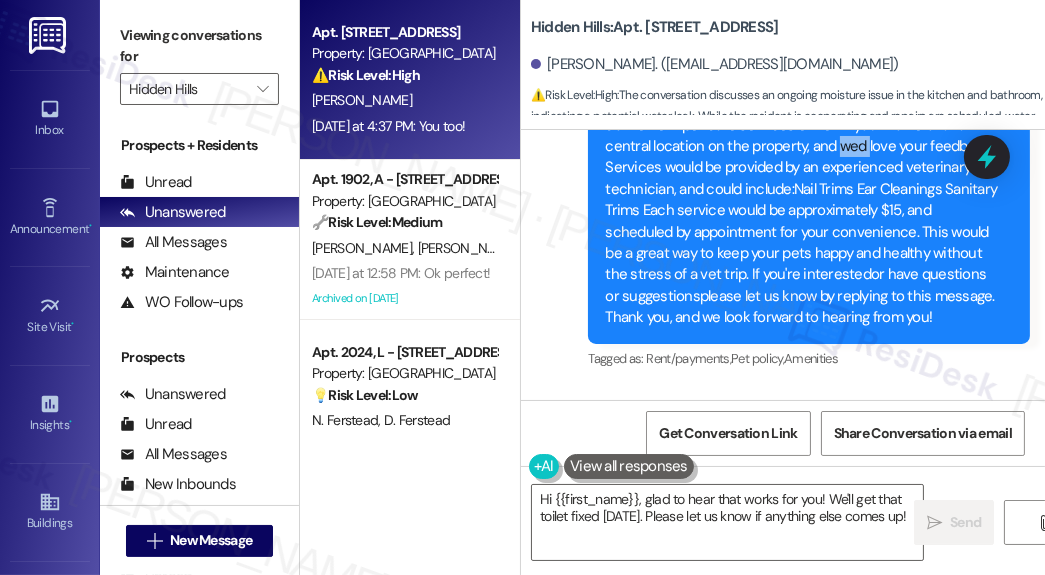 click on "Good afternoon!Were exploring the possibility of offering convenient pet care services either in your home or at a central location on the property, and wed love your feedback!  Services would be provided by an experienced veterinary technician, and could include:Nail Trims Ear Cleanings Sanitary Trims Each service would be approximately $15, and scheduled by appointment for your convenience.  This would be a great way to keep your pets happy and healthy without the stress of a vet trip.  If you're interestedor have questions or suggestionsplease let us know by replying to this message.  Thank you, and we look forward to hearing from you!" at bounding box center [801, 211] 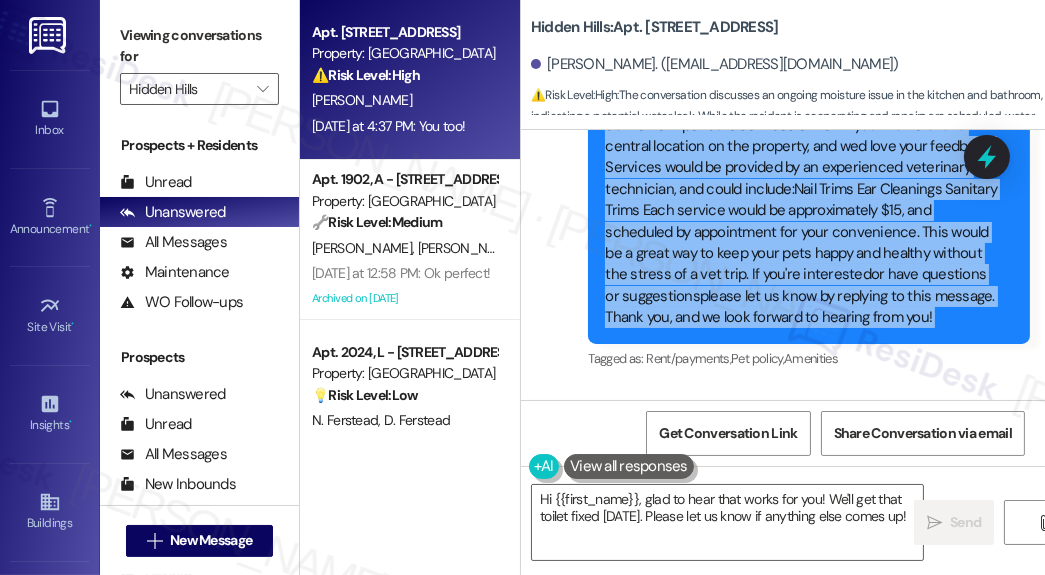 click on "Good afternoon!Were exploring the possibility of offering convenient pet care services either in your home or at a central location on the property, and wed love your feedback!  Services would be provided by an experienced veterinary technician, and could include:Nail Trims Ear Cleanings Sanitary Trims Each service would be approximately $15, and scheduled by appointment for your convenience.  This would be a great way to keep your pets happy and healthy without the stress of a vet trip.  If you're interestedor have questions or suggestionsplease let us know by replying to this message.  Thank you, and we look forward to hearing from you!" at bounding box center [801, 211] 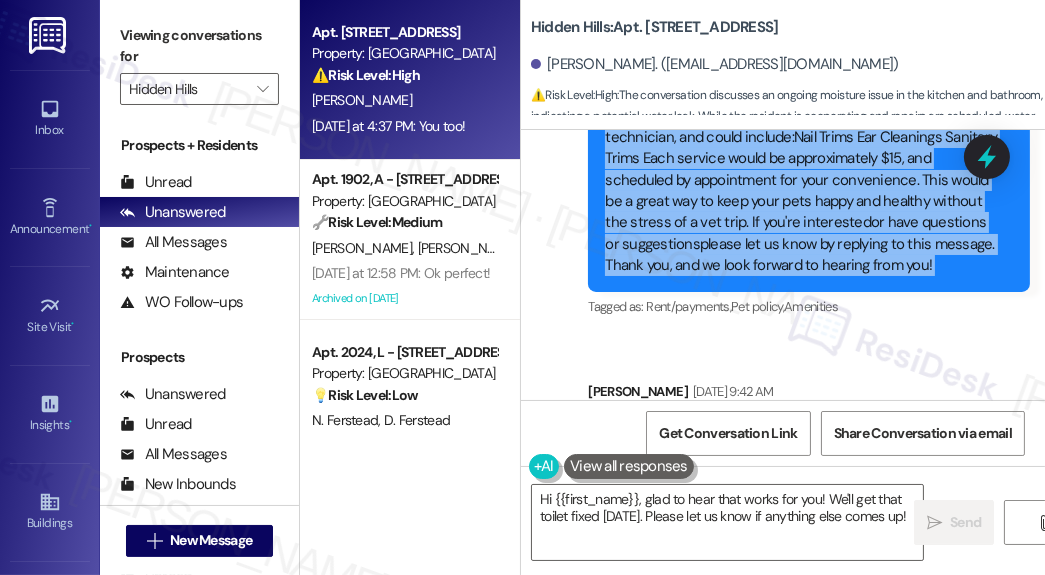 scroll, scrollTop: 26887, scrollLeft: 0, axis: vertical 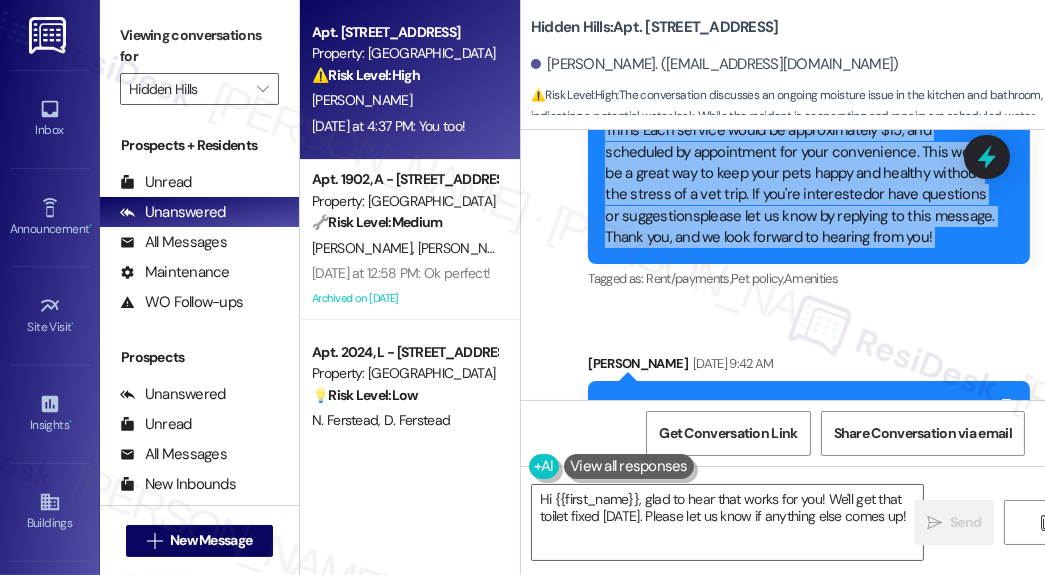 click on "Good afternoon!Were exploring the possibility of offering convenient pet care services either in your home or at a central location on the property, and wed love your feedback!  Services would be provided by an experienced veterinary technician, and could include:Nail Trims Ear Cleanings Sanitary Trims Each service would be approximately $15, and scheduled by appointment for your convenience.  This would be a great way to keep your pets happy and healthy without the stress of a vet trip.  If you're interestedor have questions or suggestionsplease let us know by replying to this message.  Thank you, and we look forward to hearing from you!" at bounding box center (801, 131) 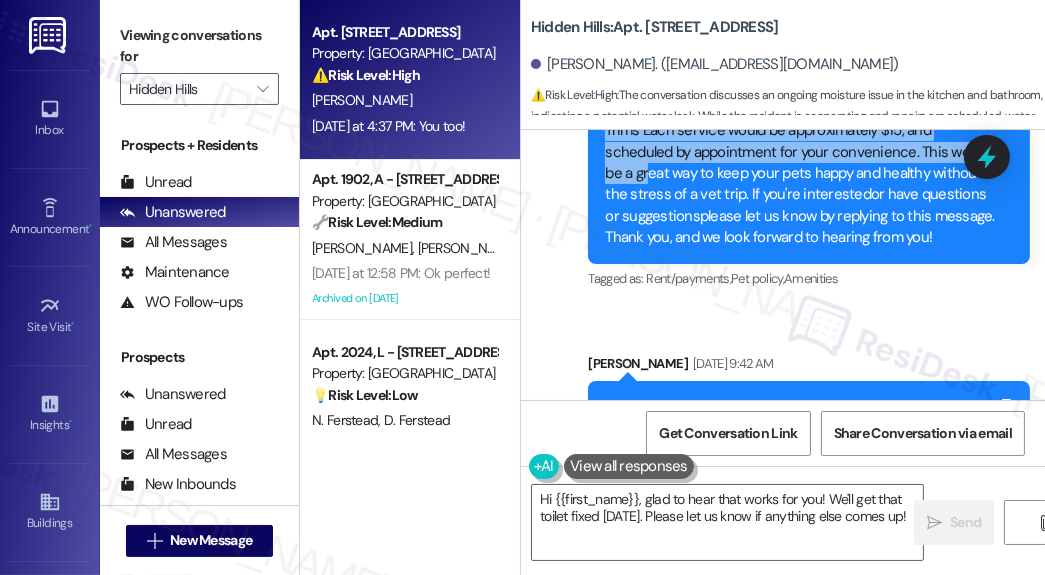 drag, startPoint x: 759, startPoint y: 196, endPoint x: 800, endPoint y: 254, distance: 71.02816 